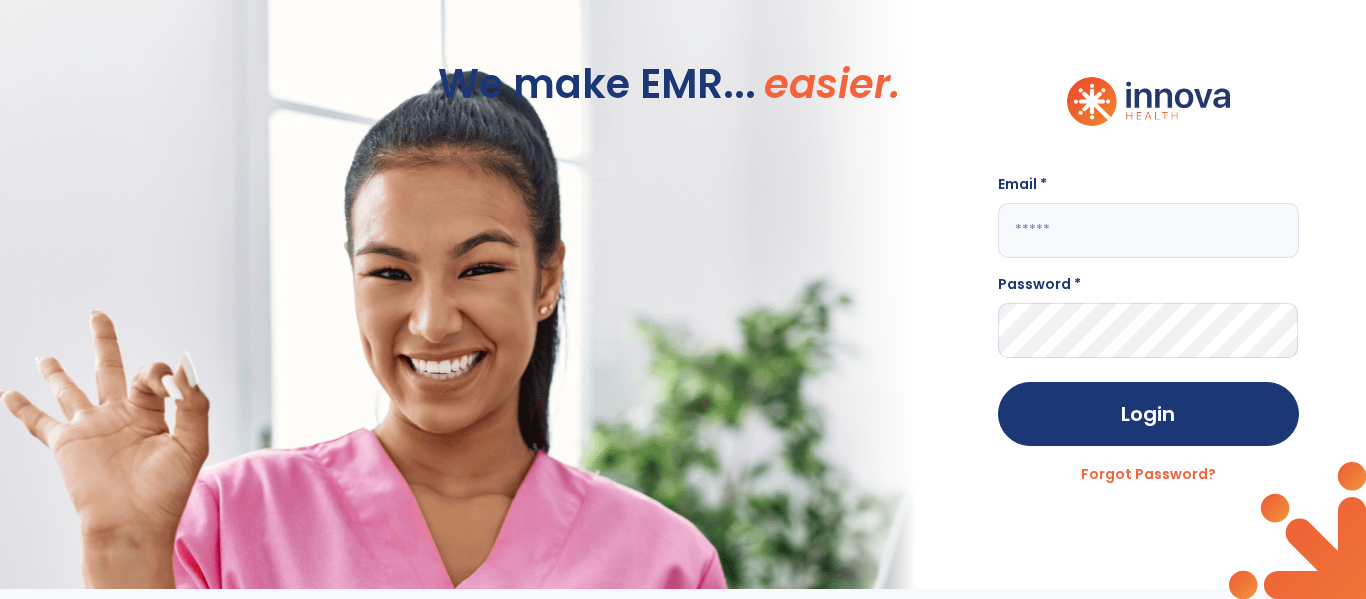 scroll, scrollTop: 0, scrollLeft: 0, axis: both 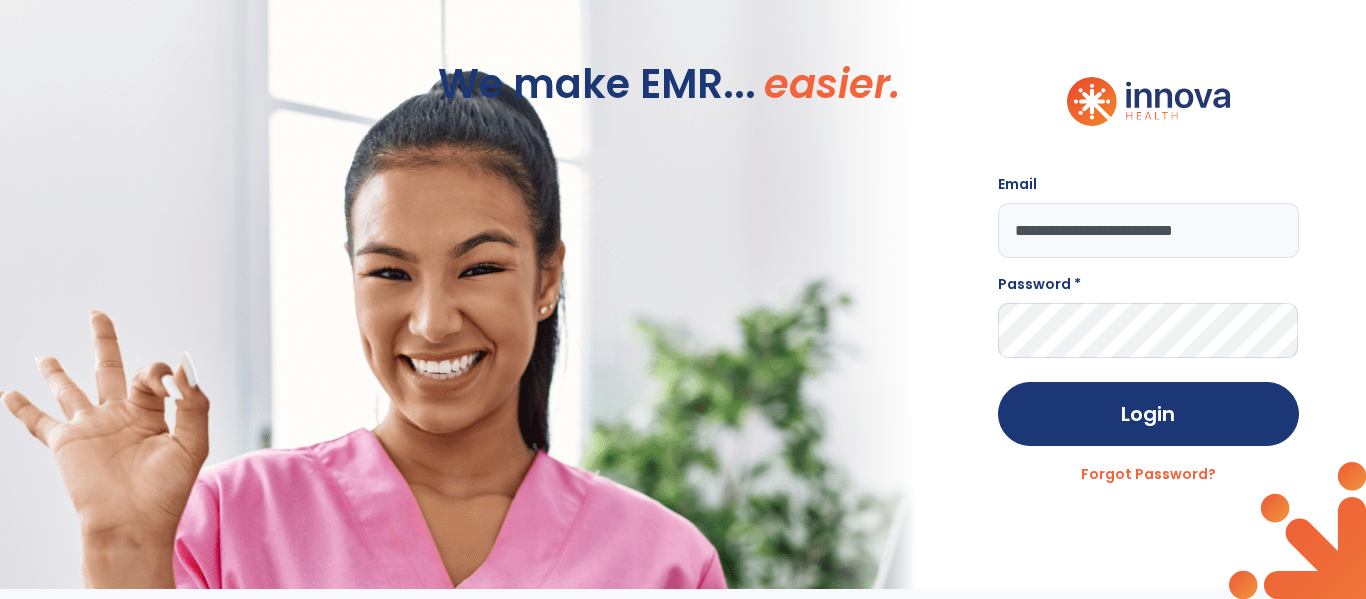 type on "**********" 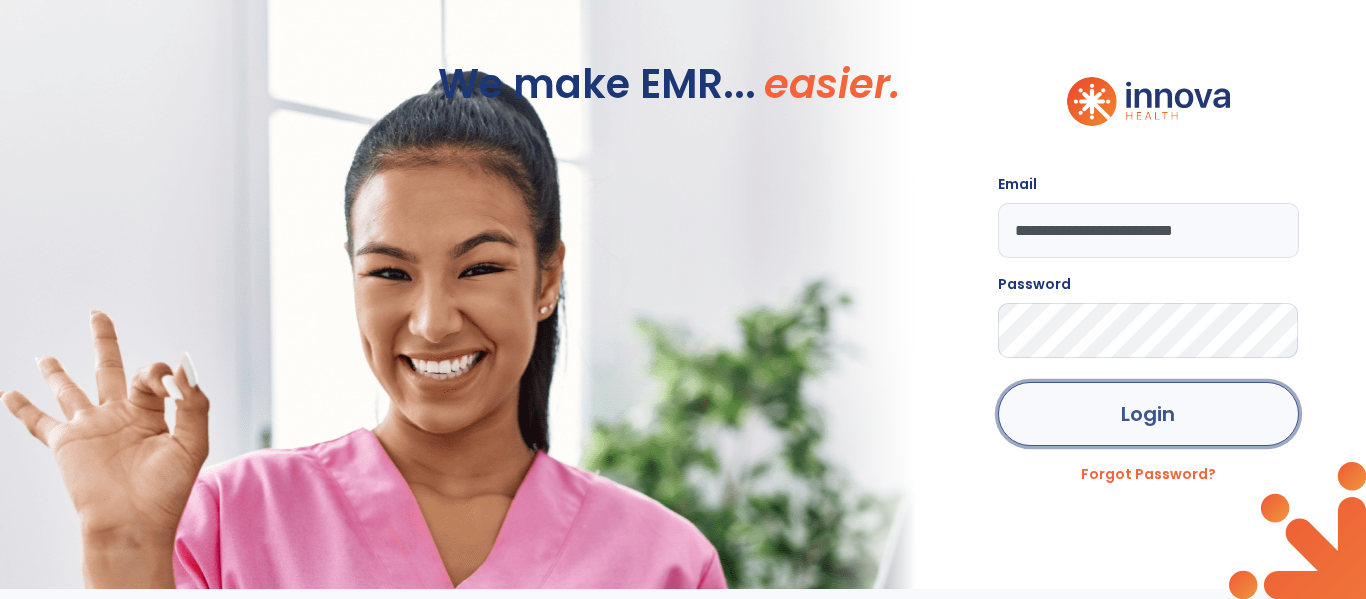 click on "Login" 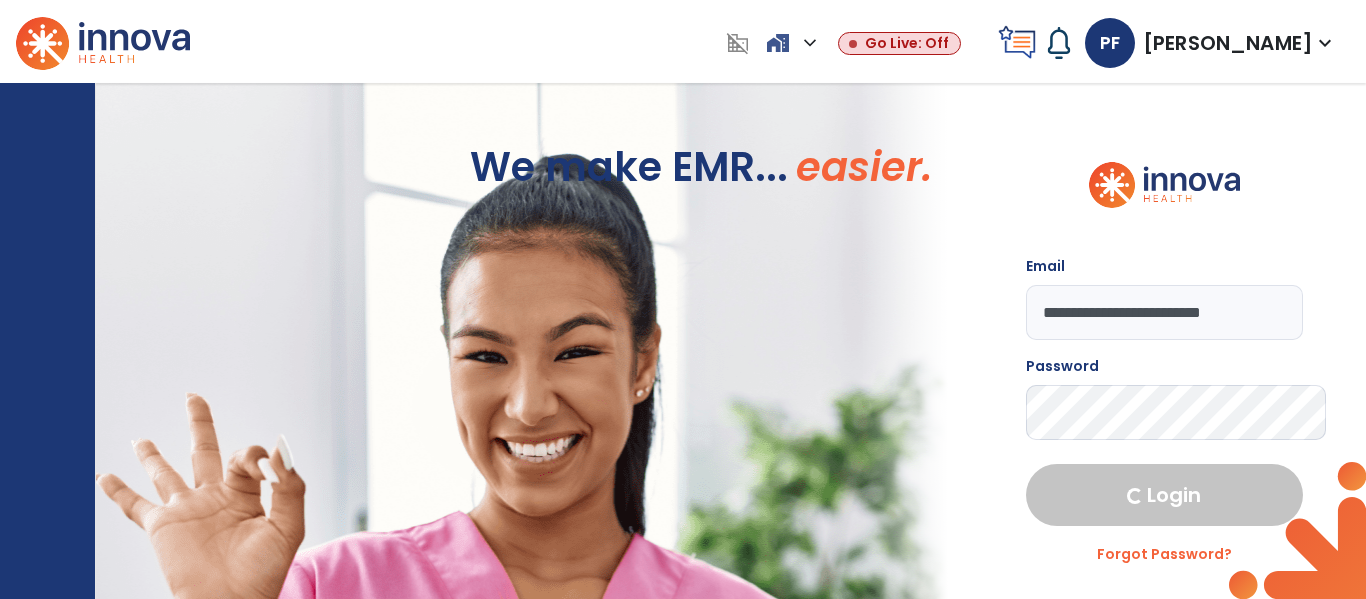 select on "****" 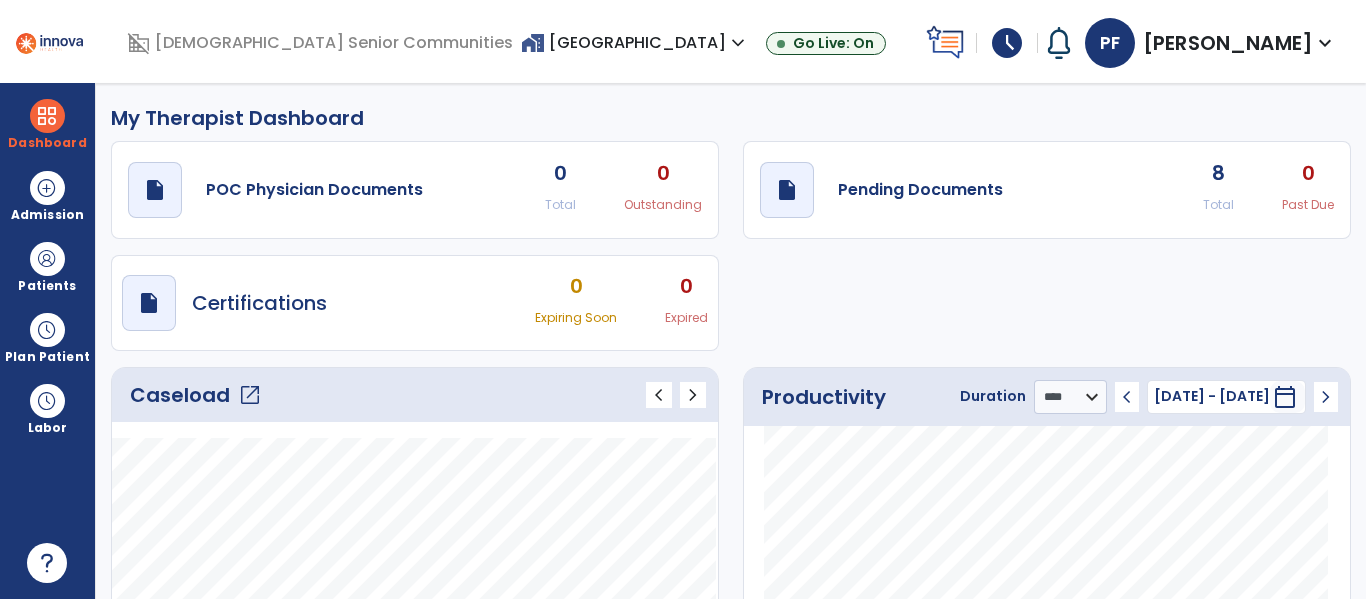 click on "open_in_new" 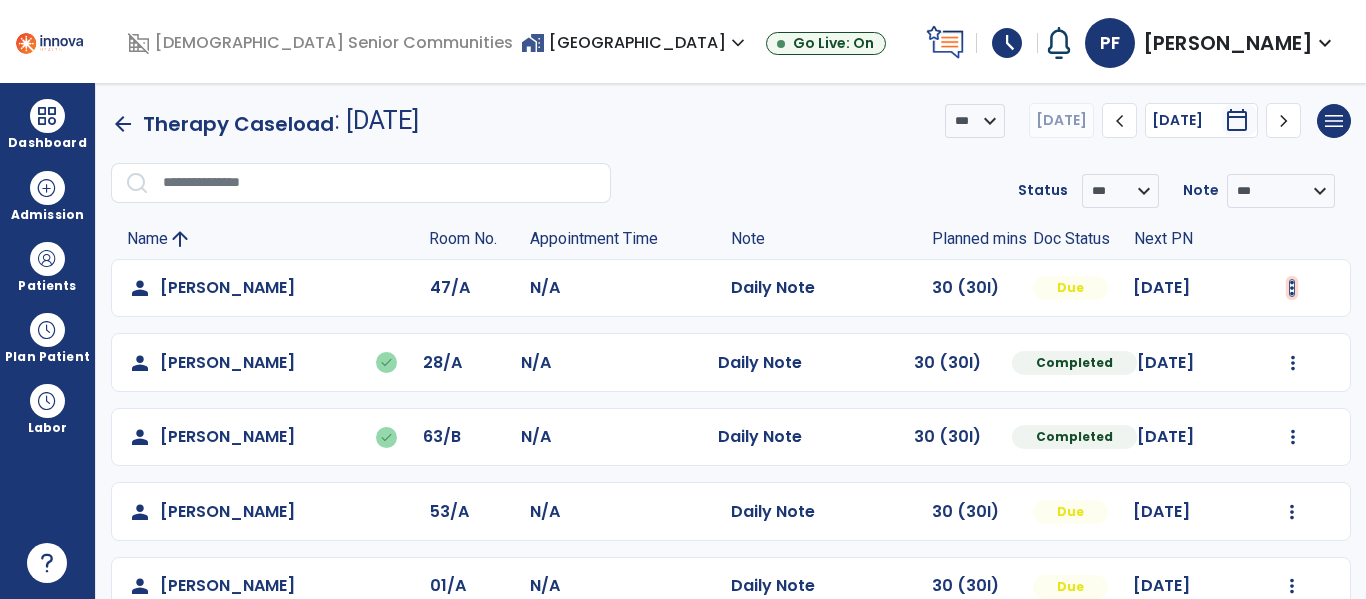 click at bounding box center [1292, 288] 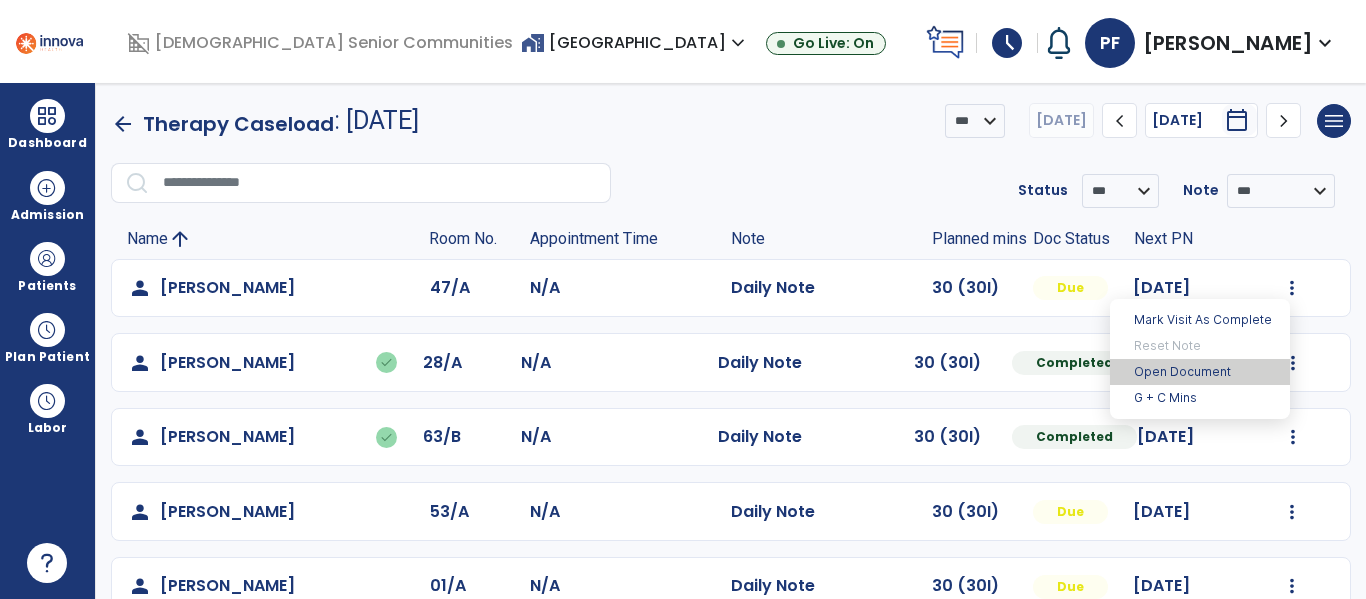 click on "Open Document" at bounding box center (1200, 372) 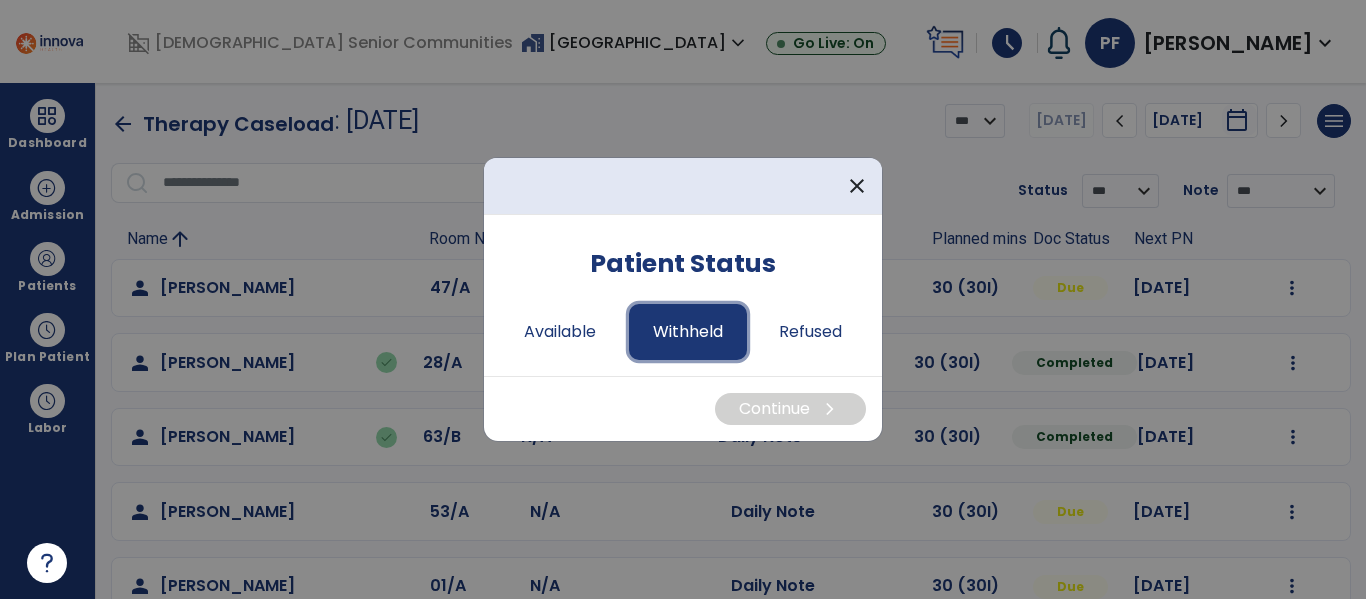 click on "Withheld" at bounding box center (688, 332) 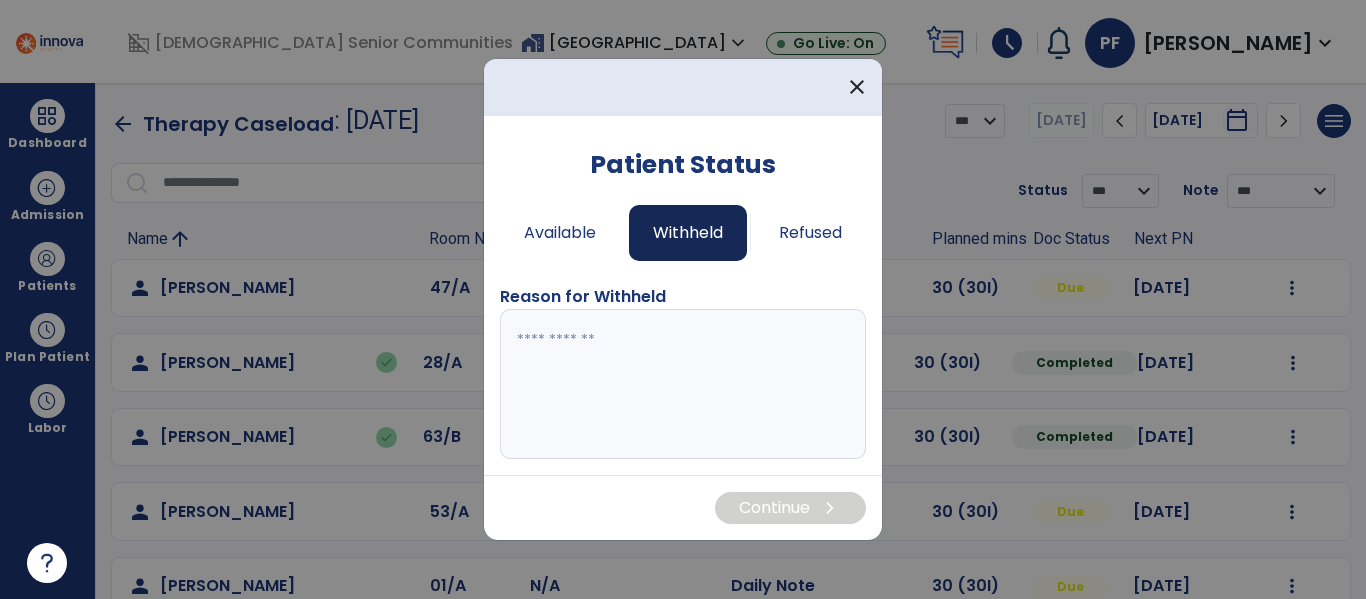click at bounding box center [683, 384] 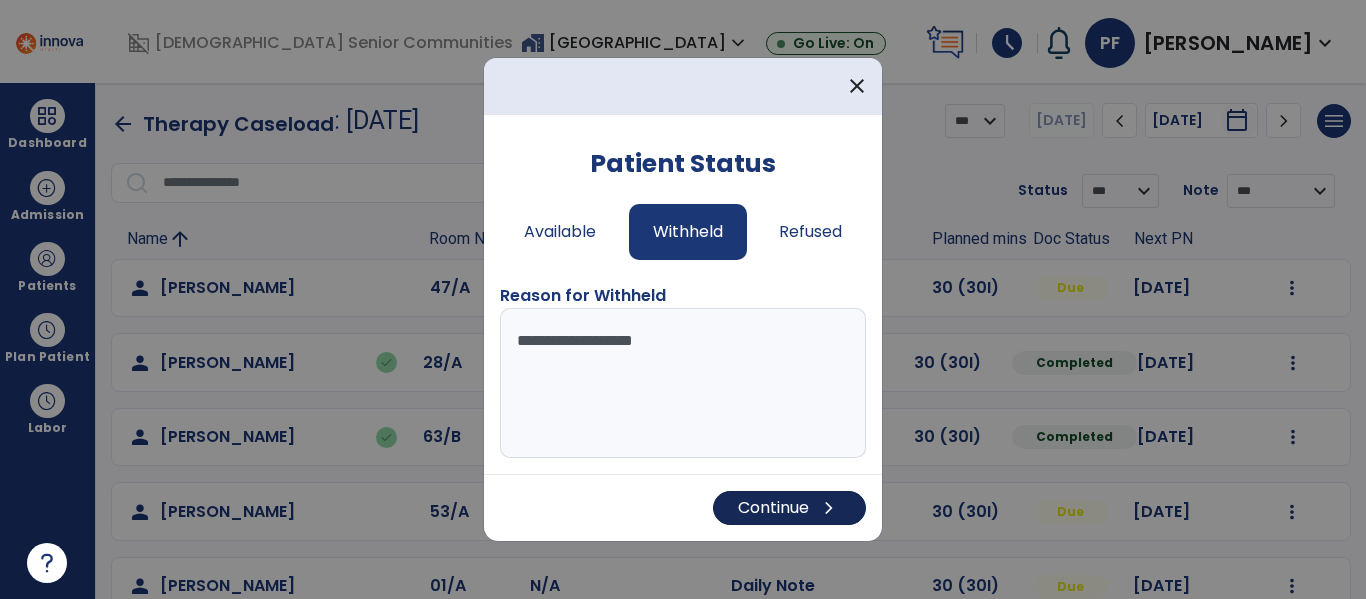 type on "**********" 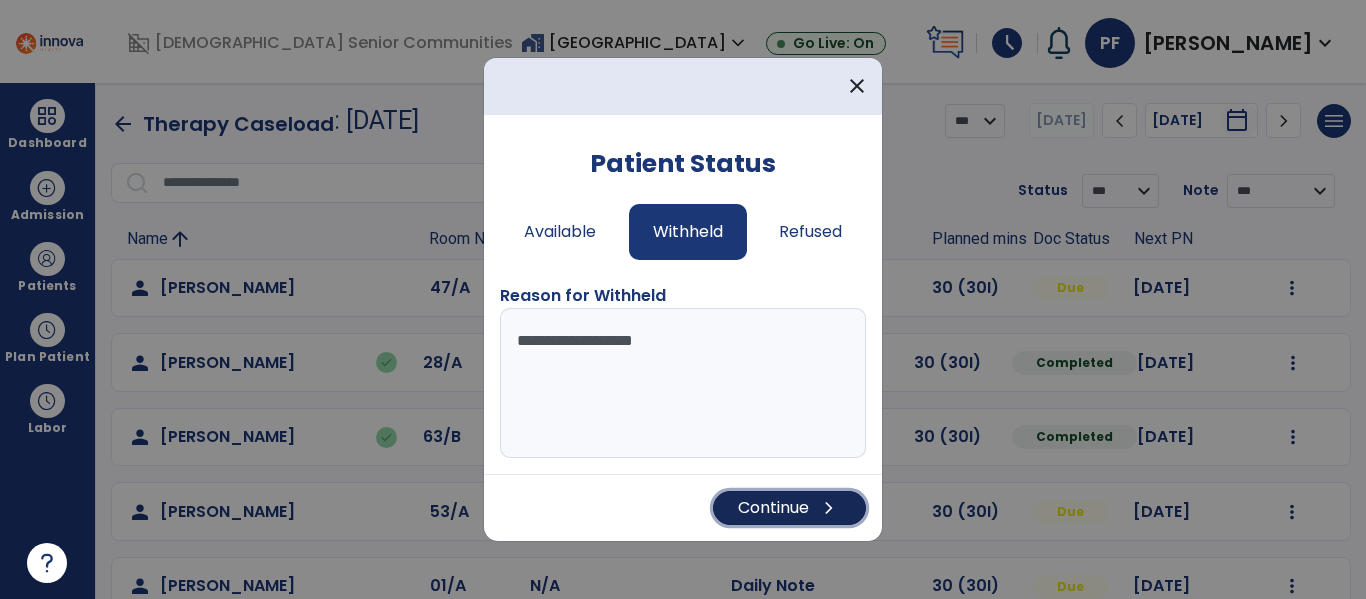 click on "Continue   chevron_right" at bounding box center (789, 508) 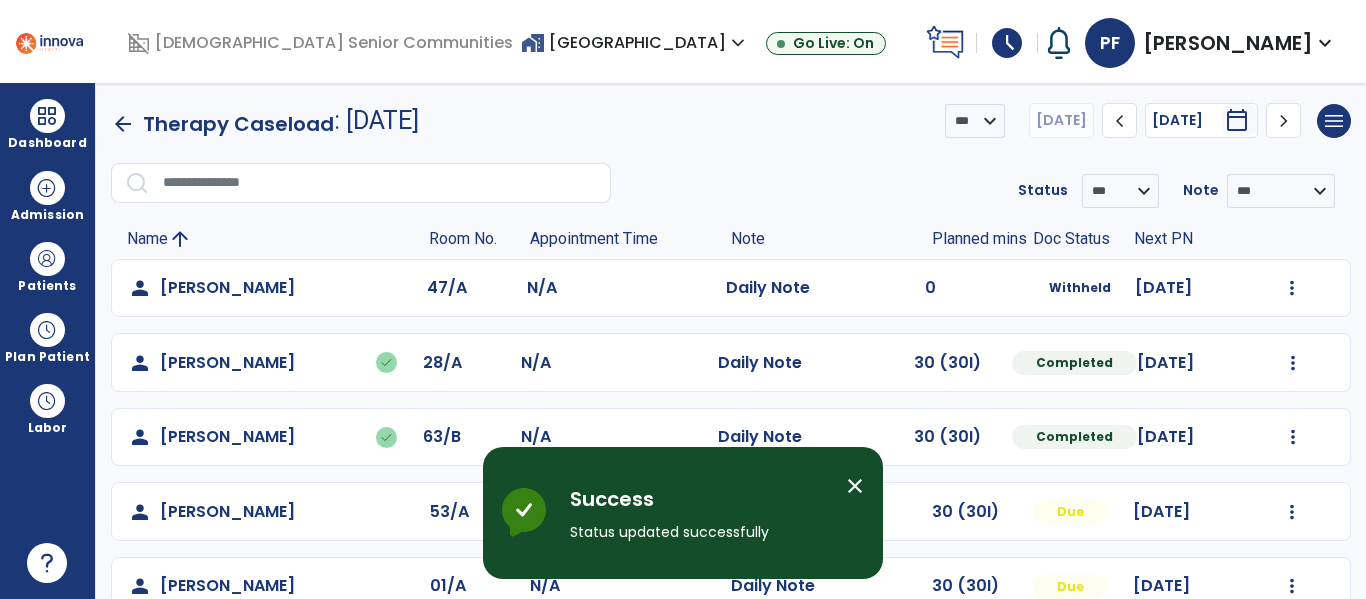 click on "close" at bounding box center [855, 486] 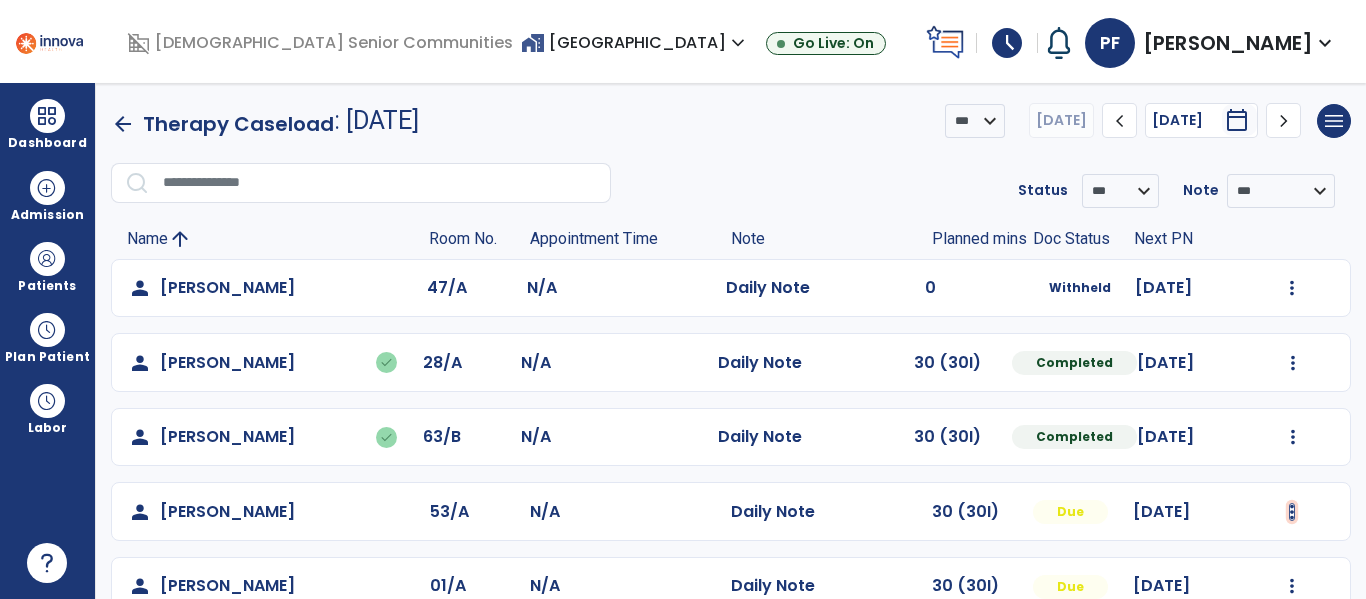 click at bounding box center [1292, 288] 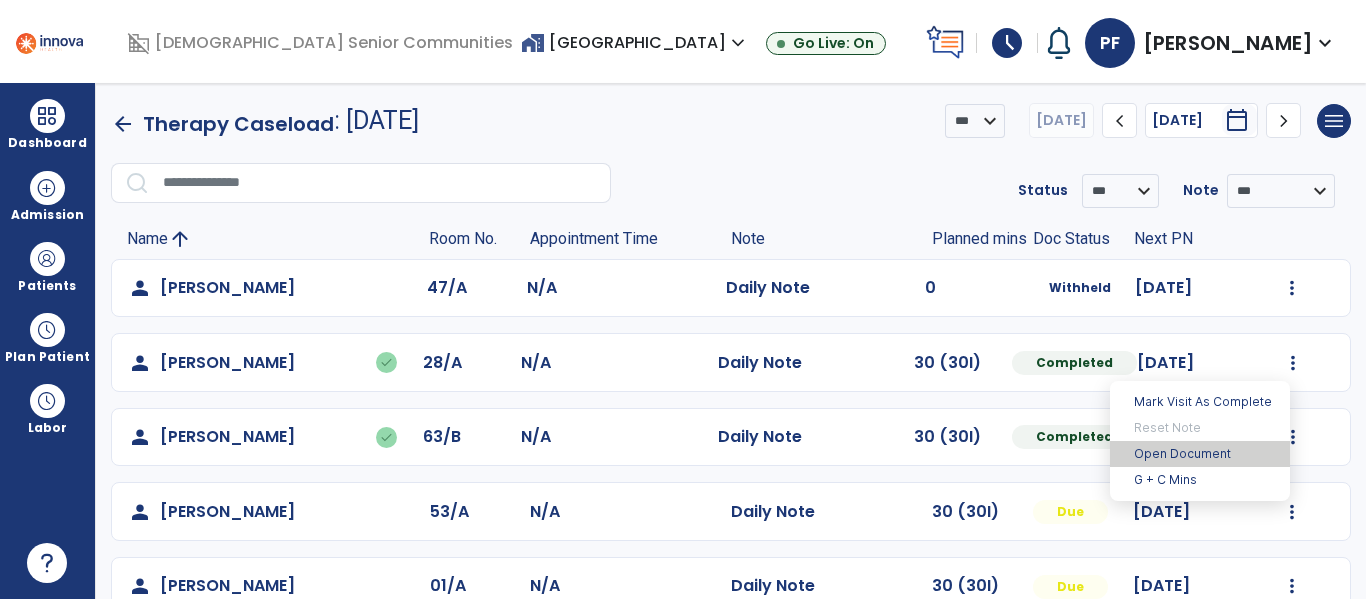 click on "Open Document" at bounding box center [1200, 454] 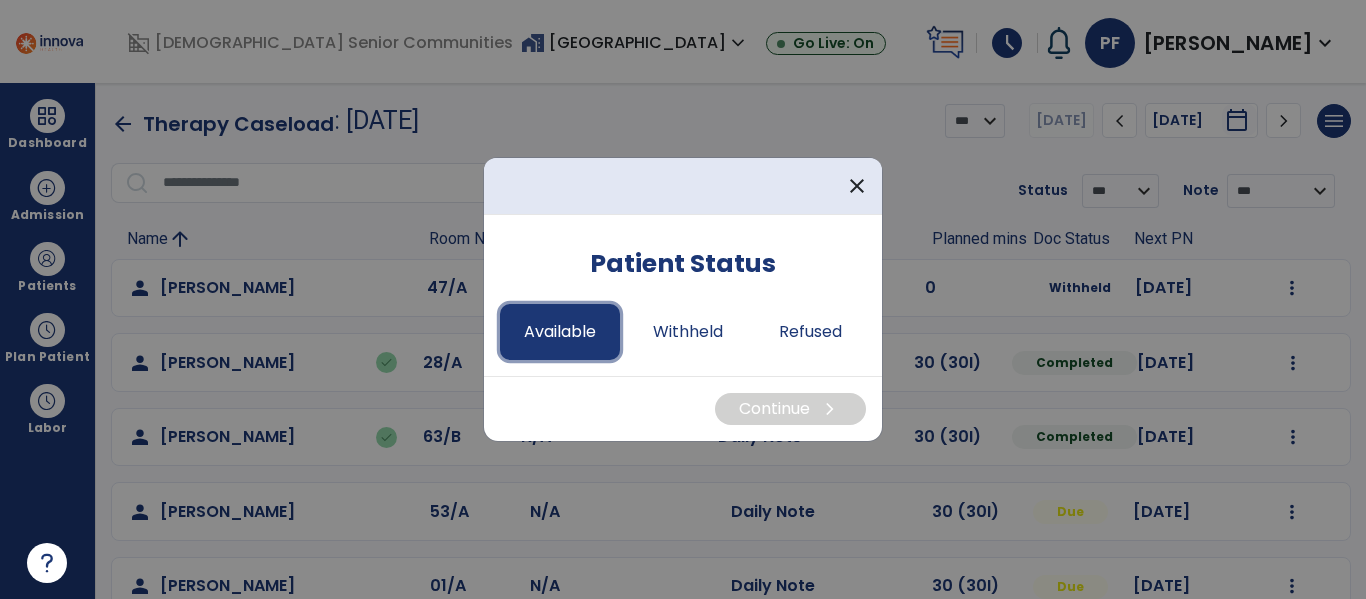 click on "Available" at bounding box center [560, 332] 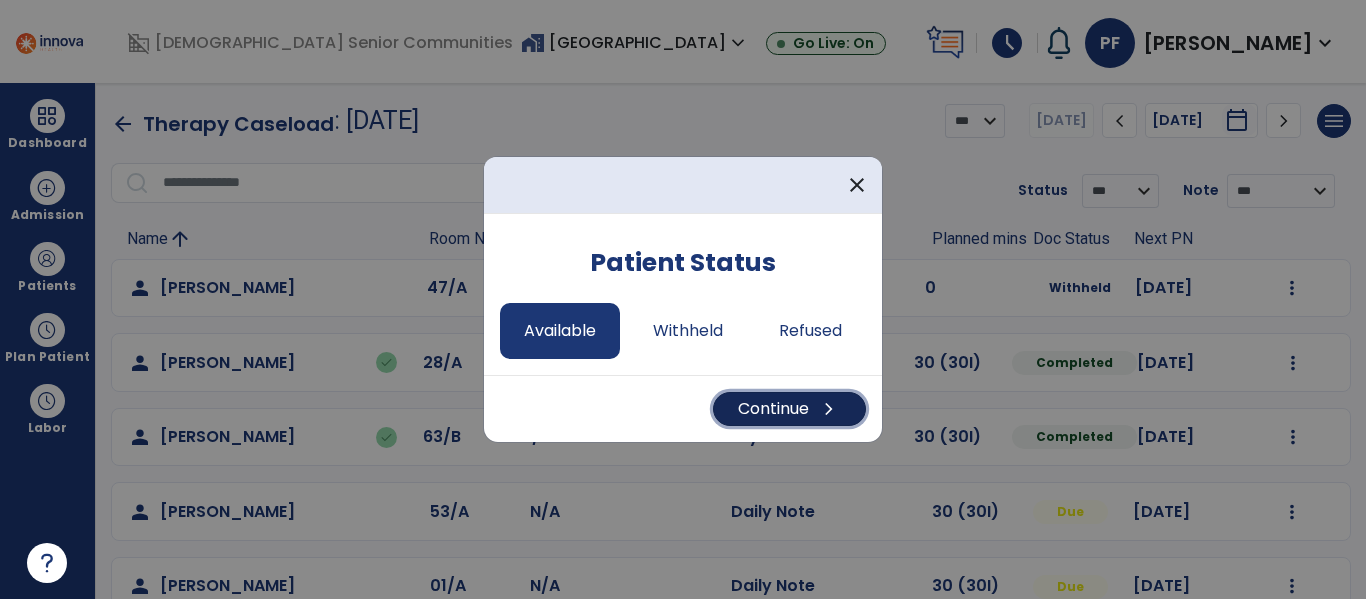 click on "Continue   chevron_right" at bounding box center (789, 409) 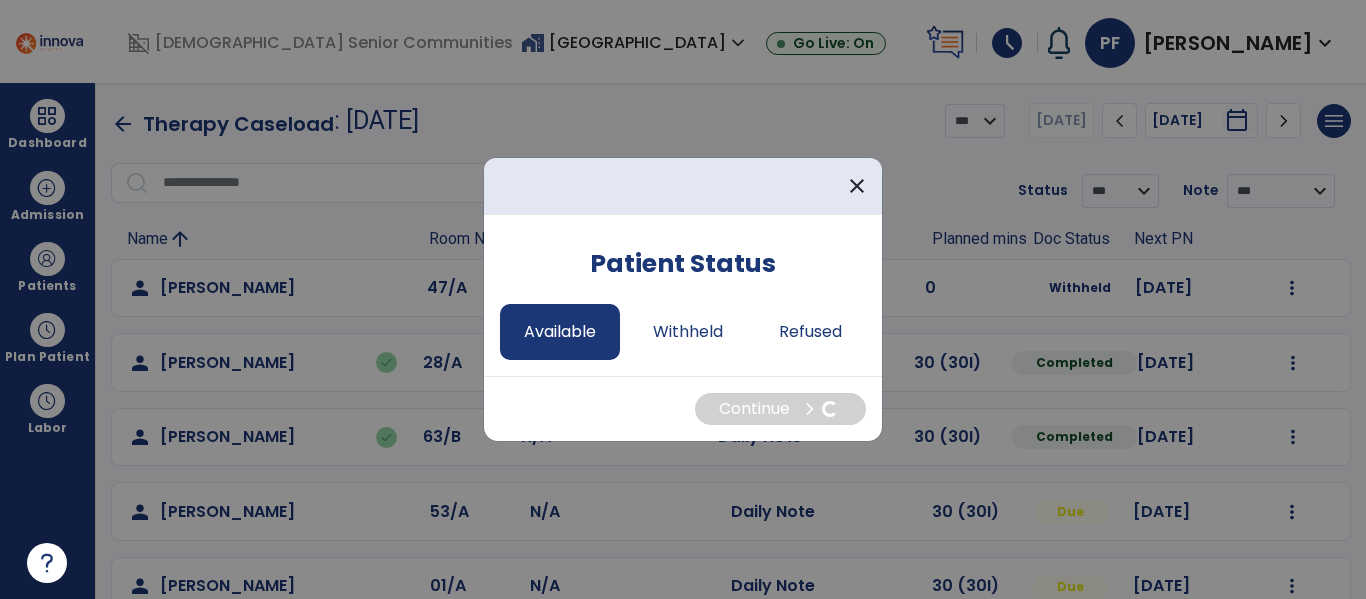 select on "*" 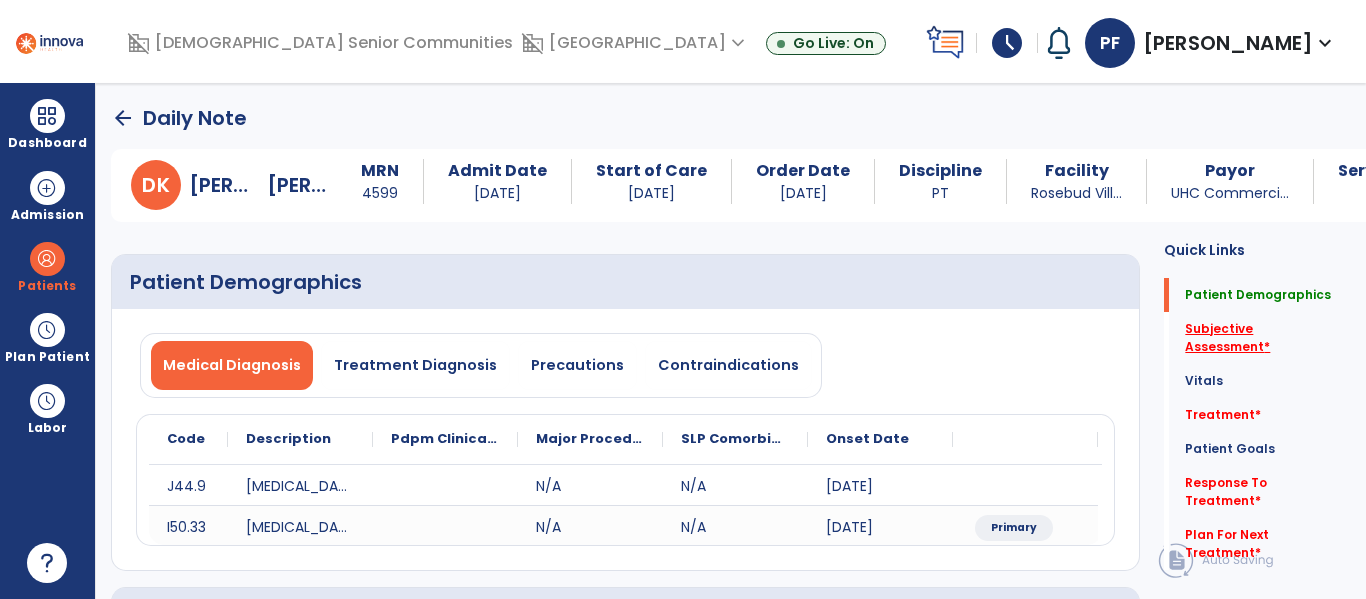 click on "Subjective Assessment   *" 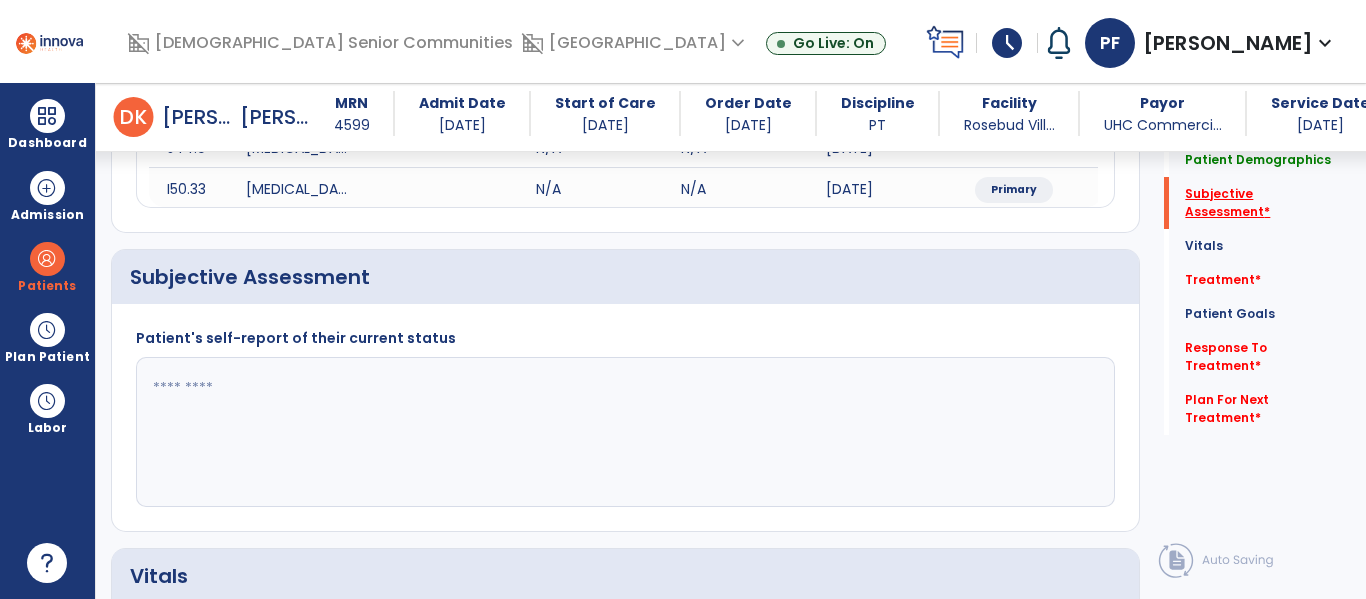scroll, scrollTop: 387, scrollLeft: 0, axis: vertical 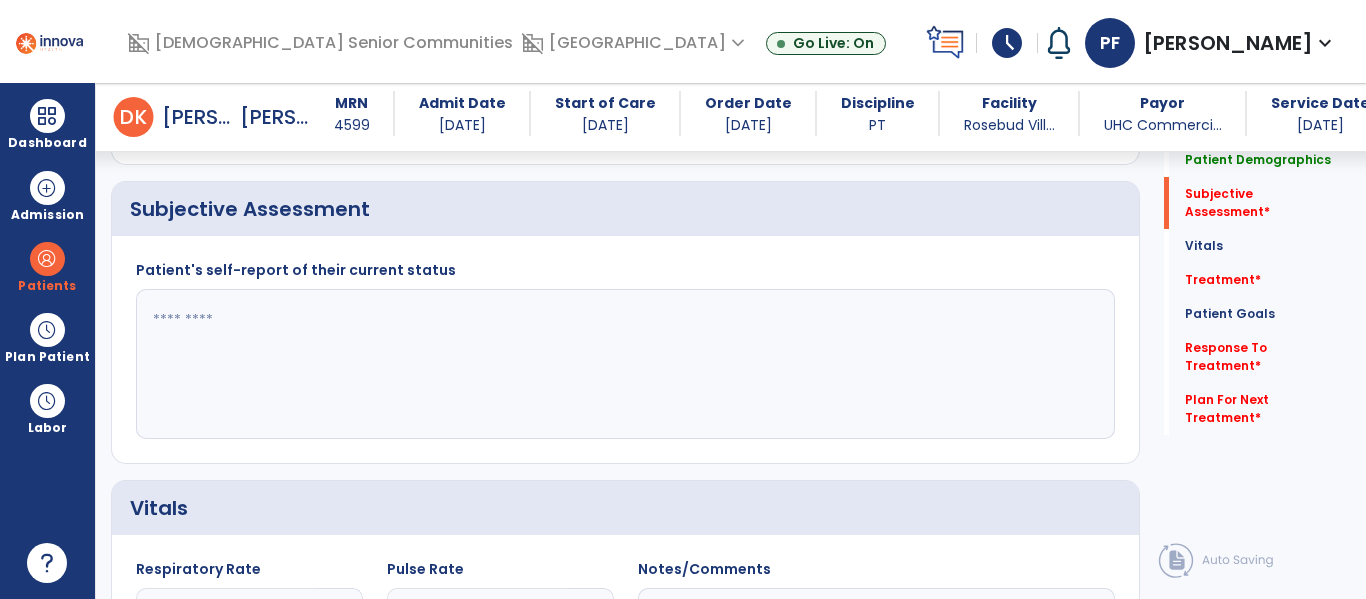 click 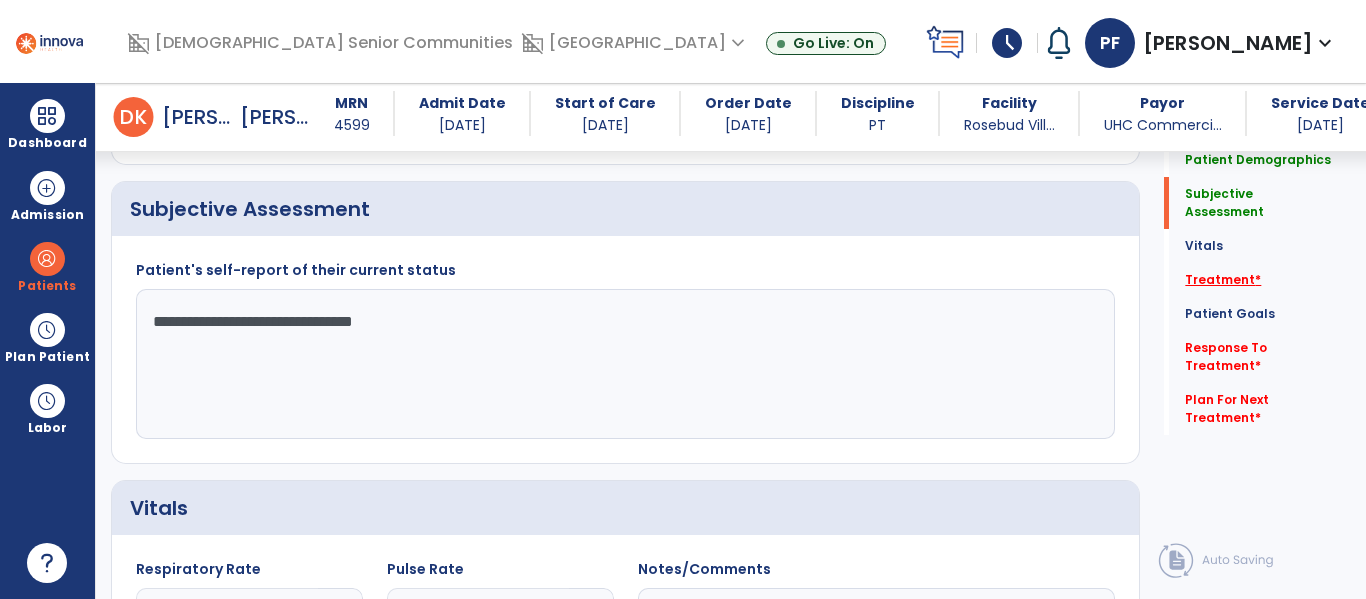 type on "**********" 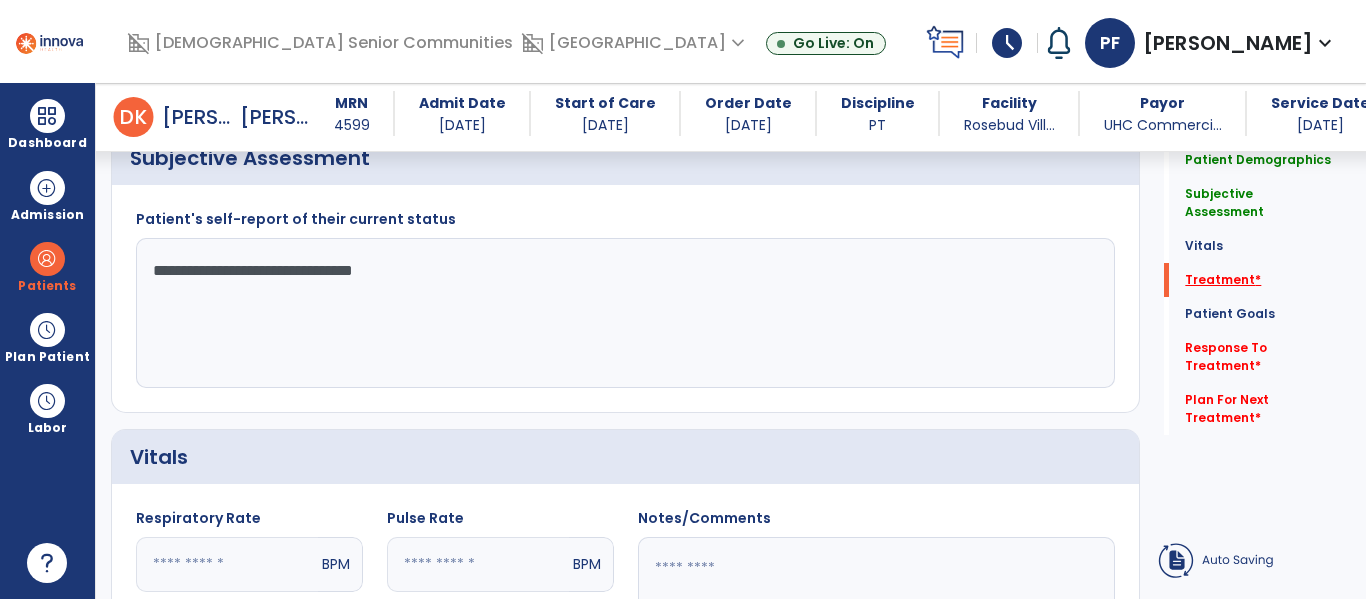 click on "Treatment   *" 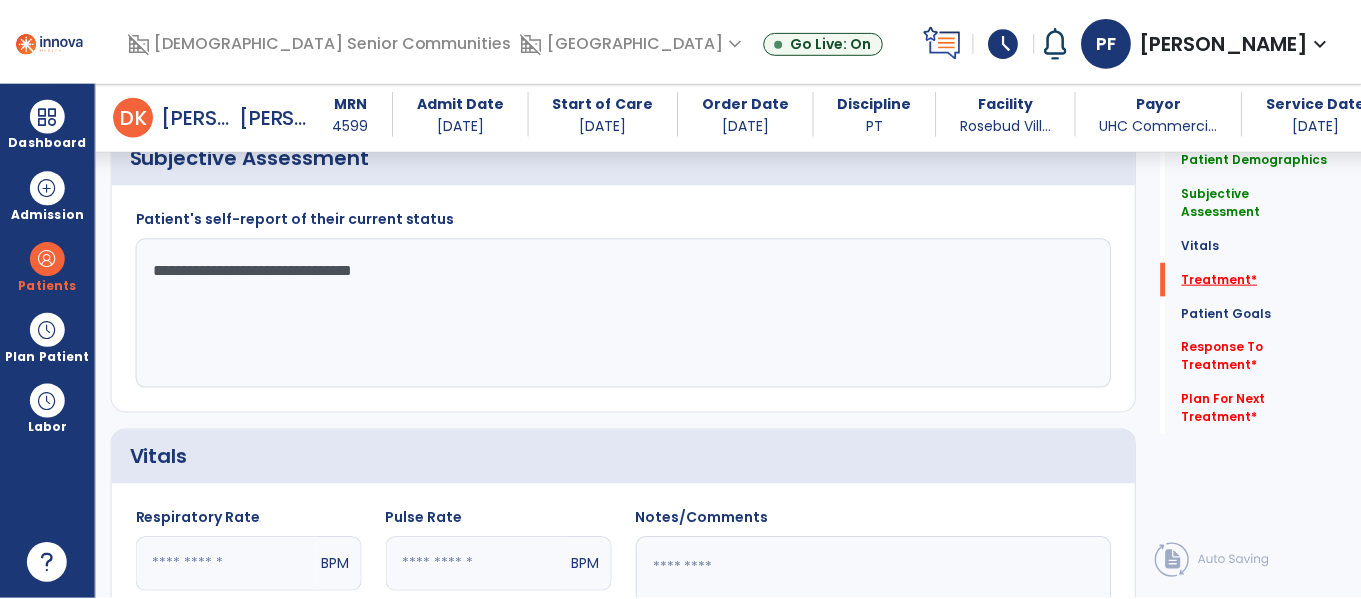 scroll, scrollTop: 1076, scrollLeft: 0, axis: vertical 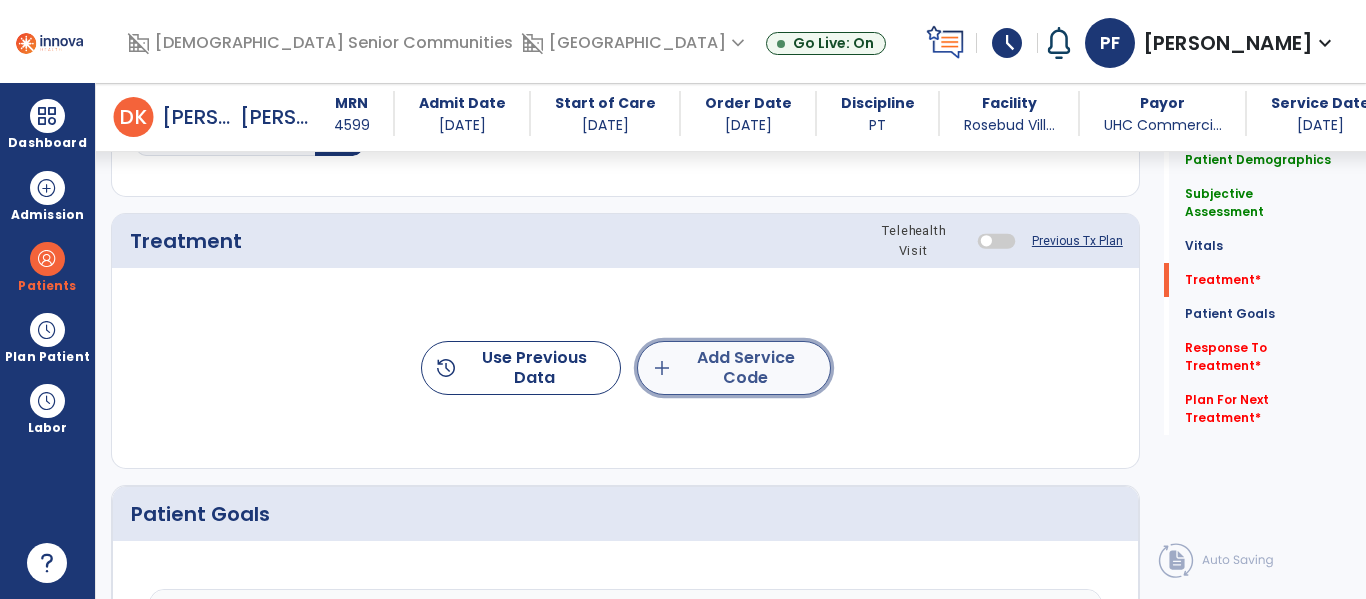 click on "add  Add Service Code" 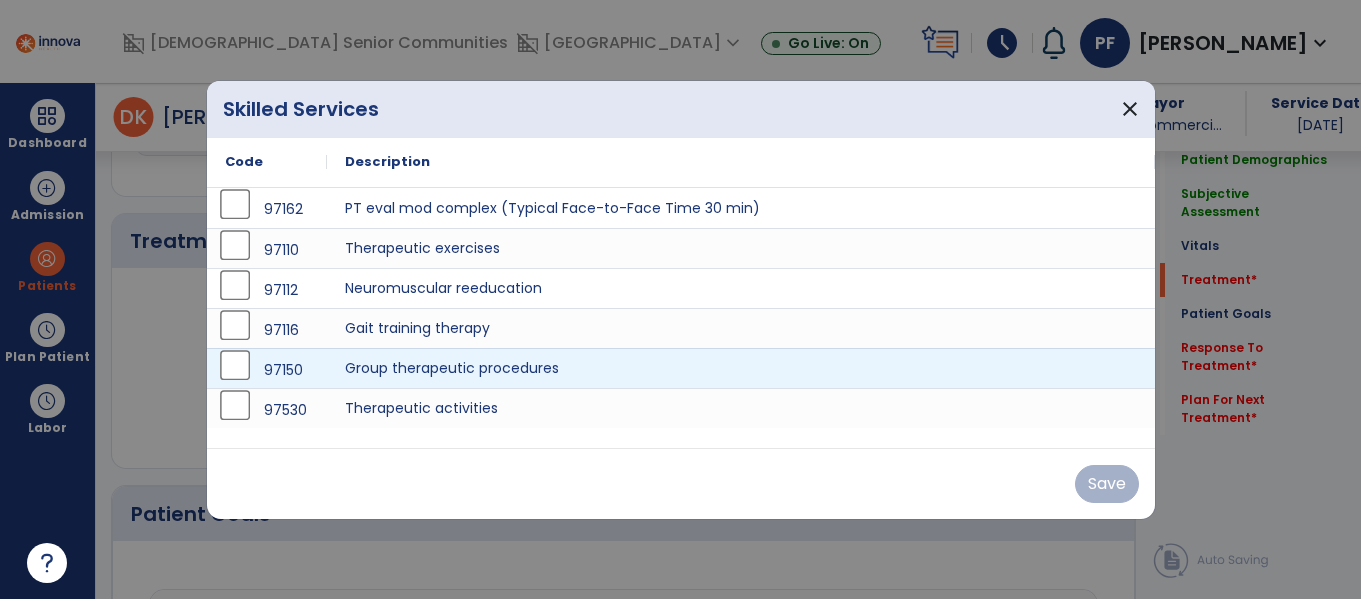scroll, scrollTop: 1076, scrollLeft: 0, axis: vertical 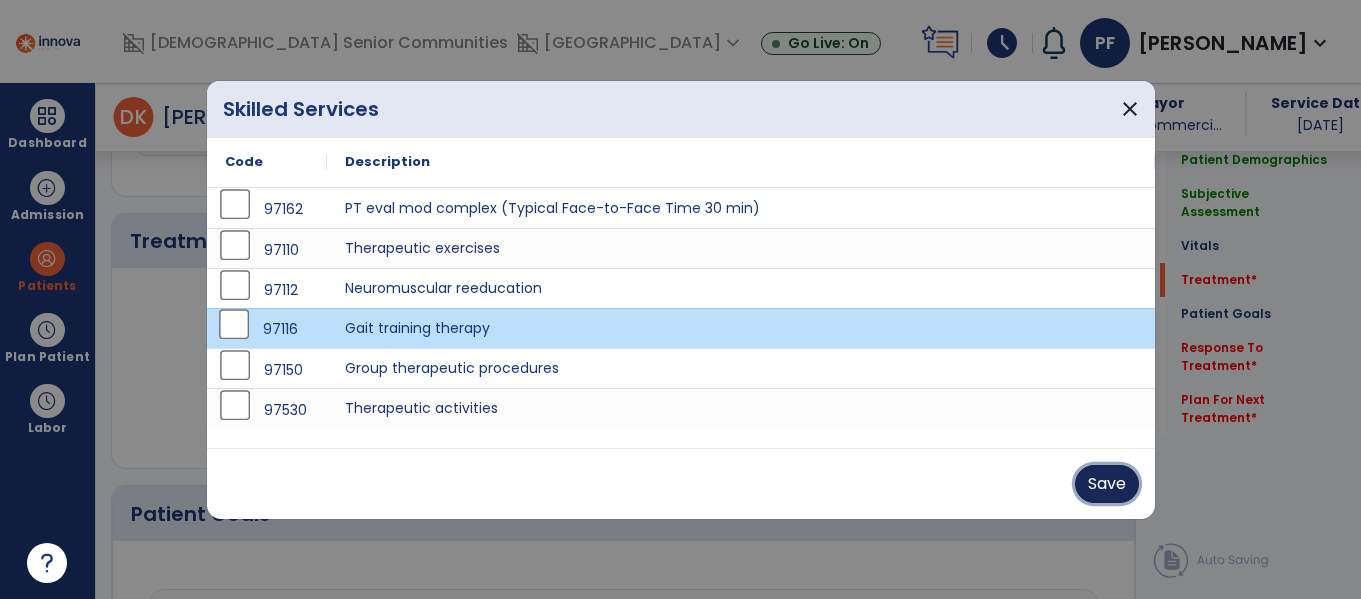 click on "Save" at bounding box center [1107, 484] 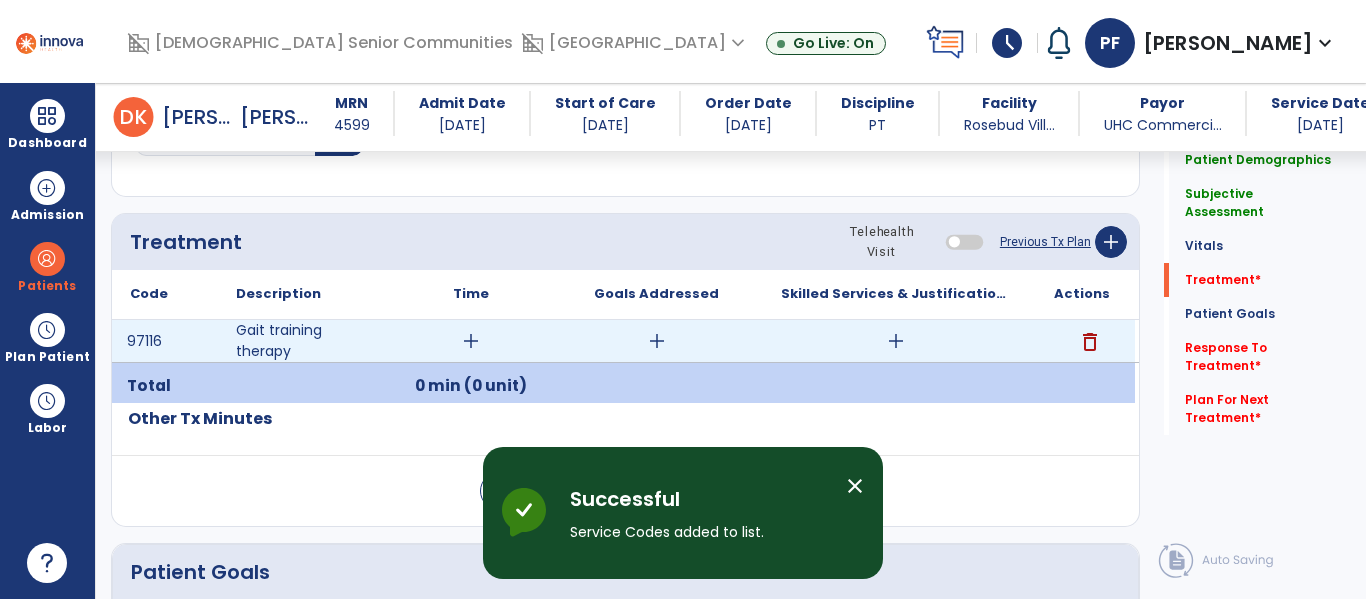 click on "add" at bounding box center (471, 341) 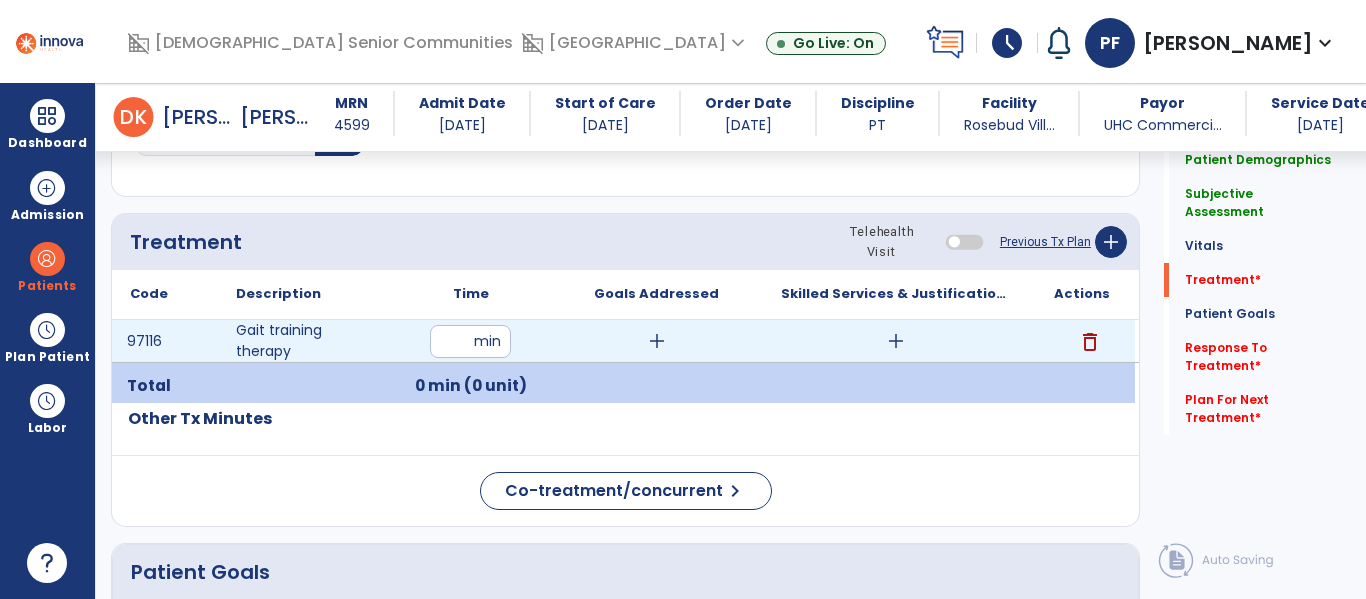 type on "**" 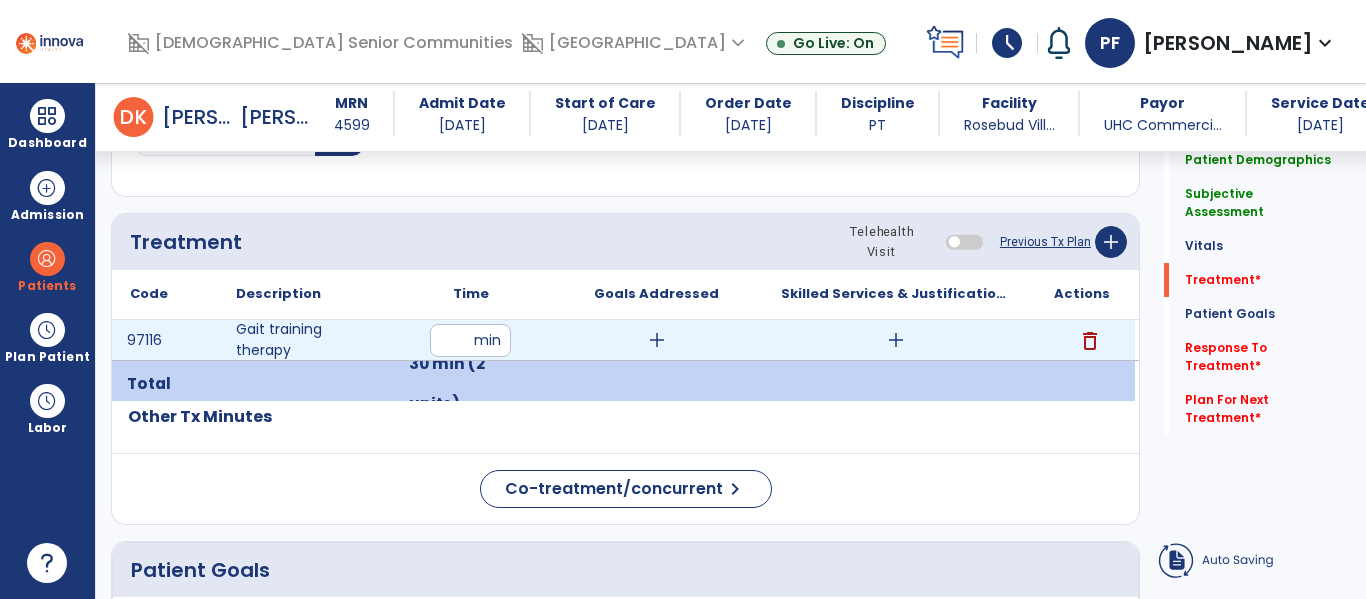 click on "add" at bounding box center (896, 340) 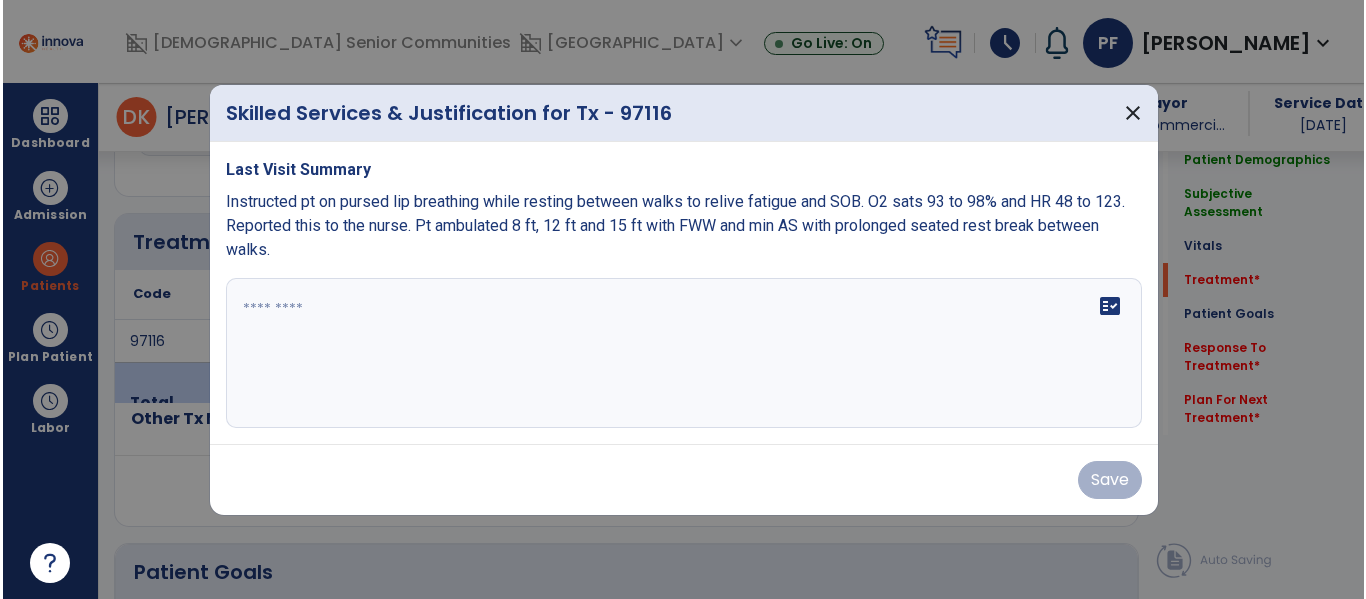 scroll, scrollTop: 1076, scrollLeft: 0, axis: vertical 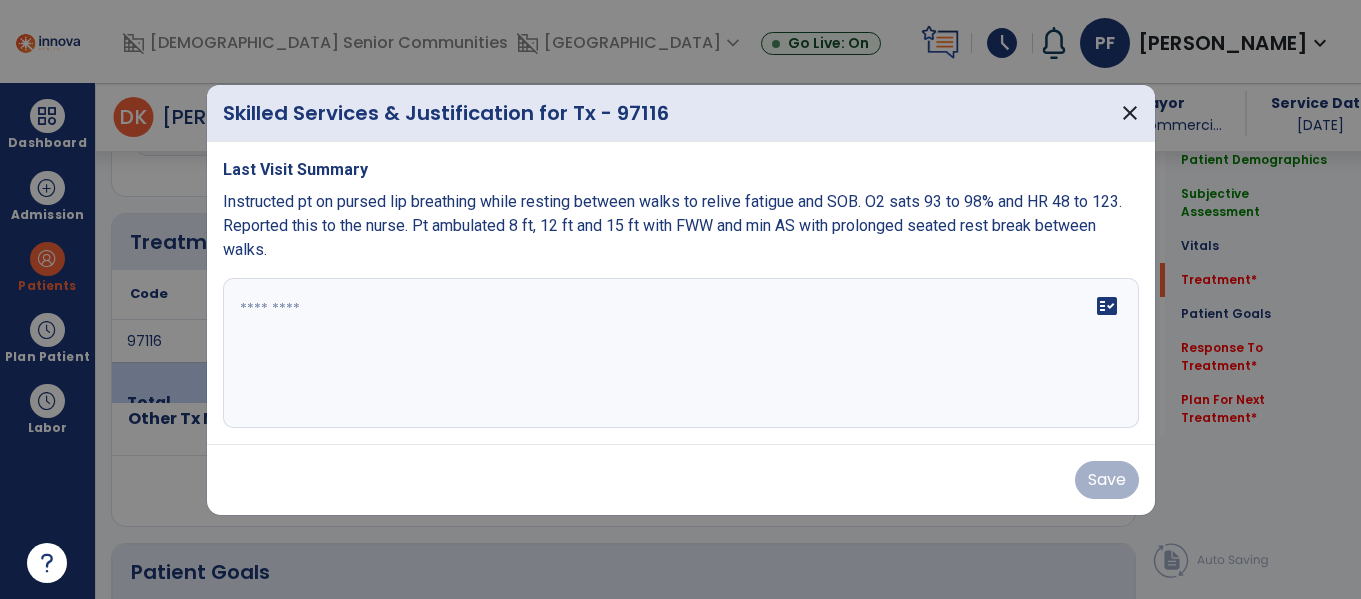 click on "fact_check" at bounding box center (681, 353) 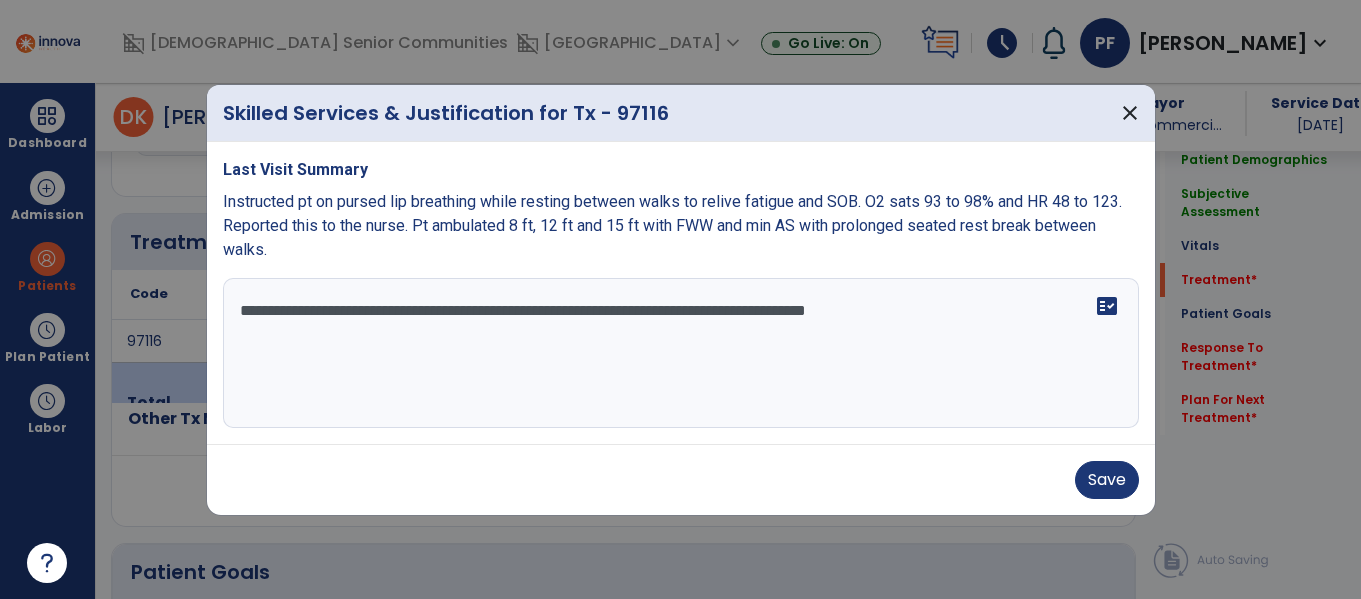 click on "**********" at bounding box center (681, 353) 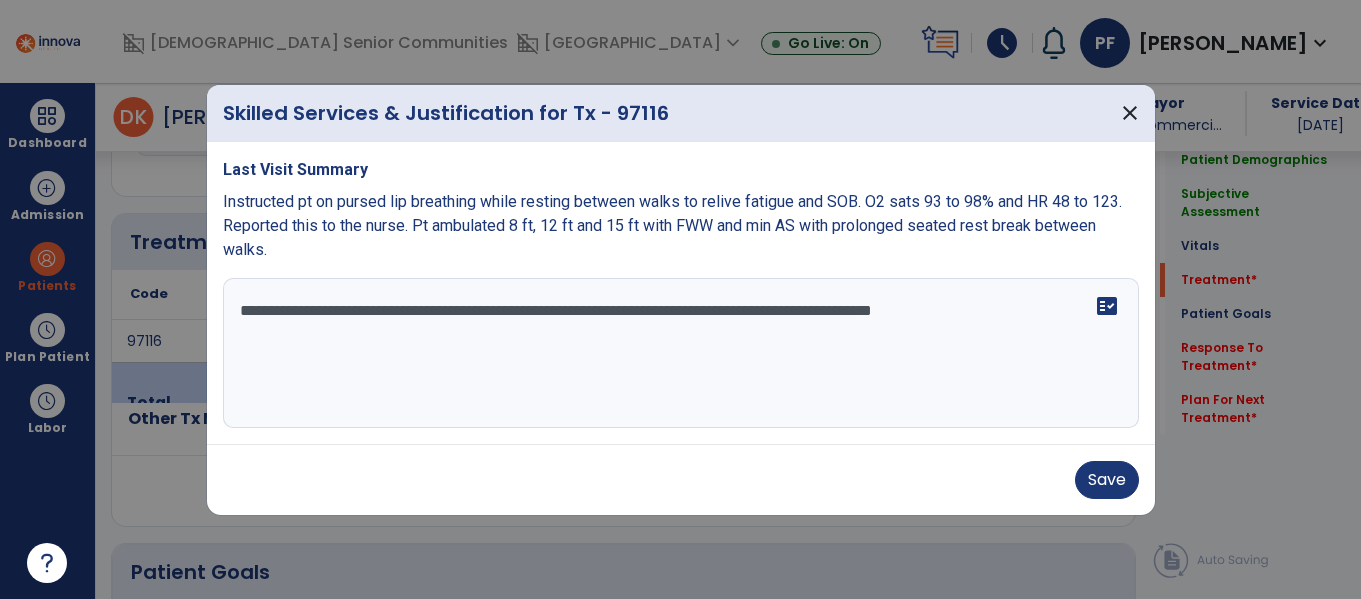 click on "**********" at bounding box center (681, 353) 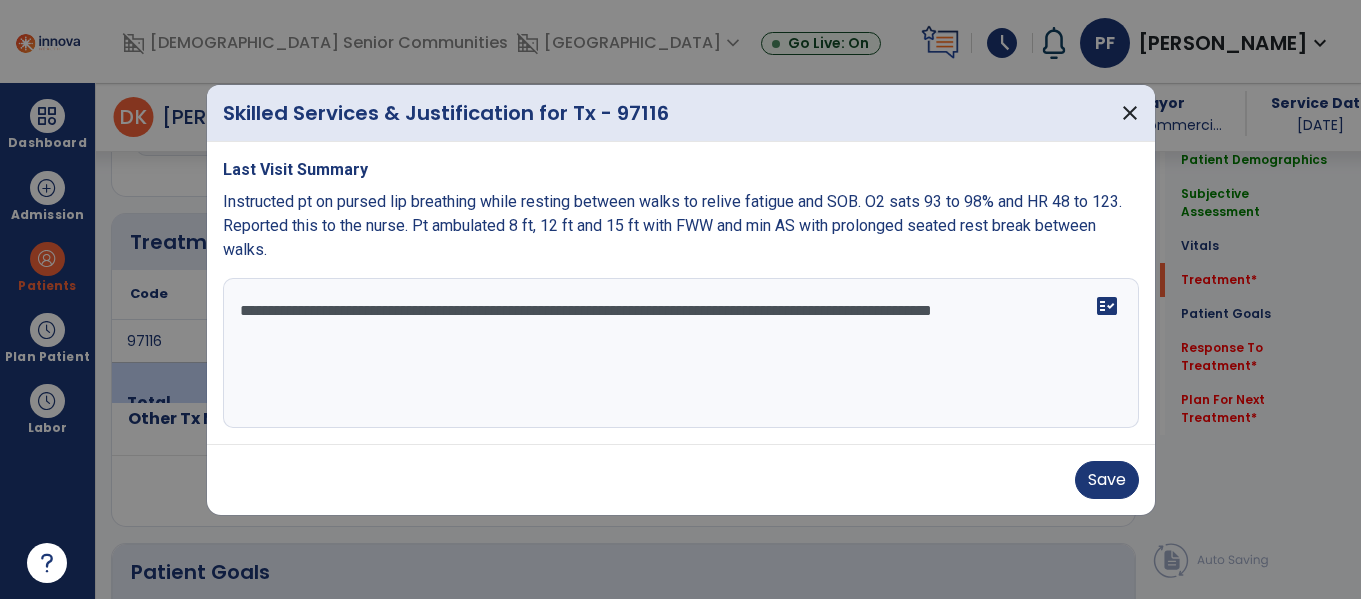 click on "**********" at bounding box center (681, 353) 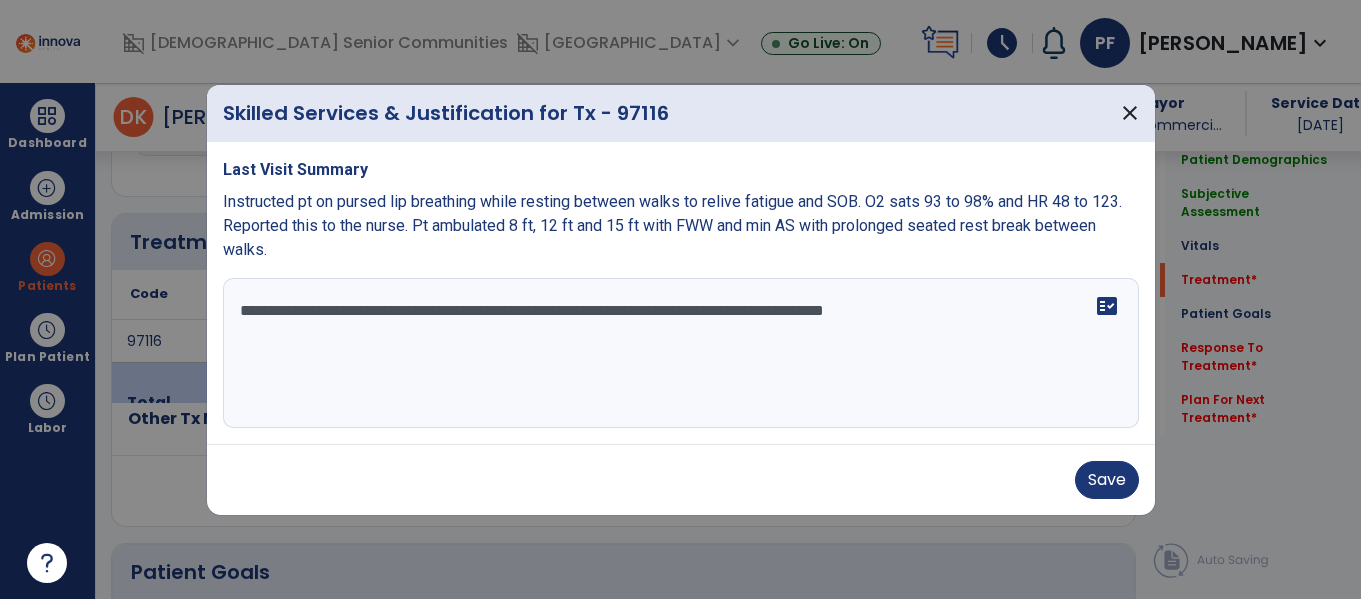click on "**********" at bounding box center (681, 353) 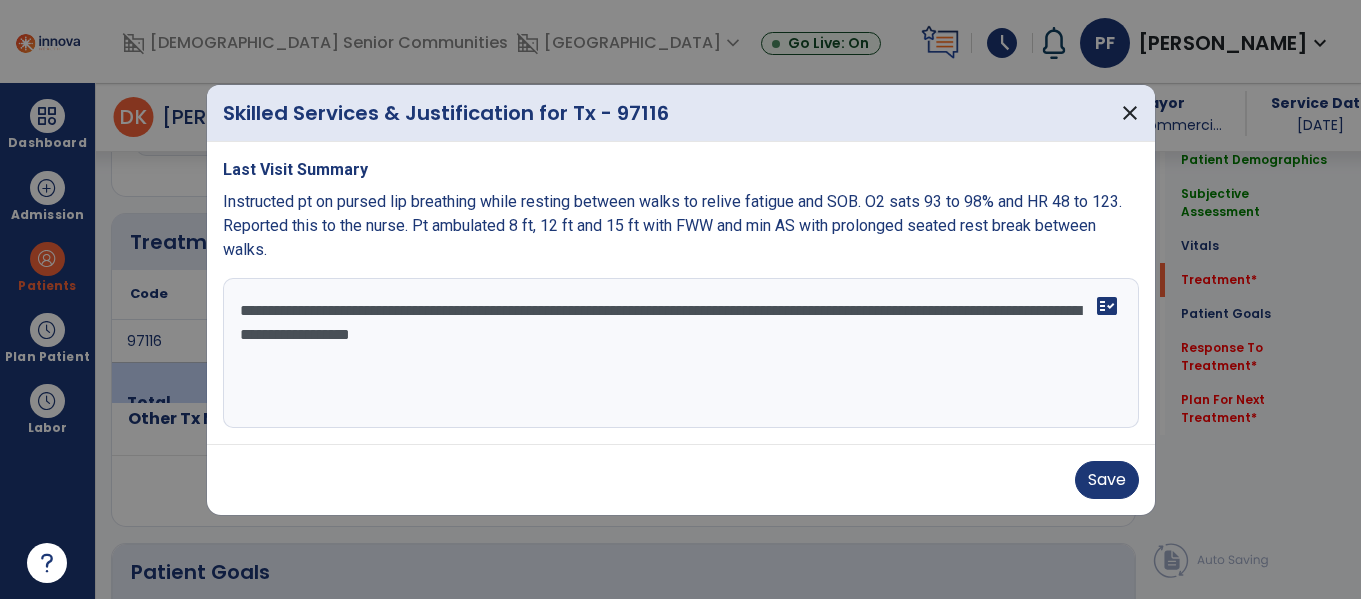 click on "**********" at bounding box center (681, 353) 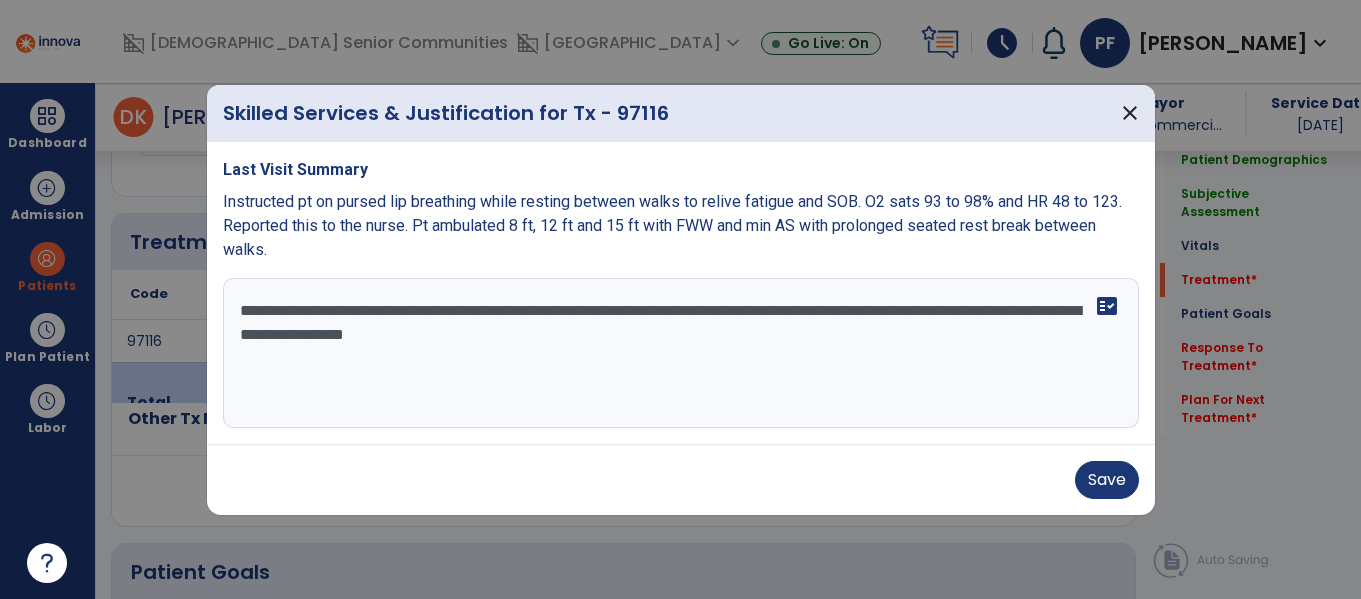 click on "**********" at bounding box center [681, 353] 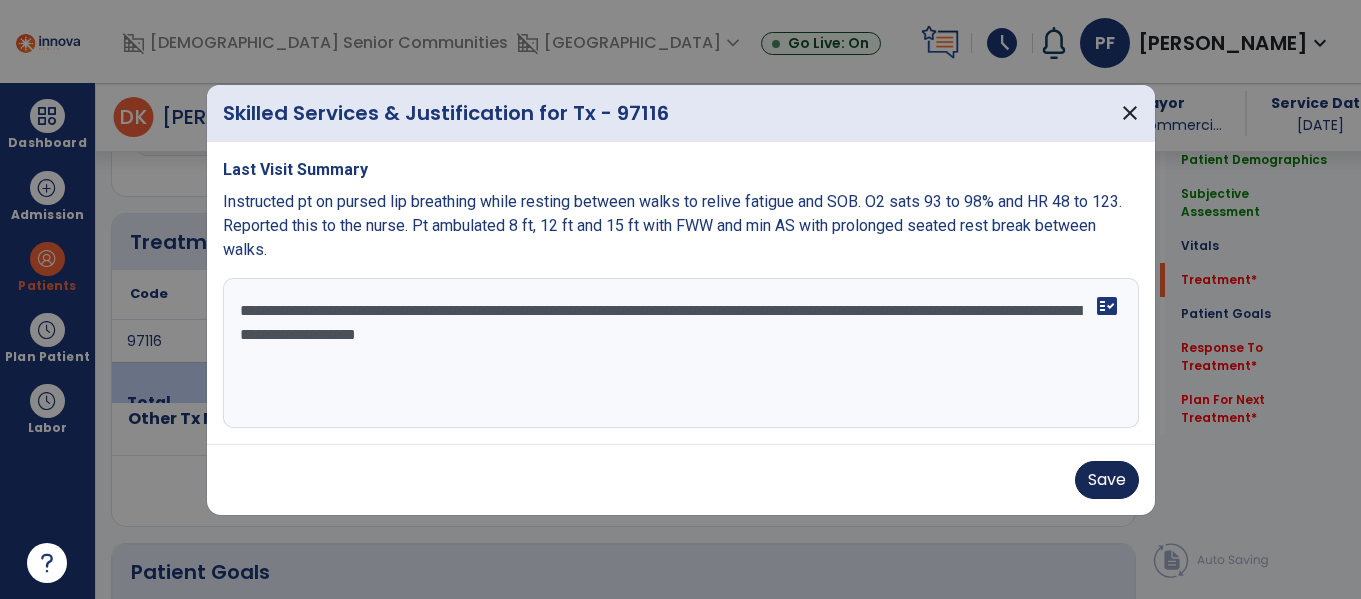 type on "**********" 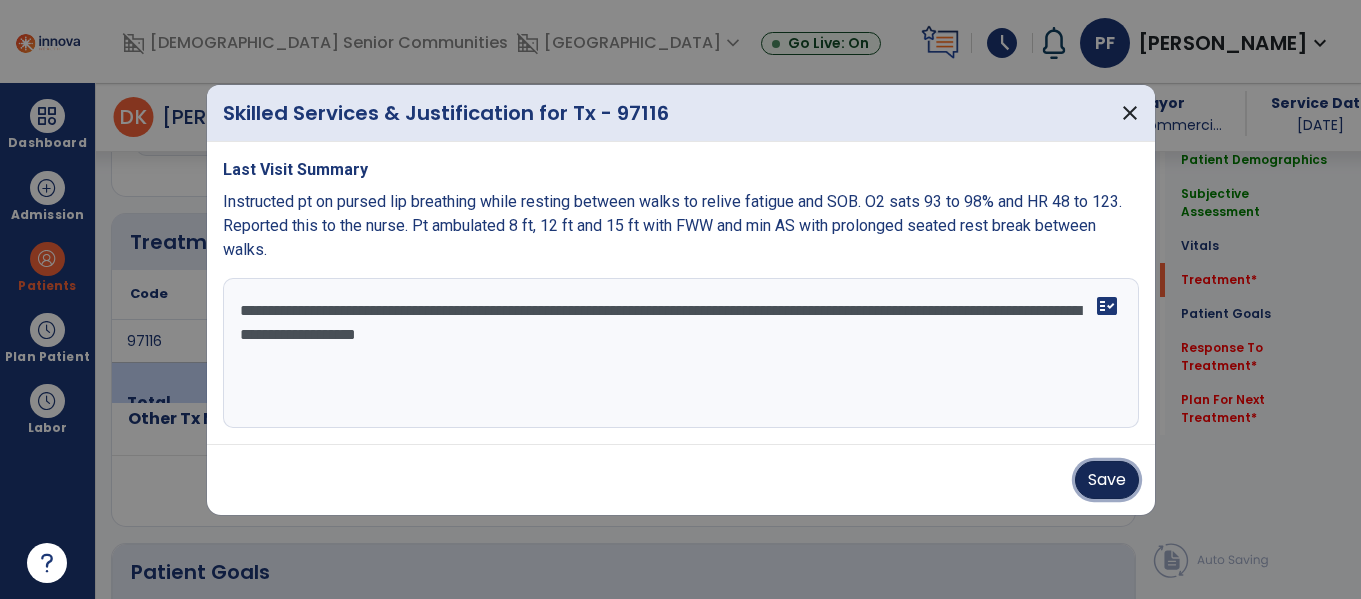 click on "Save" at bounding box center [1107, 480] 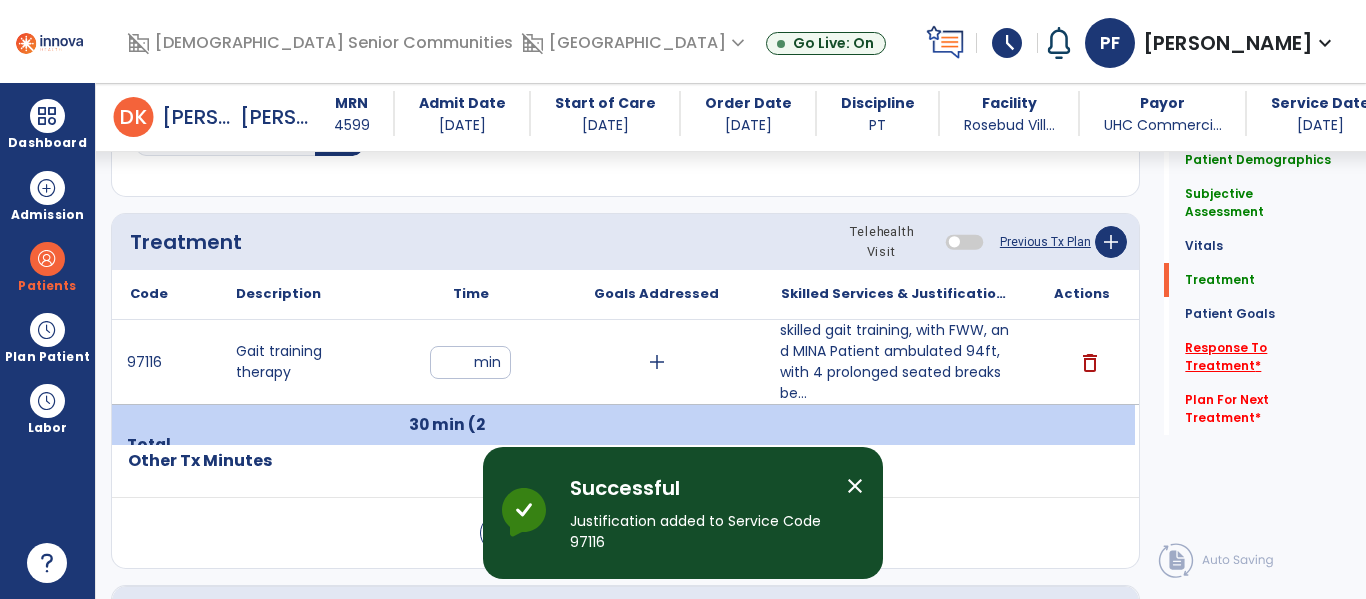 click on "Response To Treatment   *" 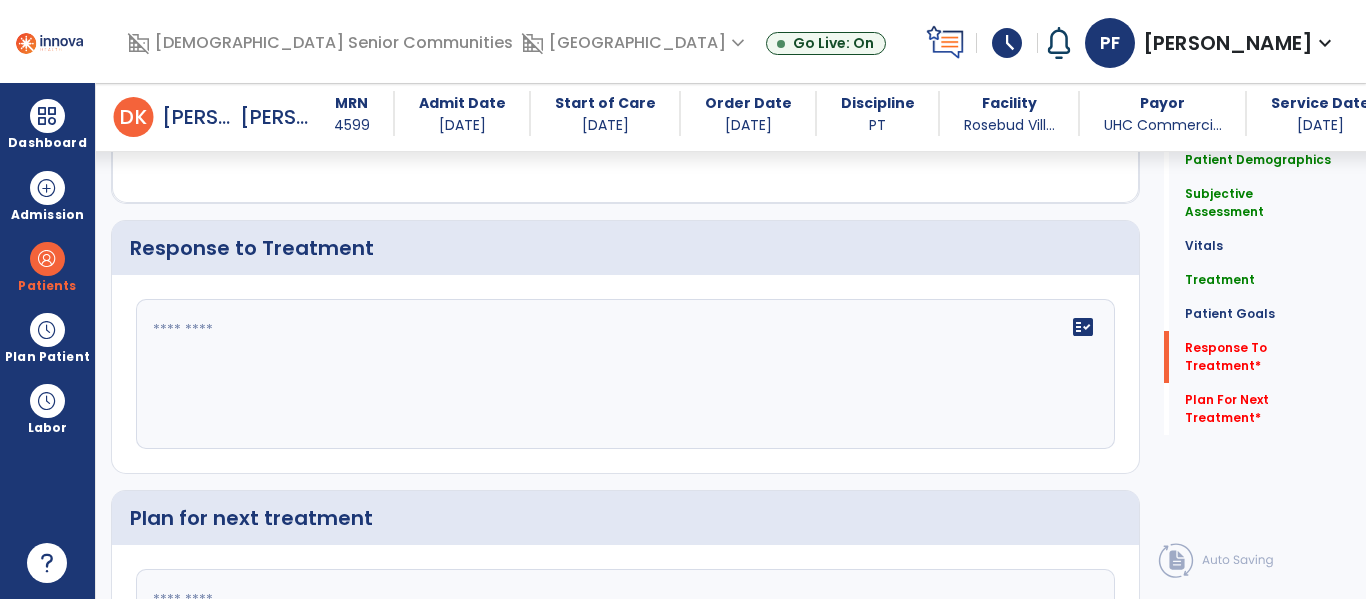 scroll, scrollTop: 2733, scrollLeft: 0, axis: vertical 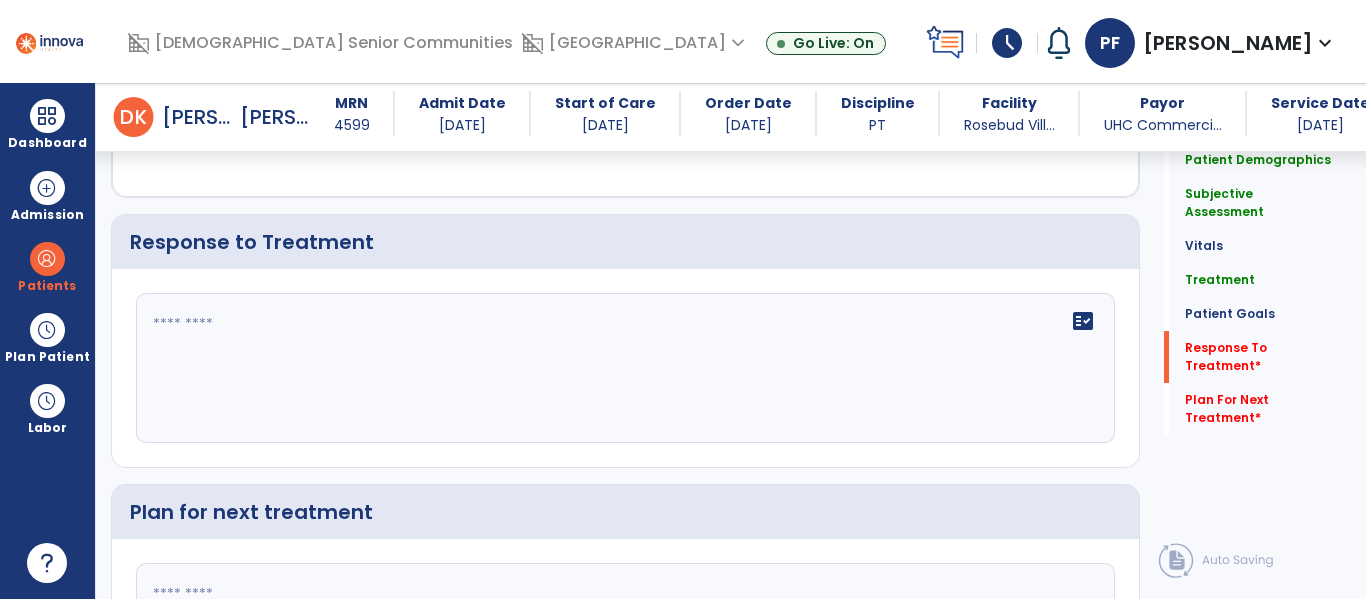 click on "fact_check" 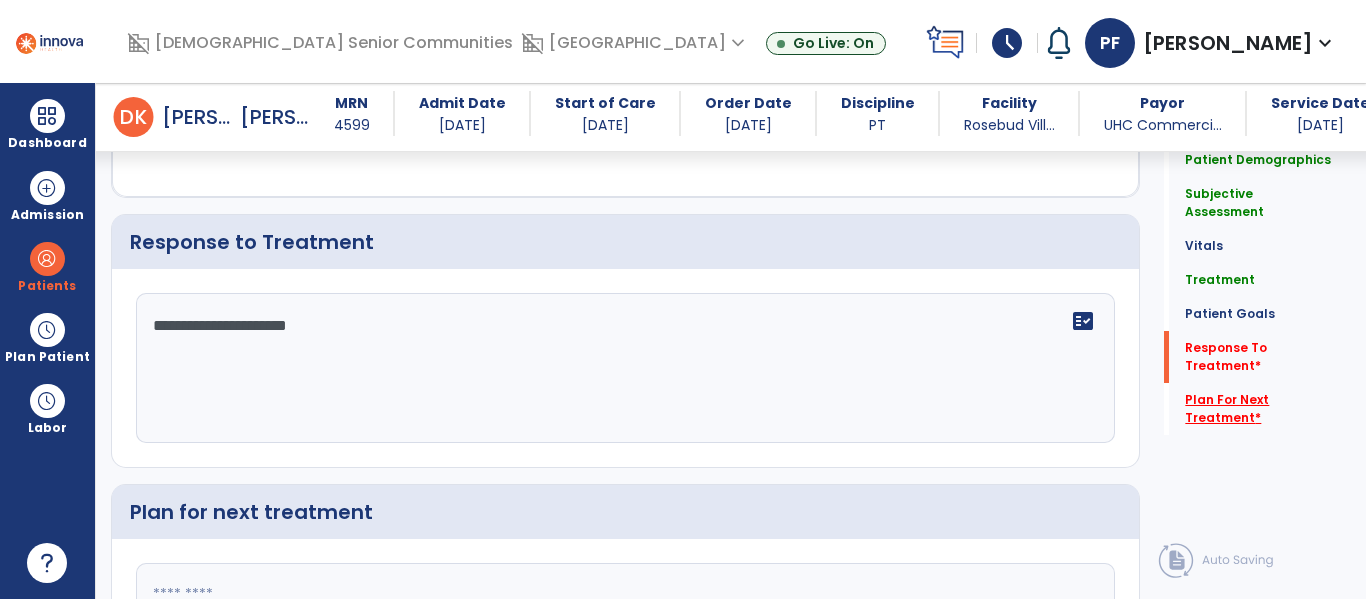 type on "**********" 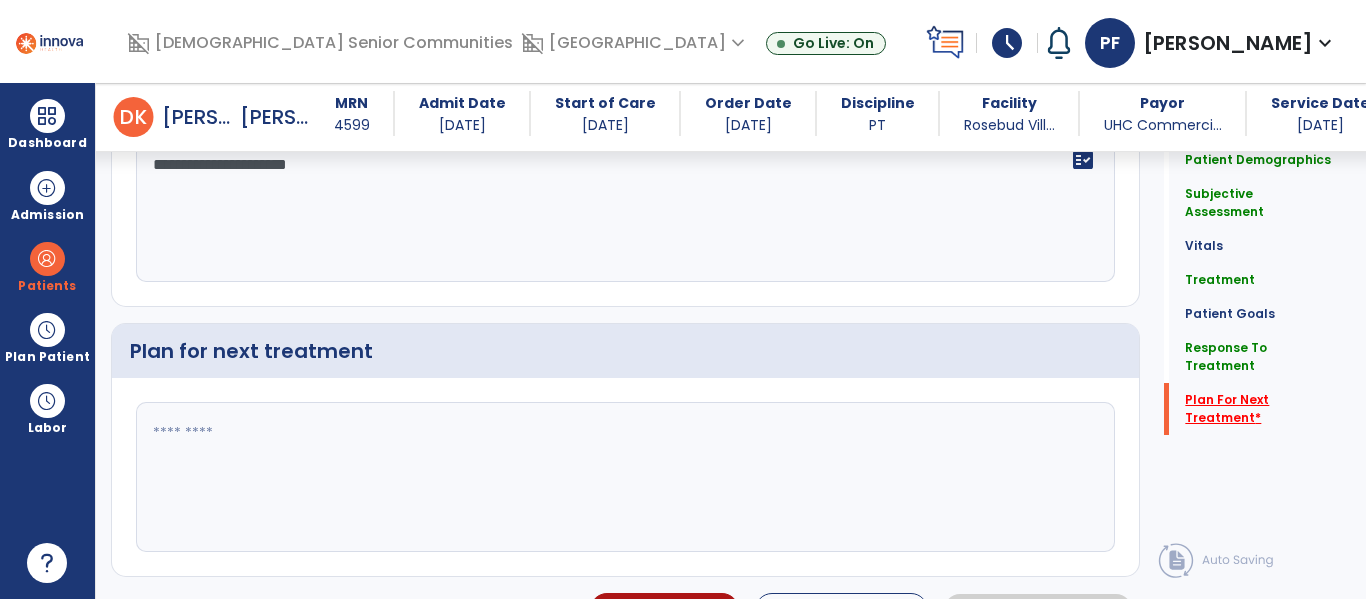 click on "Plan For Next Treatment   *" 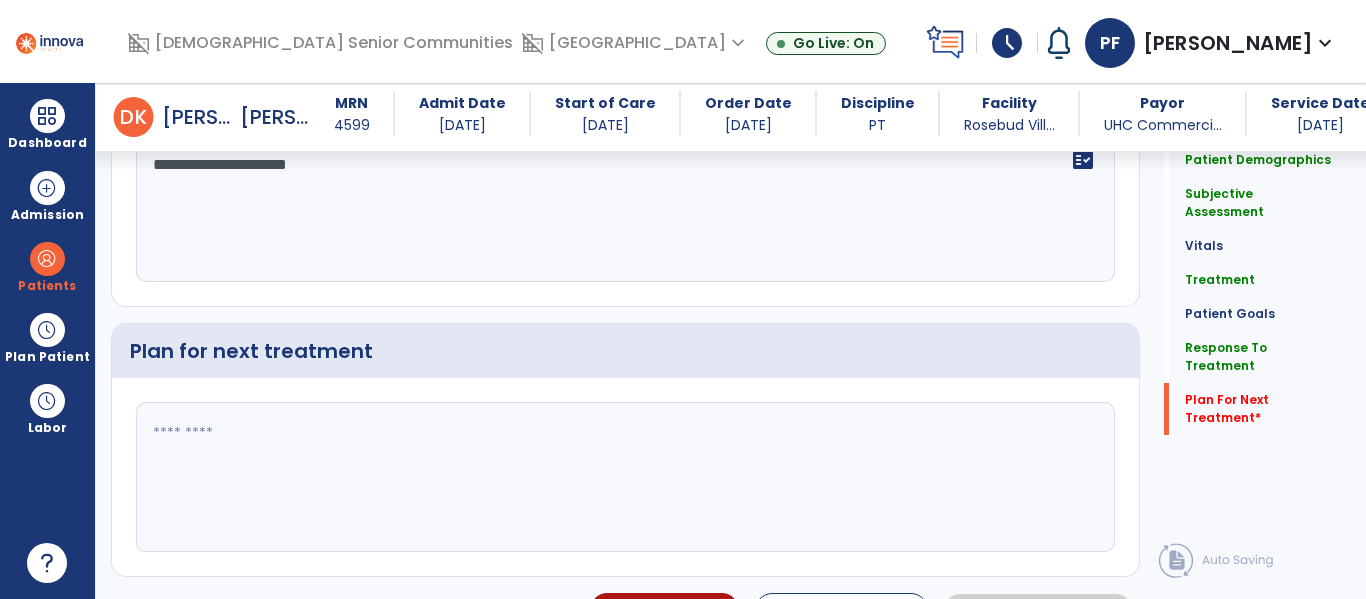 scroll, scrollTop: 2938, scrollLeft: 0, axis: vertical 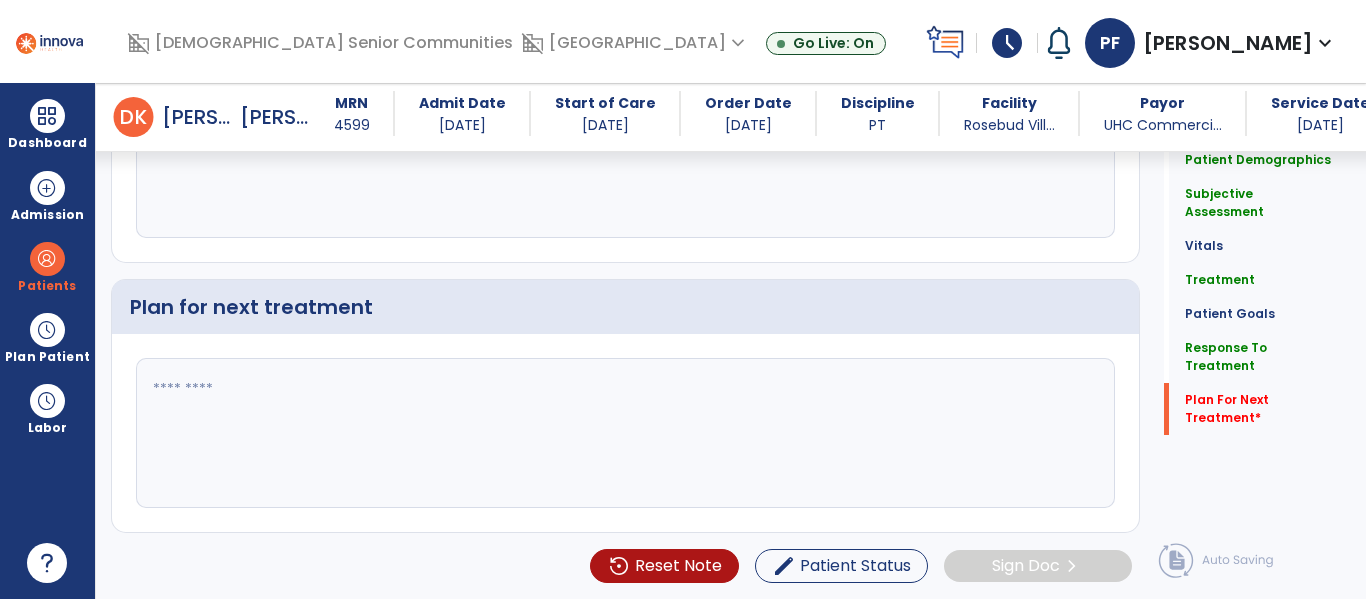 click 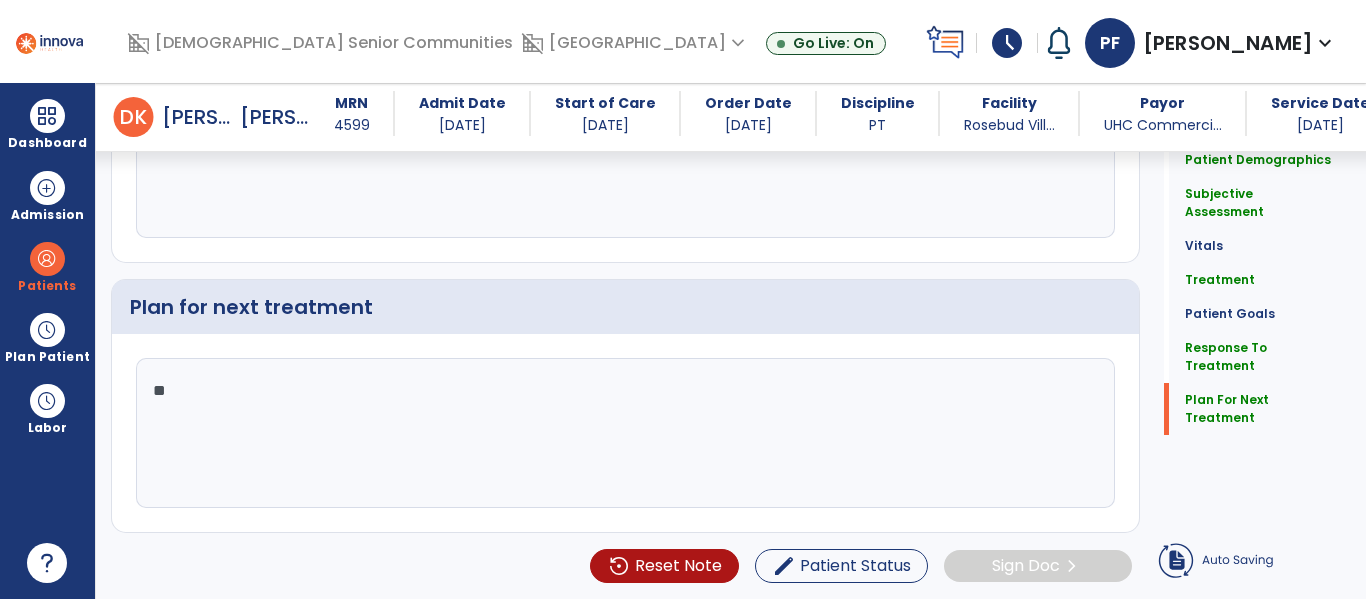 type on "*" 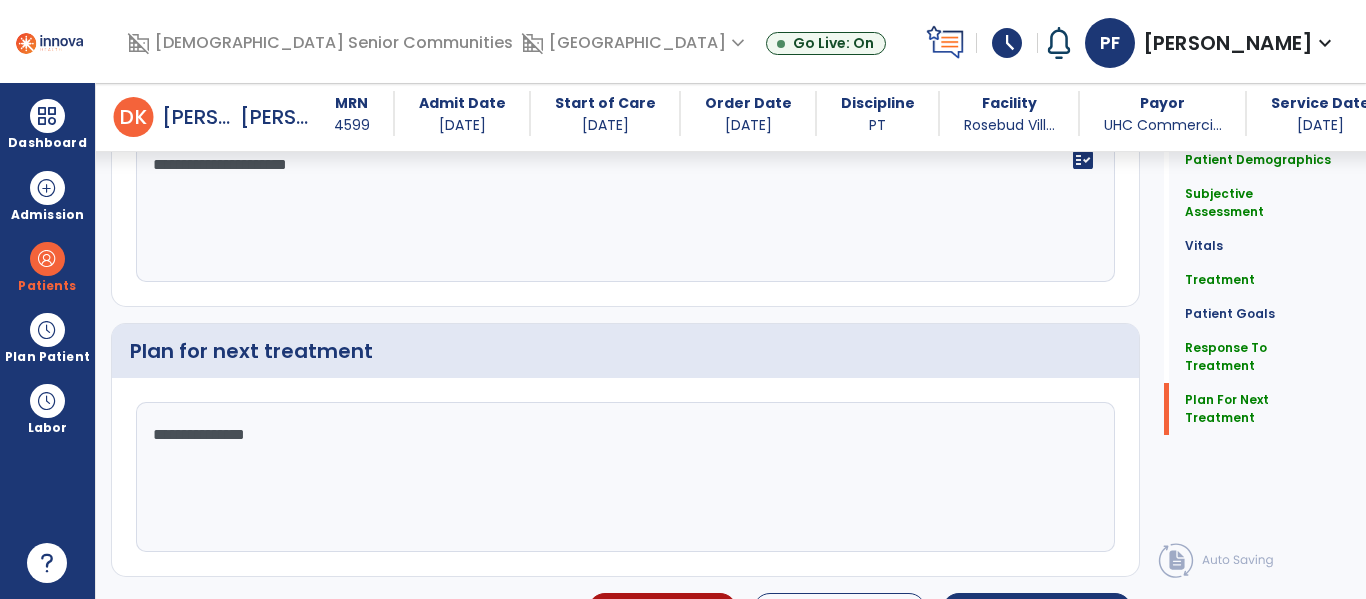 scroll, scrollTop: 2938, scrollLeft: 0, axis: vertical 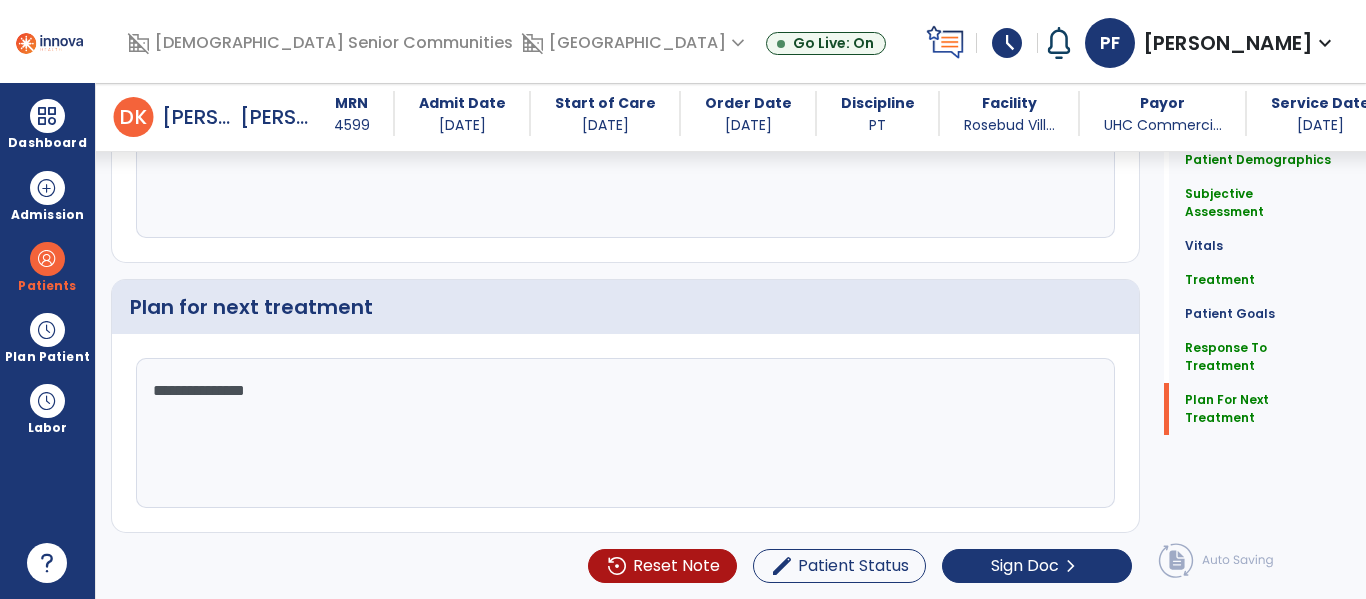 drag, startPoint x: 263, startPoint y: 389, endPoint x: 121, endPoint y: 388, distance: 142.00352 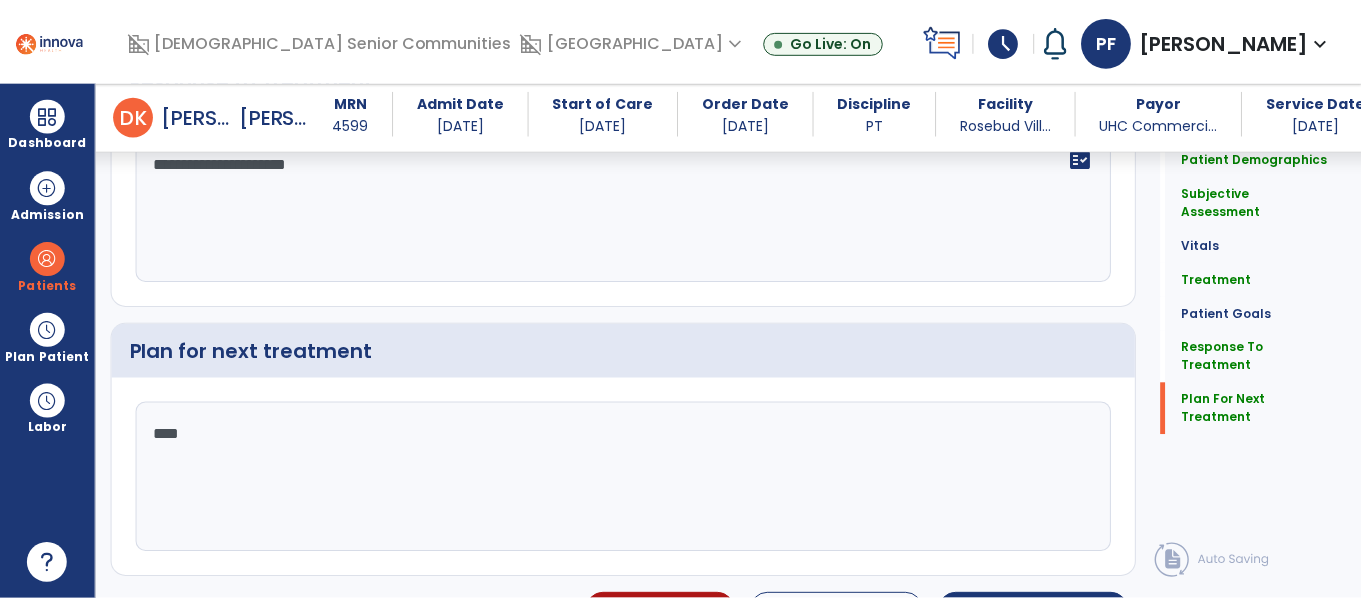scroll, scrollTop: 2938, scrollLeft: 0, axis: vertical 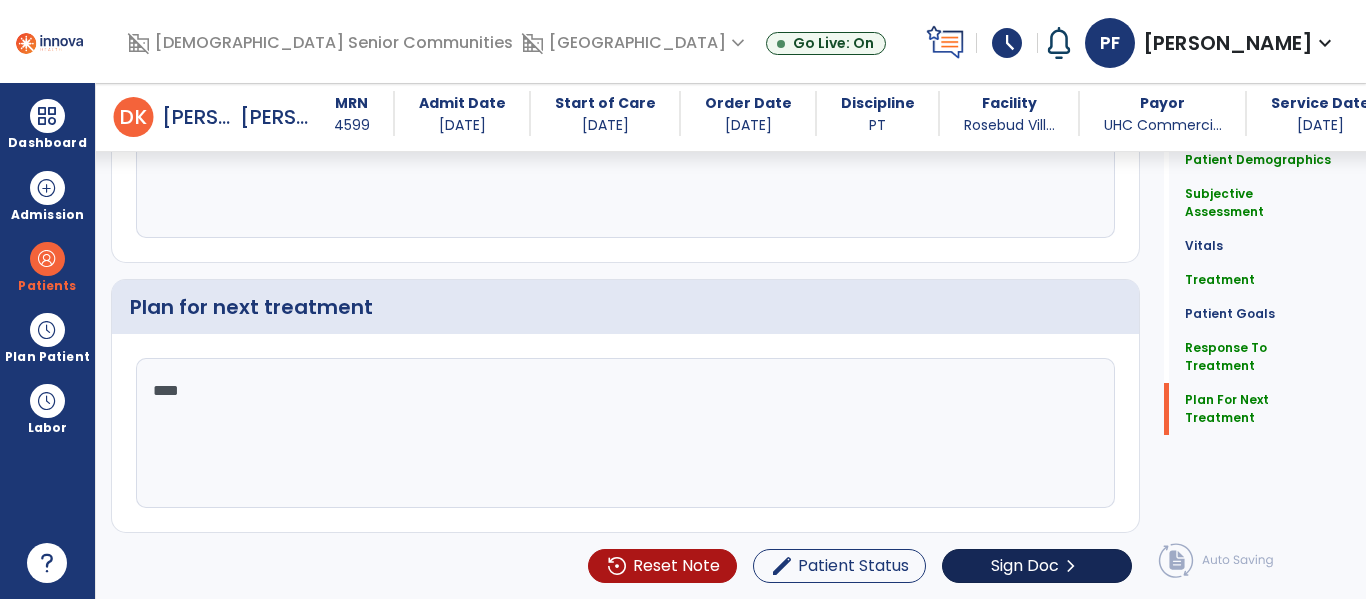 type on "***" 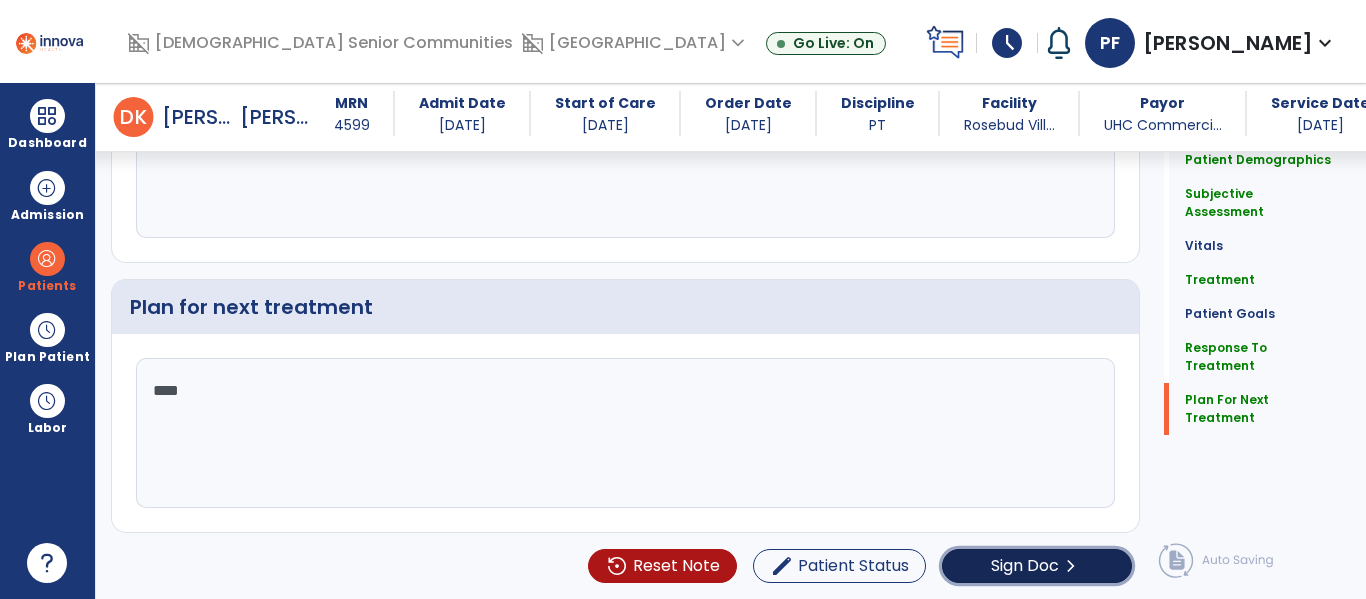 click on "Sign Doc" 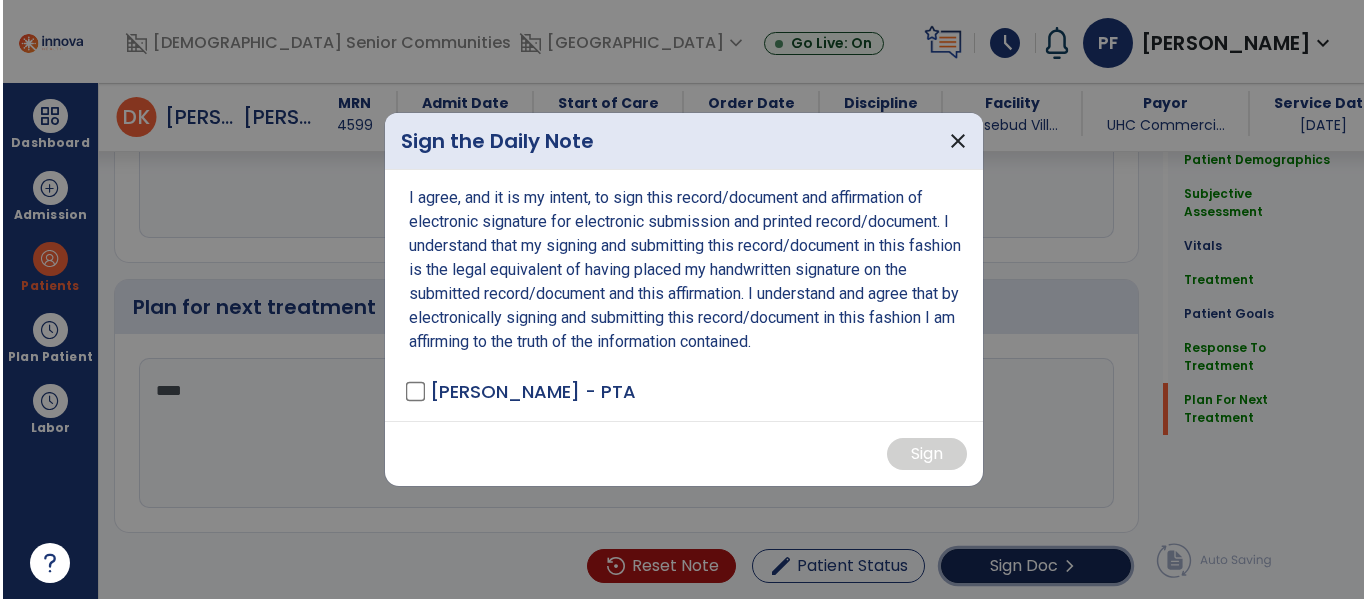 scroll, scrollTop: 2938, scrollLeft: 0, axis: vertical 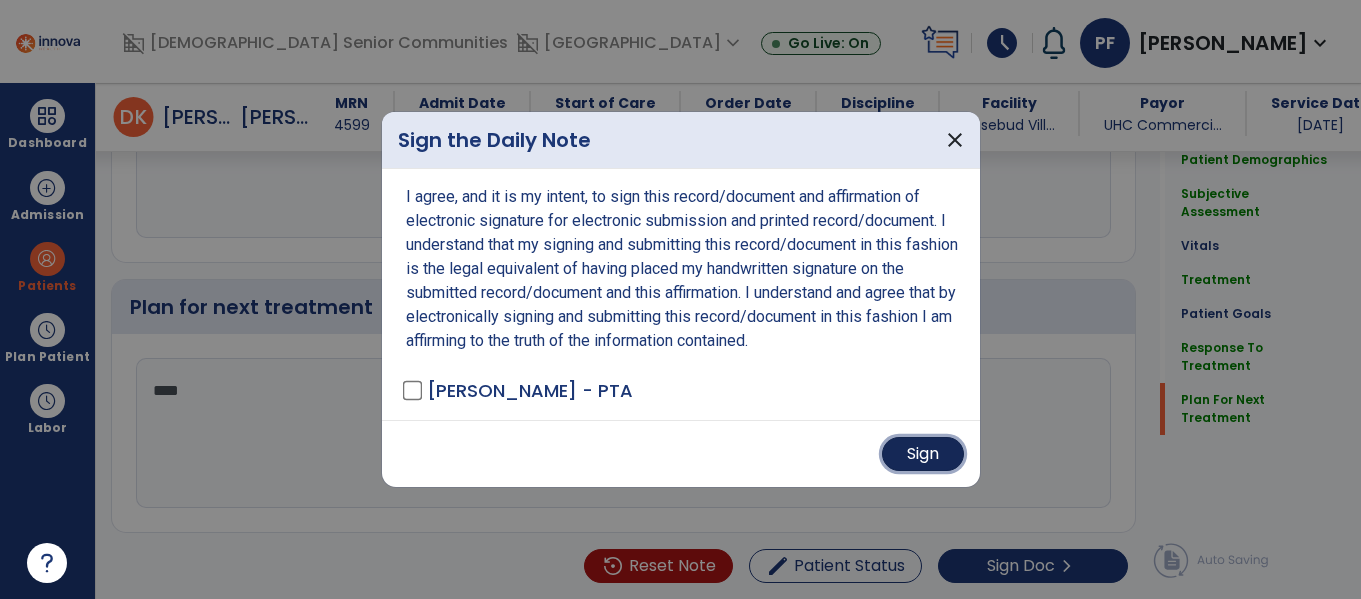 click on "Sign" at bounding box center [923, 454] 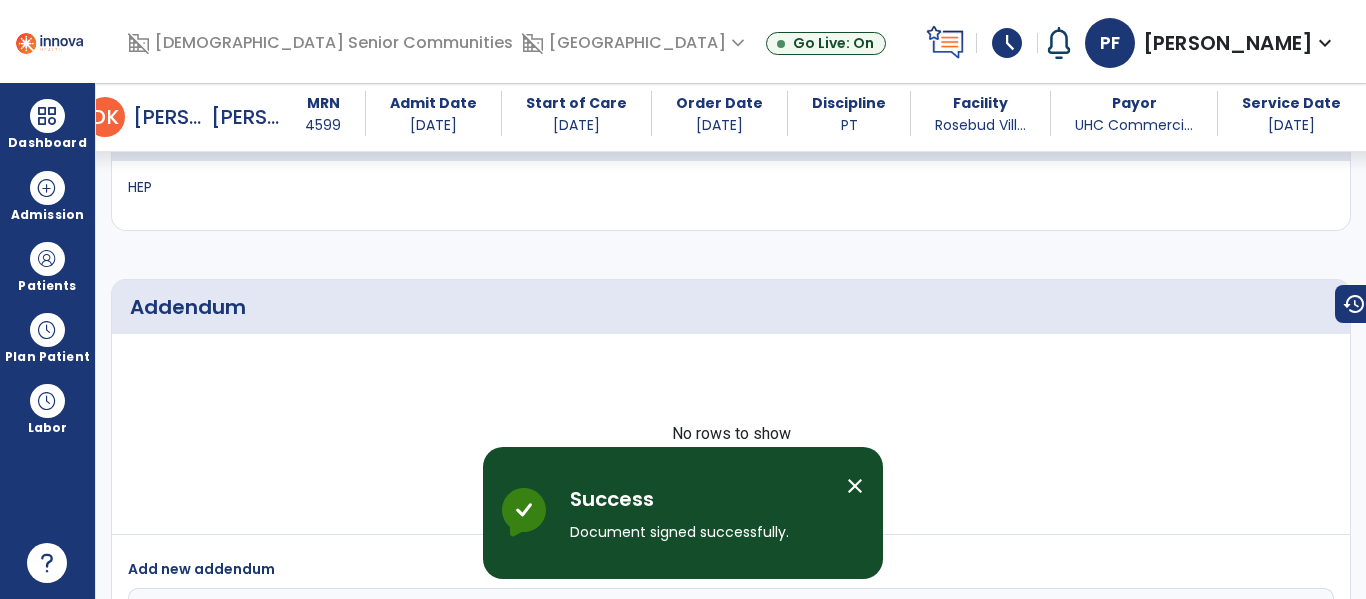 scroll, scrollTop: 3794, scrollLeft: 0, axis: vertical 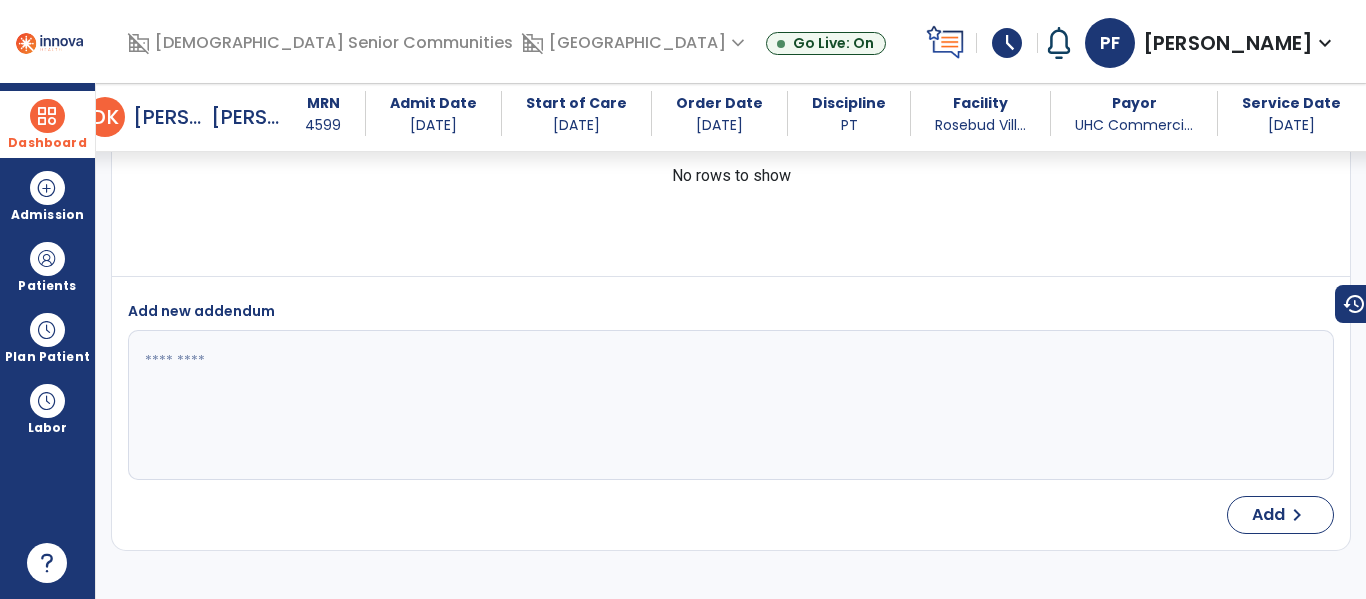 click on "Dashboard" at bounding box center (47, 124) 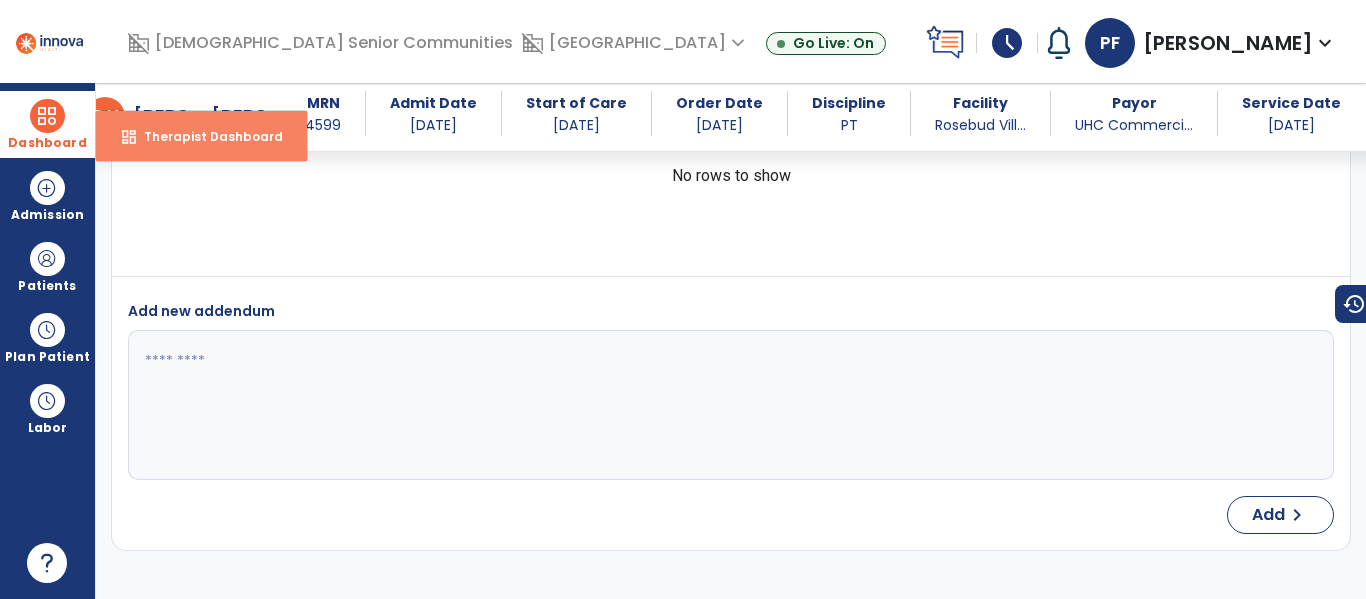 click on "dashboard  Therapist Dashboard" at bounding box center [201, 136] 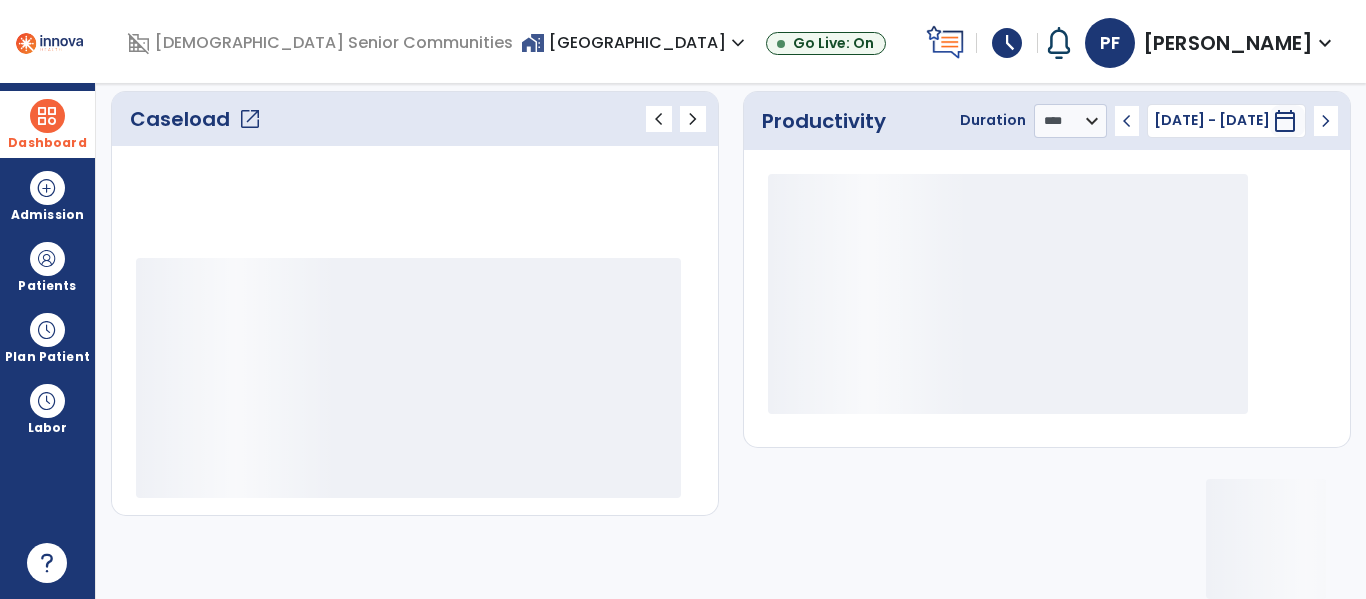 scroll, scrollTop: 276, scrollLeft: 0, axis: vertical 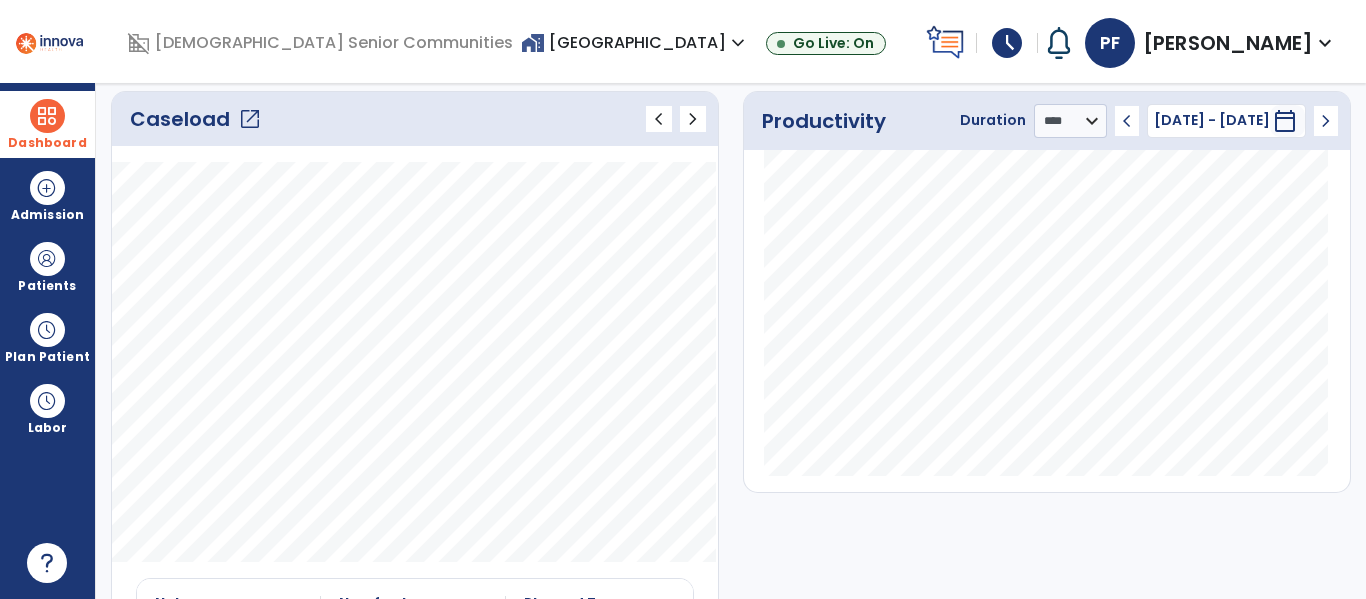 click on "open_in_new" 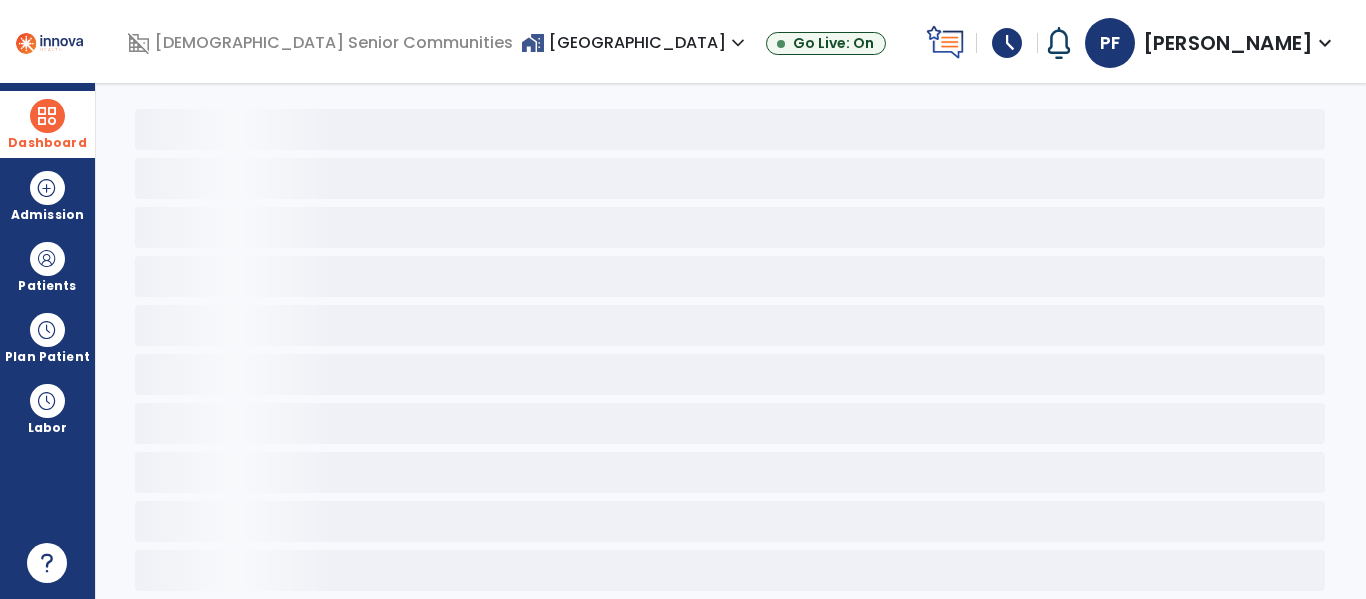 scroll, scrollTop: 78, scrollLeft: 0, axis: vertical 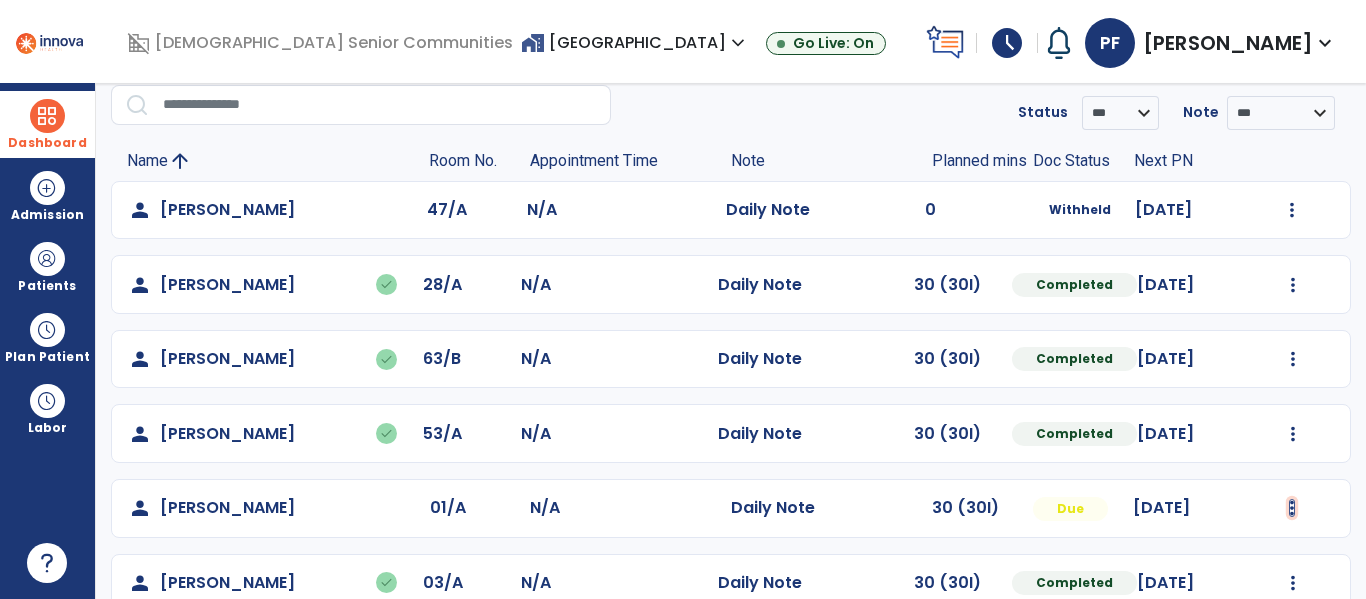 click at bounding box center (1292, 210) 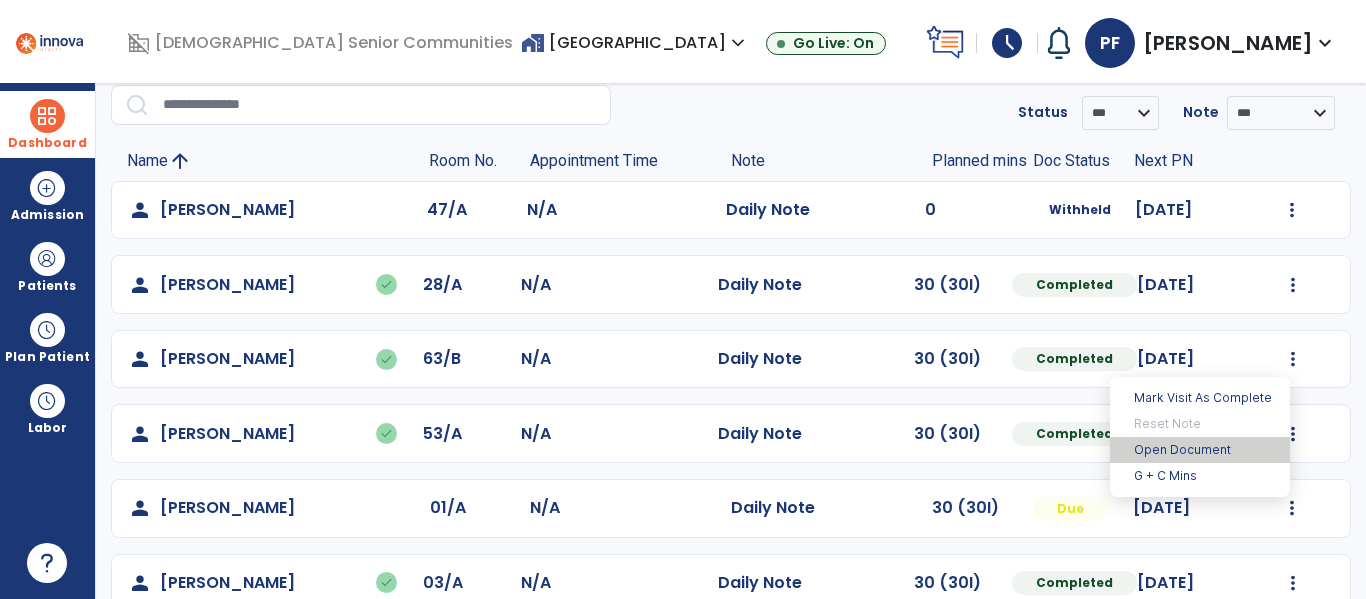 click on "Open Document" at bounding box center (1200, 450) 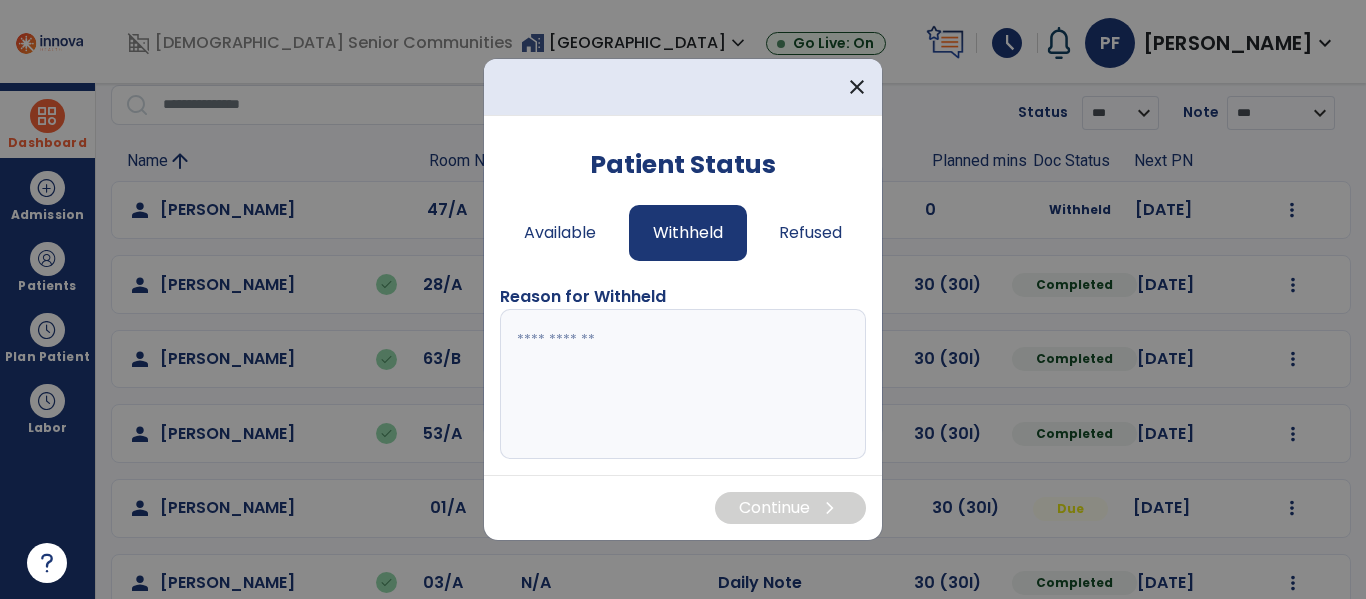 click at bounding box center (683, 384) 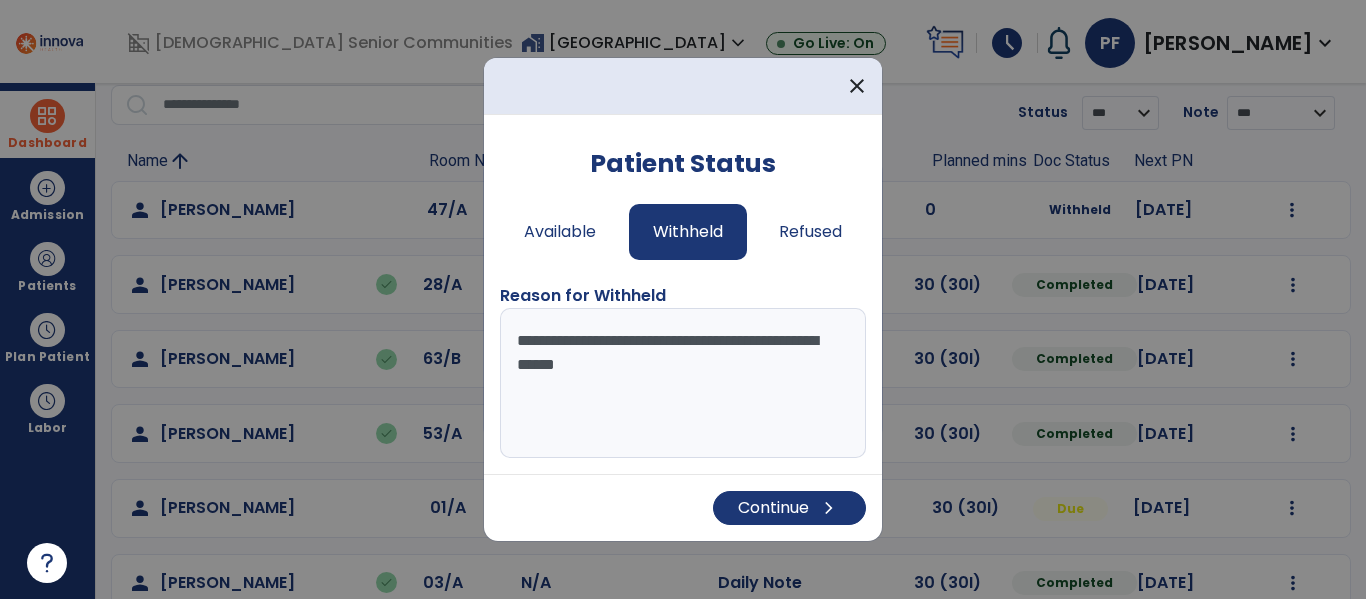 click on "**********" at bounding box center (683, 383) 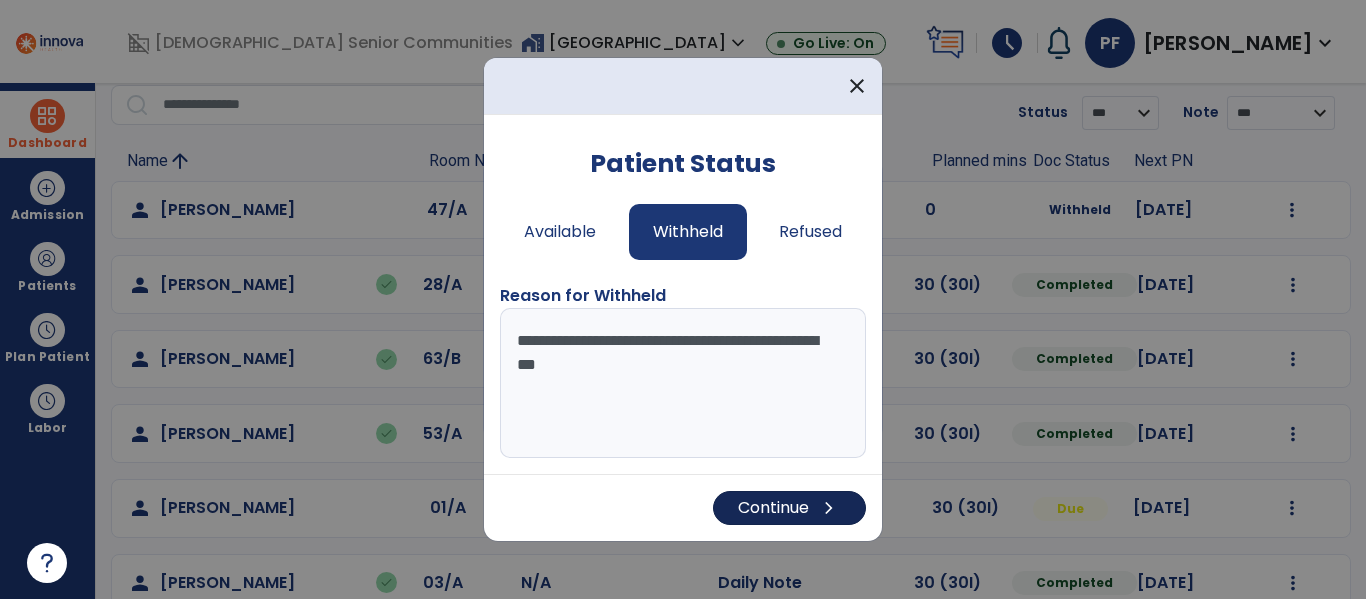 type on "**********" 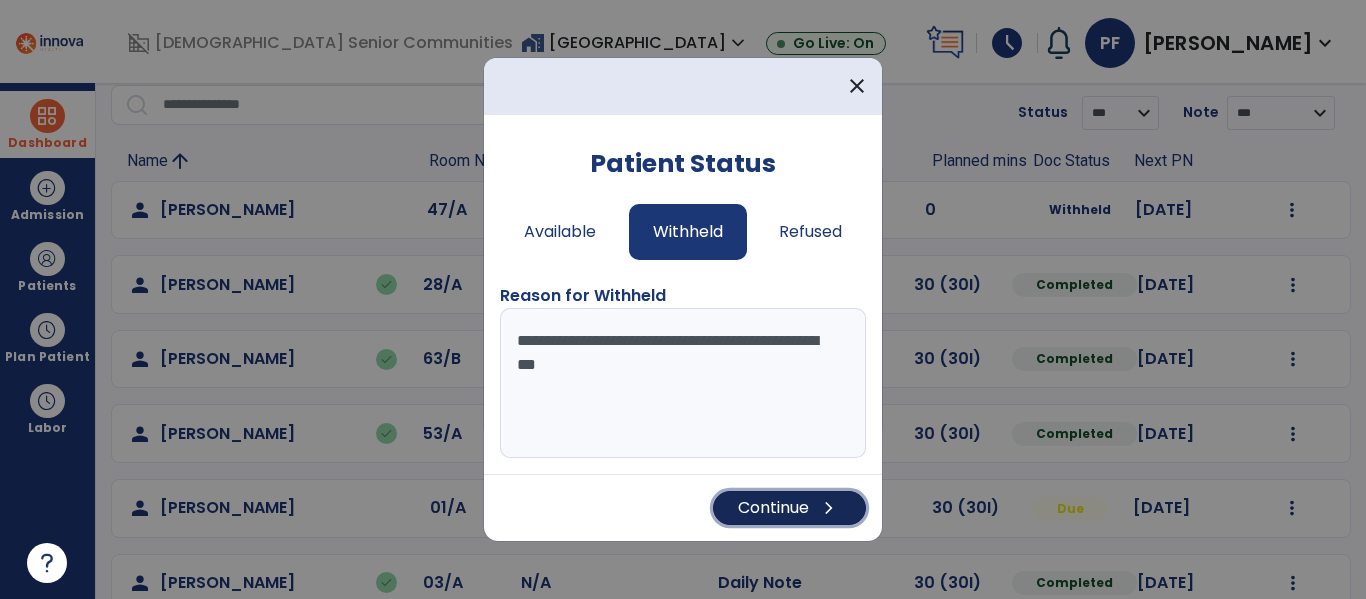 click on "Continue   chevron_right" at bounding box center (789, 508) 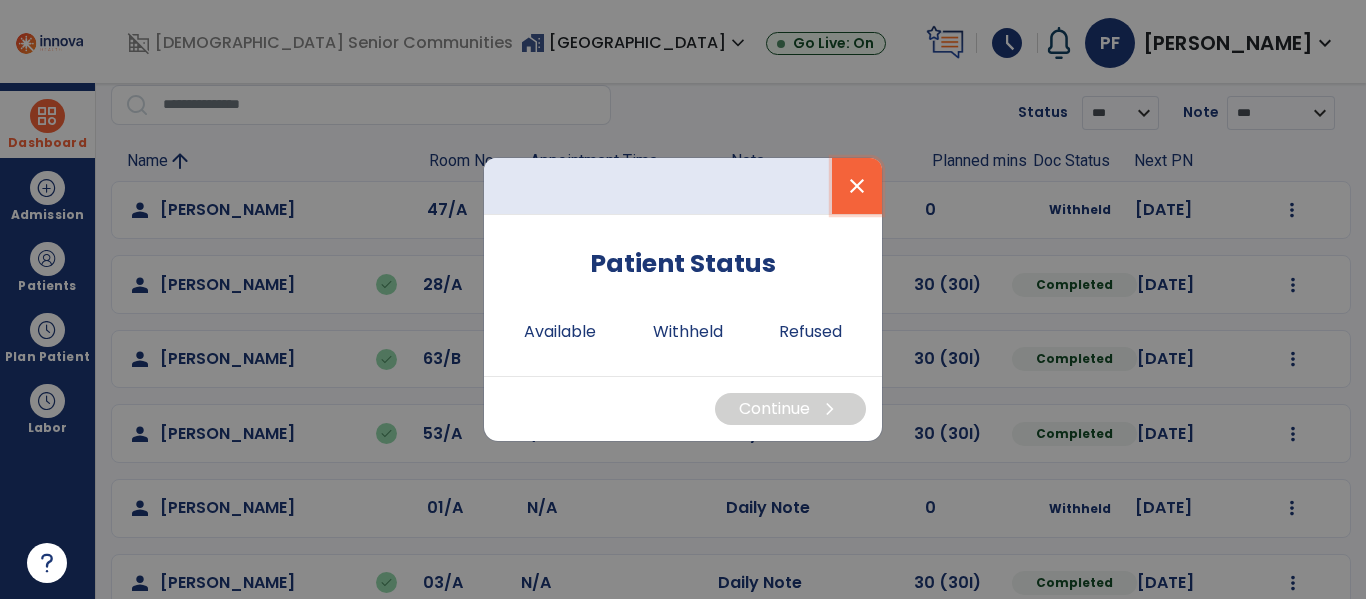 click on "close" at bounding box center [857, 186] 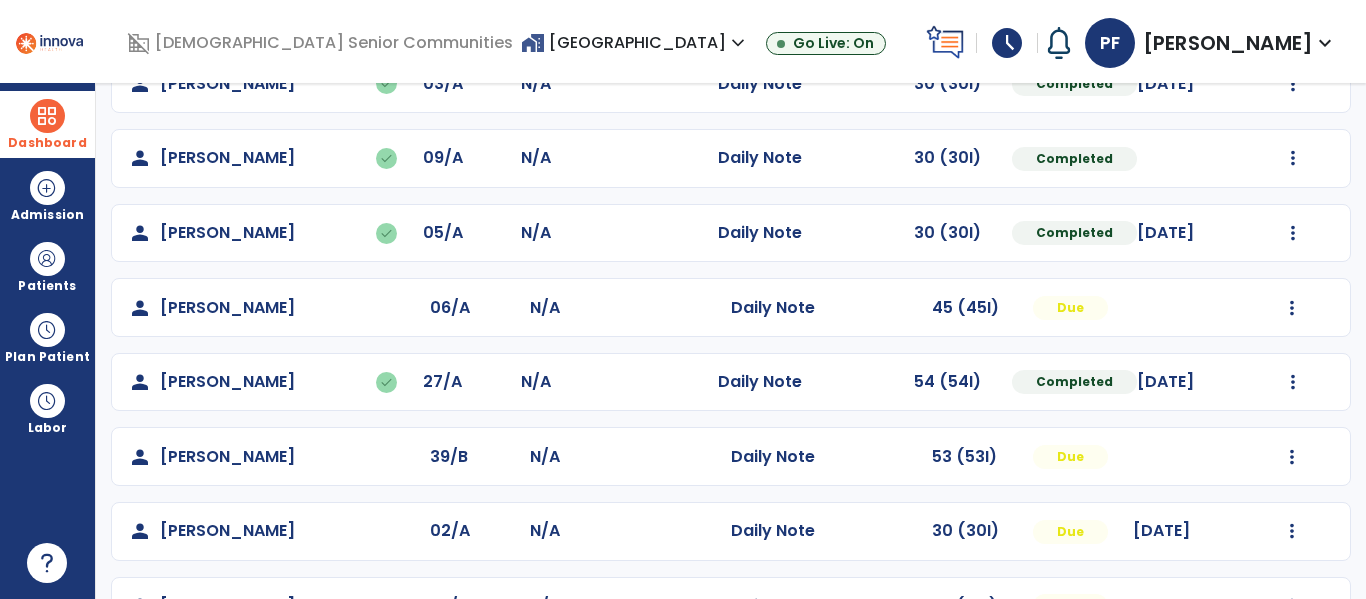scroll, scrollTop: 581, scrollLeft: 0, axis: vertical 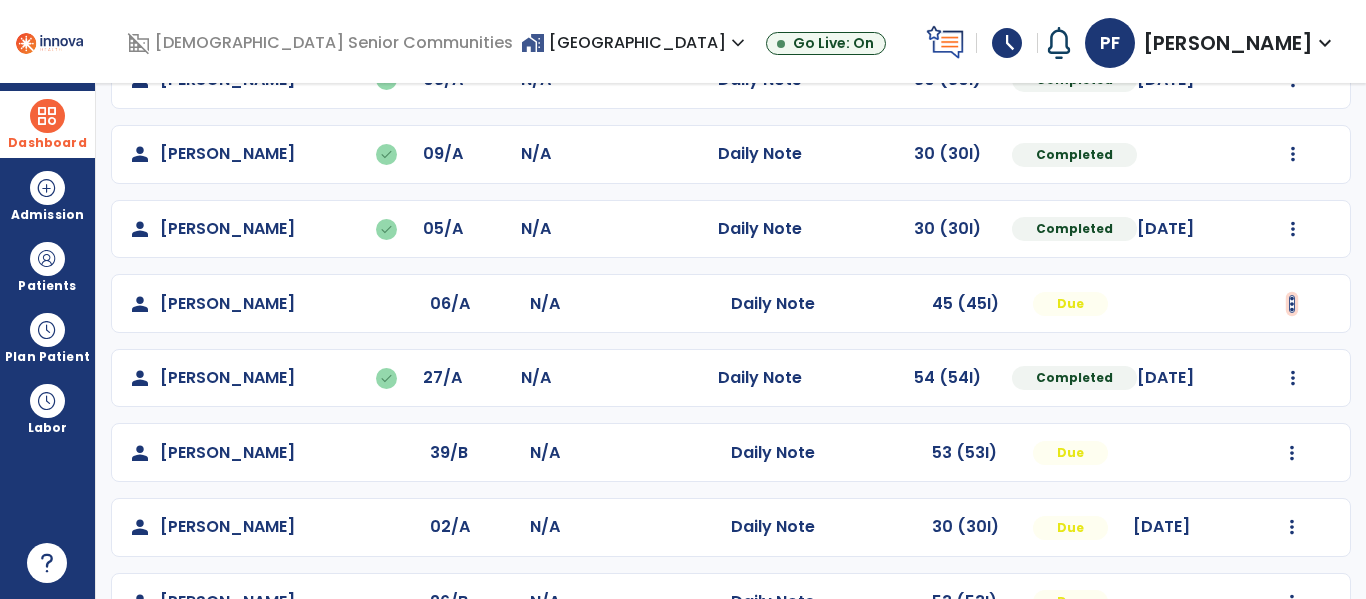 click at bounding box center (1292, -293) 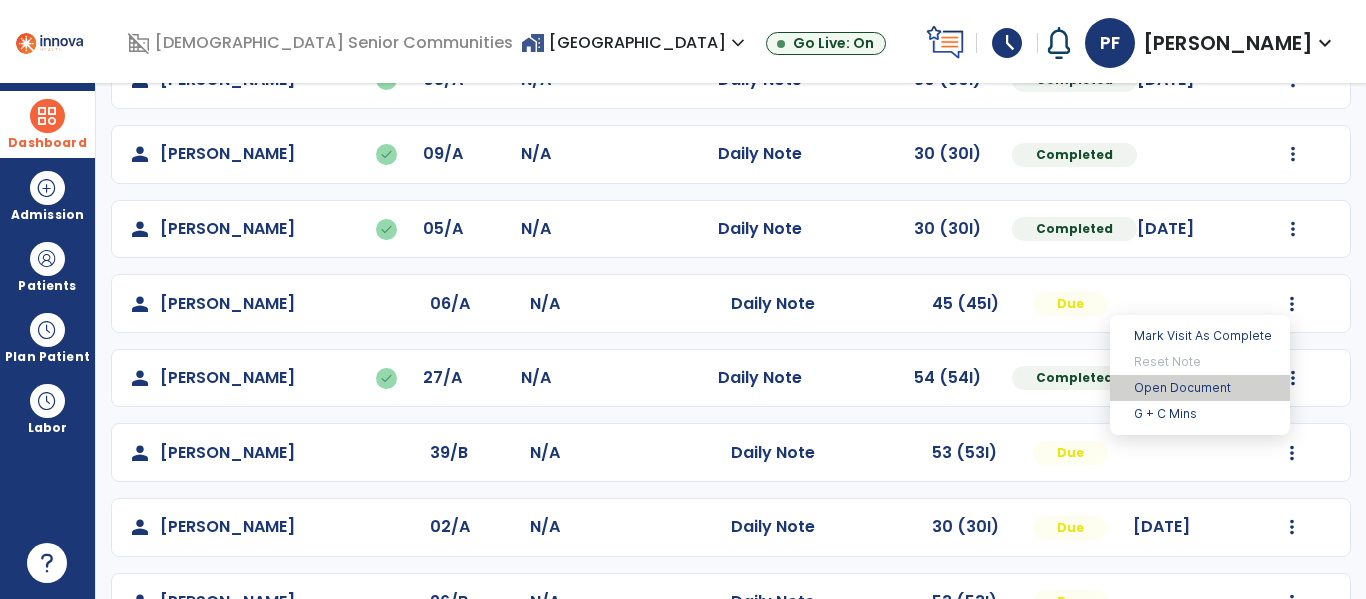 click on "Open Document" at bounding box center [1200, 388] 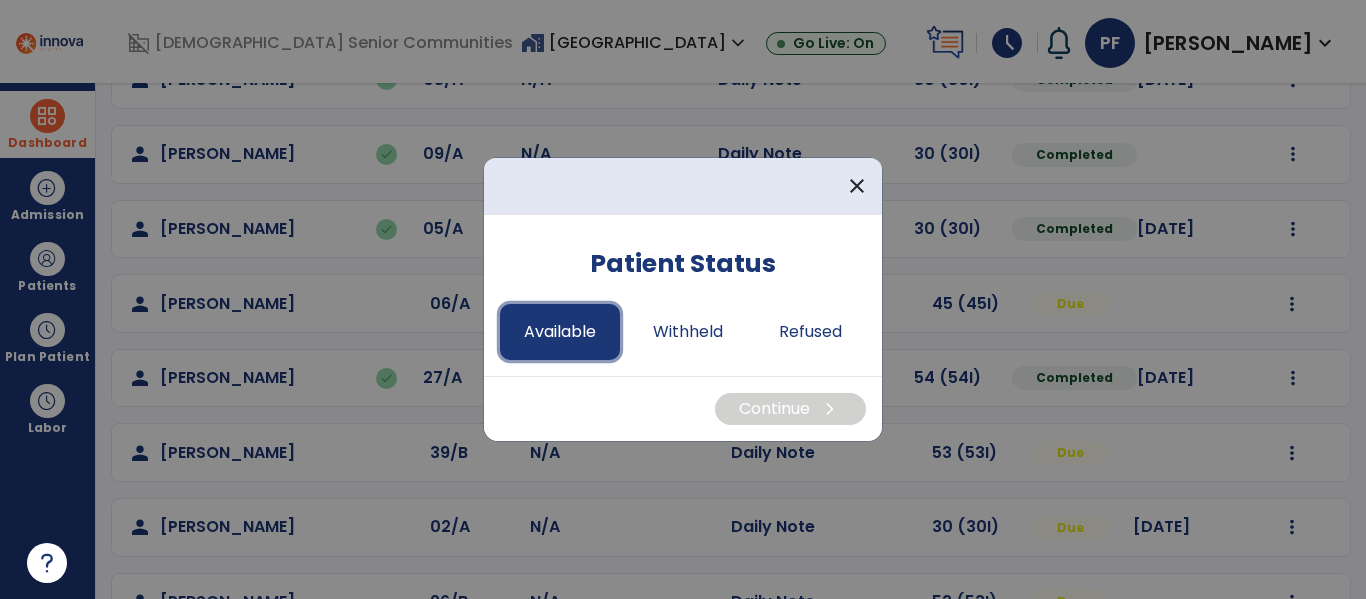 click on "Available" at bounding box center [560, 332] 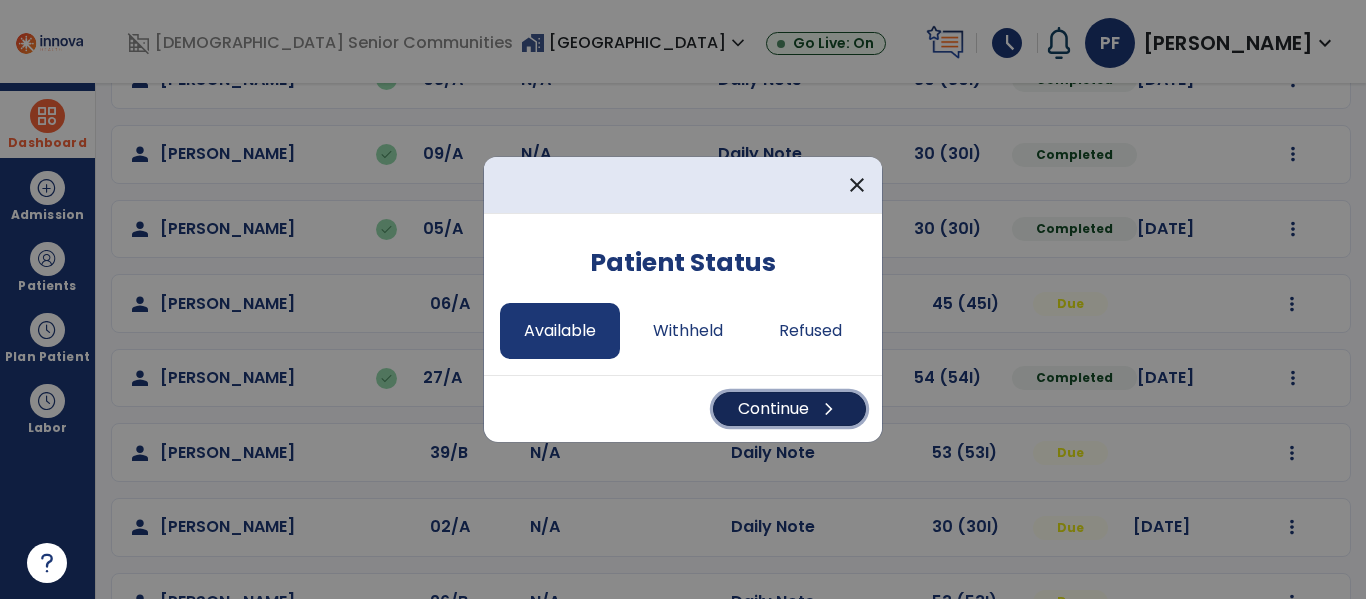 click on "Continue   chevron_right" at bounding box center (789, 409) 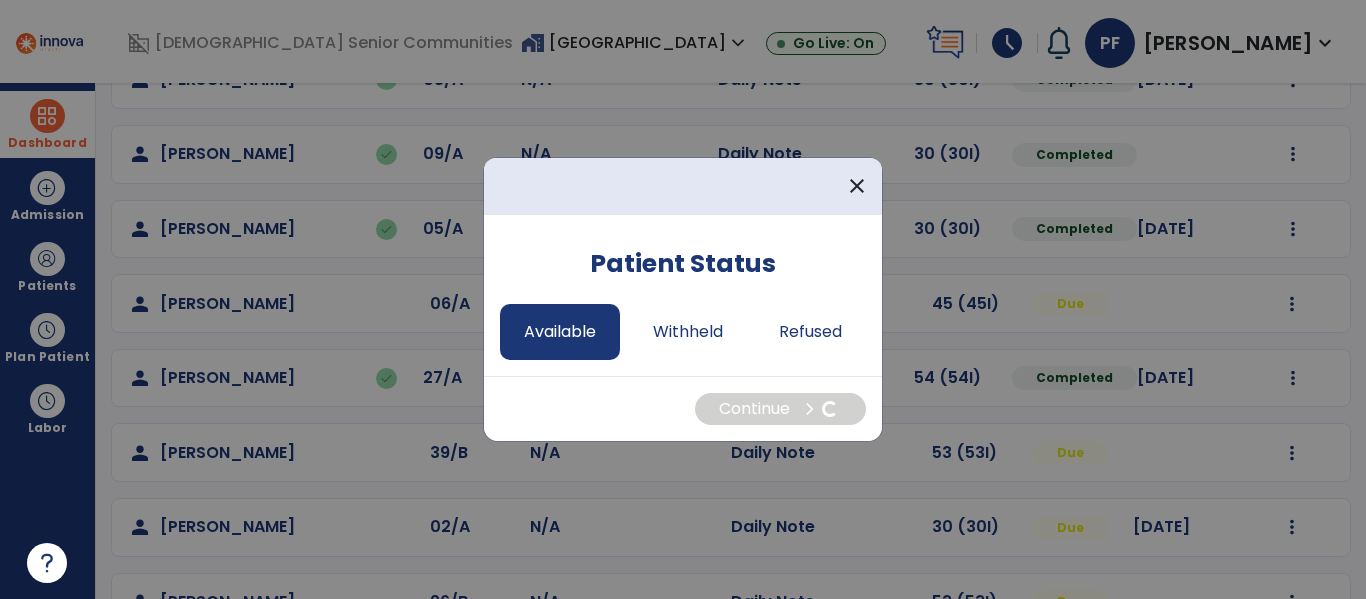select on "*" 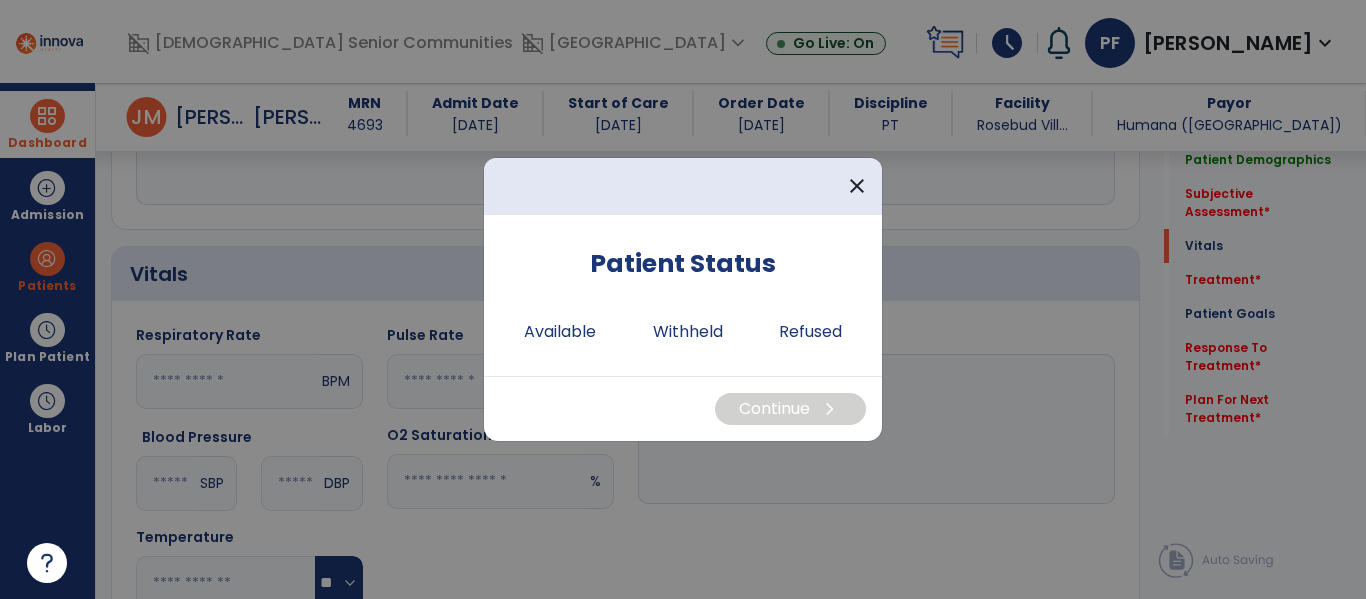 scroll, scrollTop: 576, scrollLeft: 0, axis: vertical 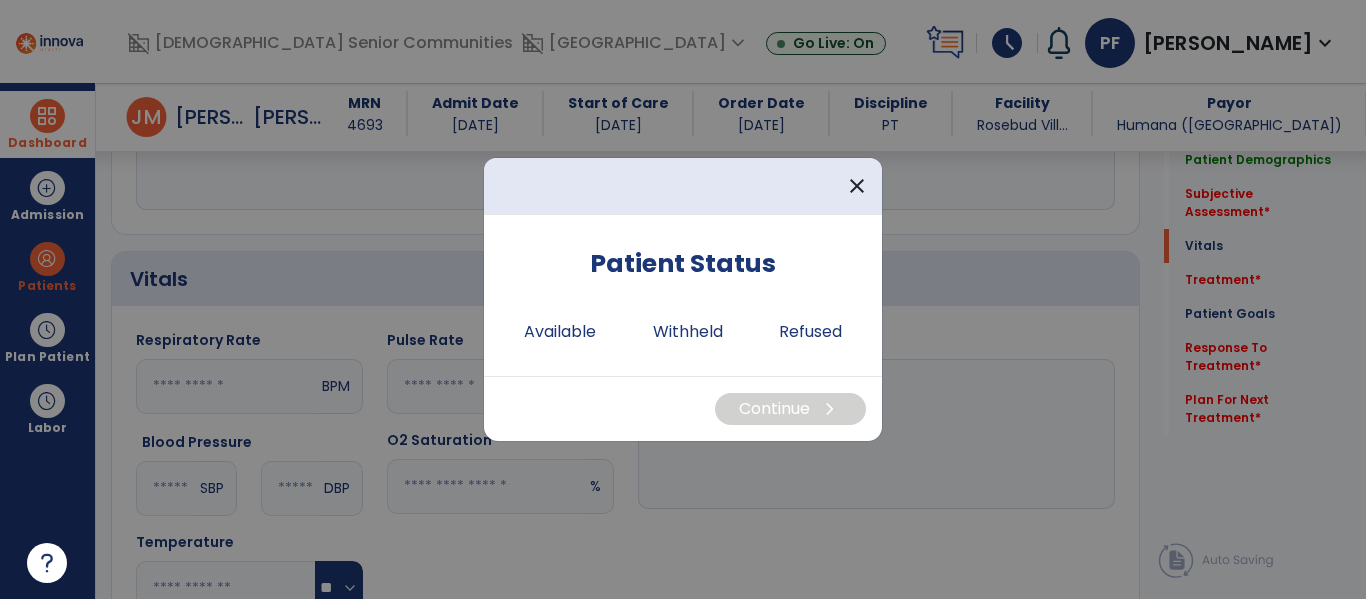 click at bounding box center (683, 299) 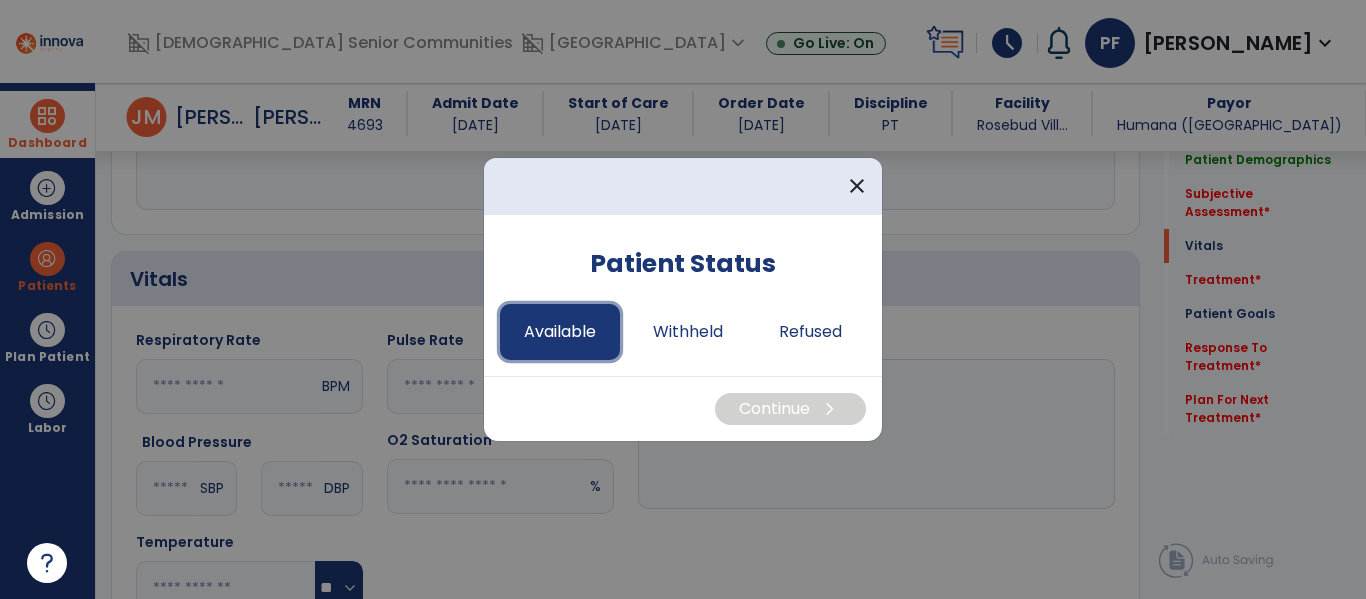 click on "Available" at bounding box center [560, 332] 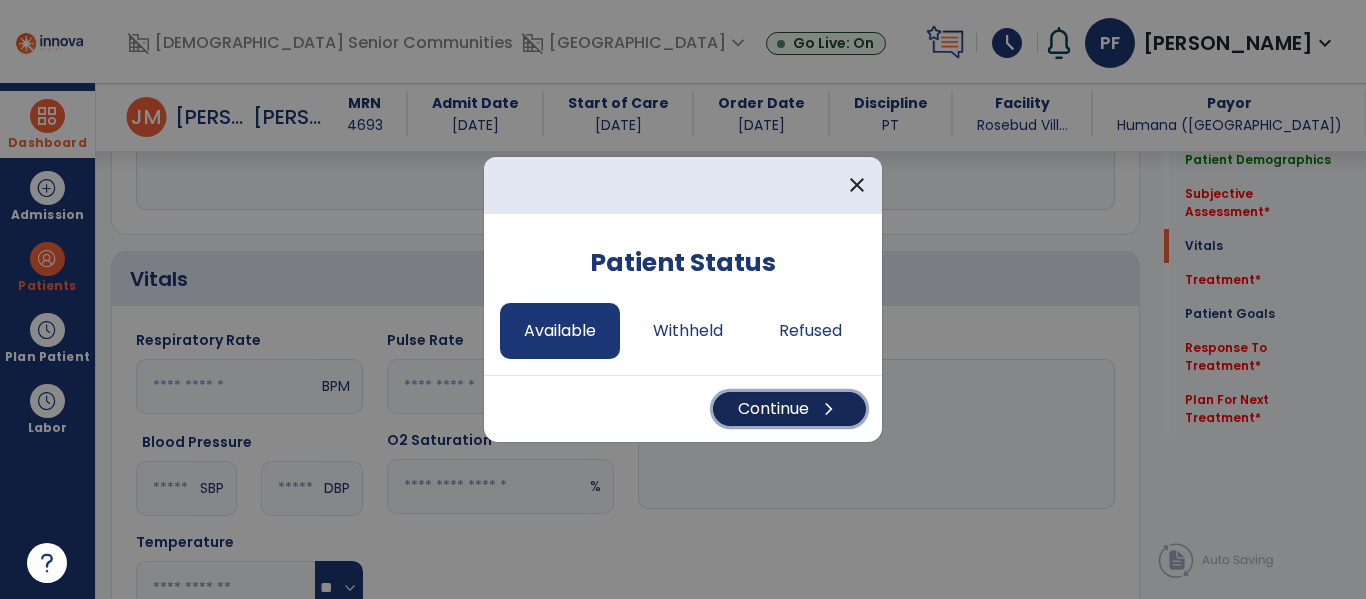 click on "Continue   chevron_right" at bounding box center [789, 409] 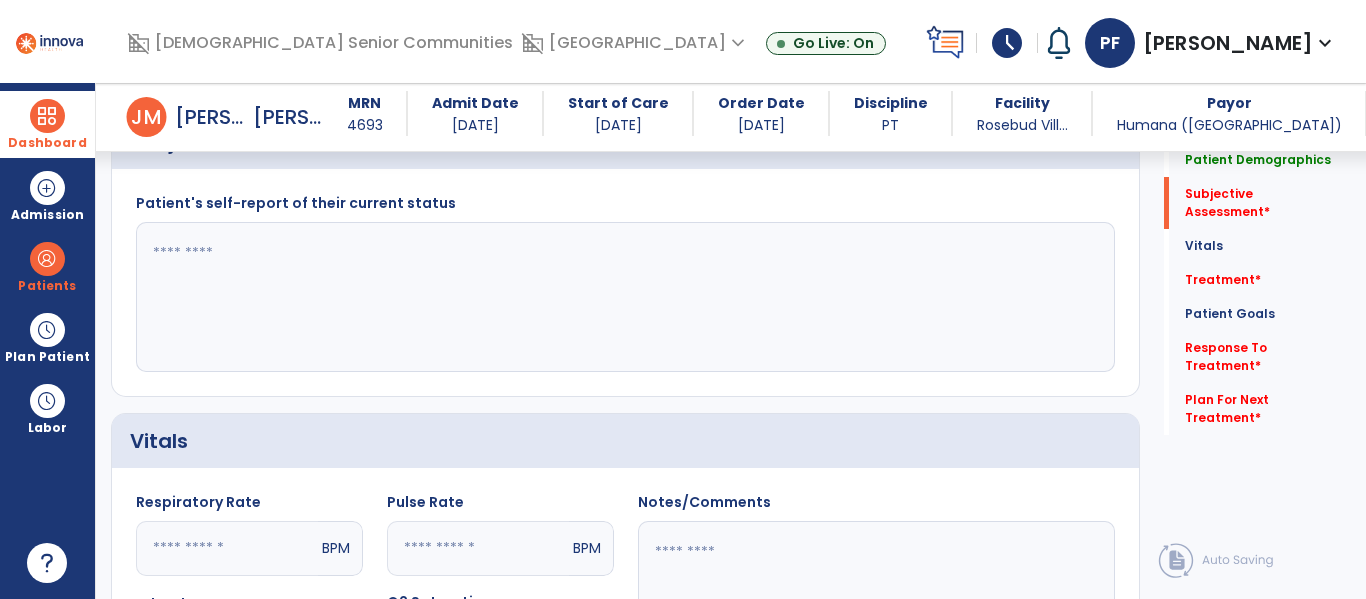 scroll, scrollTop: 396, scrollLeft: 0, axis: vertical 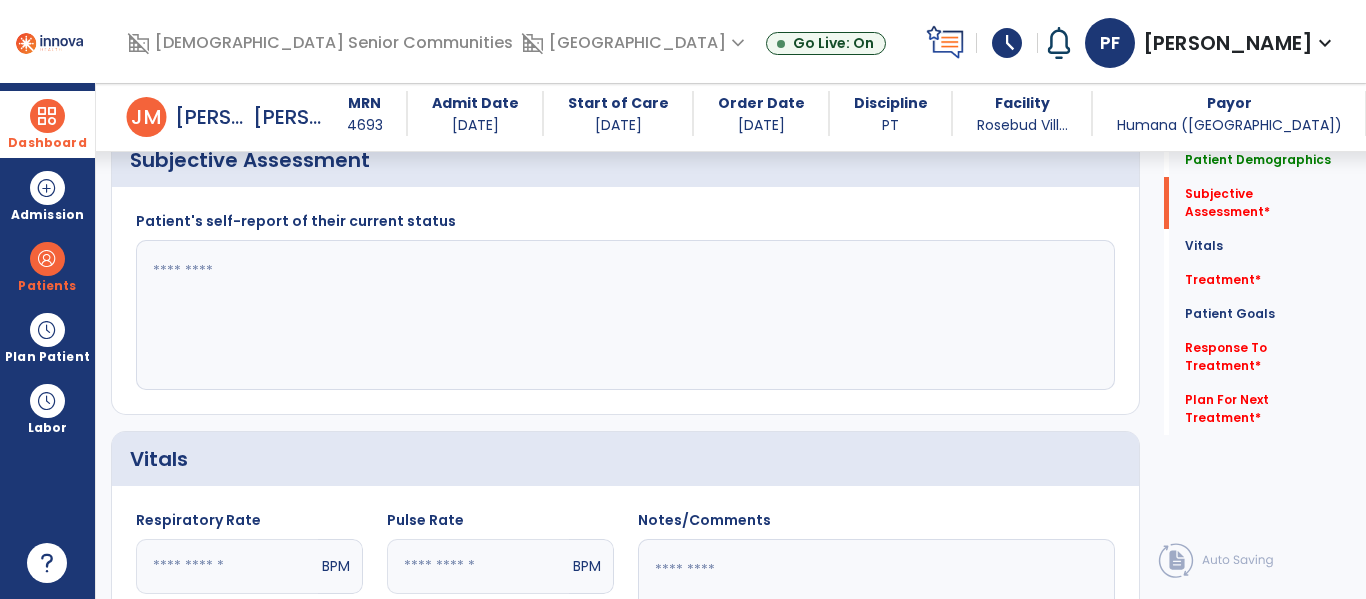 click 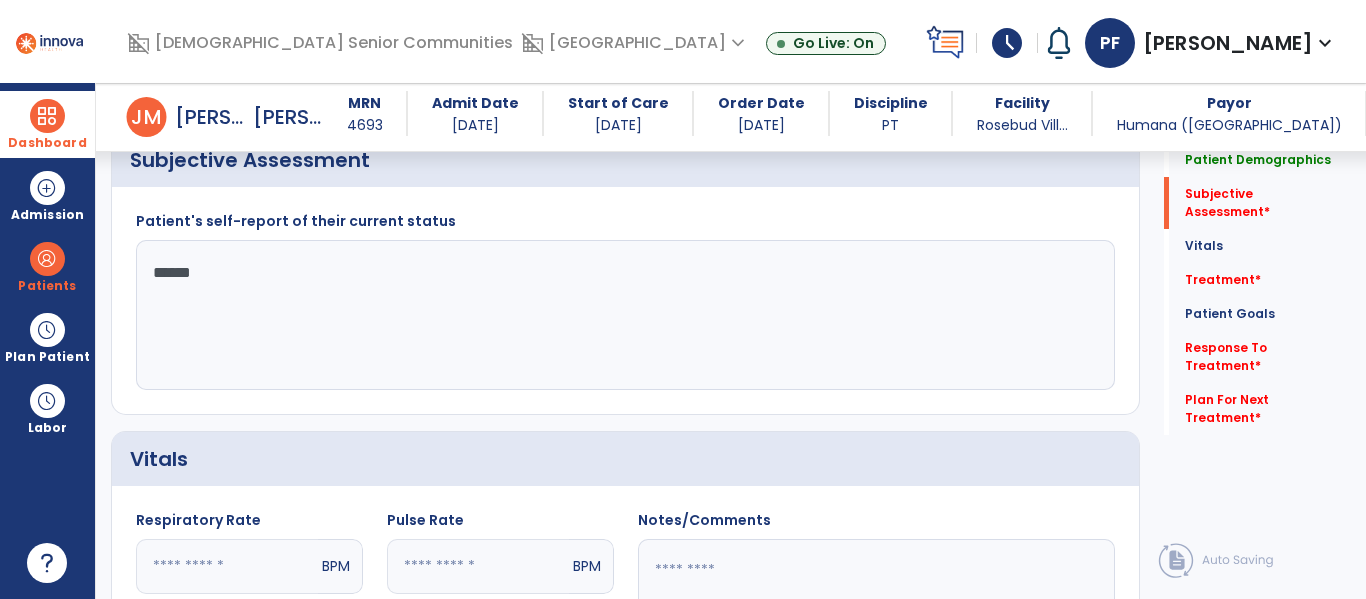 type on "*******" 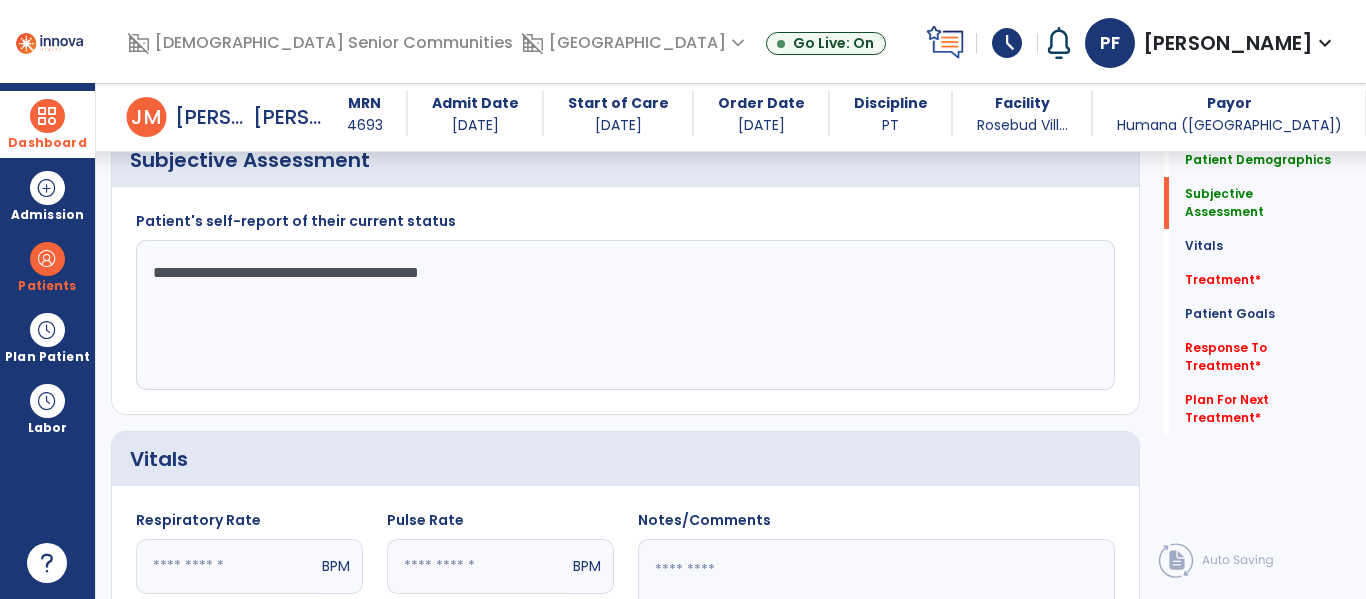 click on "**********" 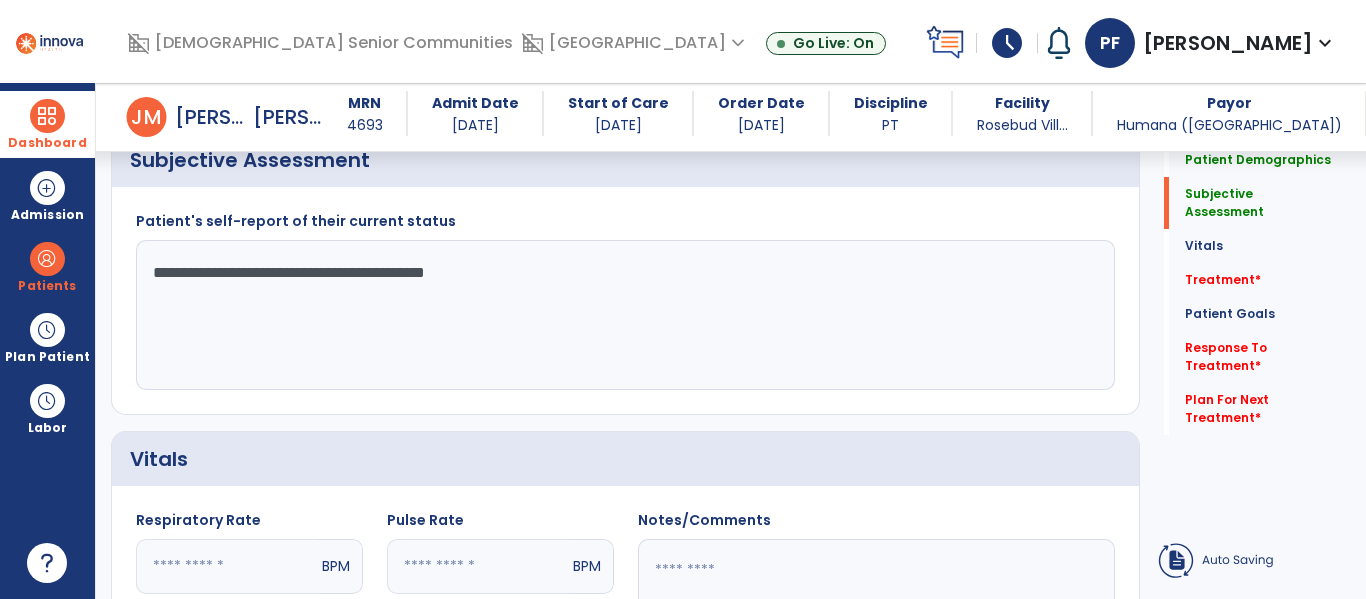 click on "**********" 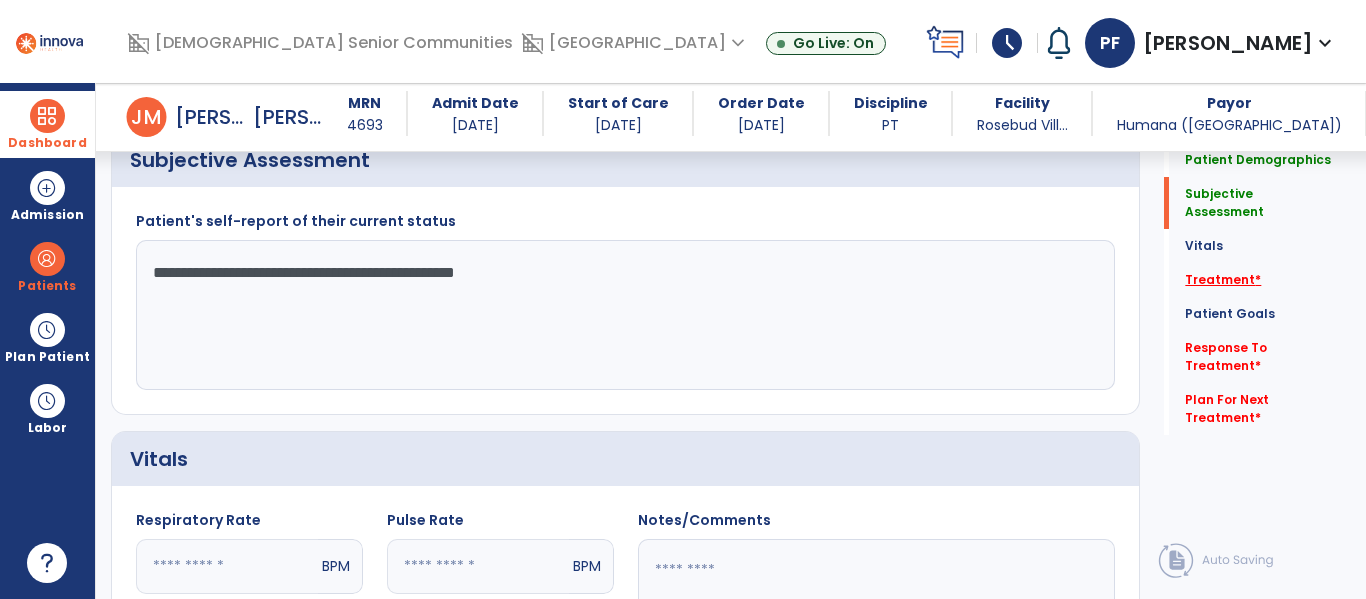 type on "**********" 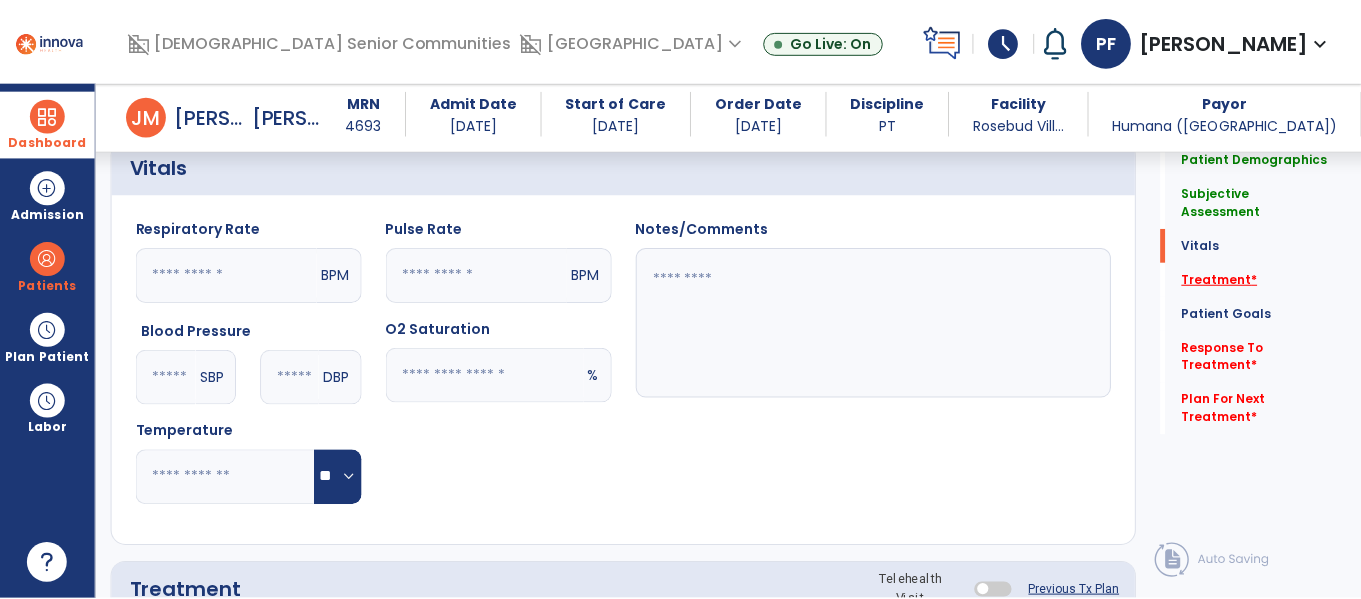 scroll, scrollTop: 1036, scrollLeft: 0, axis: vertical 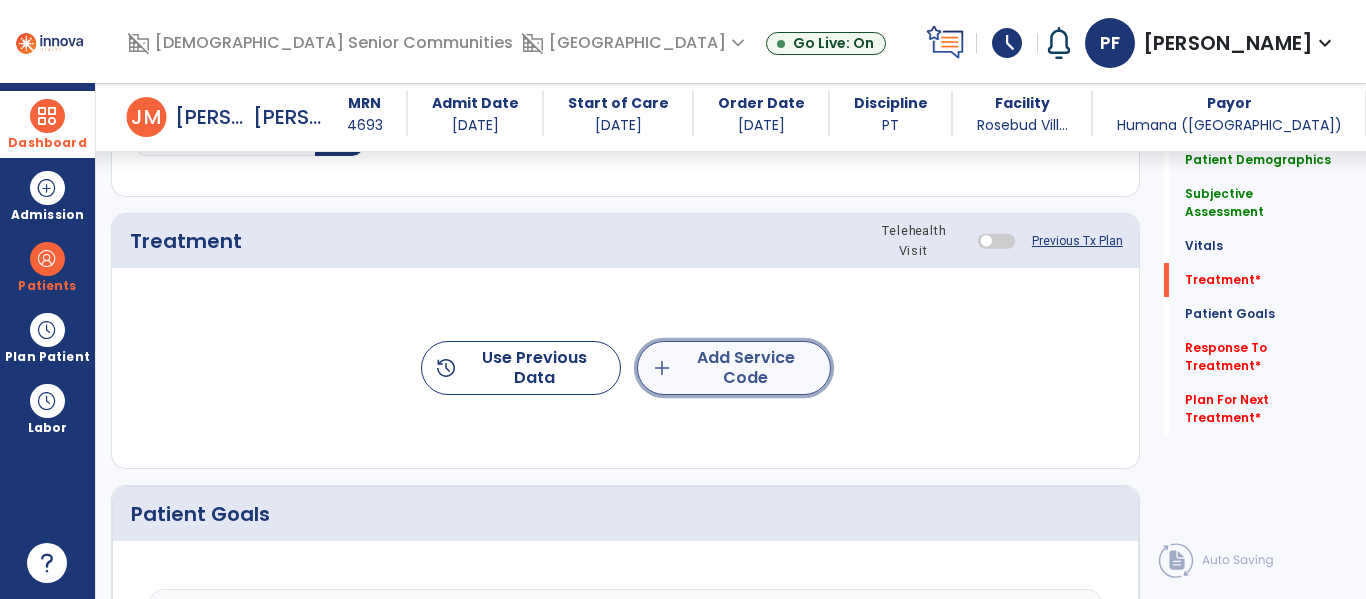 click on "add  Add Service Code" 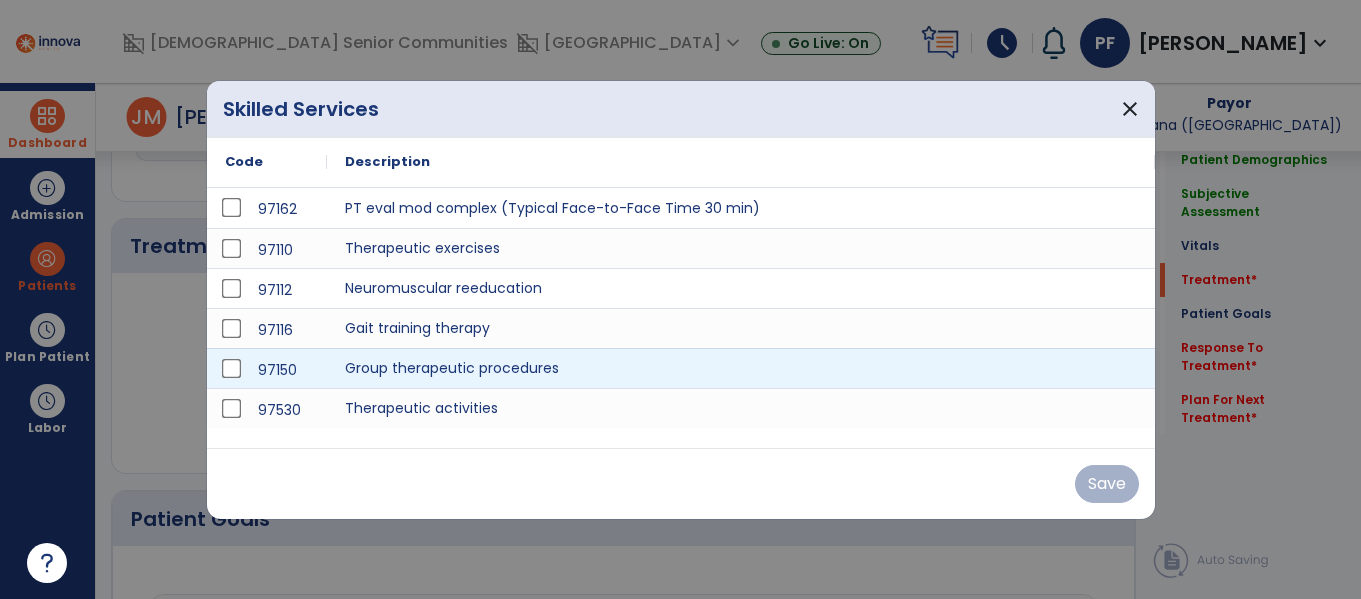 scroll, scrollTop: 1036, scrollLeft: 0, axis: vertical 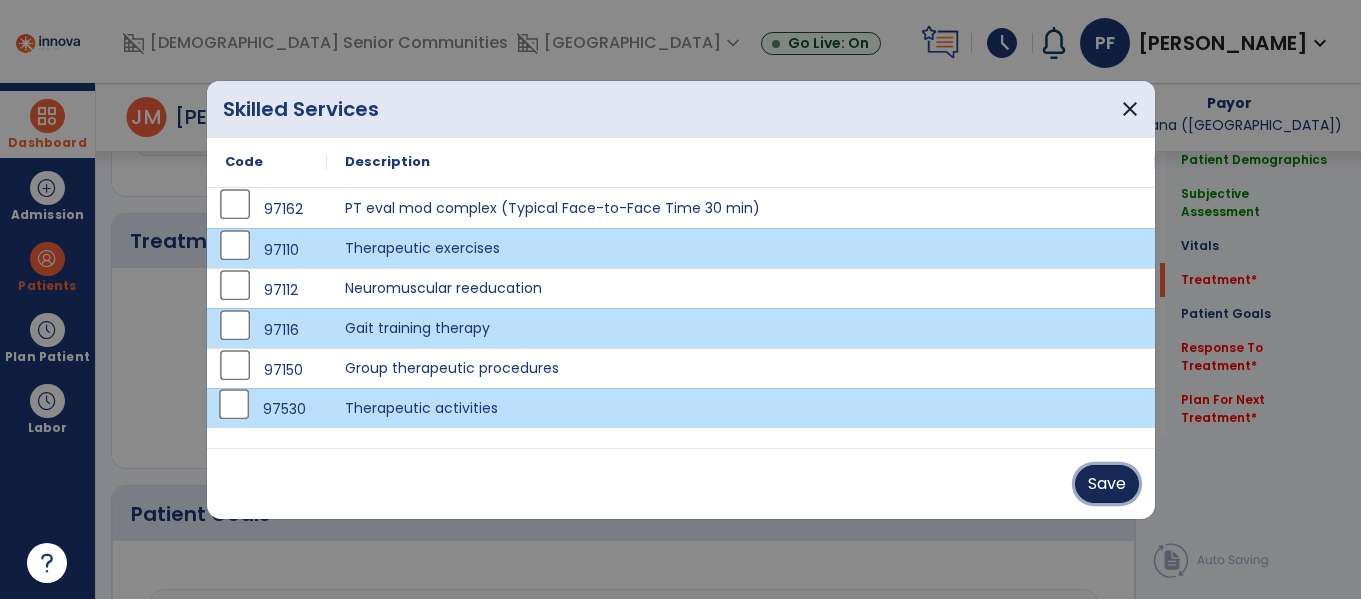click on "Save" at bounding box center (1107, 484) 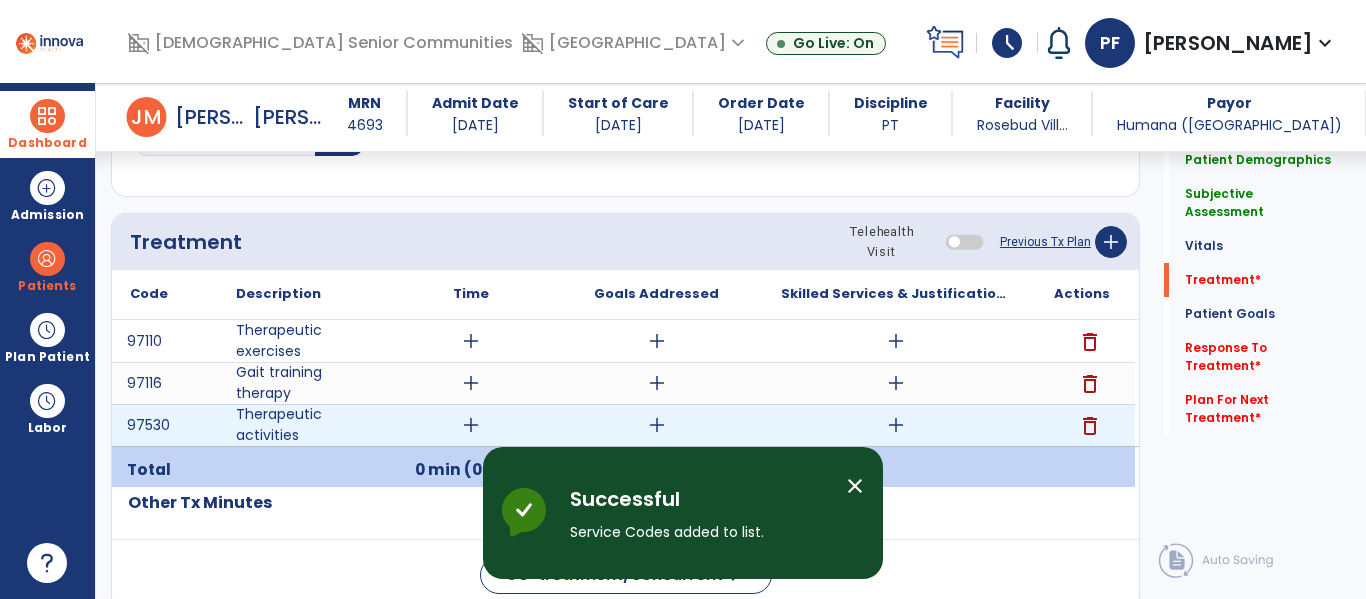 click on "add" at bounding box center [471, 425] 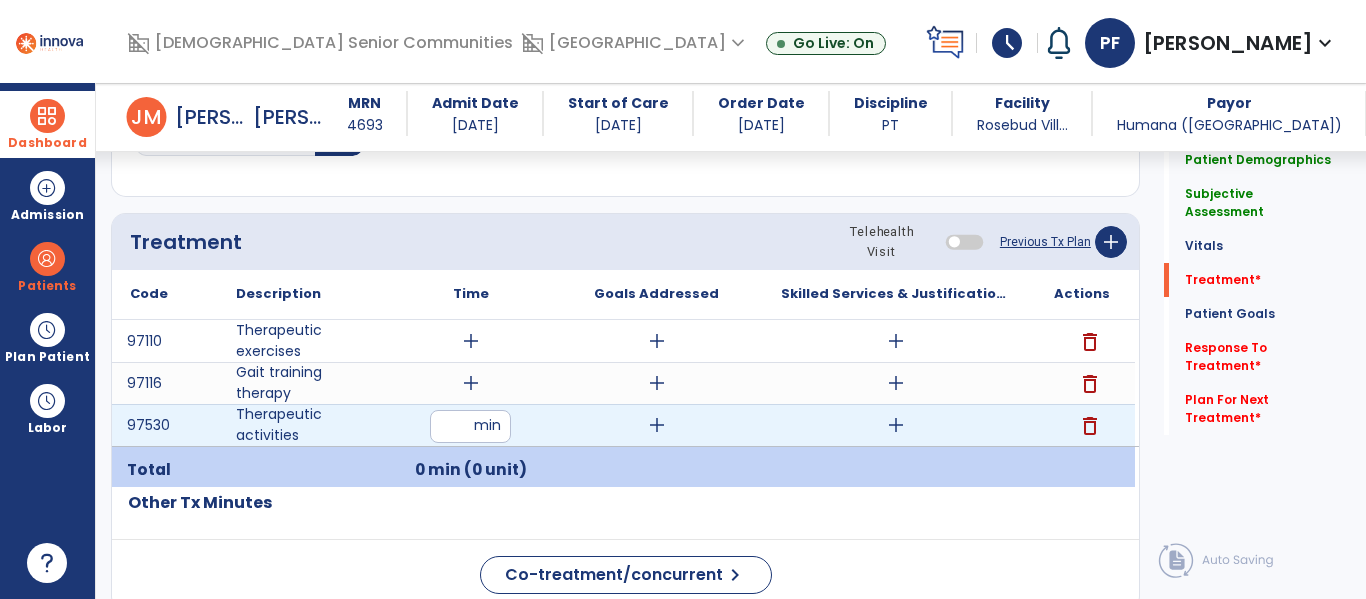type on "**" 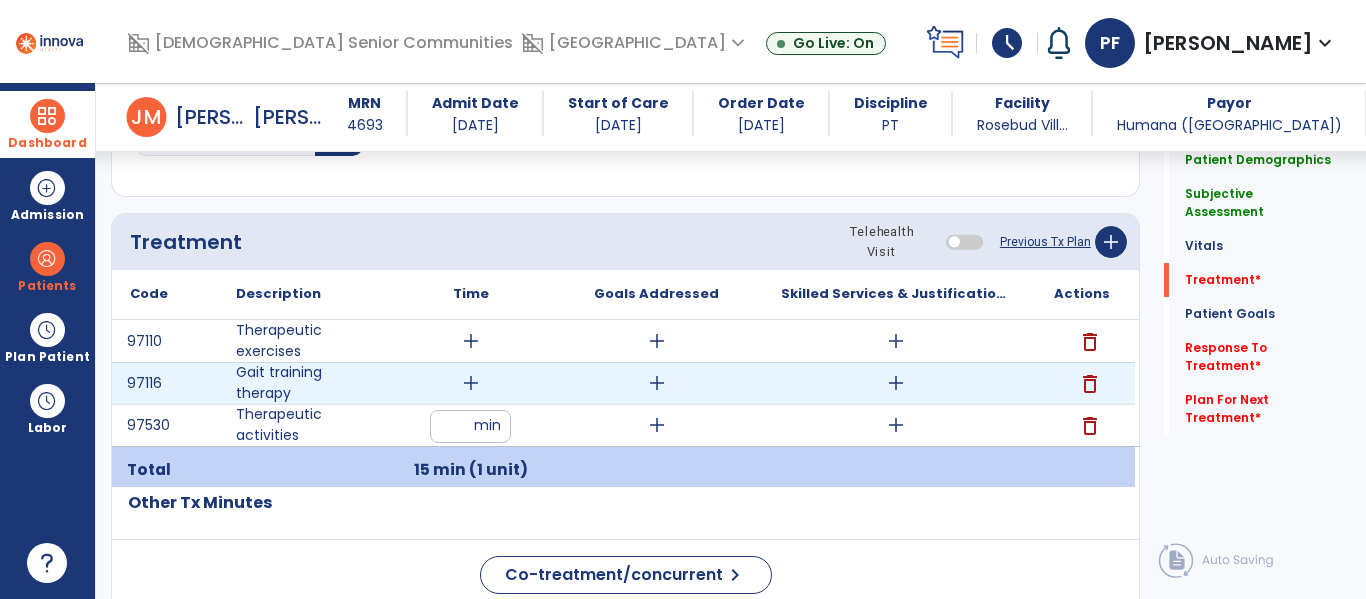 click on "add" at bounding box center (471, 383) 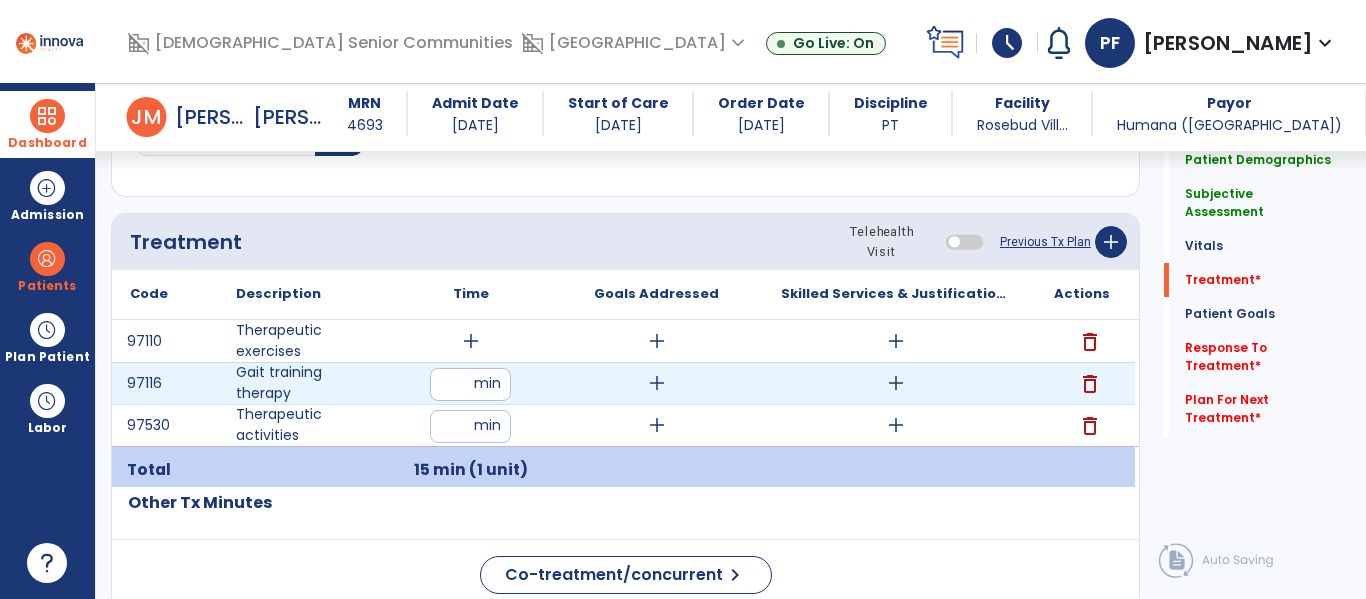 type on "**" 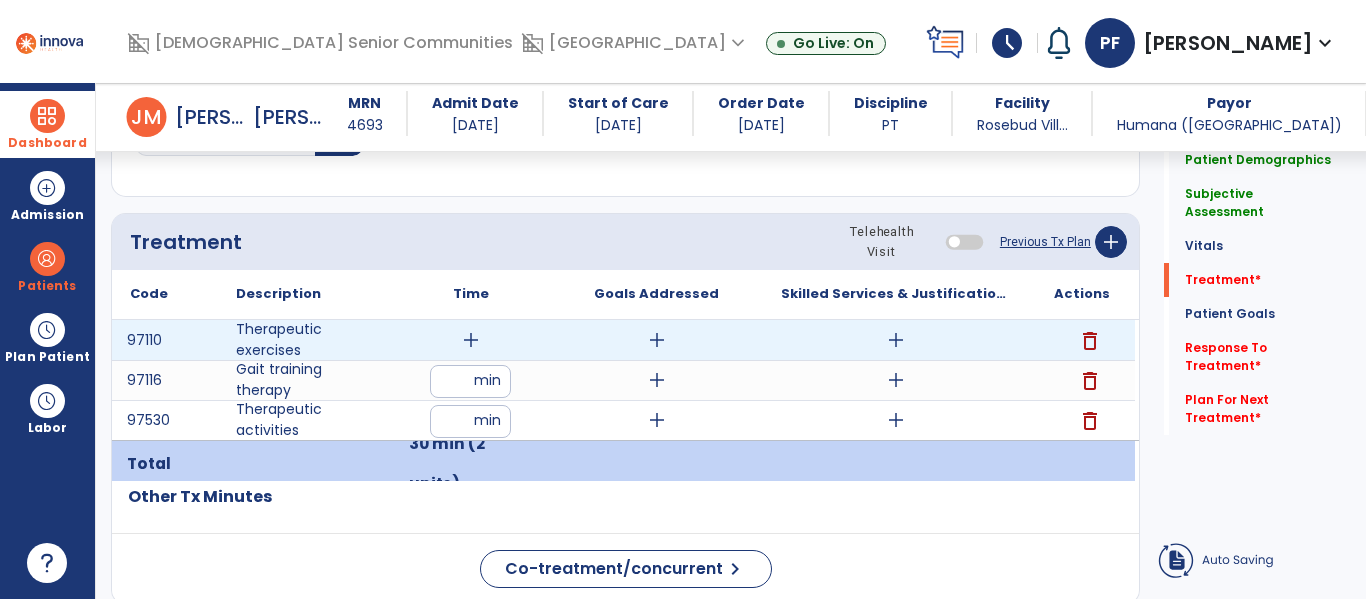 click on "add" at bounding box center [471, 340] 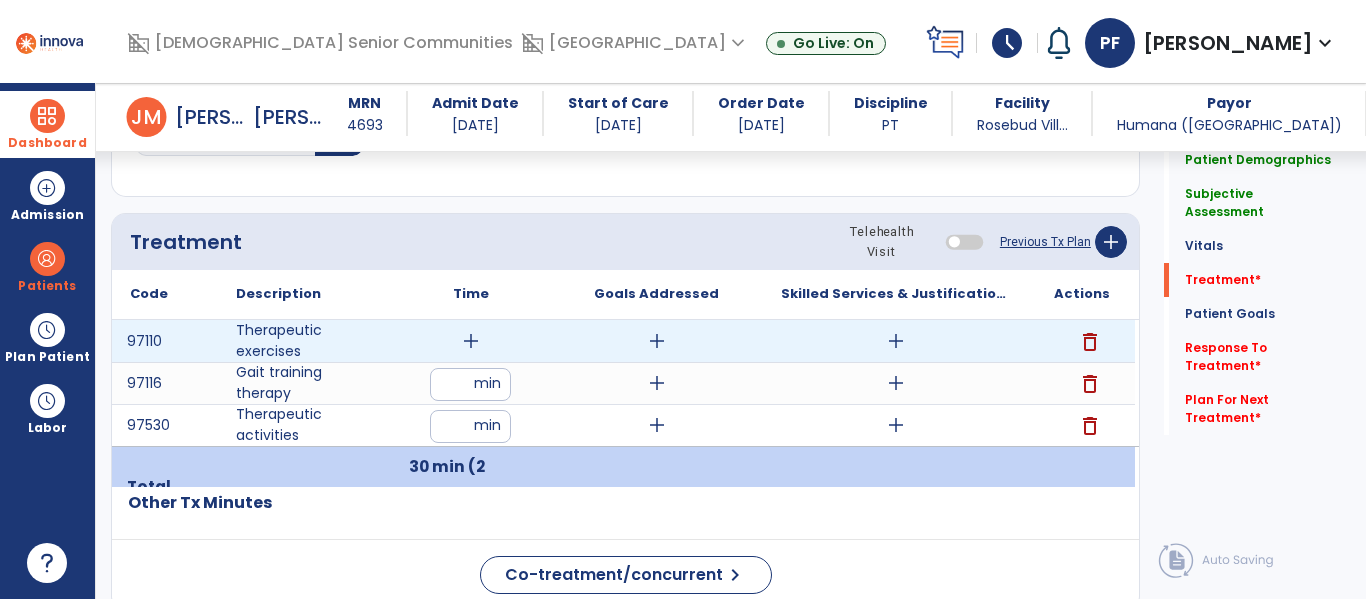 click on "add" at bounding box center [471, 341] 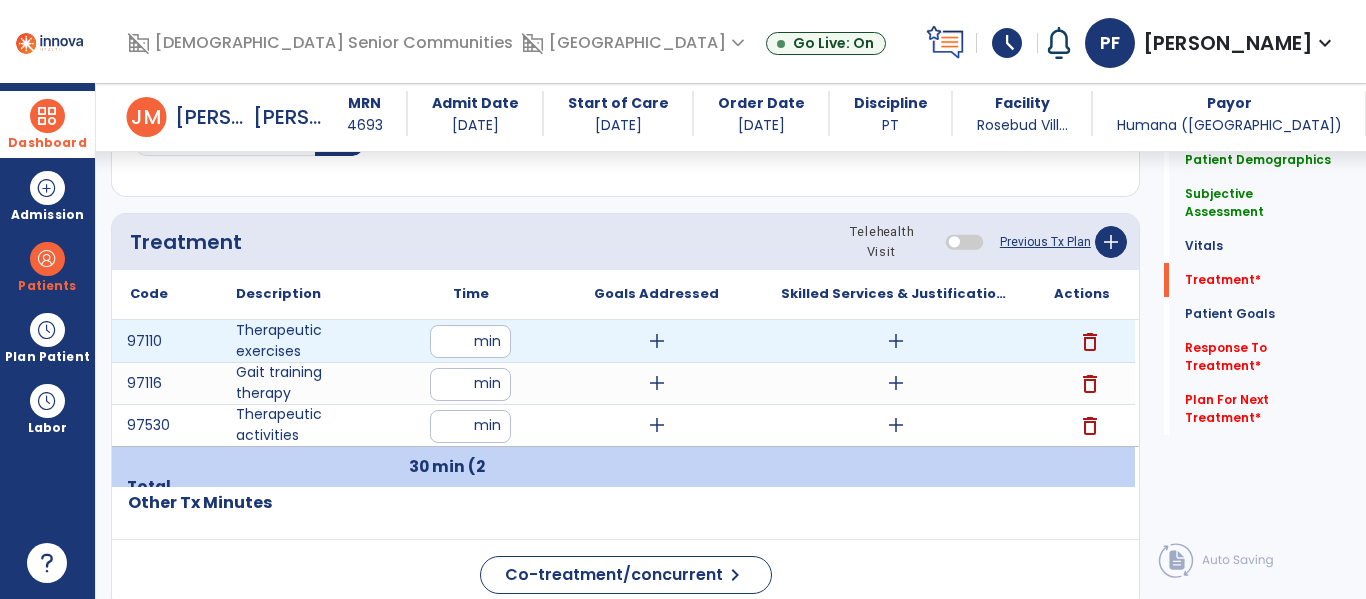 type on "**" 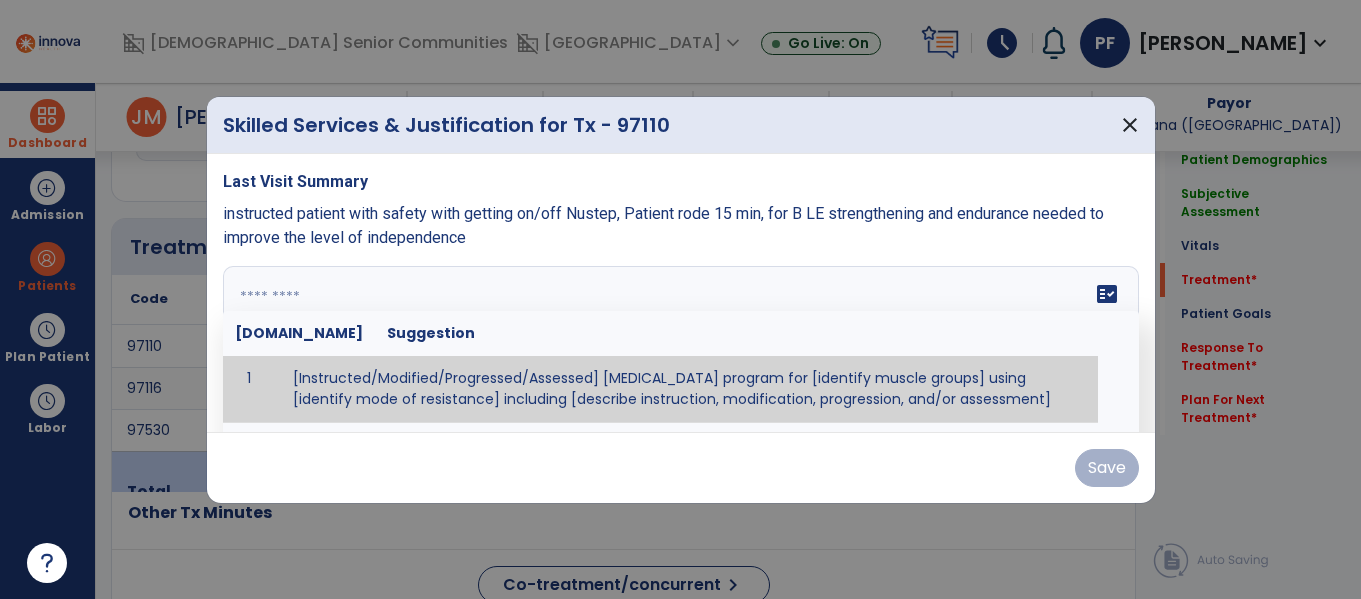 scroll, scrollTop: 1036, scrollLeft: 0, axis: vertical 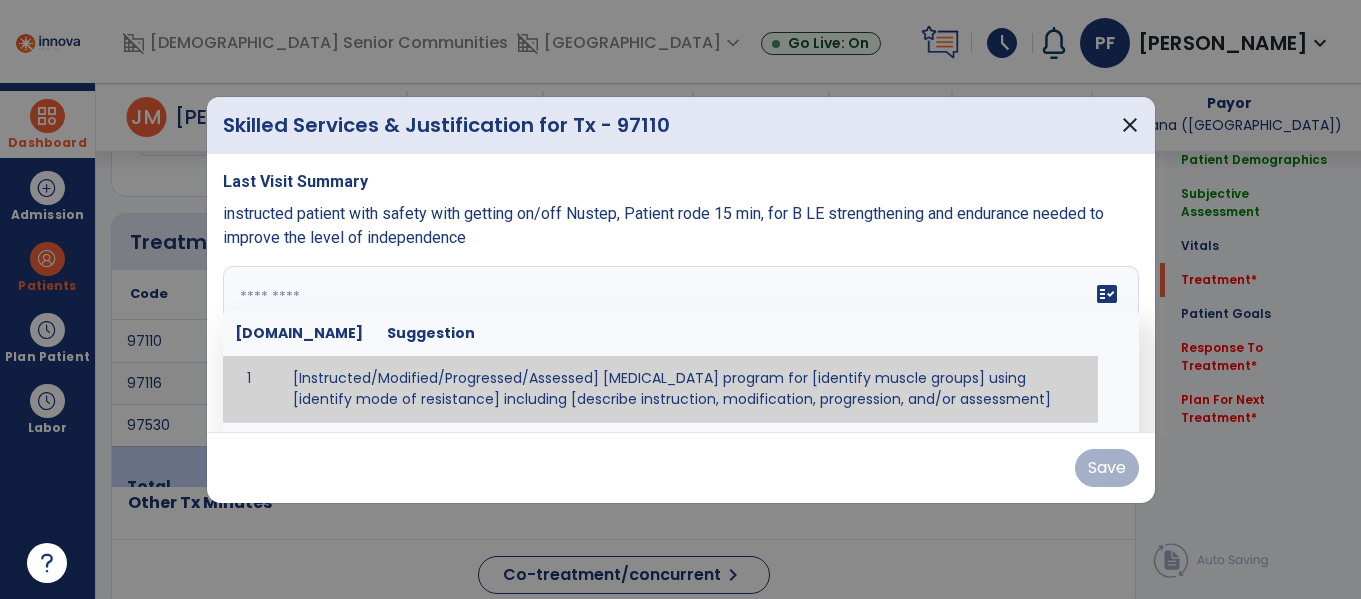 click at bounding box center (678, 341) 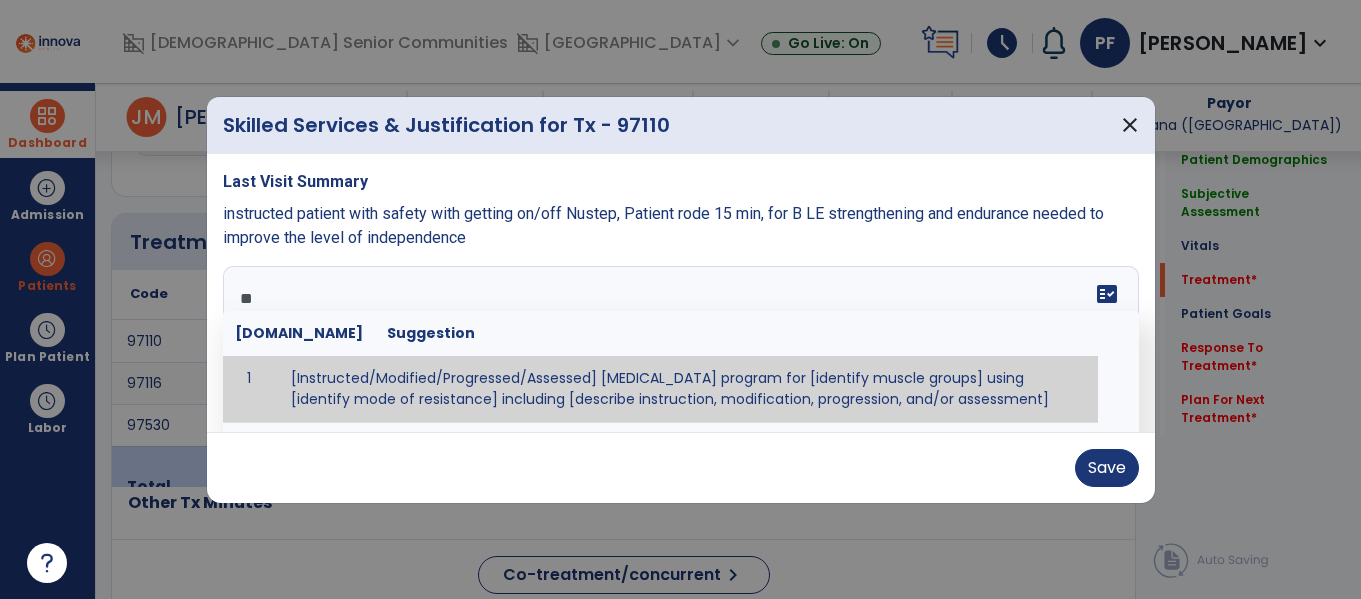 type on "*" 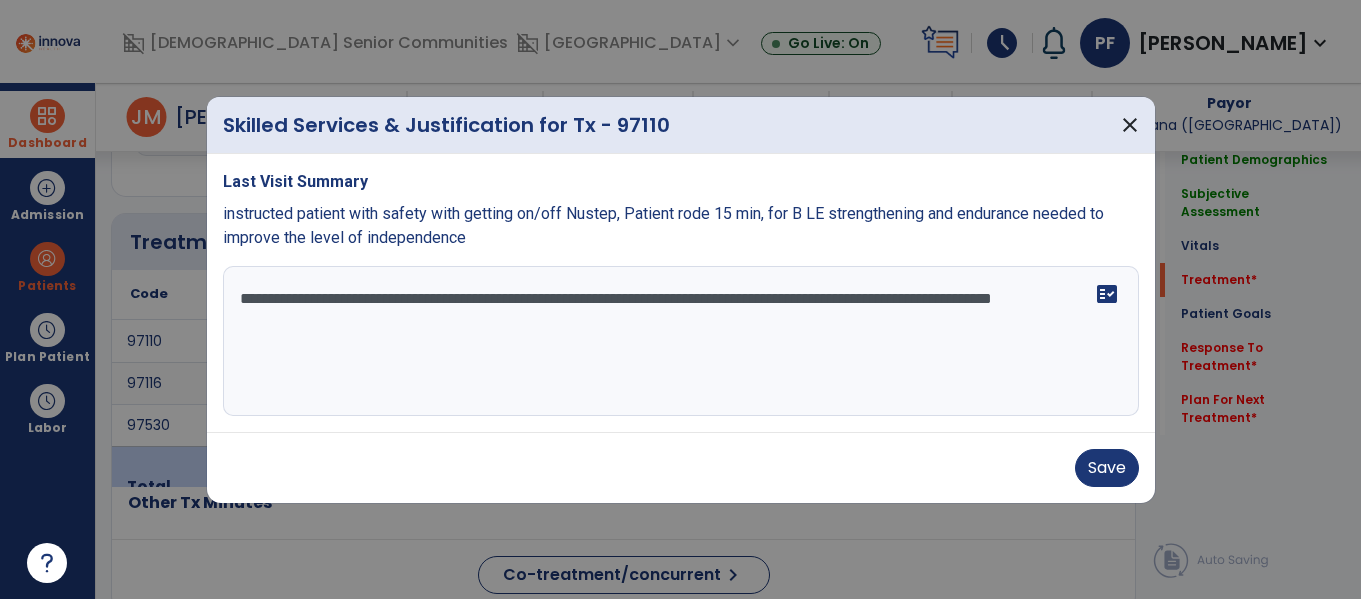 click on "**********" at bounding box center [681, 341] 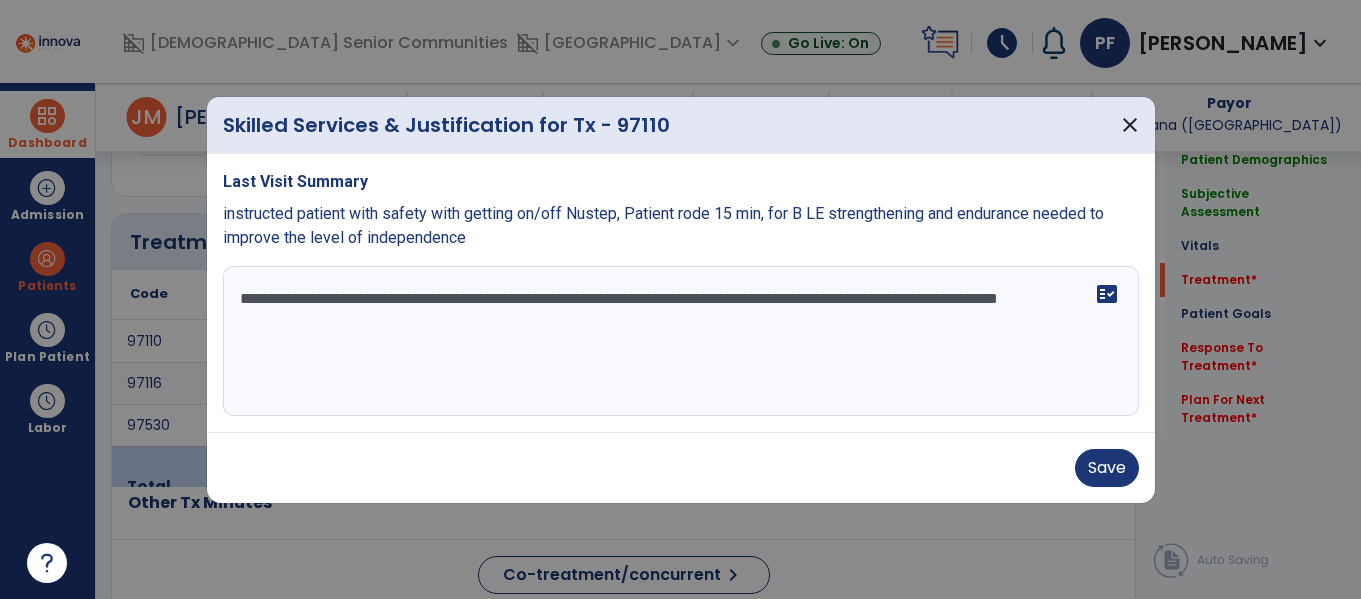 click on "**********" at bounding box center [681, 341] 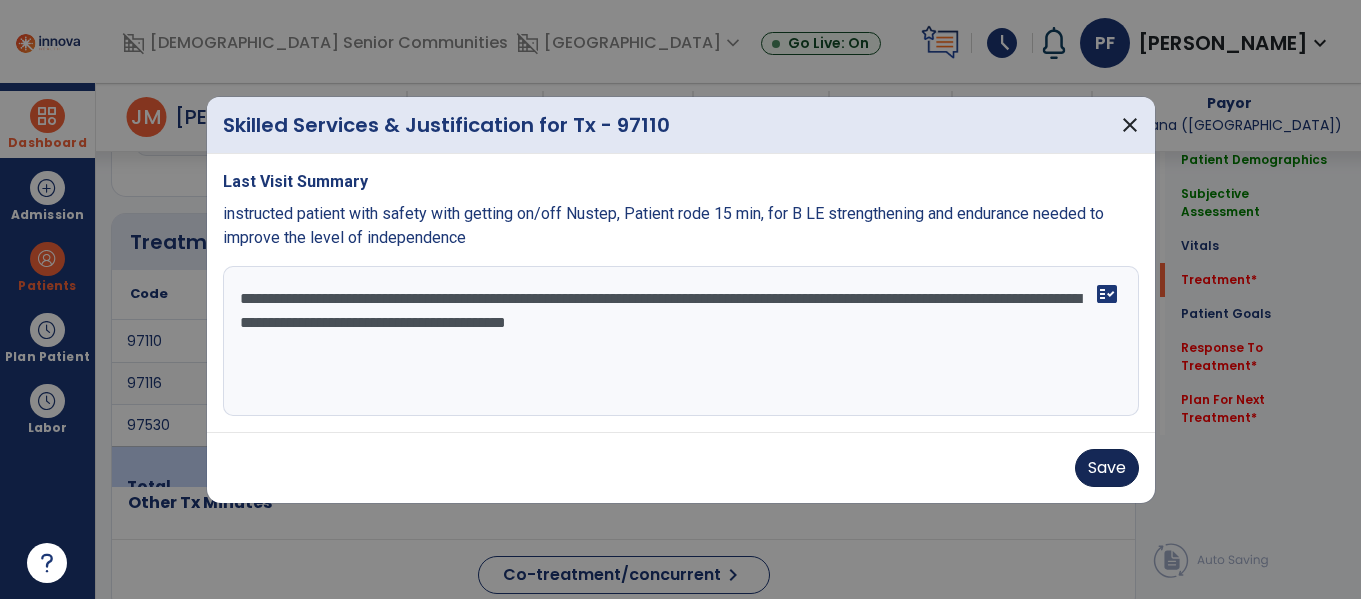 type on "**********" 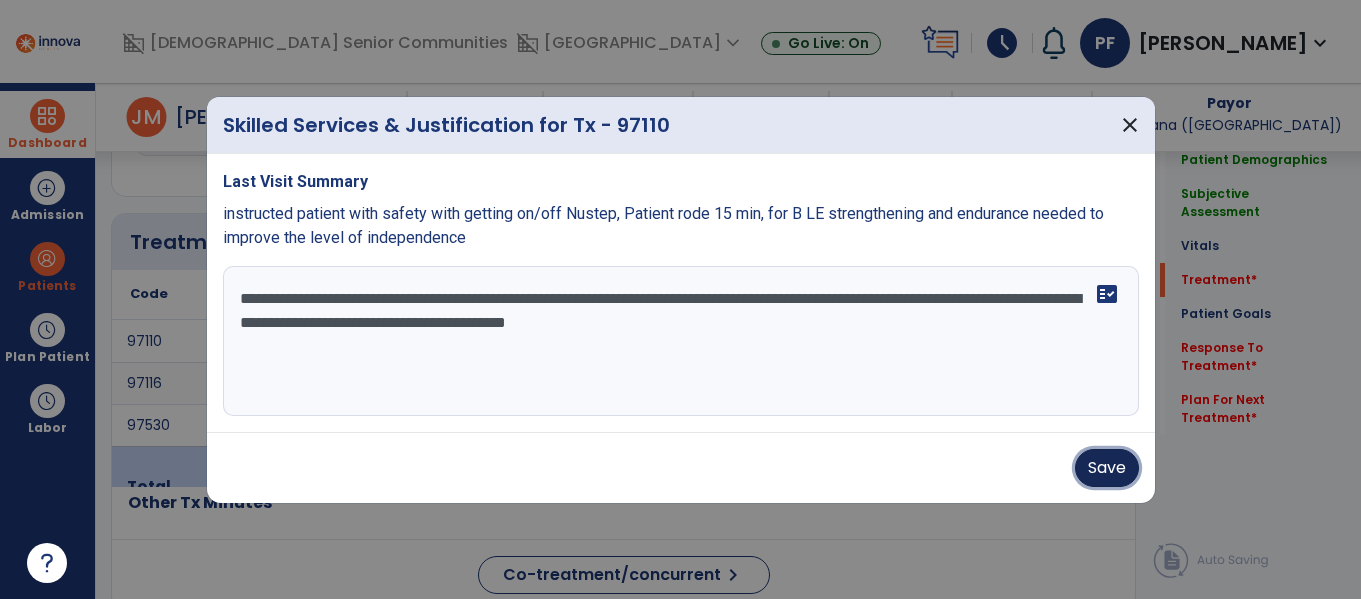 click on "Save" at bounding box center [1107, 468] 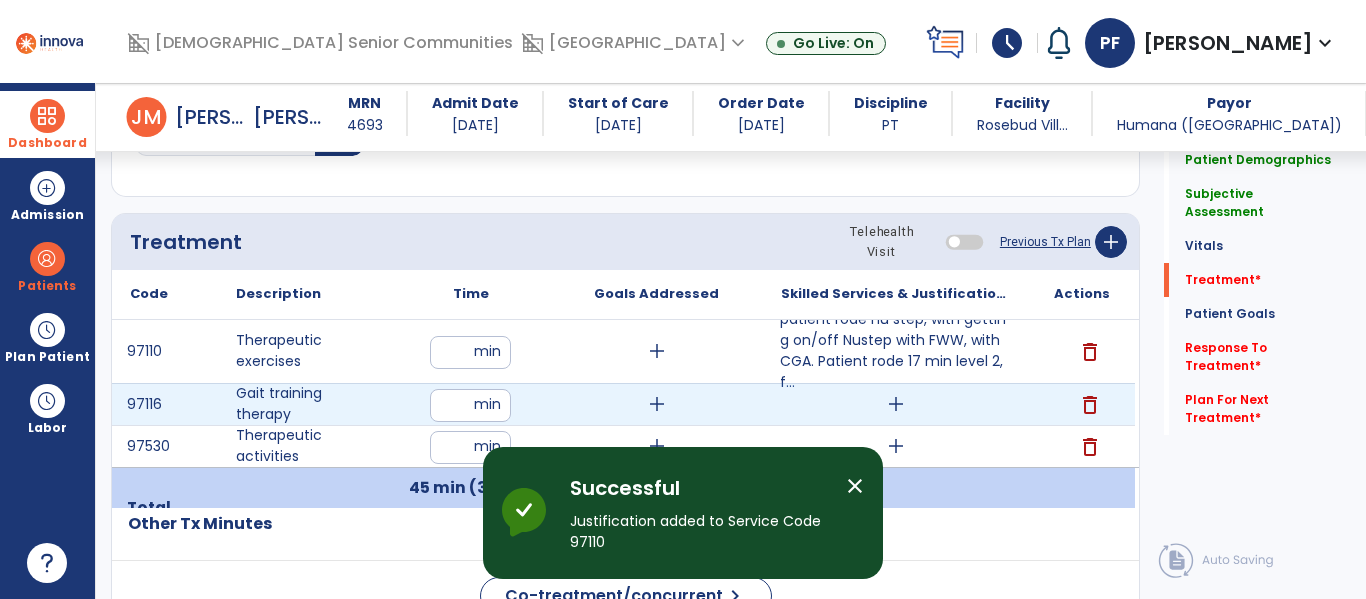 click on "add" at bounding box center [896, 404] 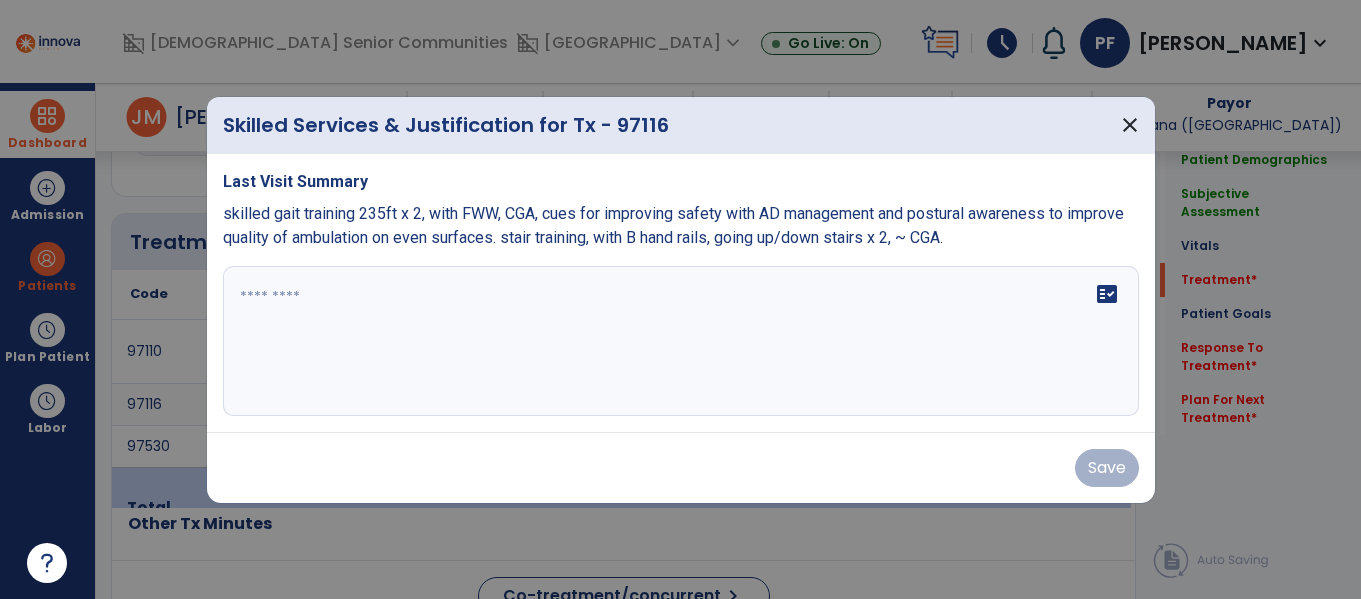 scroll, scrollTop: 1036, scrollLeft: 0, axis: vertical 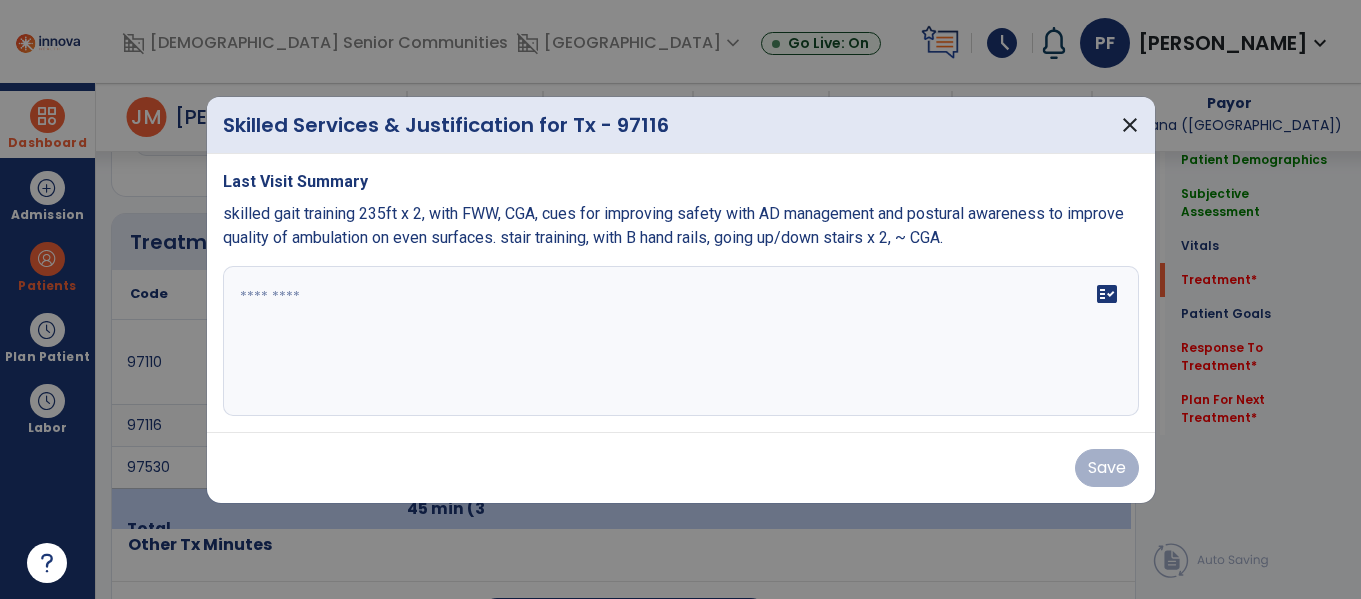 click on "fact_check" at bounding box center (681, 341) 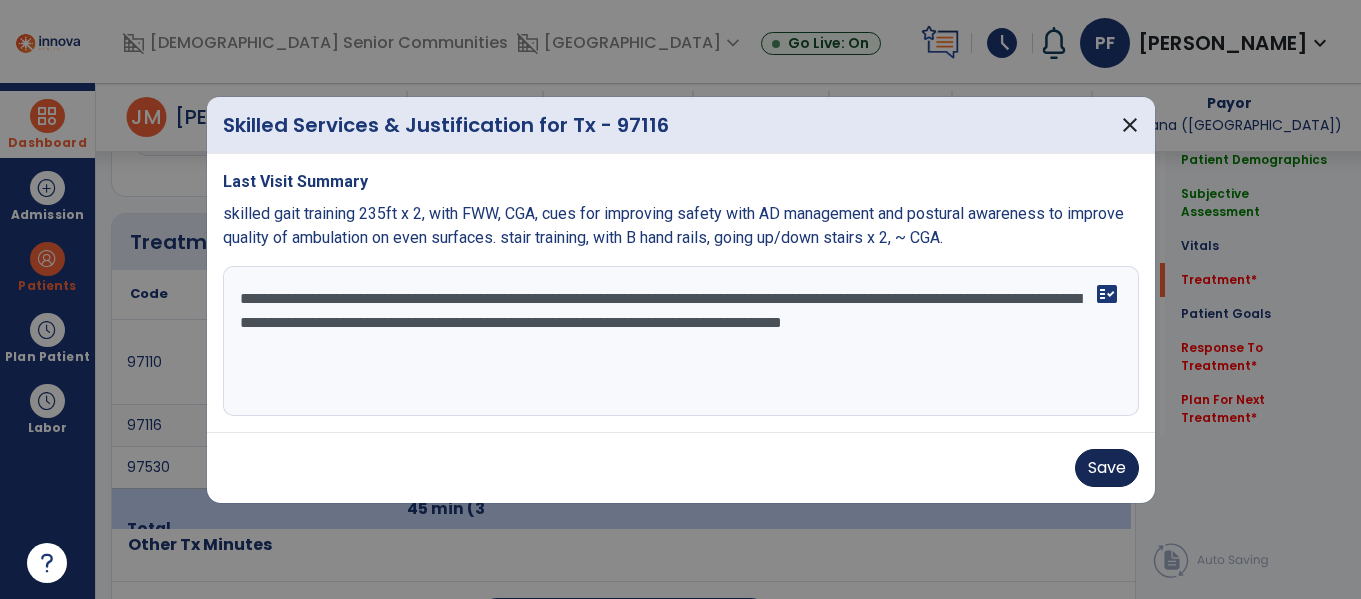 type on "**********" 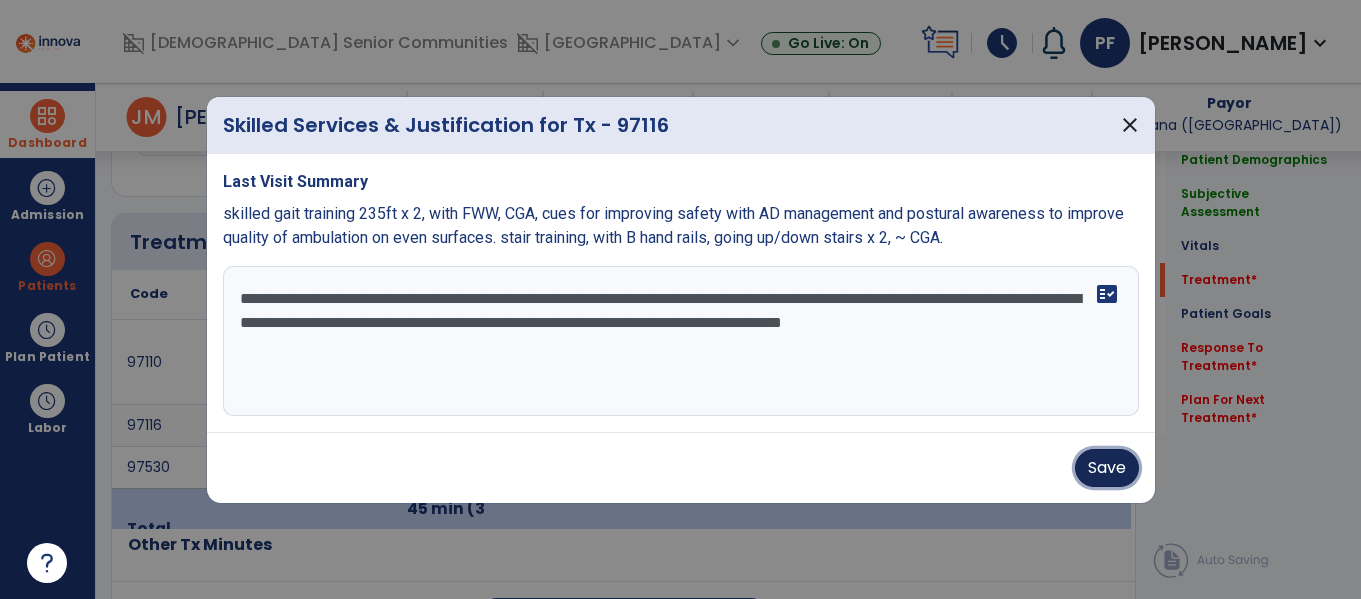 click on "Save" at bounding box center [1107, 468] 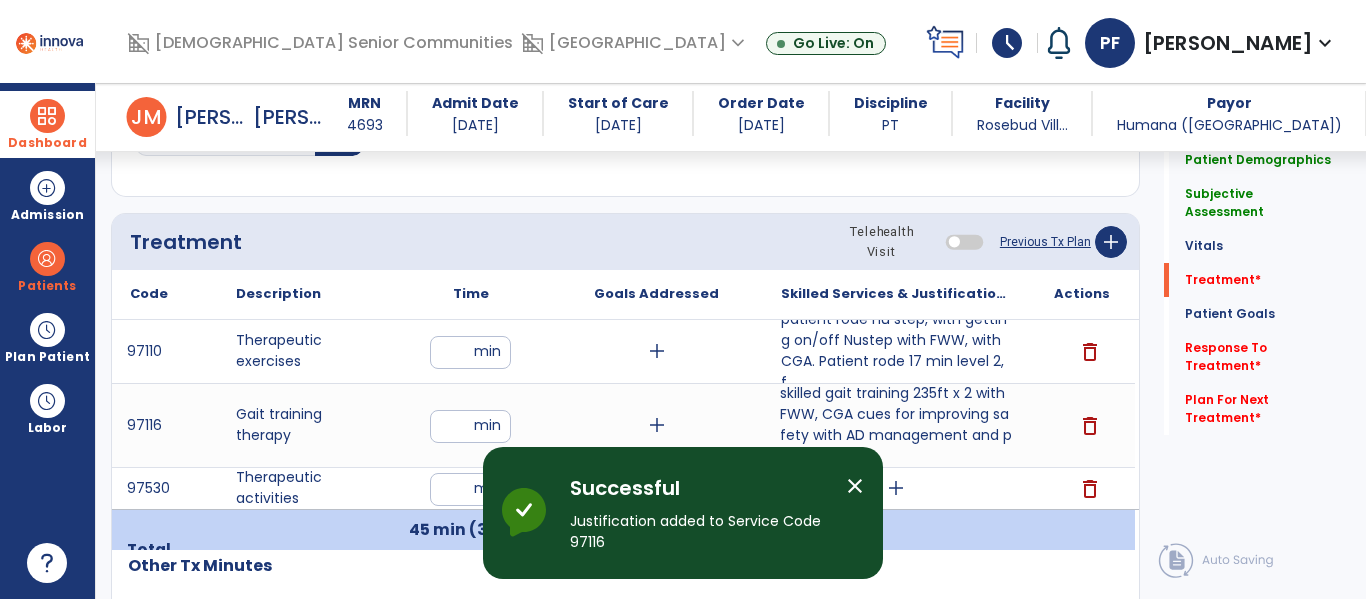 click on "close" at bounding box center (855, 486) 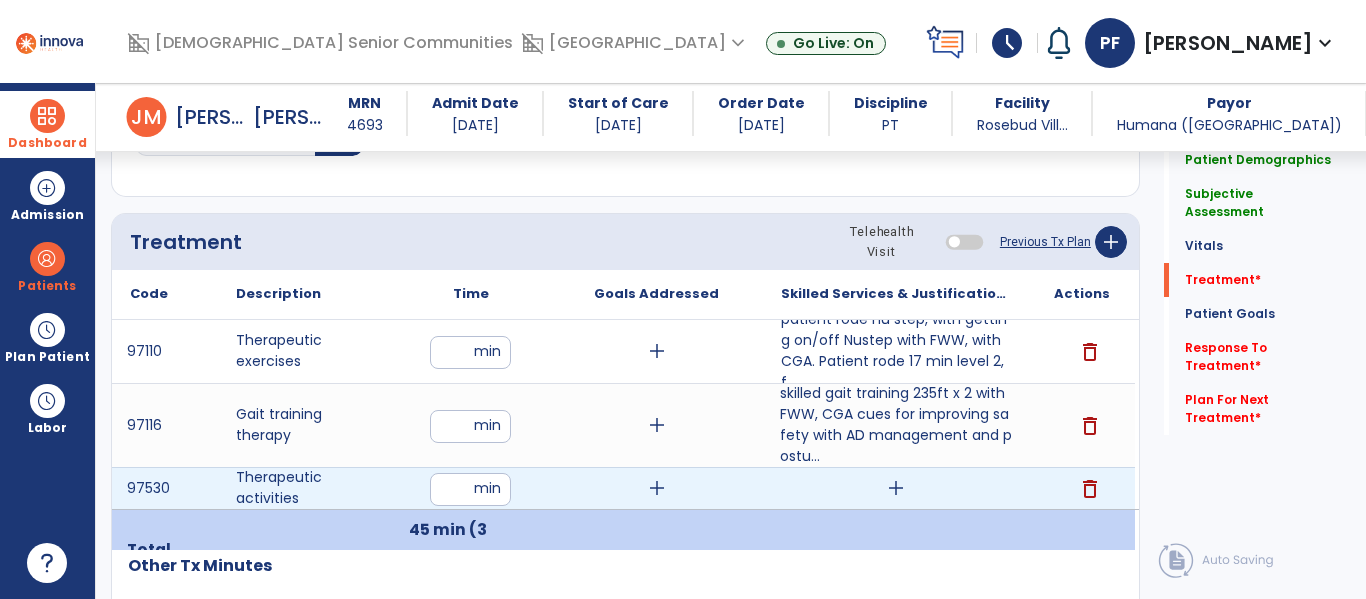 click on "add" at bounding box center (896, 488) 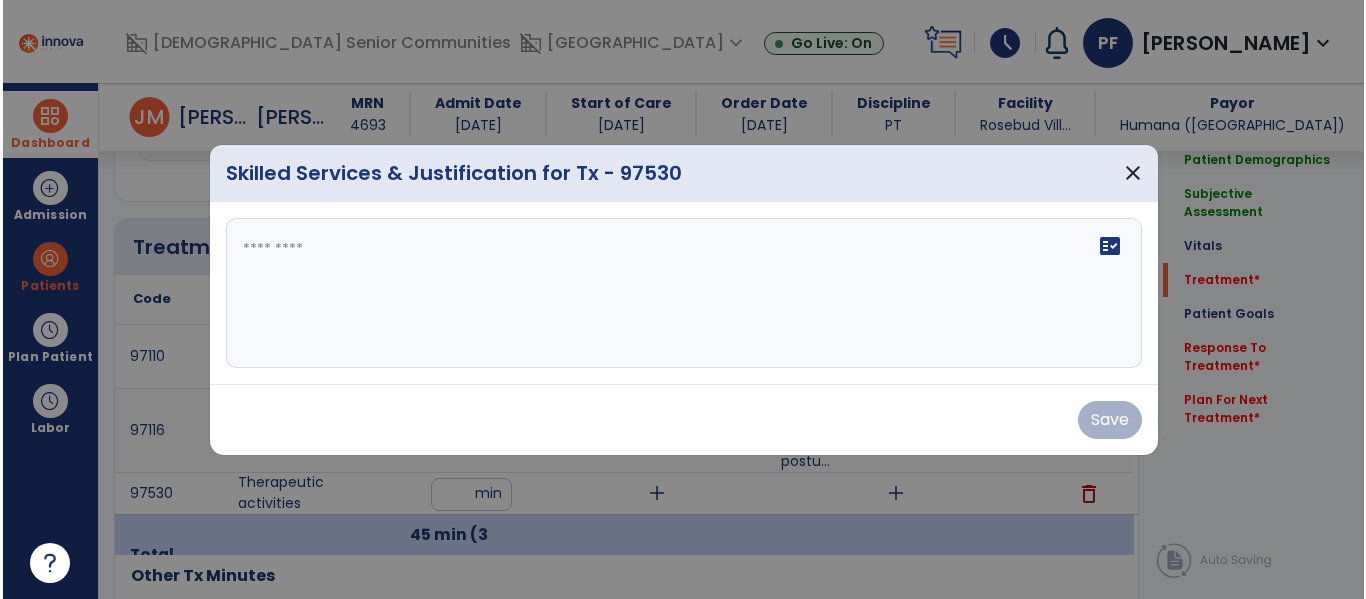 scroll, scrollTop: 1036, scrollLeft: 0, axis: vertical 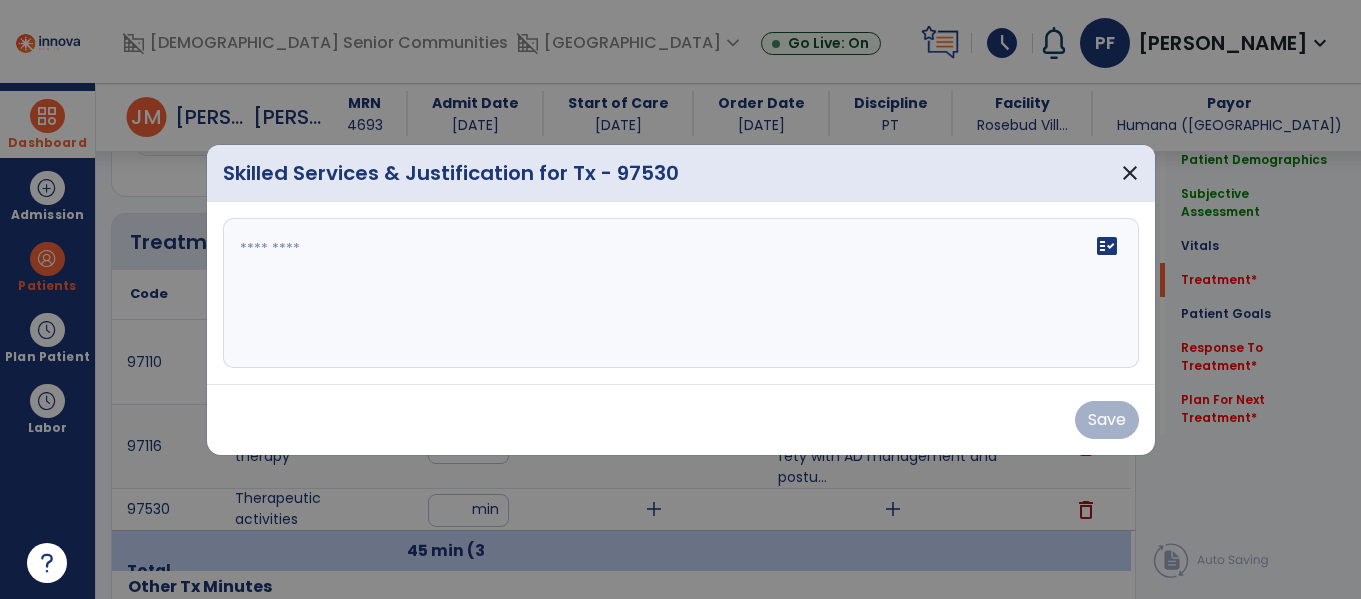 click on "fact_check" at bounding box center [681, 293] 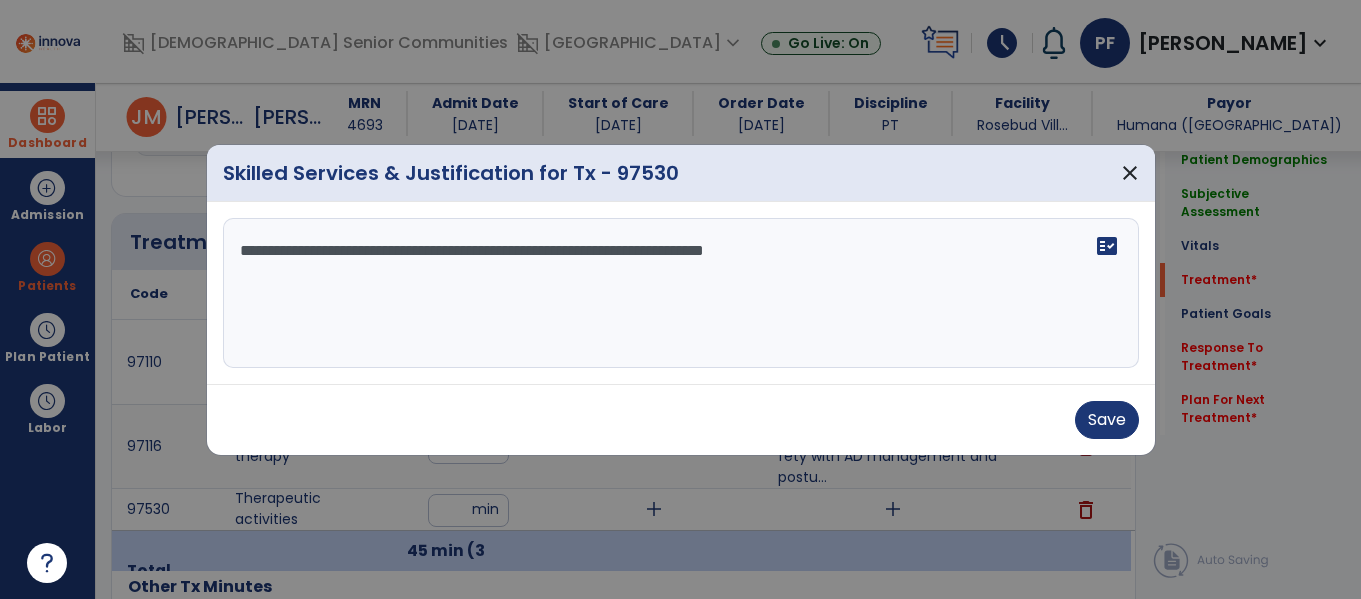 type on "**********" 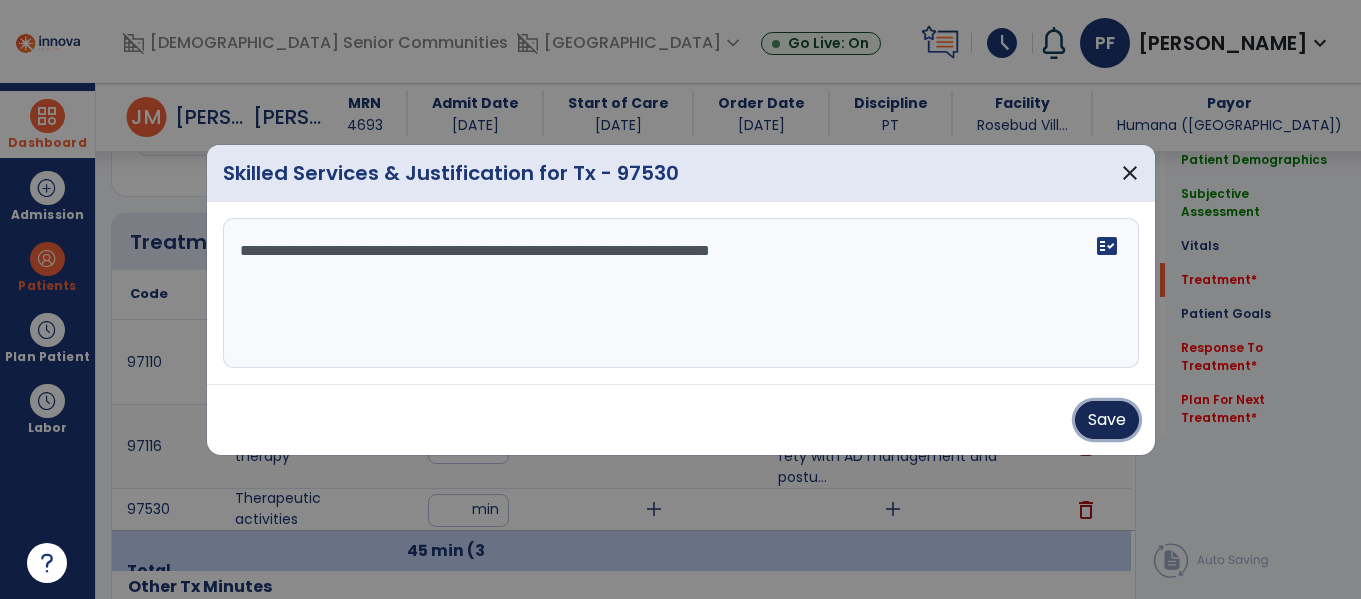 click on "Save" at bounding box center [1107, 420] 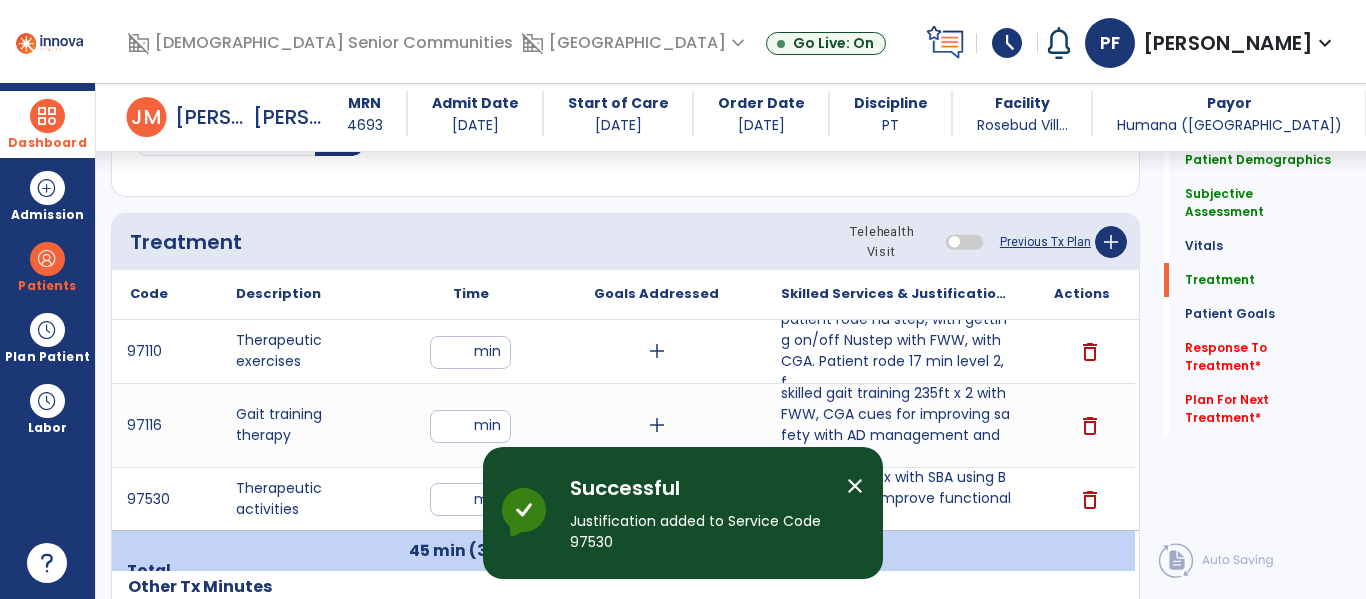 click on "close" at bounding box center (855, 486) 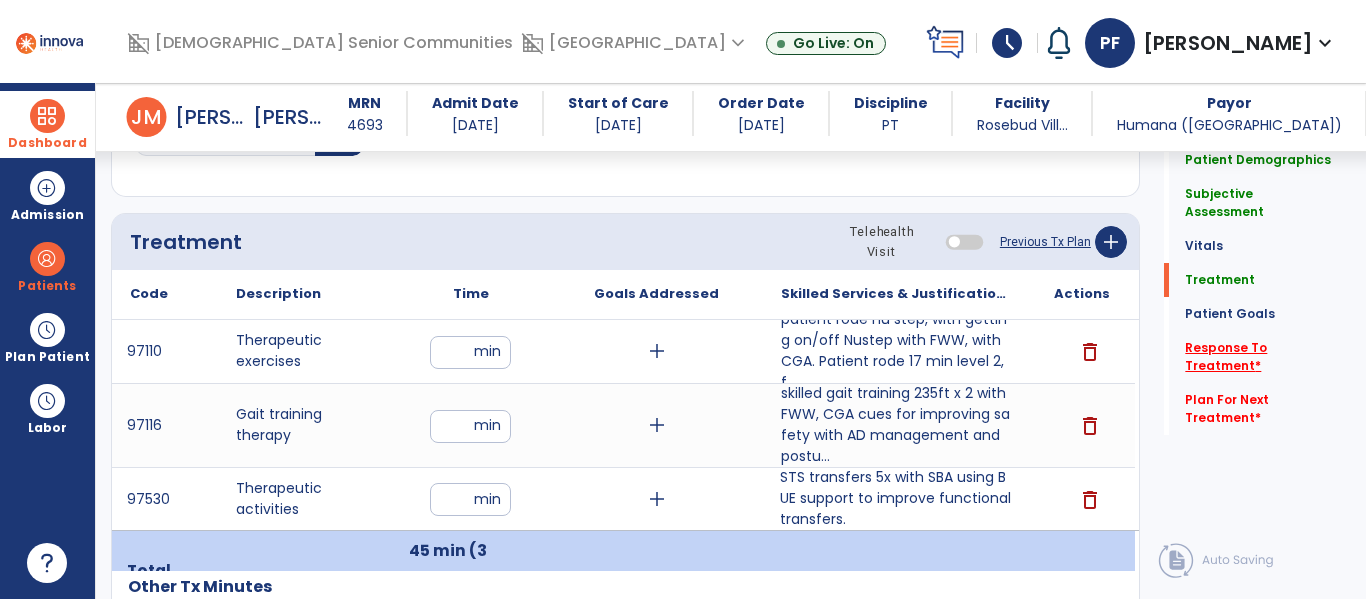 click on "Response To Treatment   *" 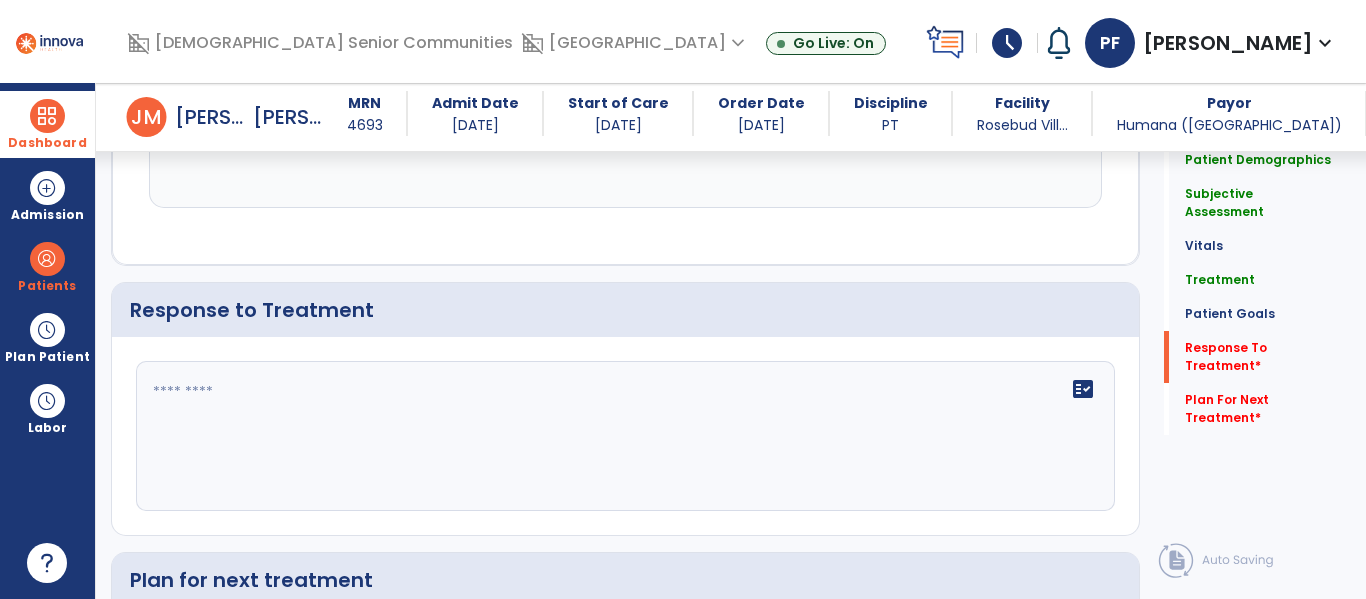 scroll, scrollTop: 3402, scrollLeft: 0, axis: vertical 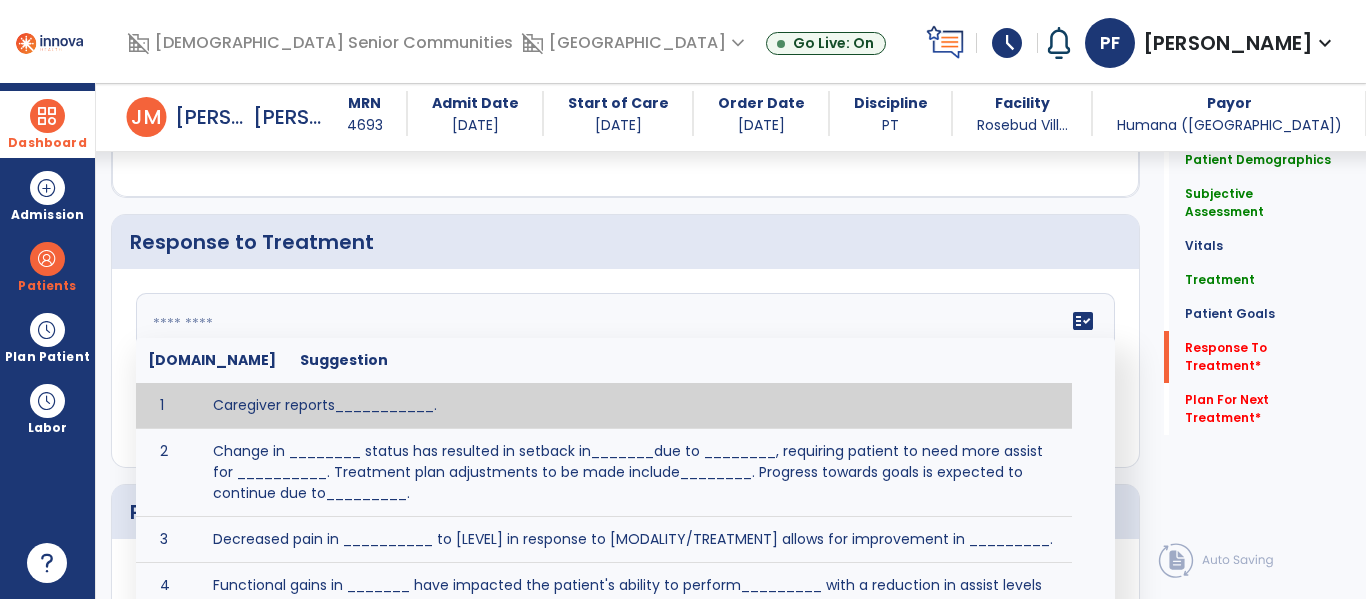 click on "fact_check  [DOMAIN_NAME] Suggestion 1 Caregiver reports___________. 2 Change in ________ status has resulted in setback in_______due to ________, requiring patient to need more assist for __________.   Treatment plan adjustments to be made include________.  Progress towards goals is expected to continue due to_________. 3 Decreased pain in __________ to [LEVEL] in response to [MODALITY/TREATMENT] allows for improvement in _________. 4 Functional gains in _______ have impacted the patient's ability to perform_________ with a reduction in assist levels to_________. 5 Functional progress this week has been significant due to__________. 6 Gains in ________ have improved the patient's ability to perform ______with decreased levels of assist to___________. 7 Improvement in ________allows patient to tolerate higher levels of challenges in_________. 8 Pain in [AREA] has decreased to [LEVEL] in response to [TREATMENT/MODALITY], allowing fore ease in completing__________. 9 10 11 12 13 14 15 16 17 18 19 20 21" 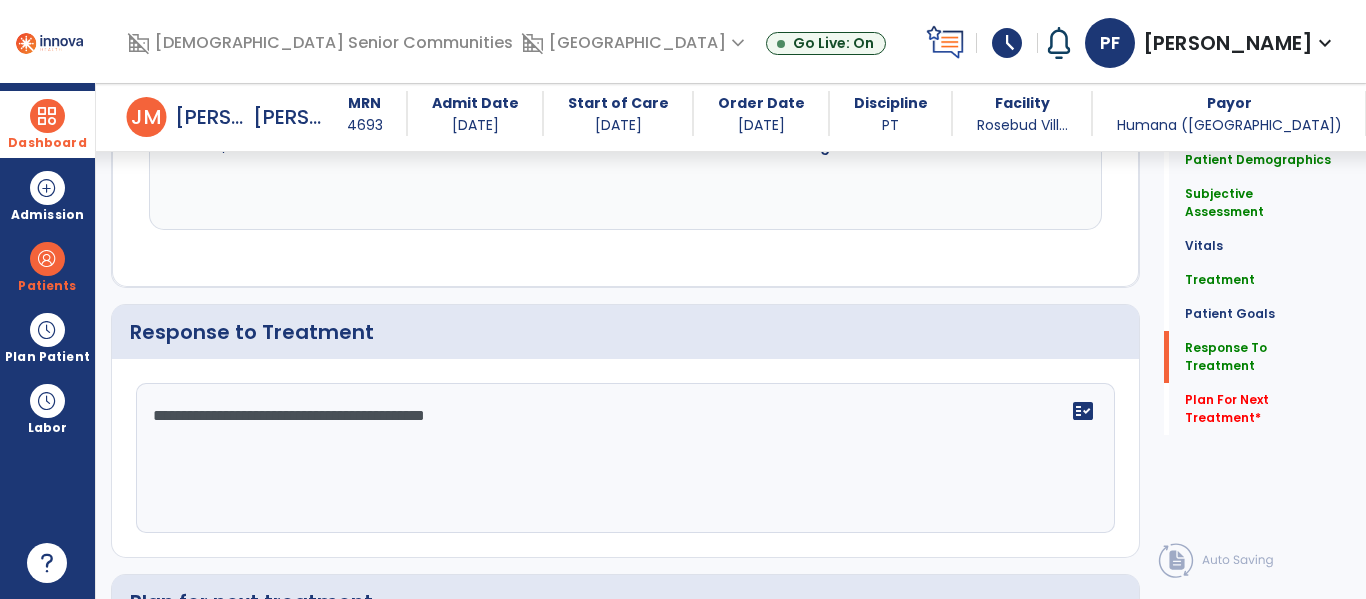 scroll, scrollTop: 3402, scrollLeft: 0, axis: vertical 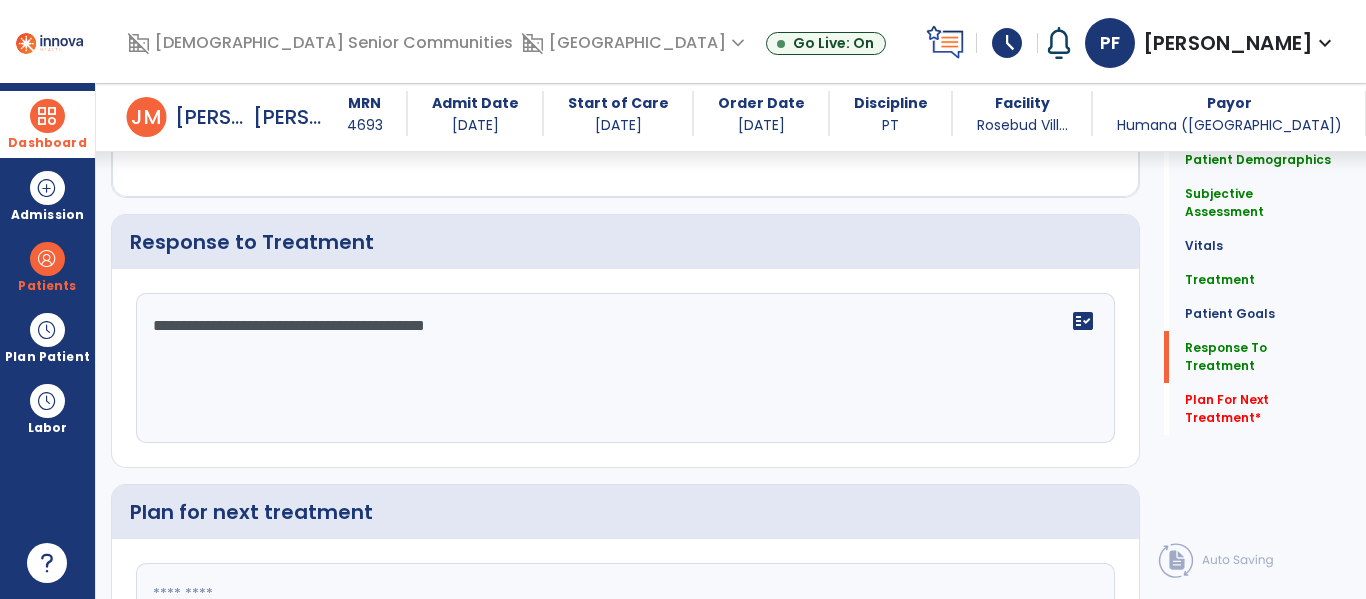 type on "**********" 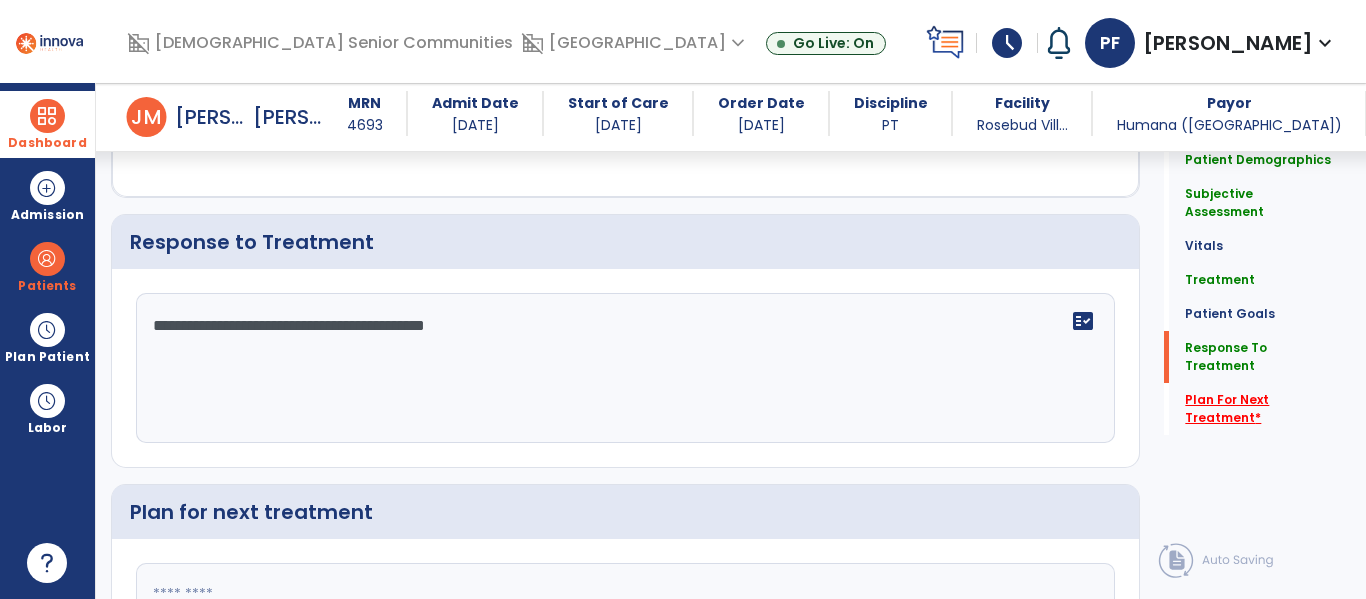 click on "Plan For Next Treatment   *" 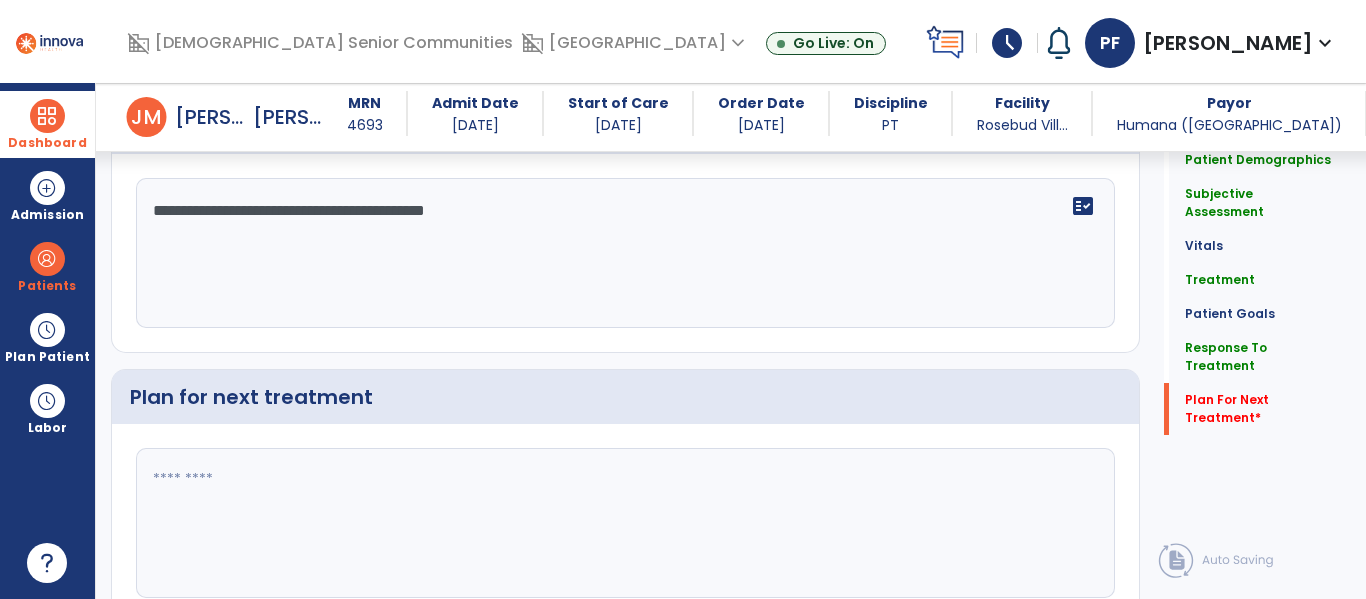 click 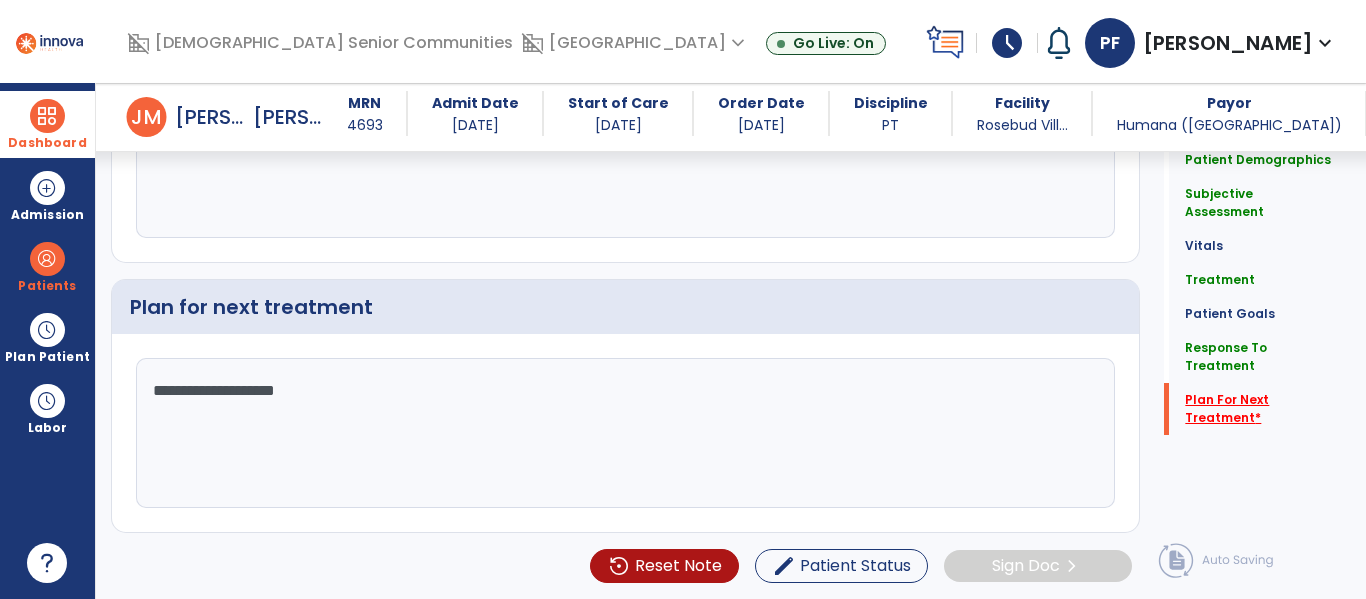 type on "**********" 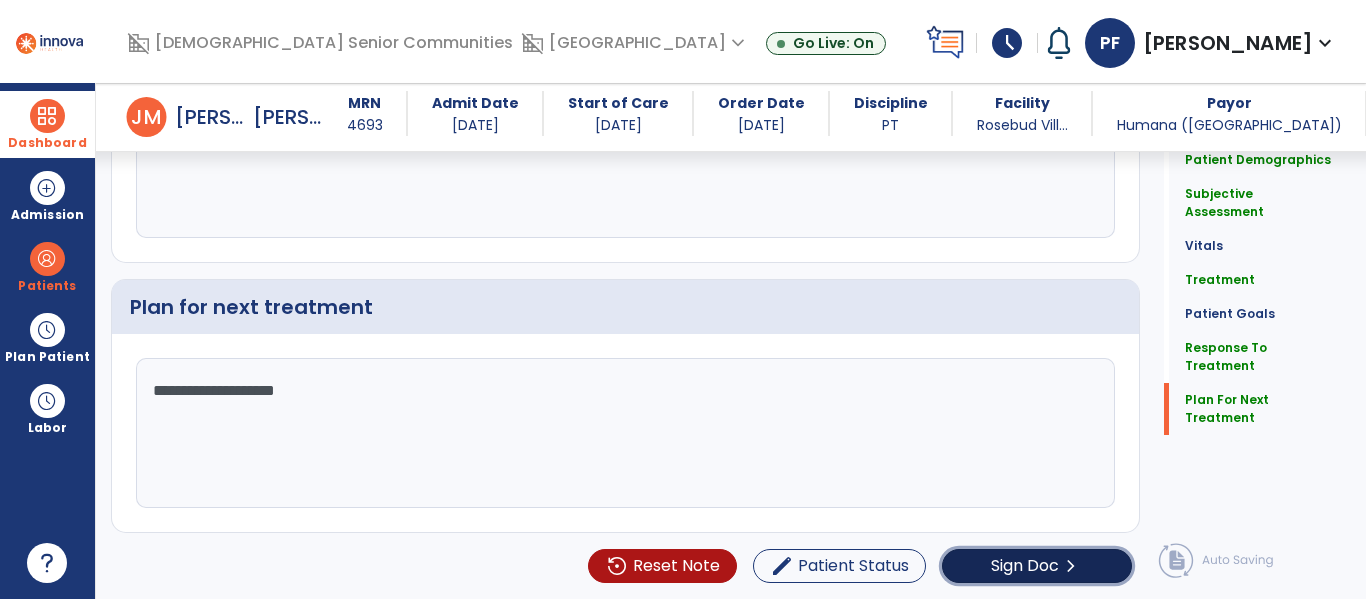 click on "chevron_right" 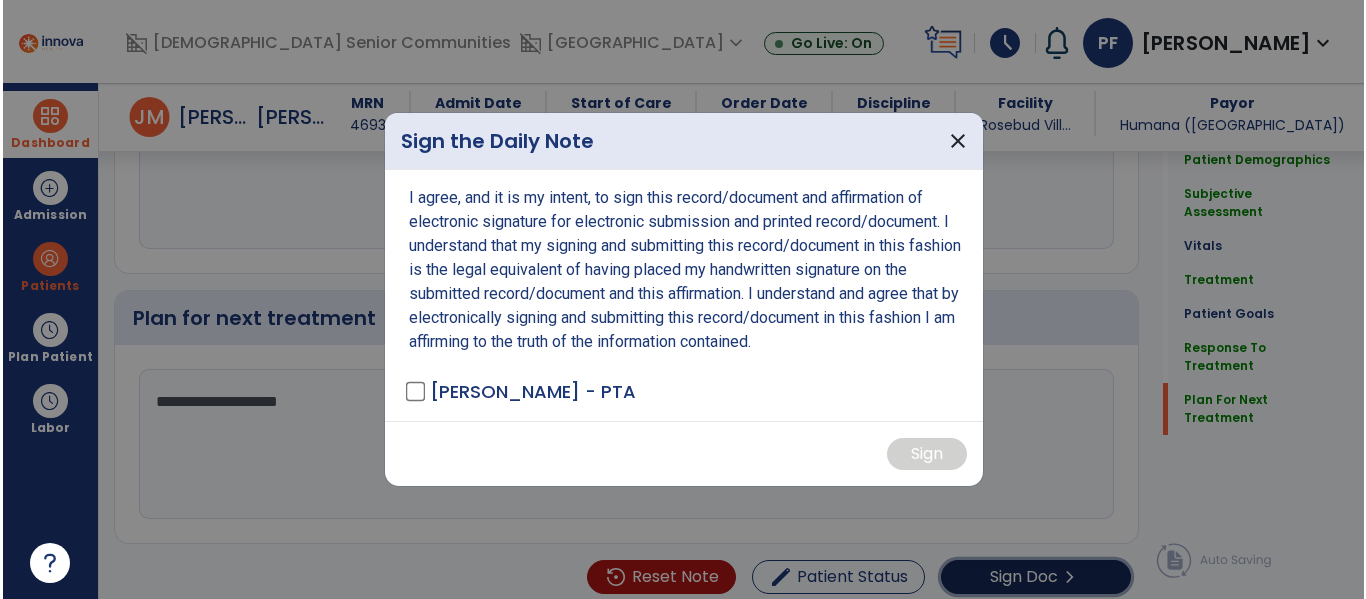 scroll, scrollTop: 3628, scrollLeft: 0, axis: vertical 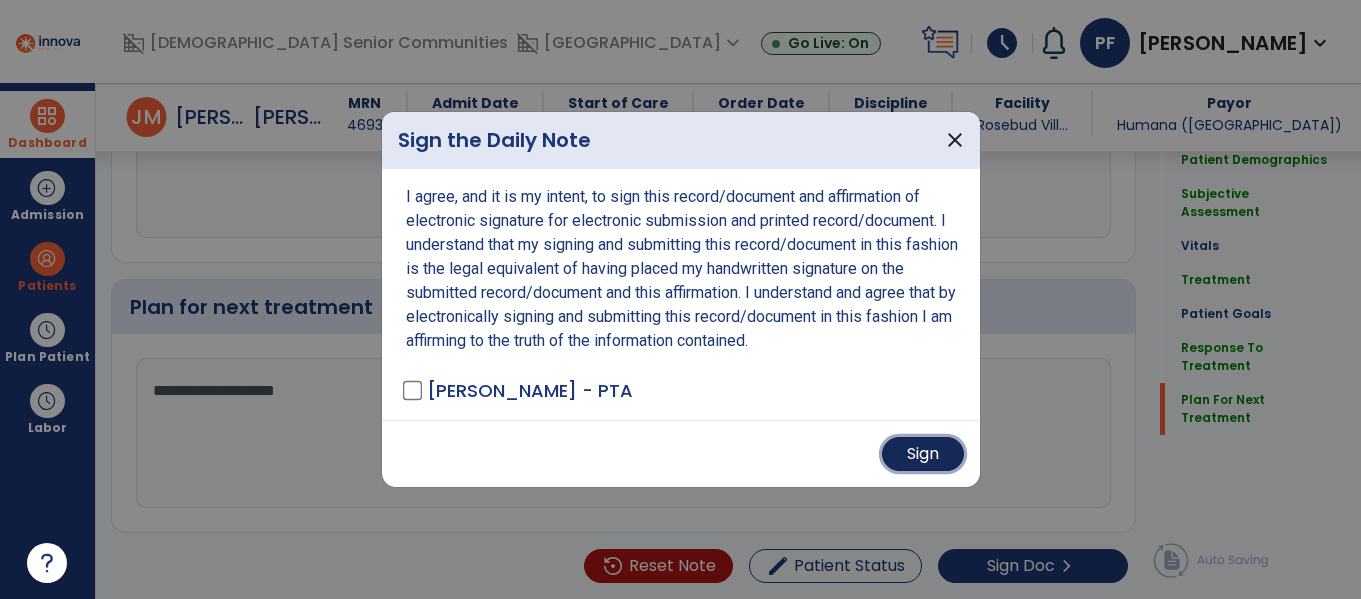 click on "Sign" at bounding box center [923, 454] 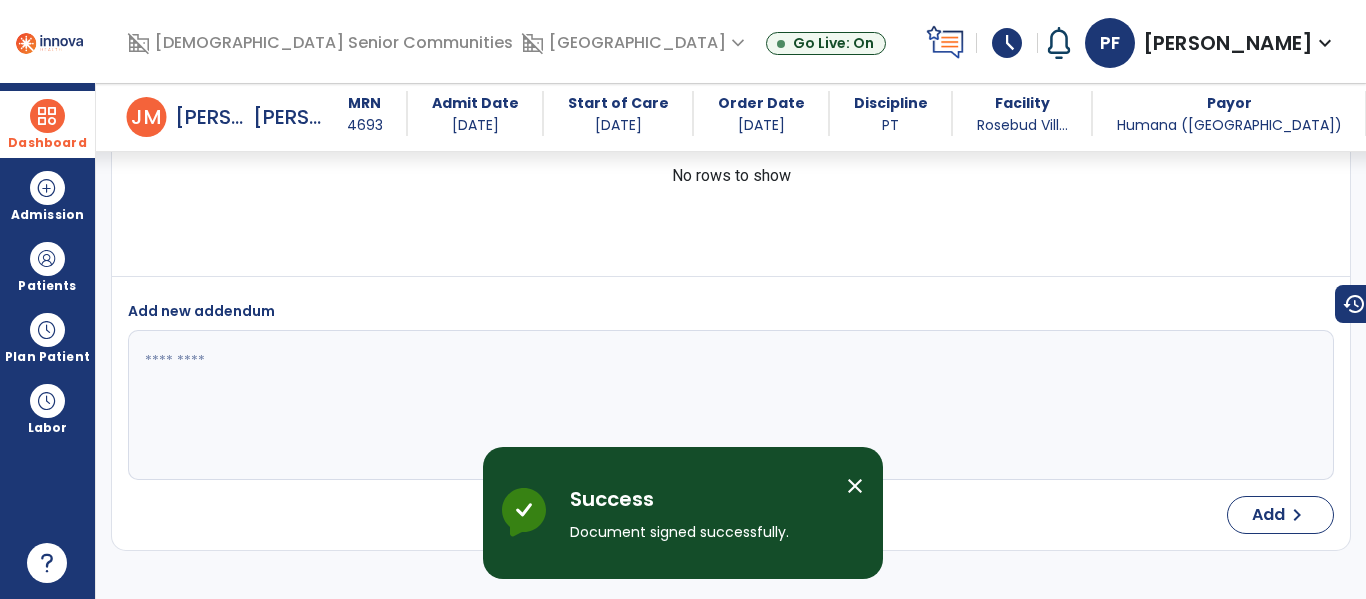 scroll, scrollTop: 5029, scrollLeft: 0, axis: vertical 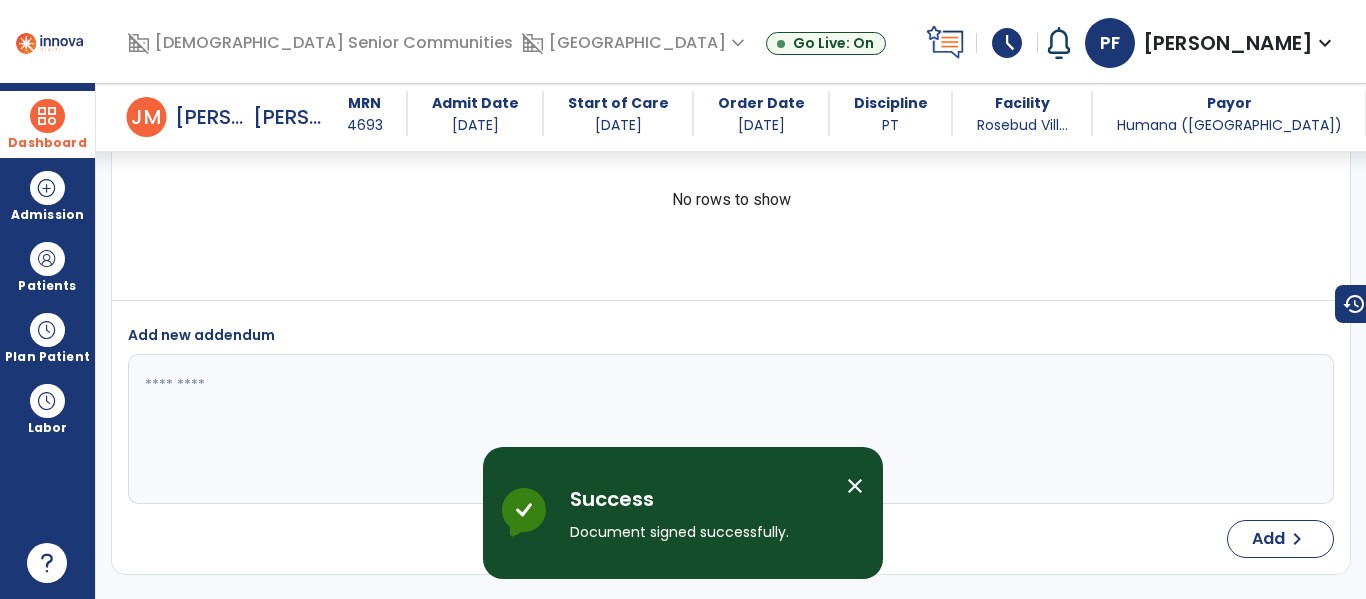 click on "close" at bounding box center (855, 486) 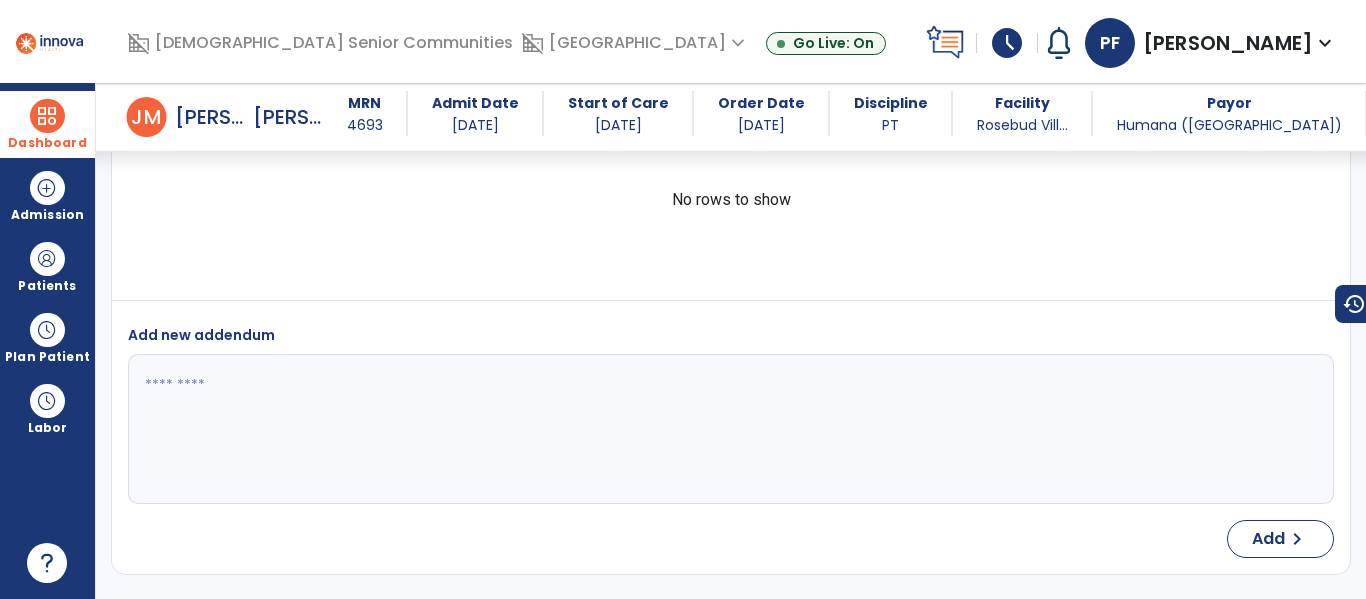 click at bounding box center (47, 116) 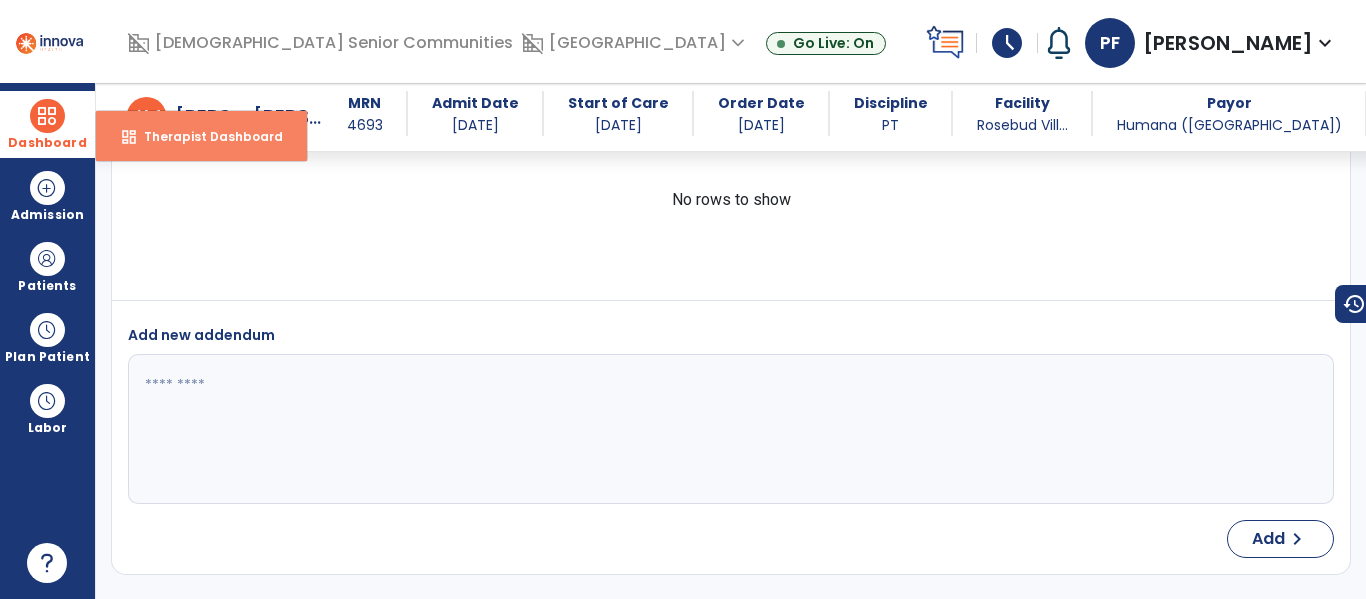 click on "Therapist Dashboard" at bounding box center [205, 136] 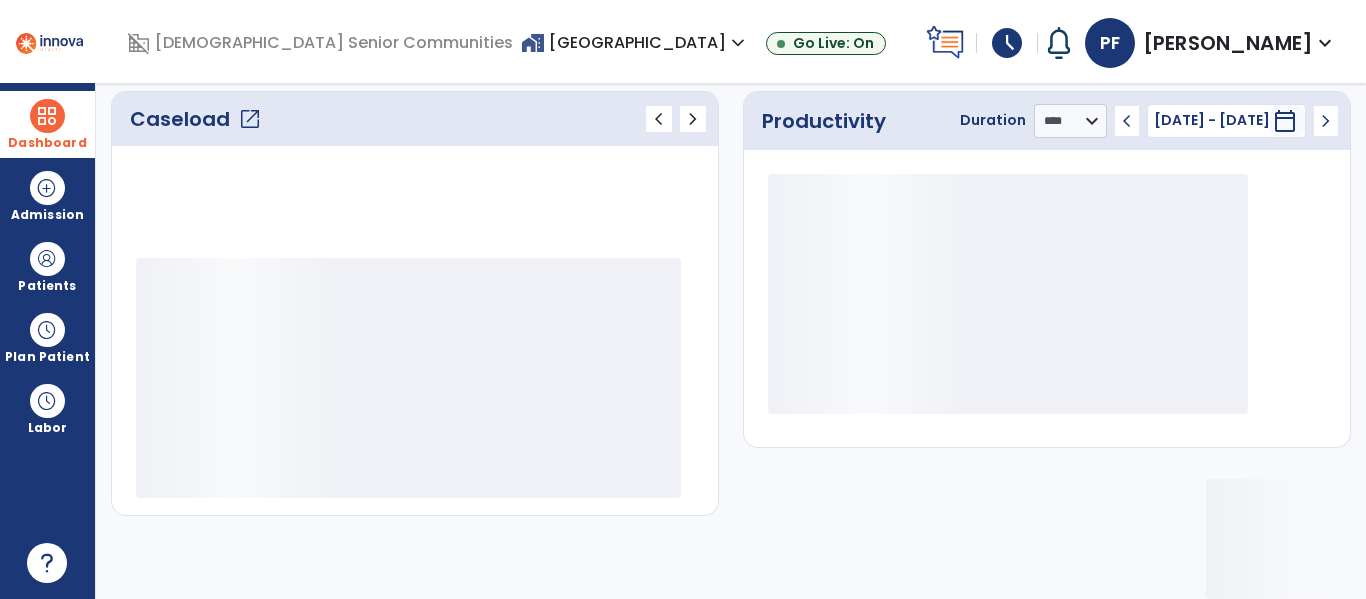 scroll, scrollTop: 276, scrollLeft: 0, axis: vertical 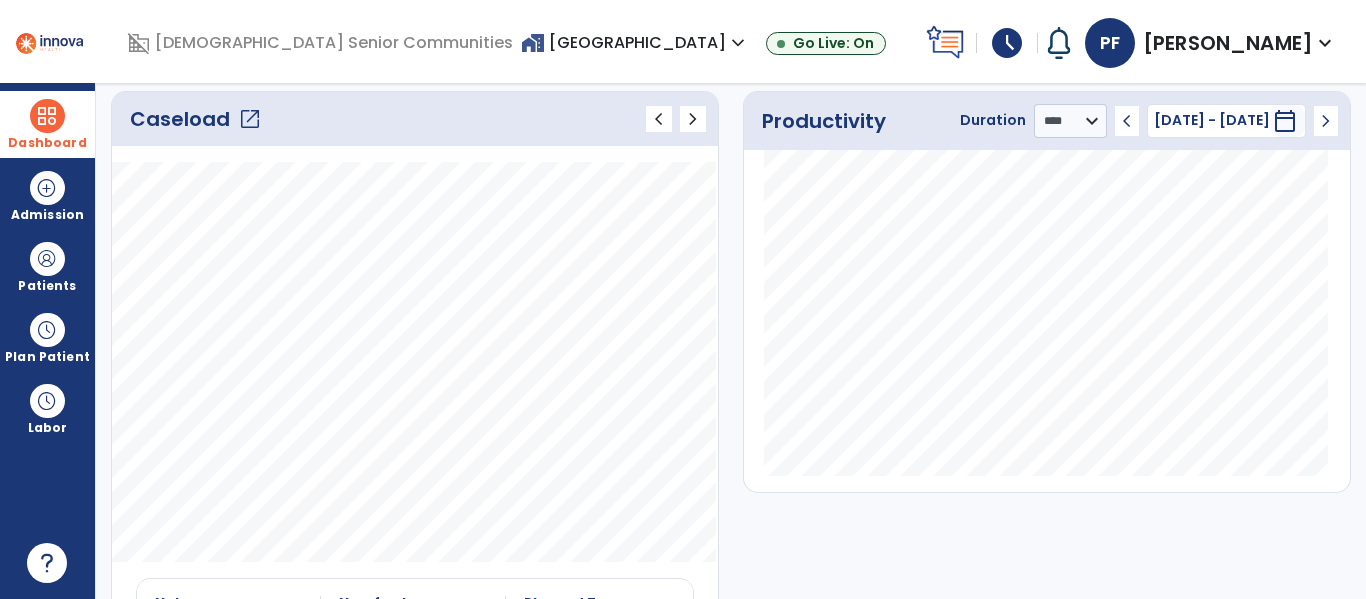 click on "open_in_new" 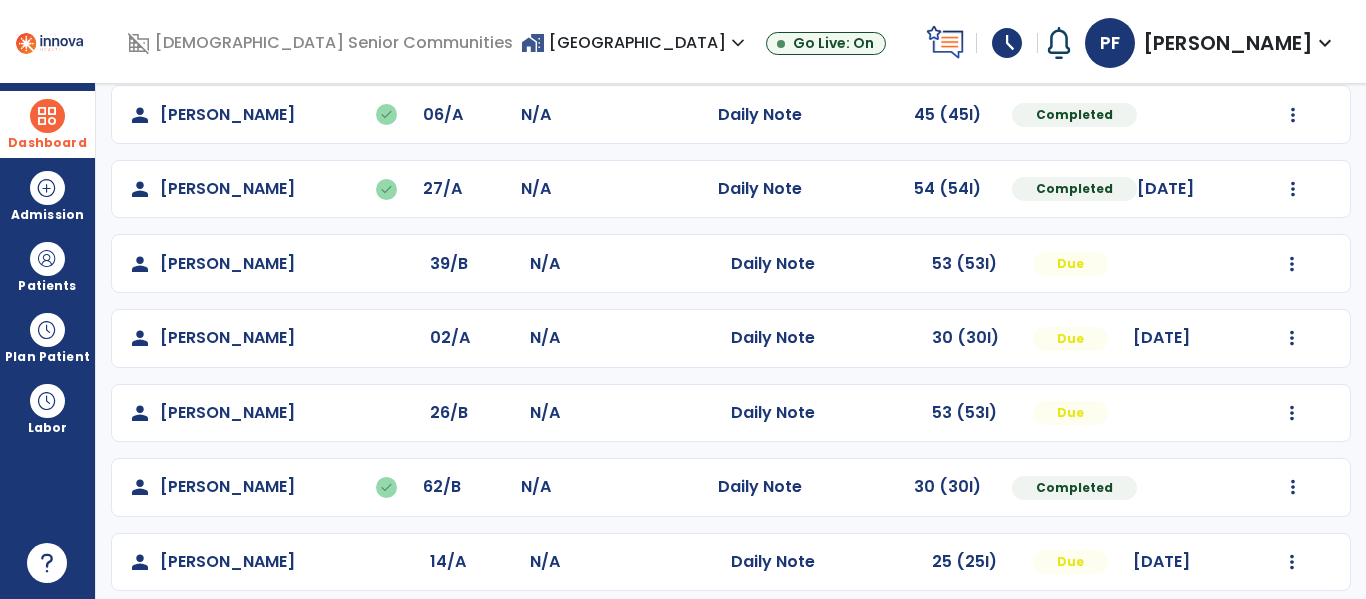 scroll, scrollTop: 771, scrollLeft: 0, axis: vertical 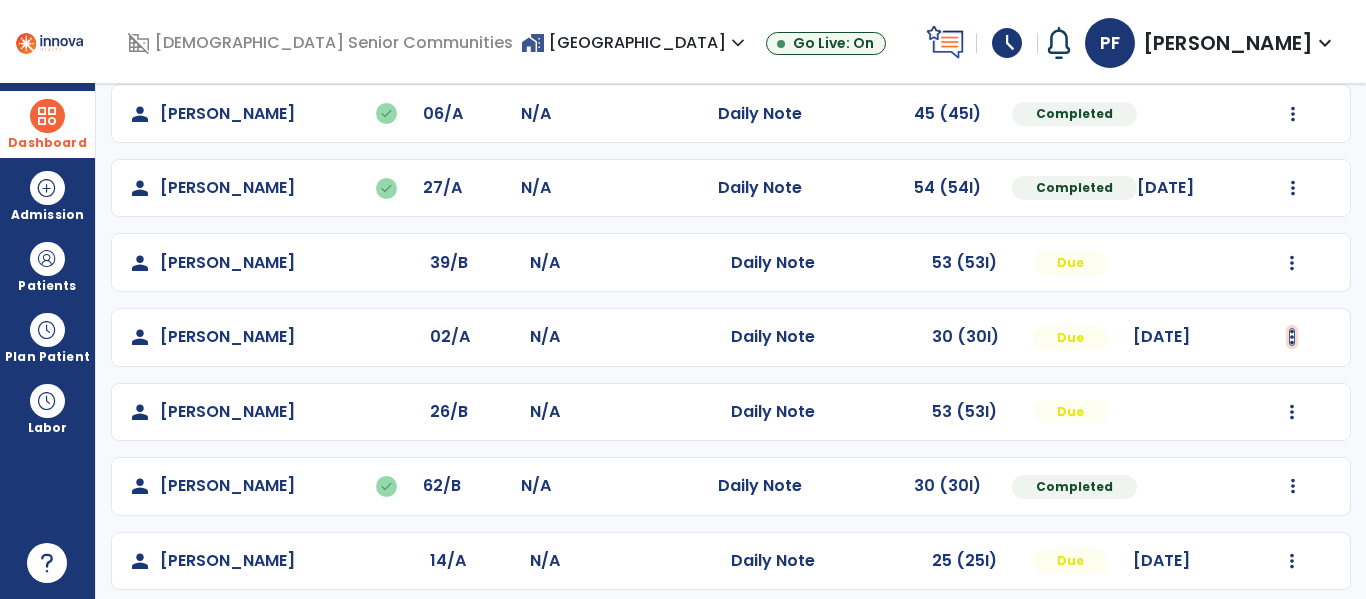 click at bounding box center (1292, -483) 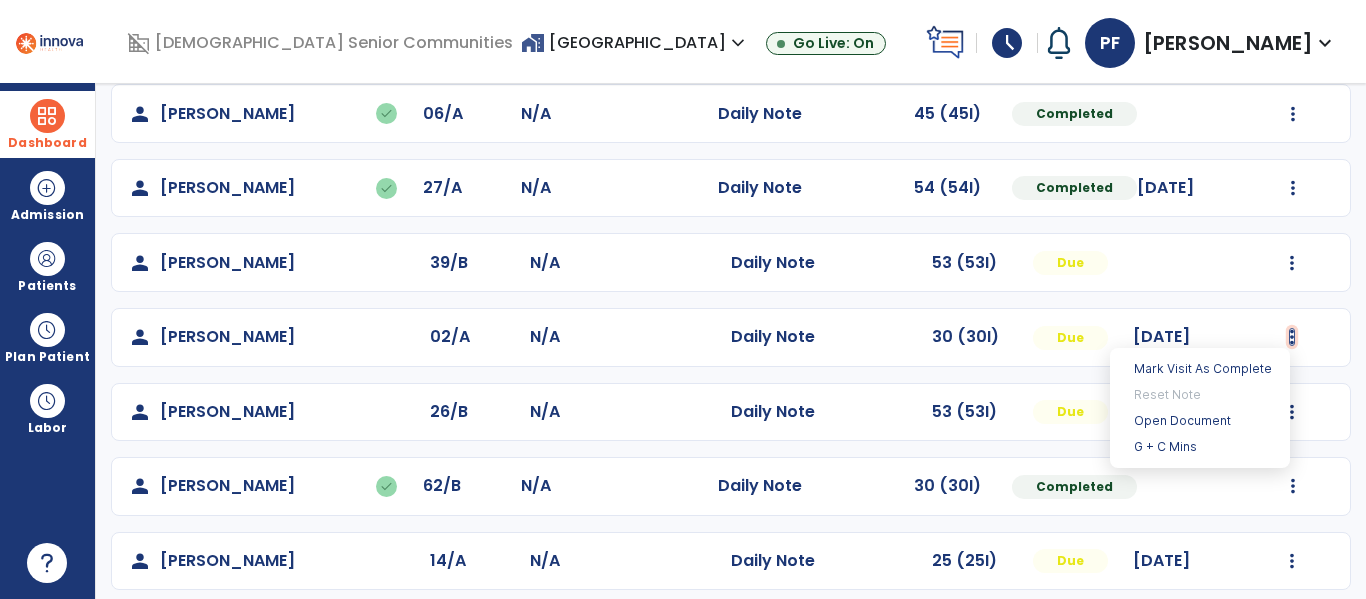 click at bounding box center [1292, 337] 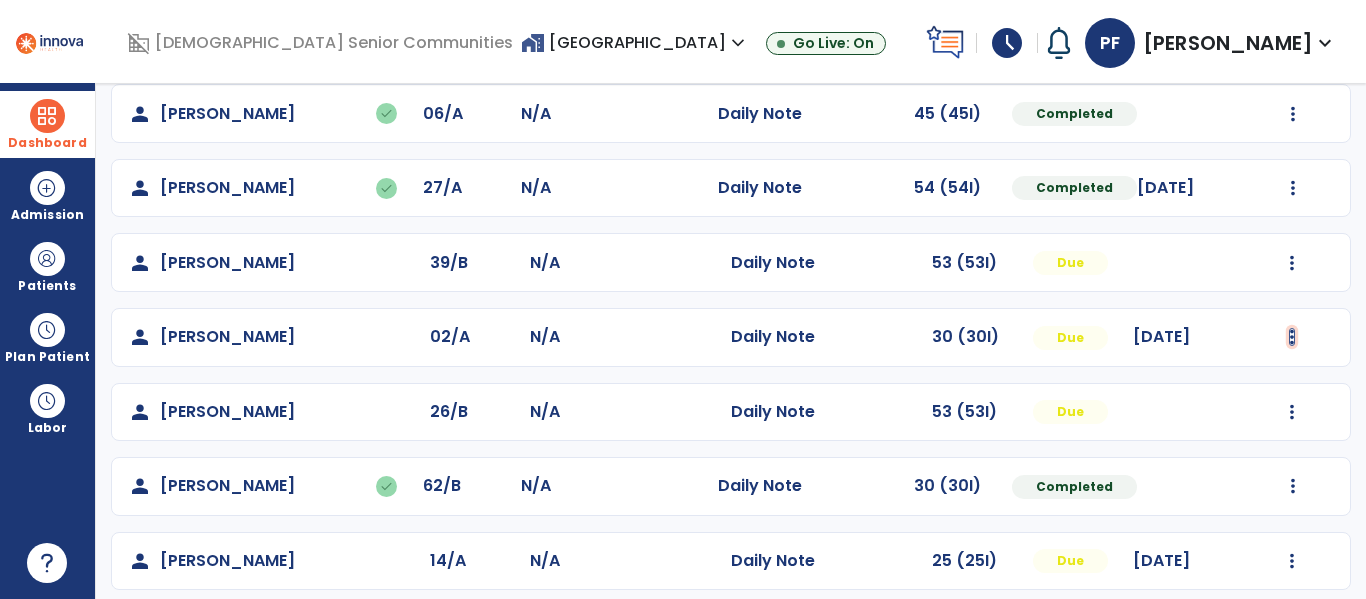 click at bounding box center (1292, -483) 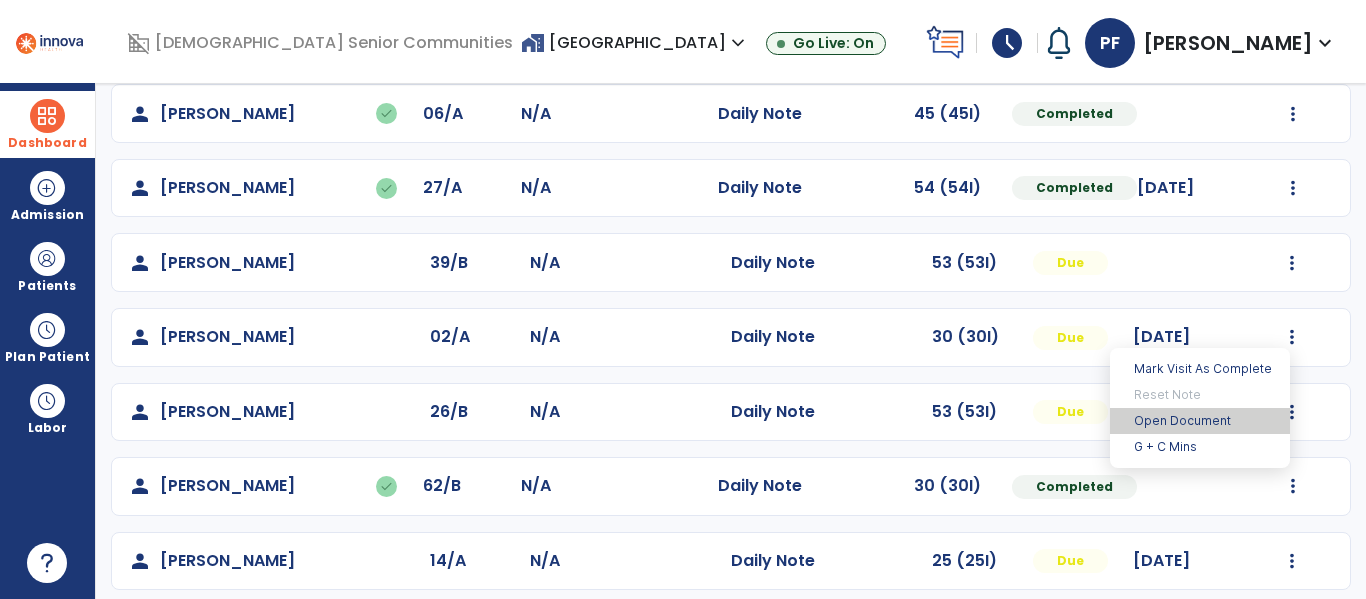 click on "Open Document" at bounding box center [1200, 421] 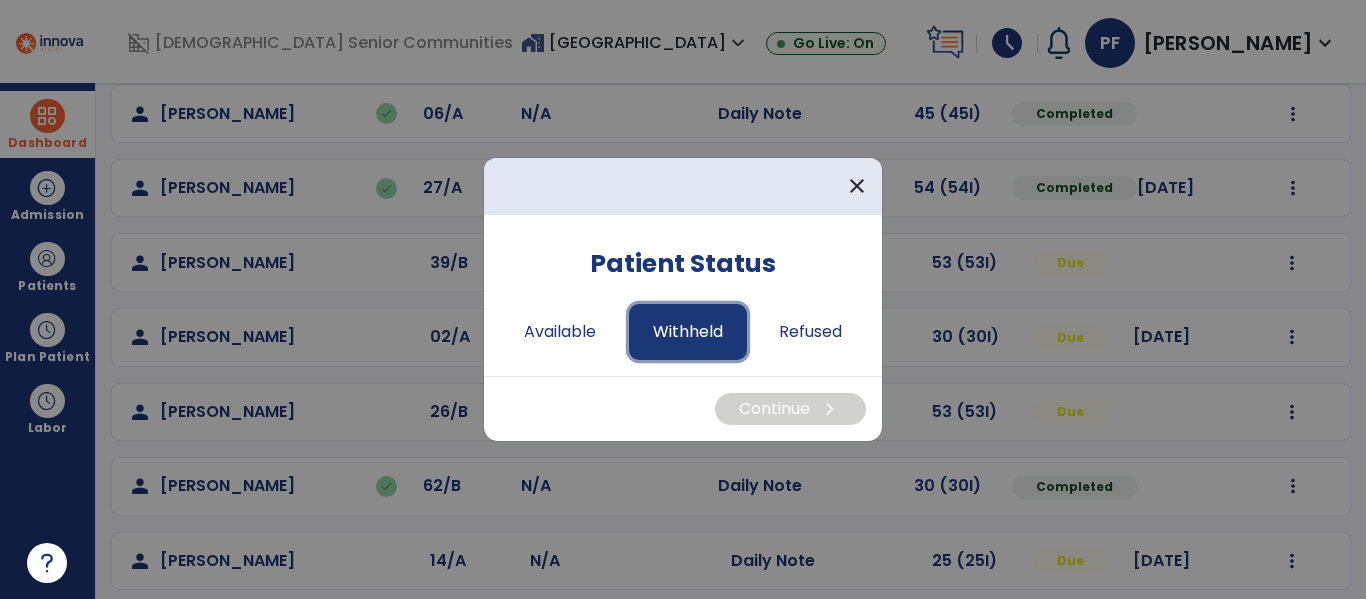 click on "Withheld" at bounding box center [688, 332] 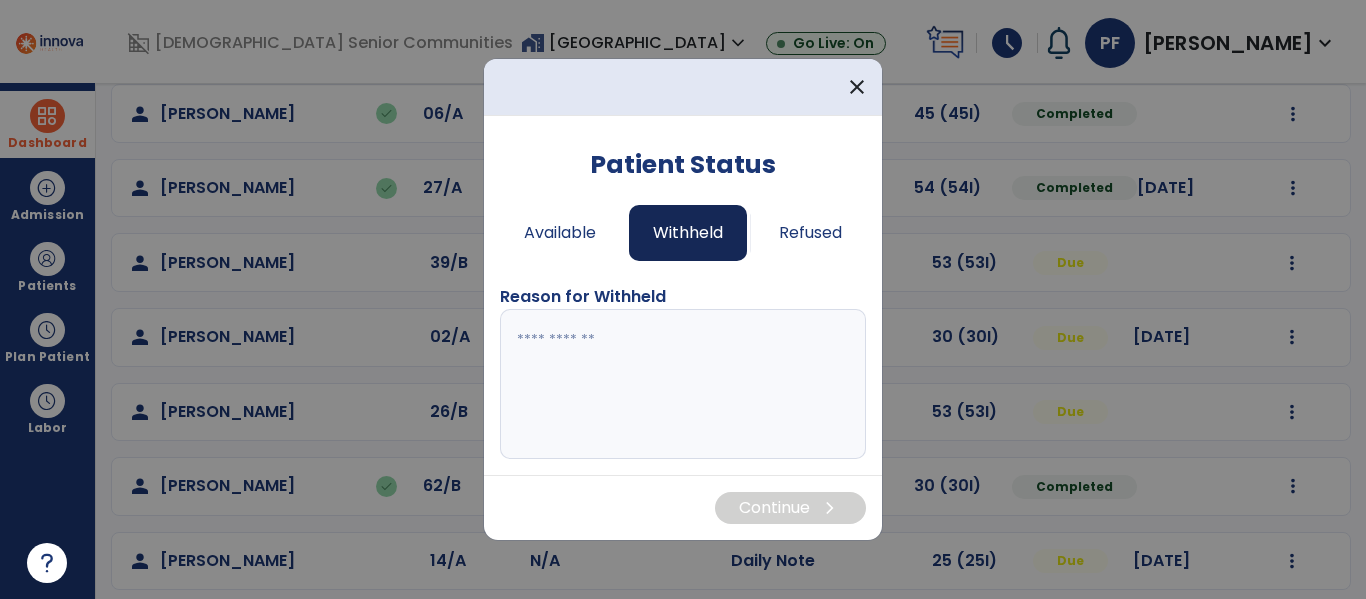 click at bounding box center [683, 384] 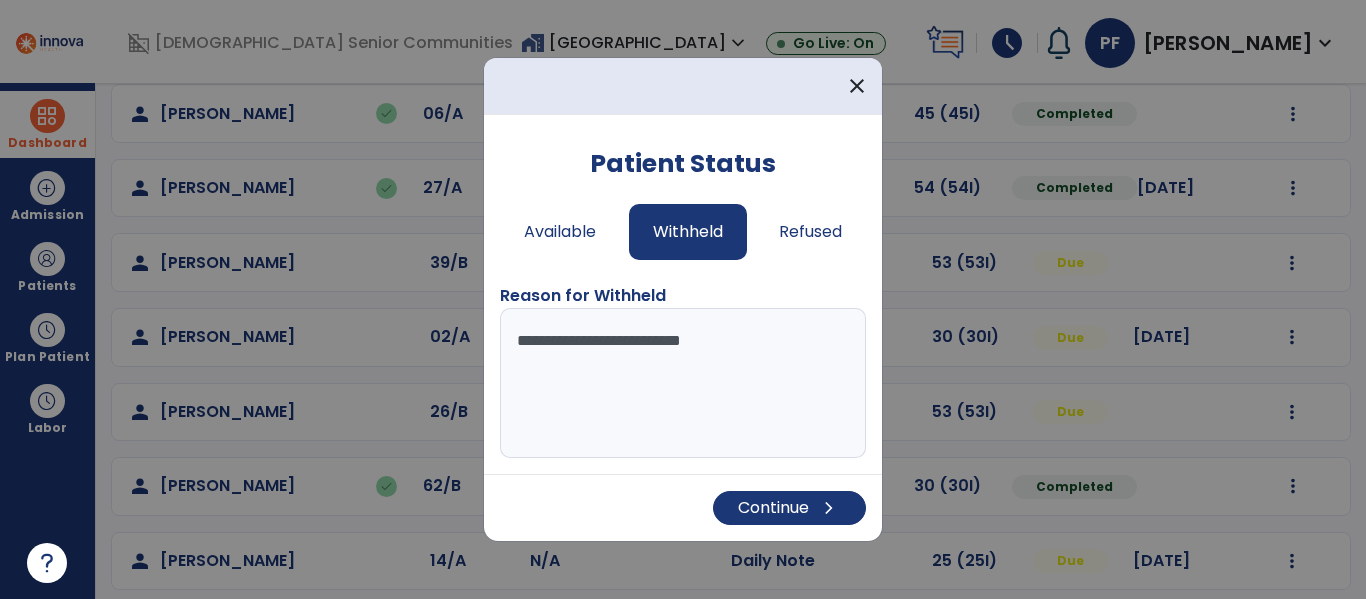 click on "**********" at bounding box center [683, 383] 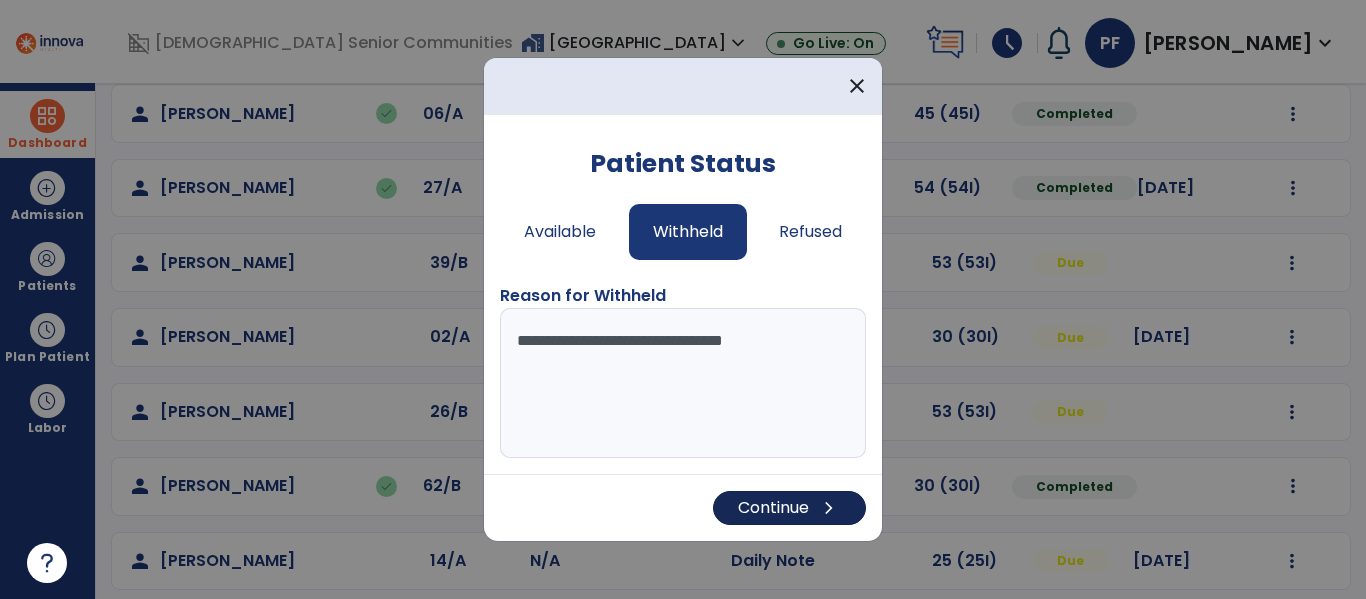 type on "**********" 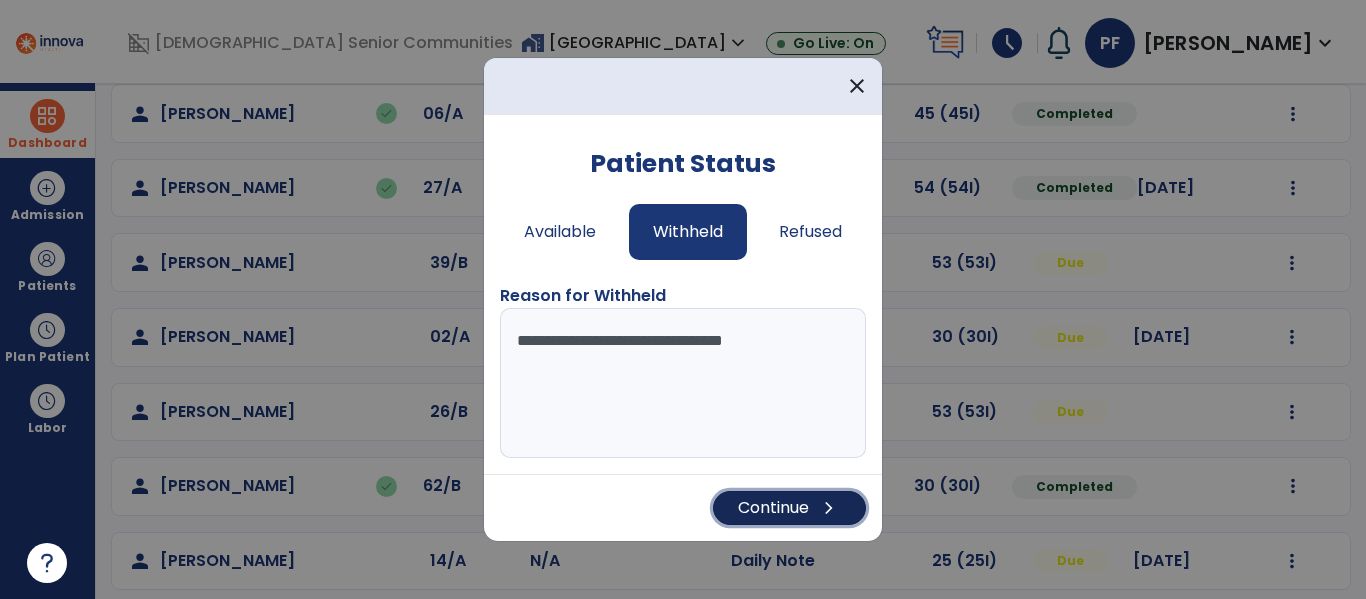 click on "Continue   chevron_right" at bounding box center (789, 508) 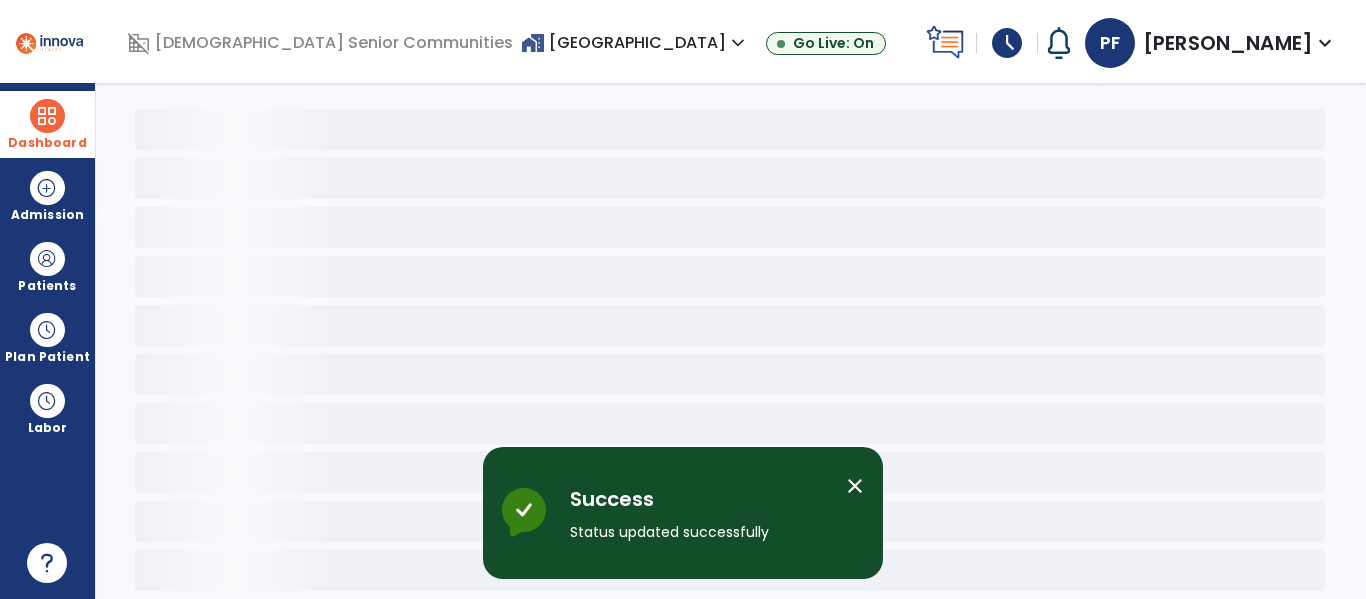 scroll, scrollTop: 78, scrollLeft: 0, axis: vertical 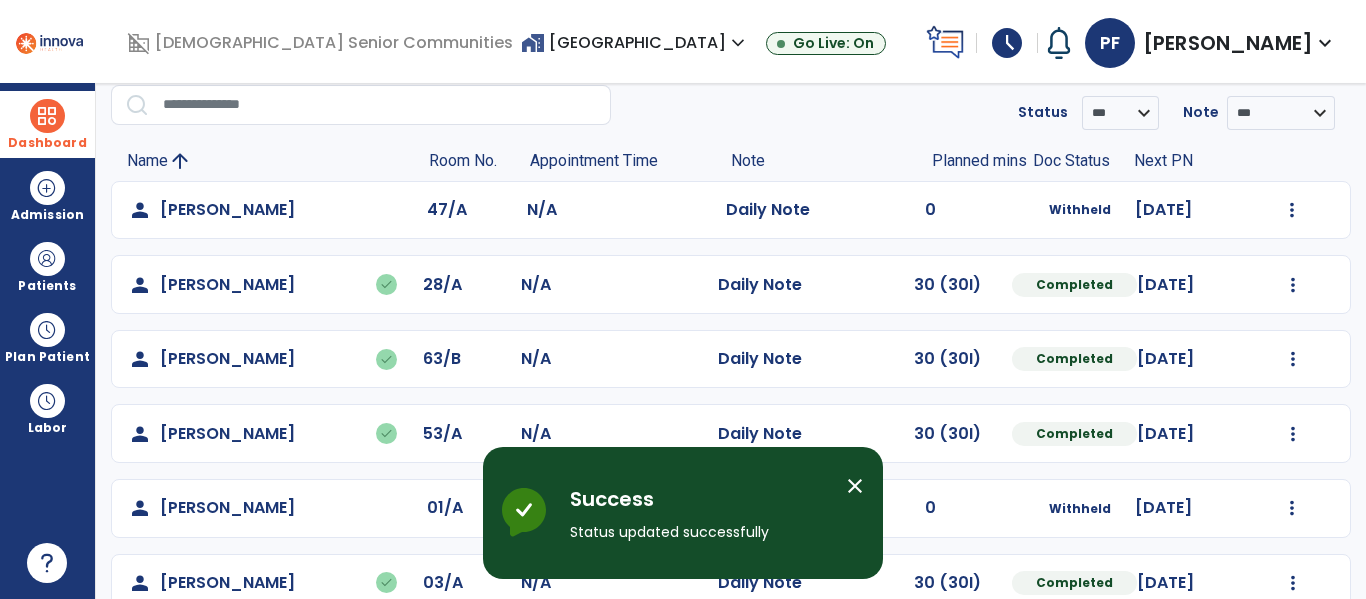 click on "close" at bounding box center (855, 486) 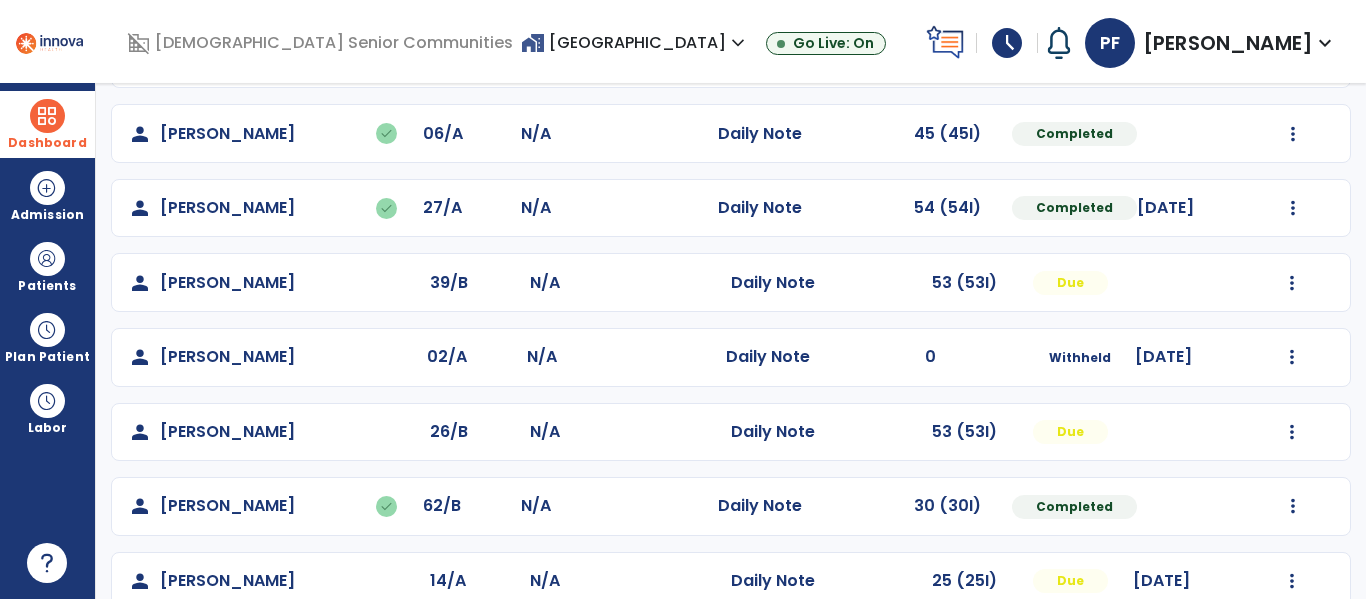 scroll, scrollTop: 786, scrollLeft: 0, axis: vertical 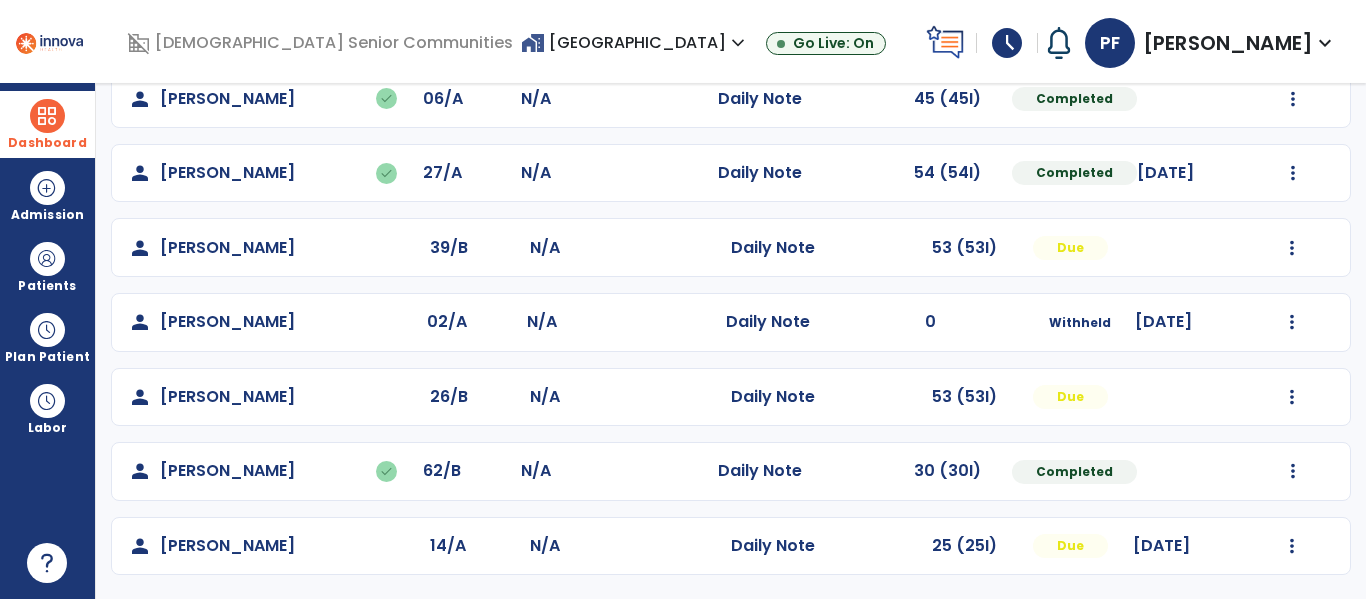 click on "Mark Visit As Complete   Reset Note   Open Document   G + C Mins" 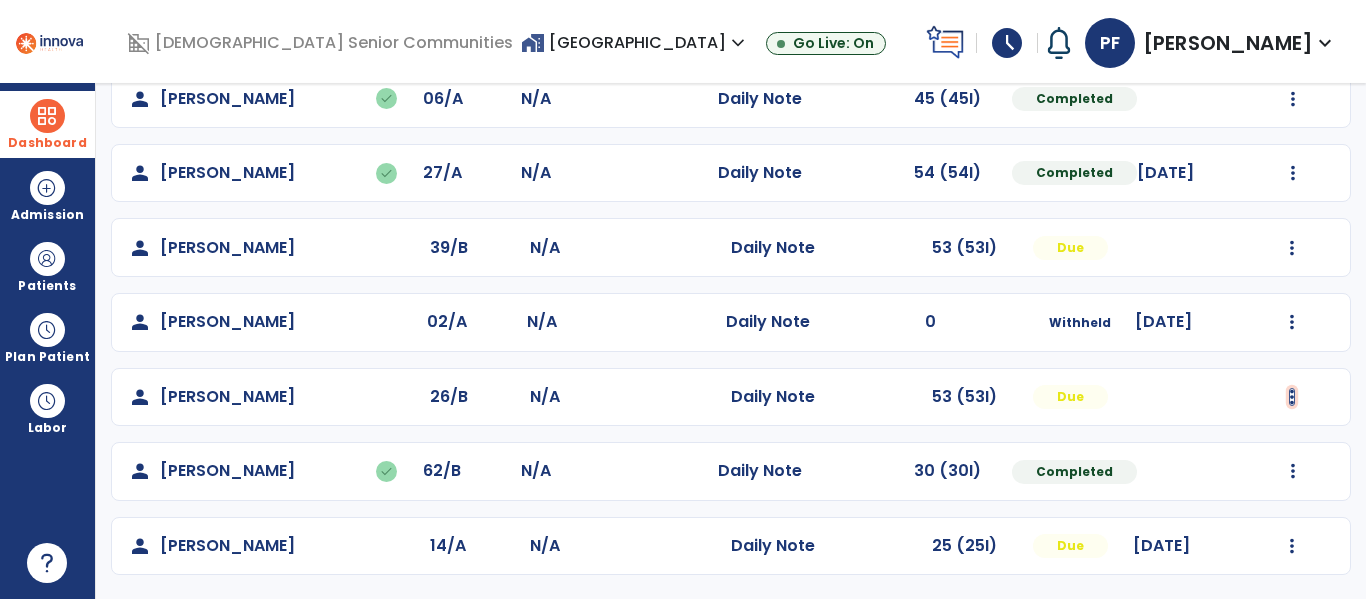 click at bounding box center (1292, -498) 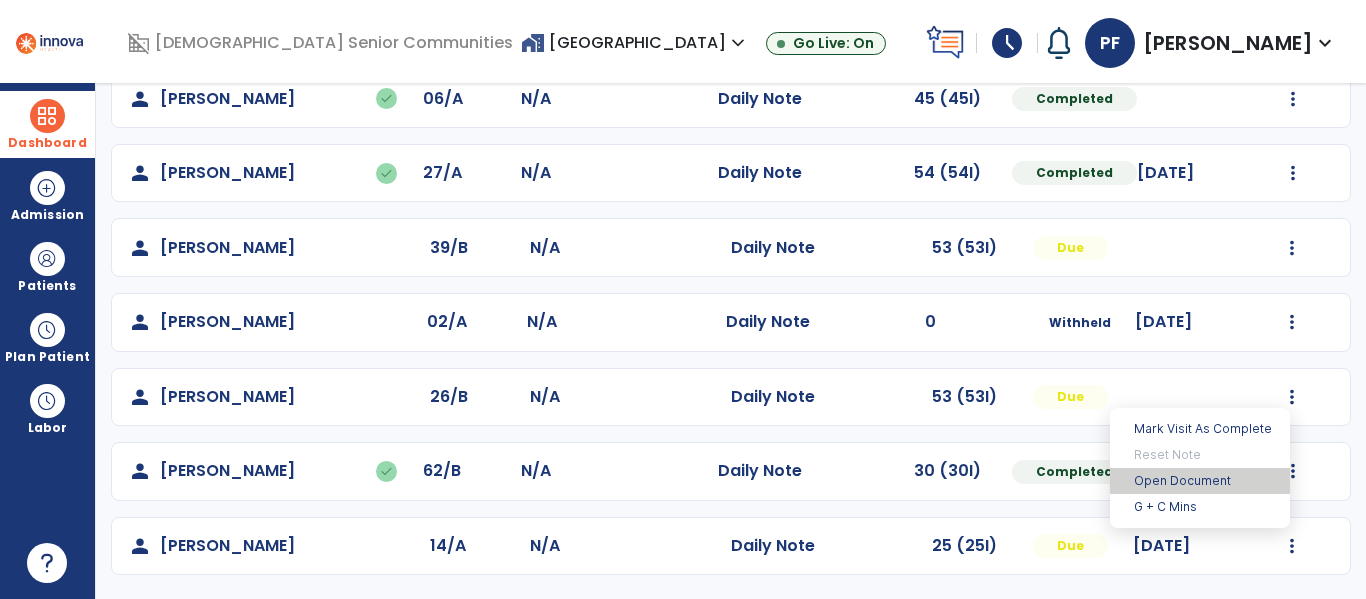 click on "Open Document" at bounding box center (1200, 481) 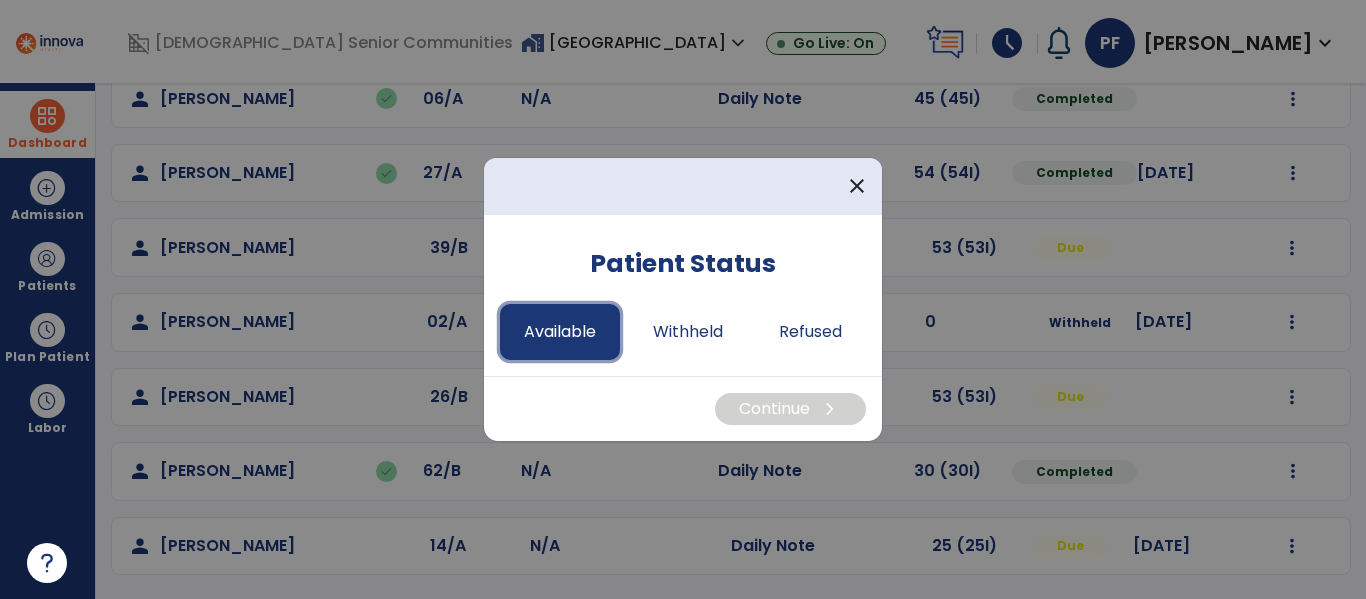 click on "Available" at bounding box center [560, 332] 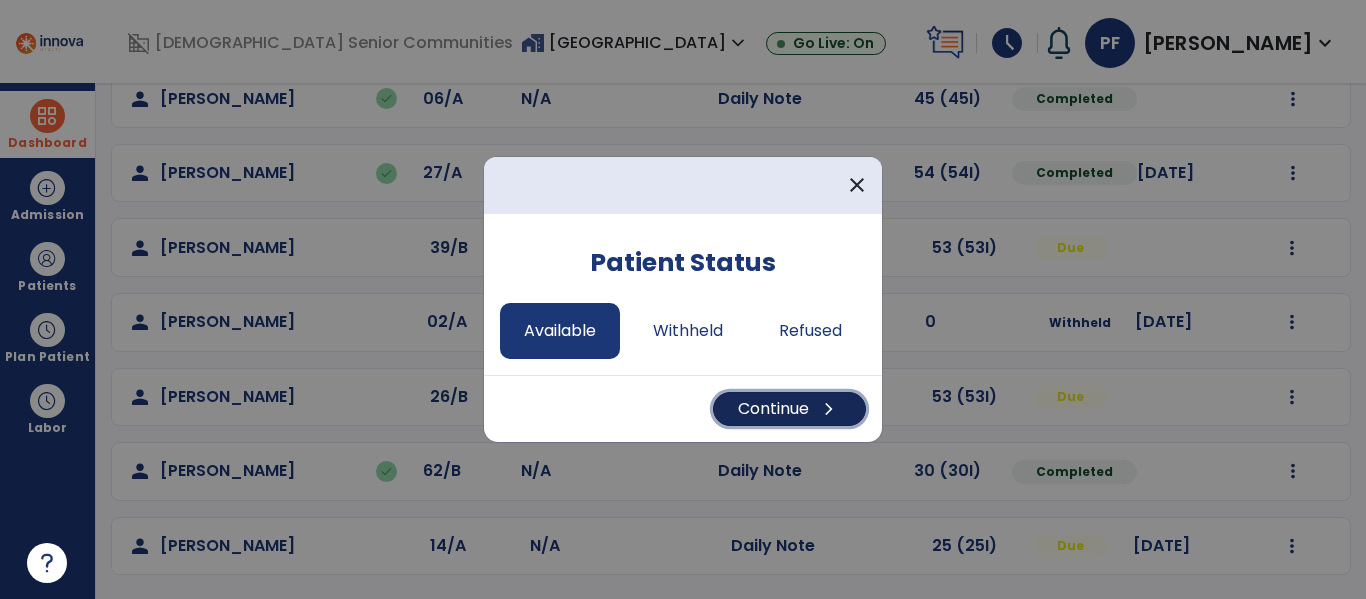 click on "Continue   chevron_right" at bounding box center (789, 409) 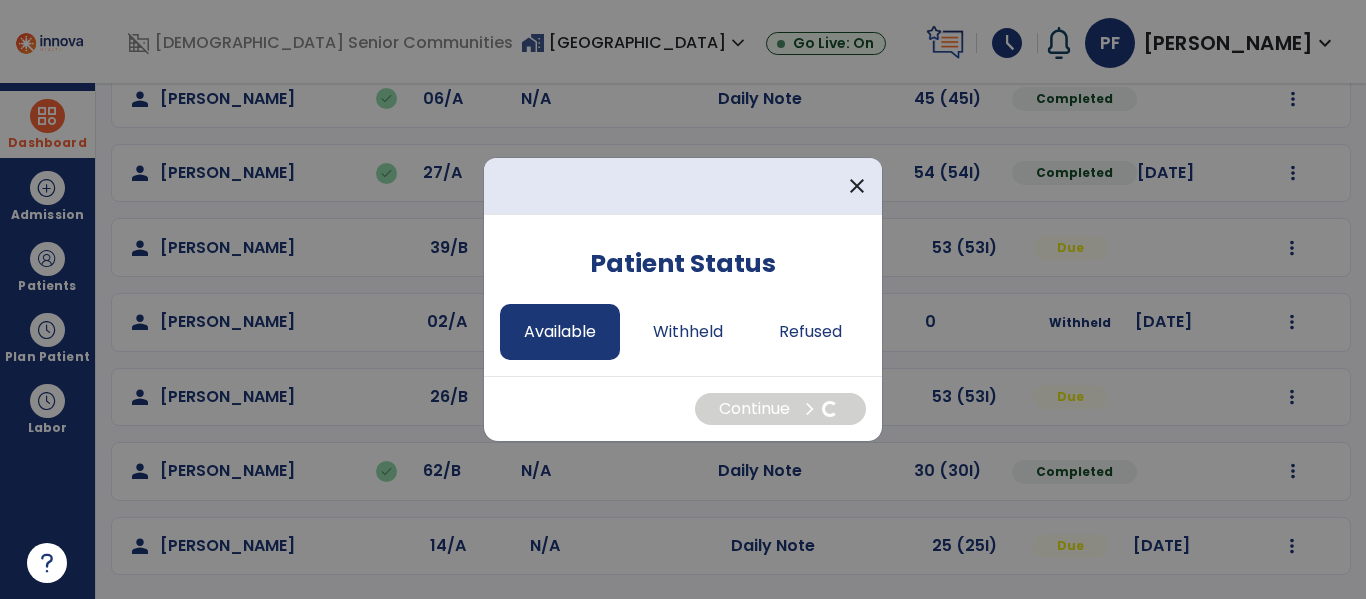 select on "*" 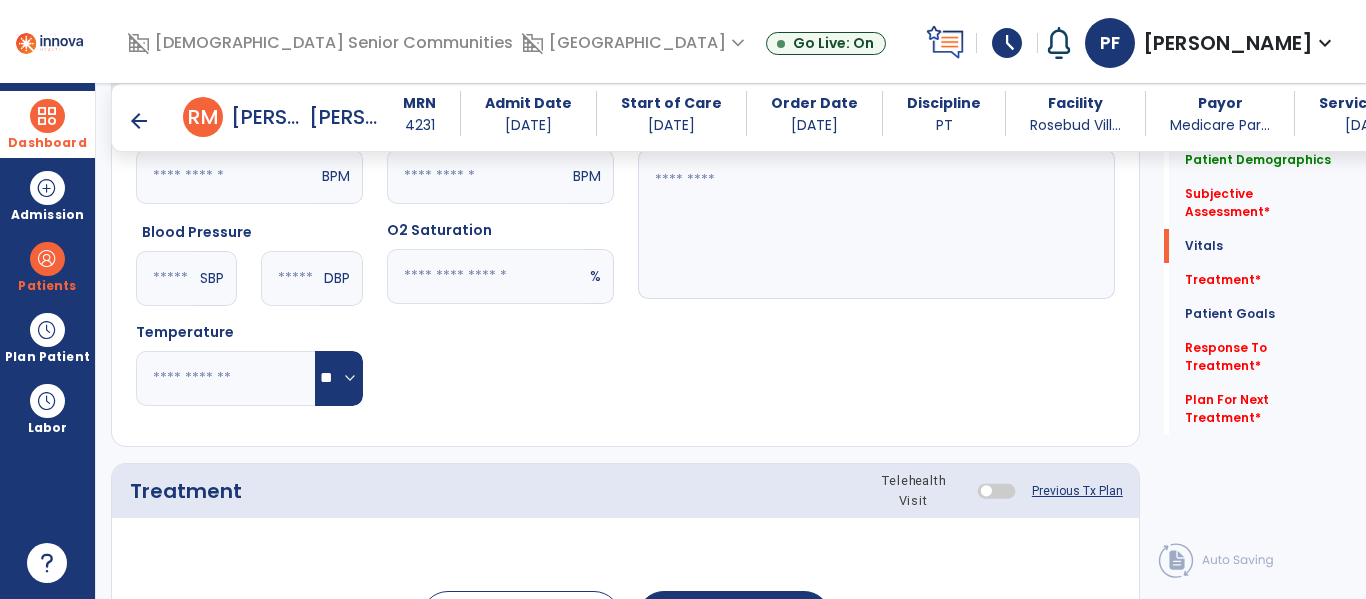 scroll, scrollTop: 781, scrollLeft: 0, axis: vertical 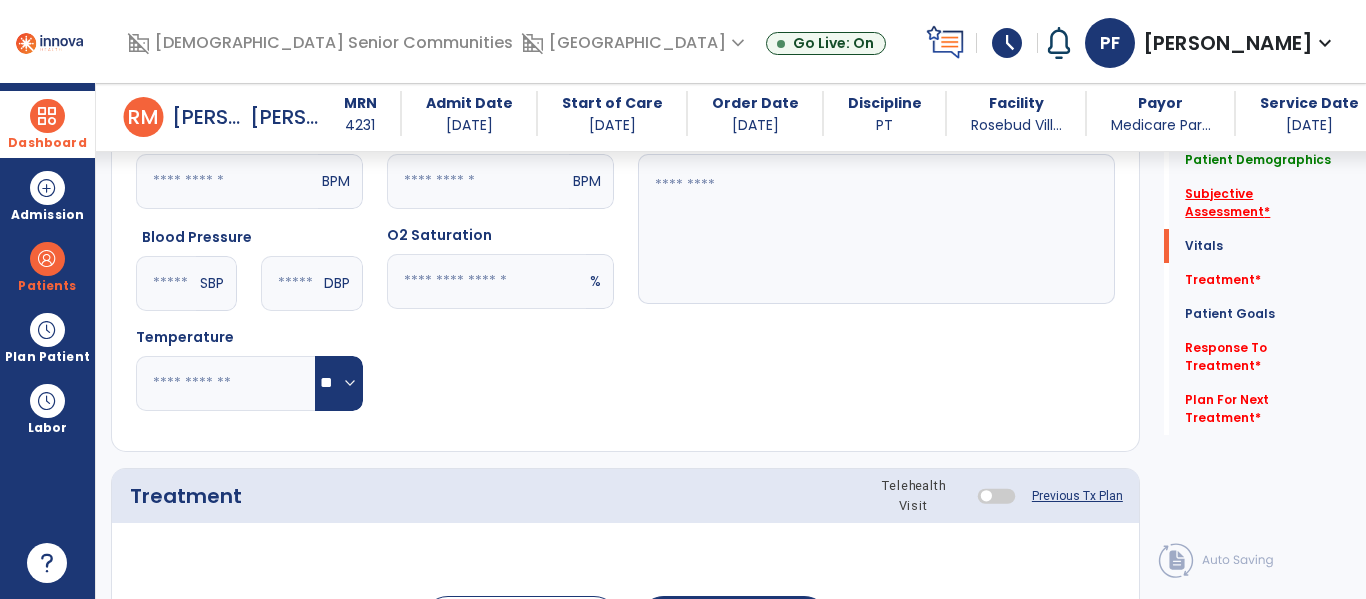 click on "Subjective Assessment   *" 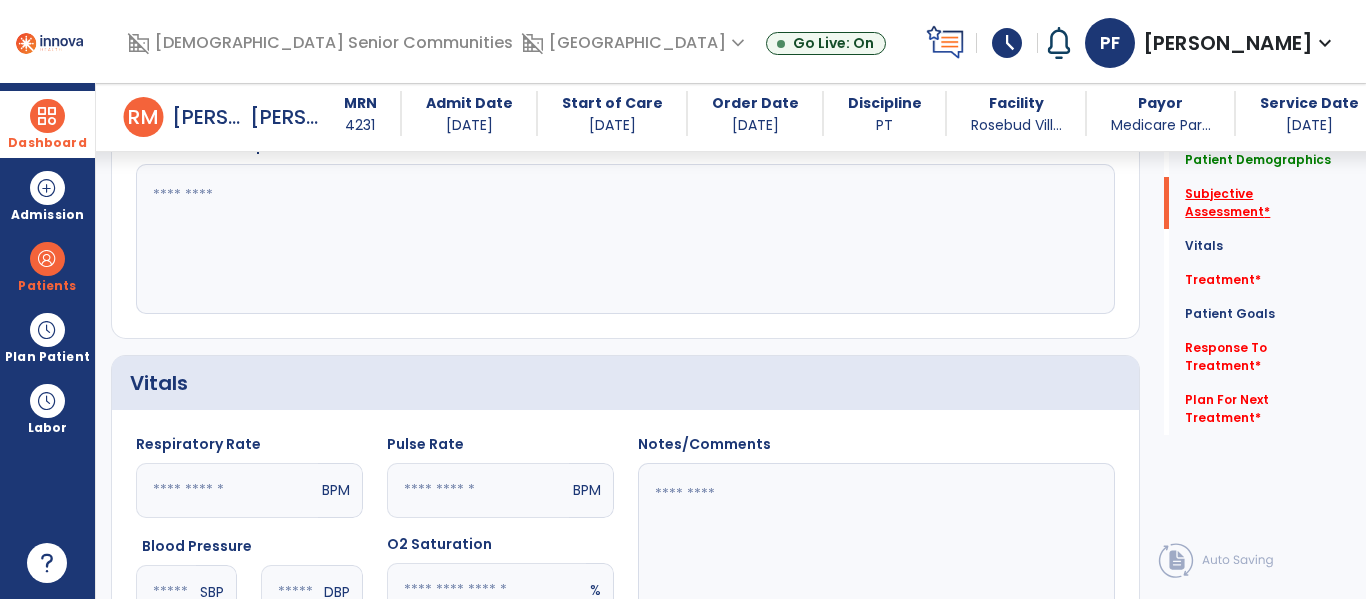 scroll, scrollTop: 328, scrollLeft: 0, axis: vertical 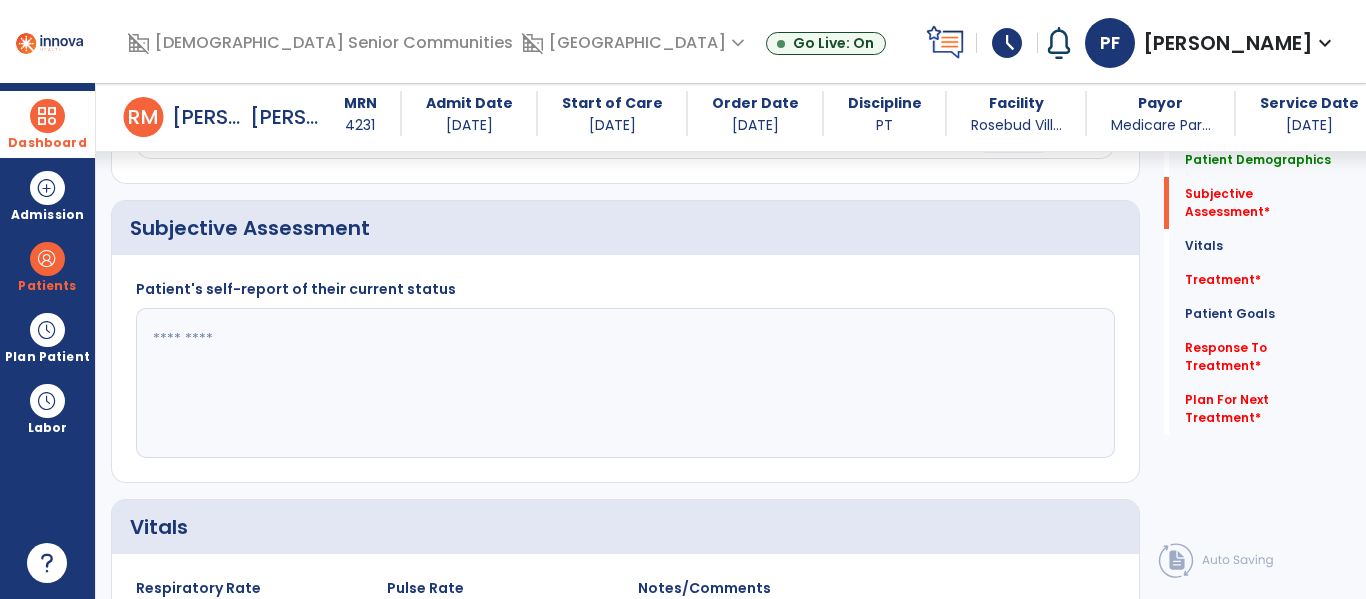 click 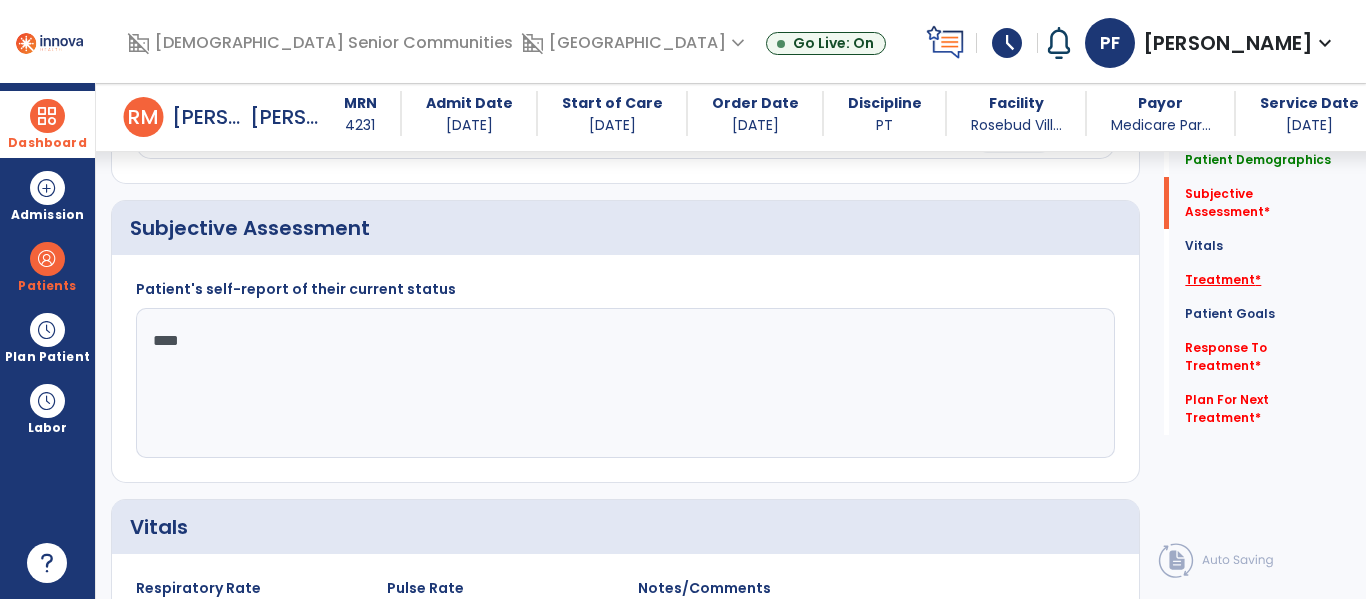 type on "****" 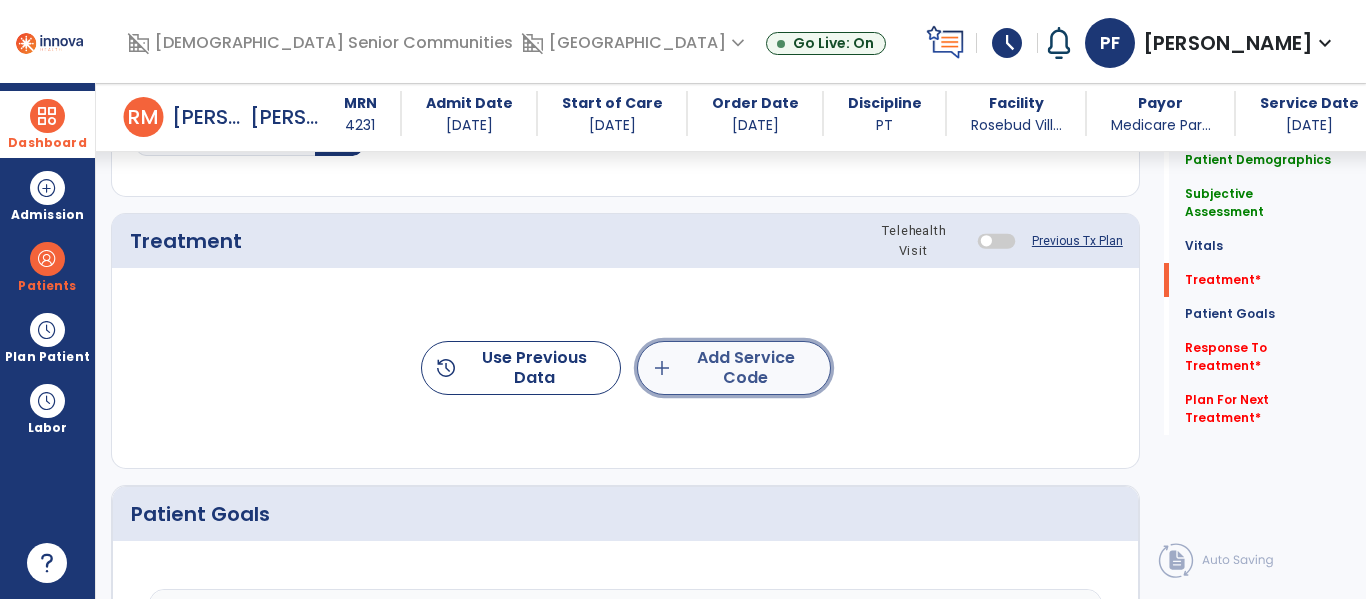 click on "add  Add Service Code" 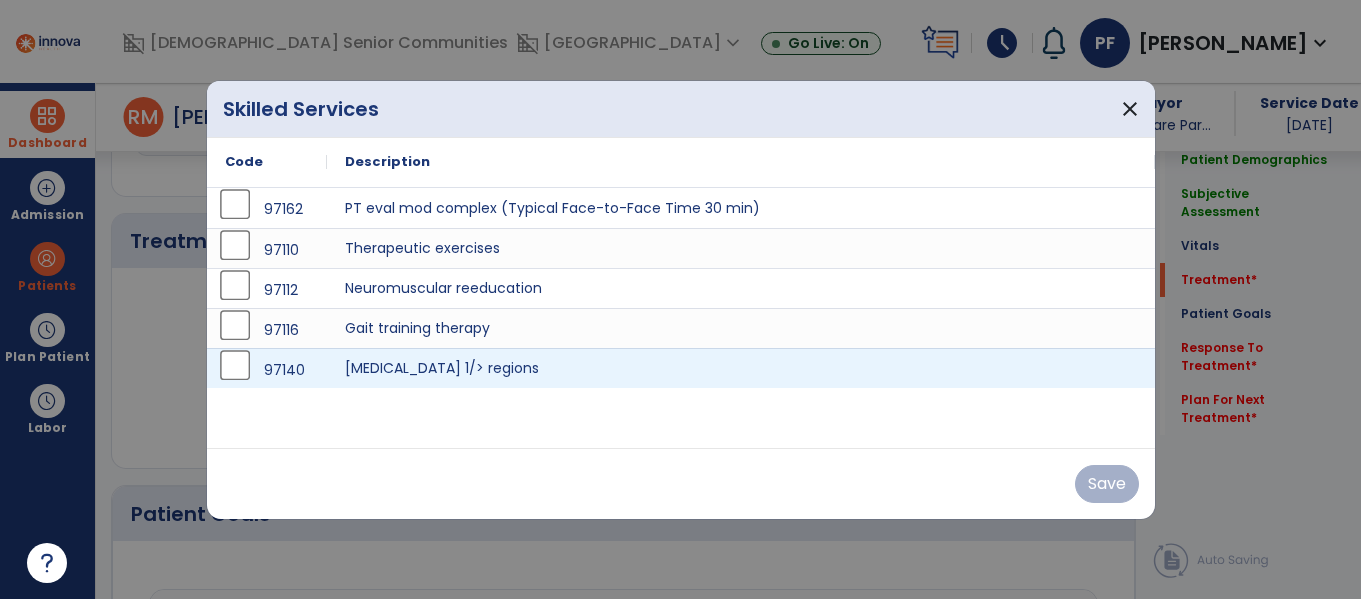 scroll, scrollTop: 1036, scrollLeft: 0, axis: vertical 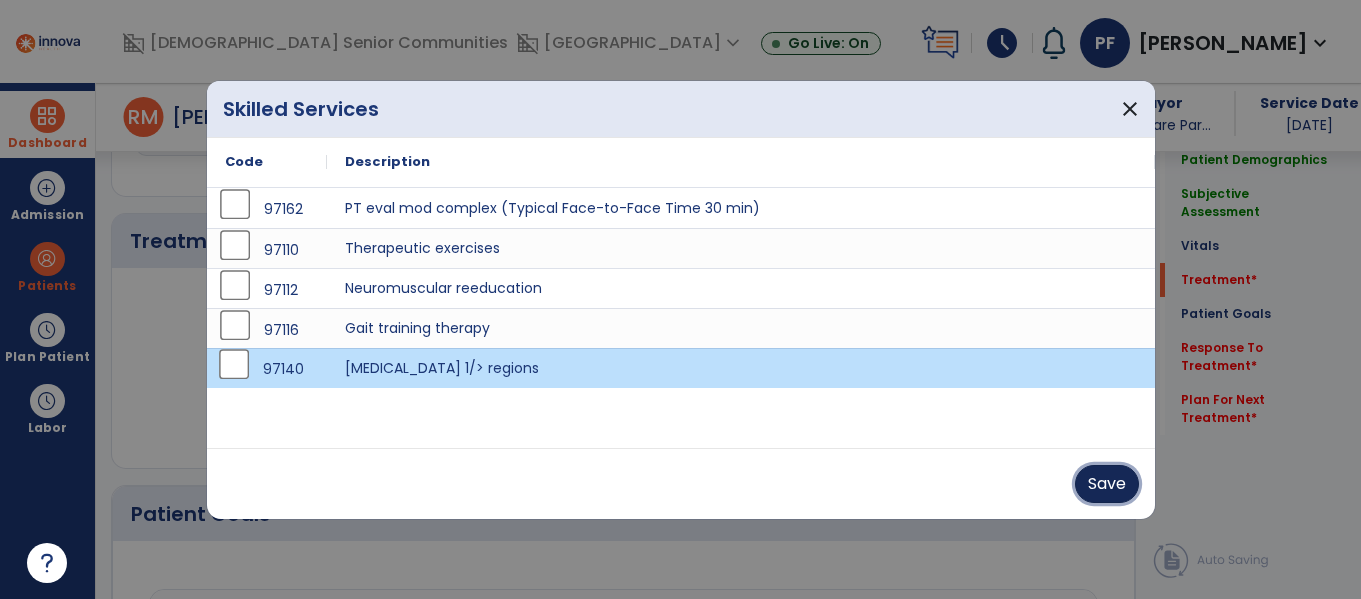 click on "Save" at bounding box center [1107, 484] 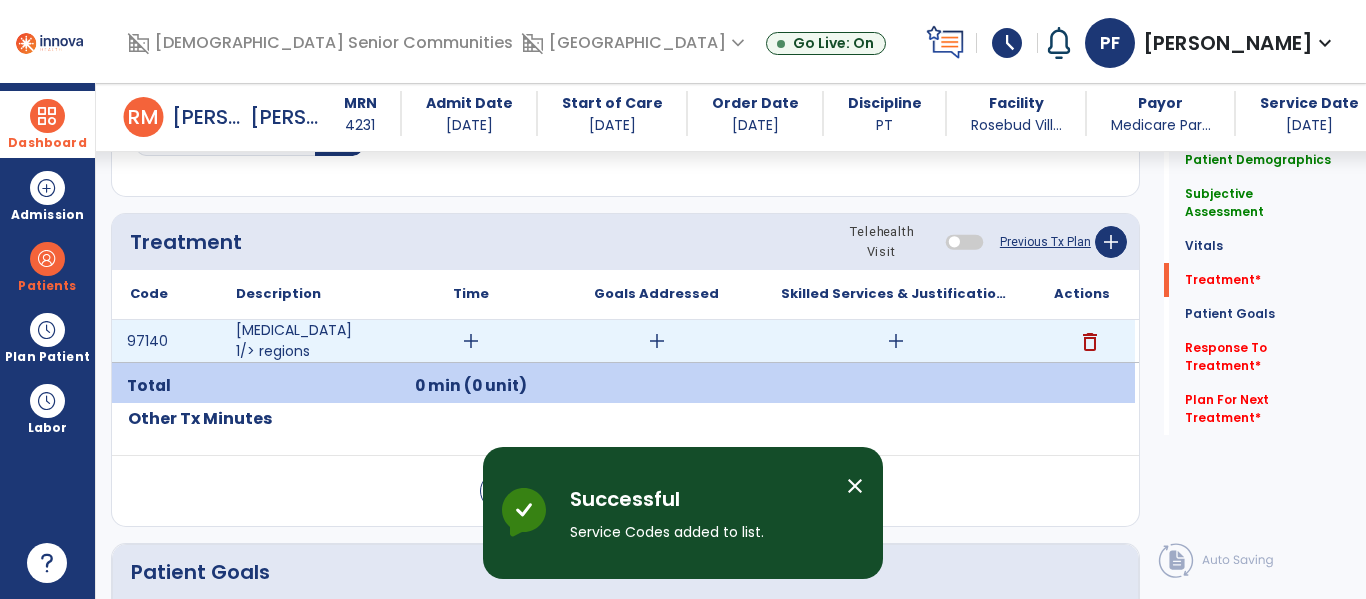 click on "add" at bounding box center [471, 341] 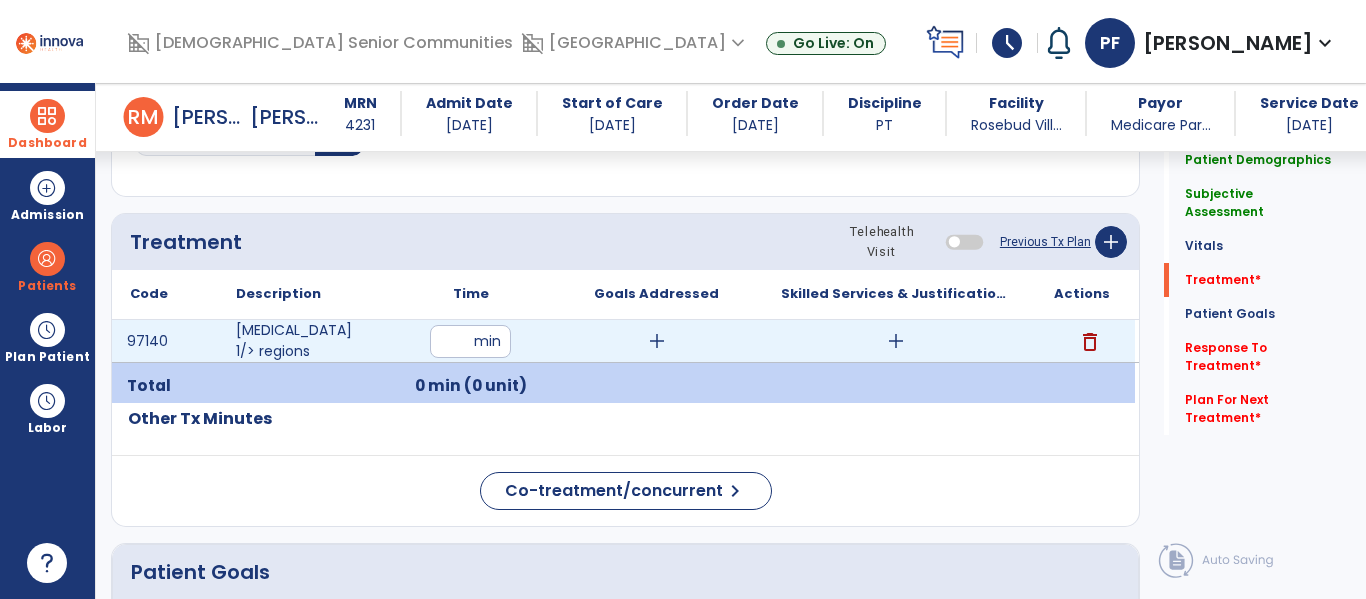 type on "**" 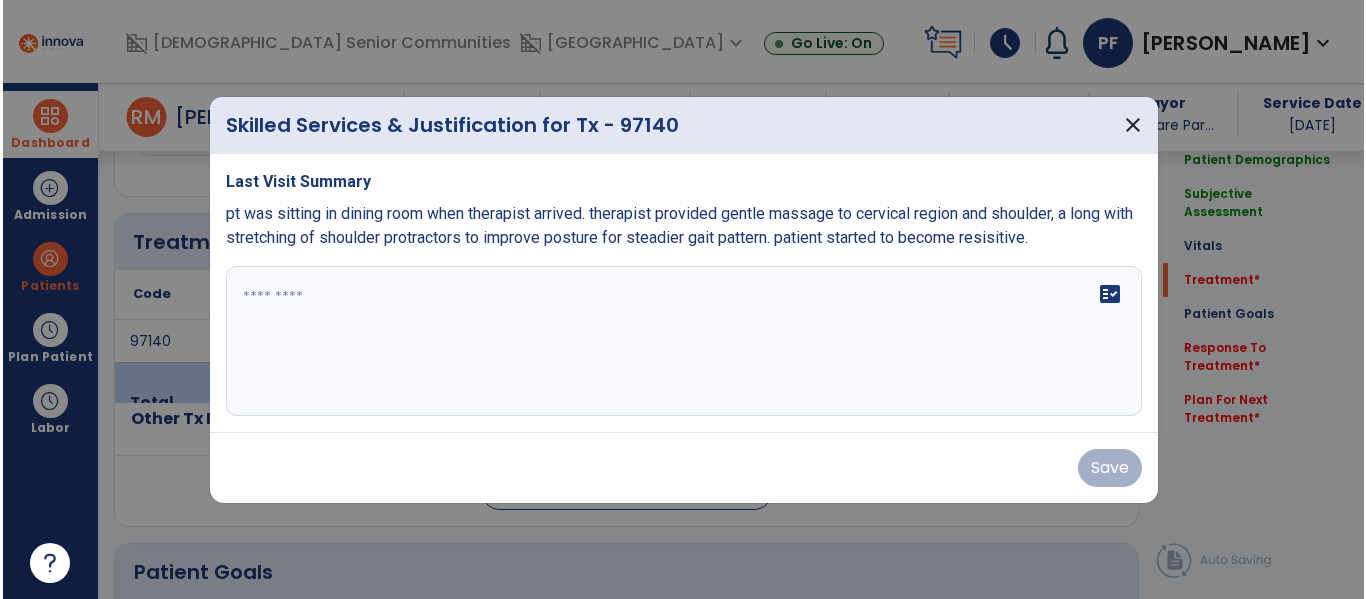 scroll, scrollTop: 1036, scrollLeft: 0, axis: vertical 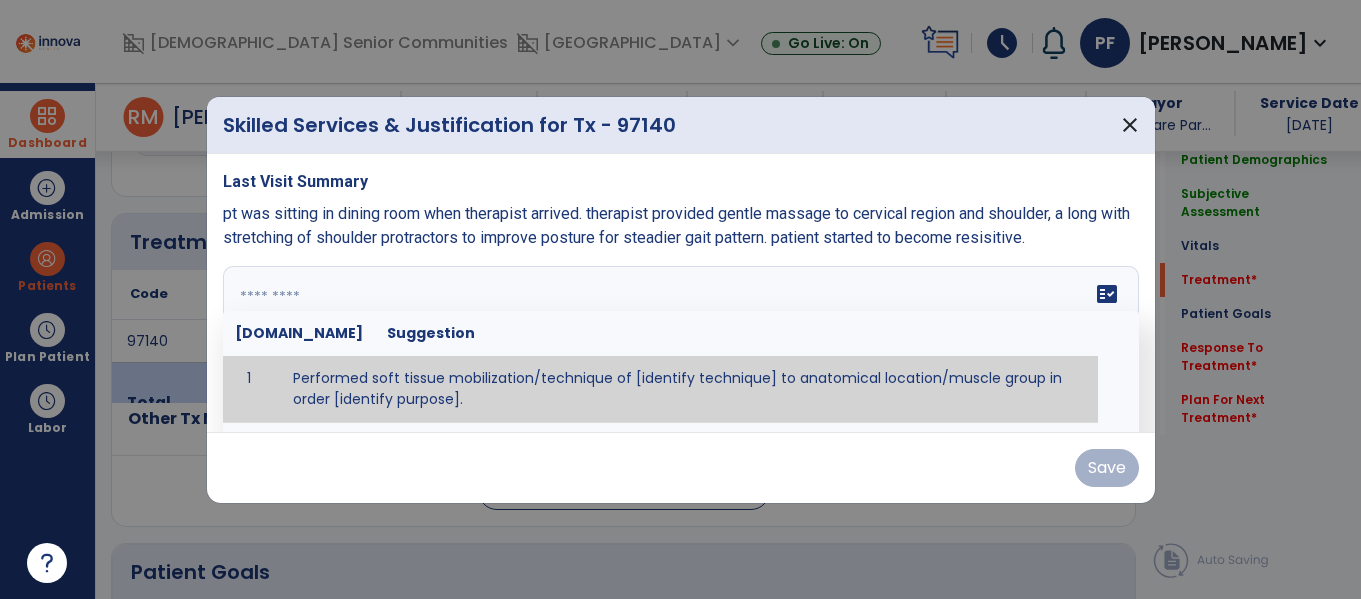 click on "fact_check  [DOMAIN_NAME] Suggestion 1 Performed soft tissue mobilization/technique of [identify technique] to anatomical location/muscle group in order [identify purpose]. 2 Performed [anterior glide, posterior glide, inferior glide, distraction, caudal glide, [MEDICAL_DATA] of [grade I, II, III, IV] to [identify joint] in order to [identify purpose] 3 Performed neuro-tension technique of [identify technique] to [identify nerve] in order to [identify purpose] 4 Instructed [patient/caregiver/spouse] in [identify technique] in order to [identify purpose]." at bounding box center [681, 341] 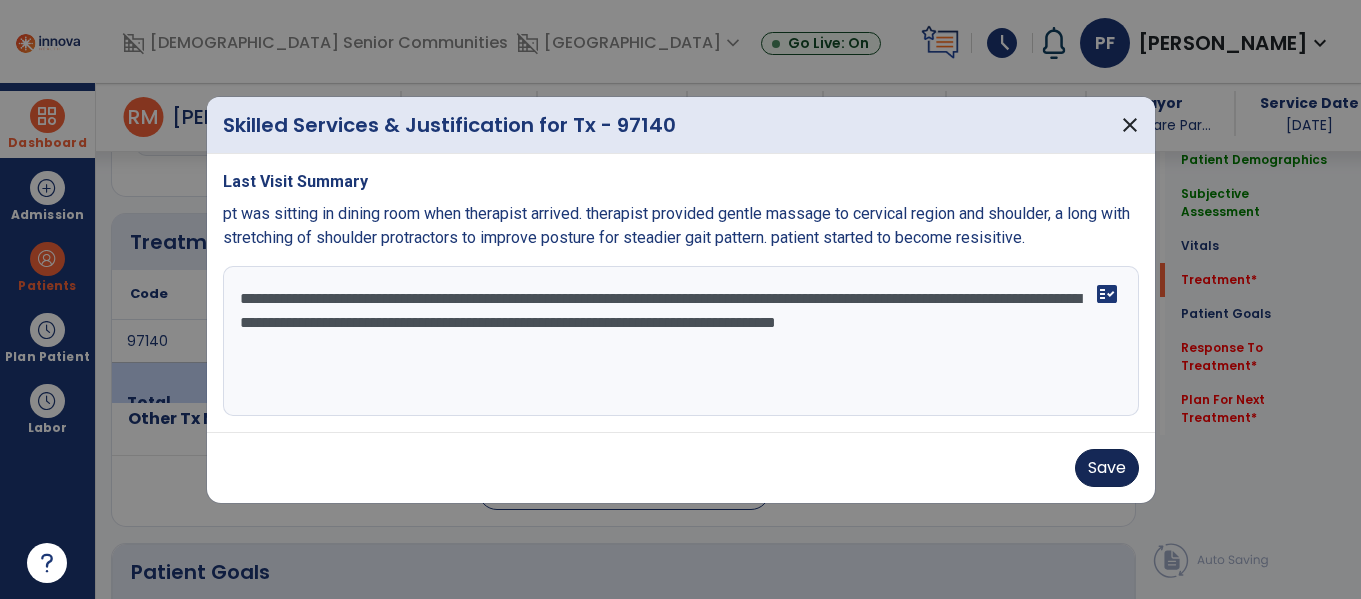 type on "**********" 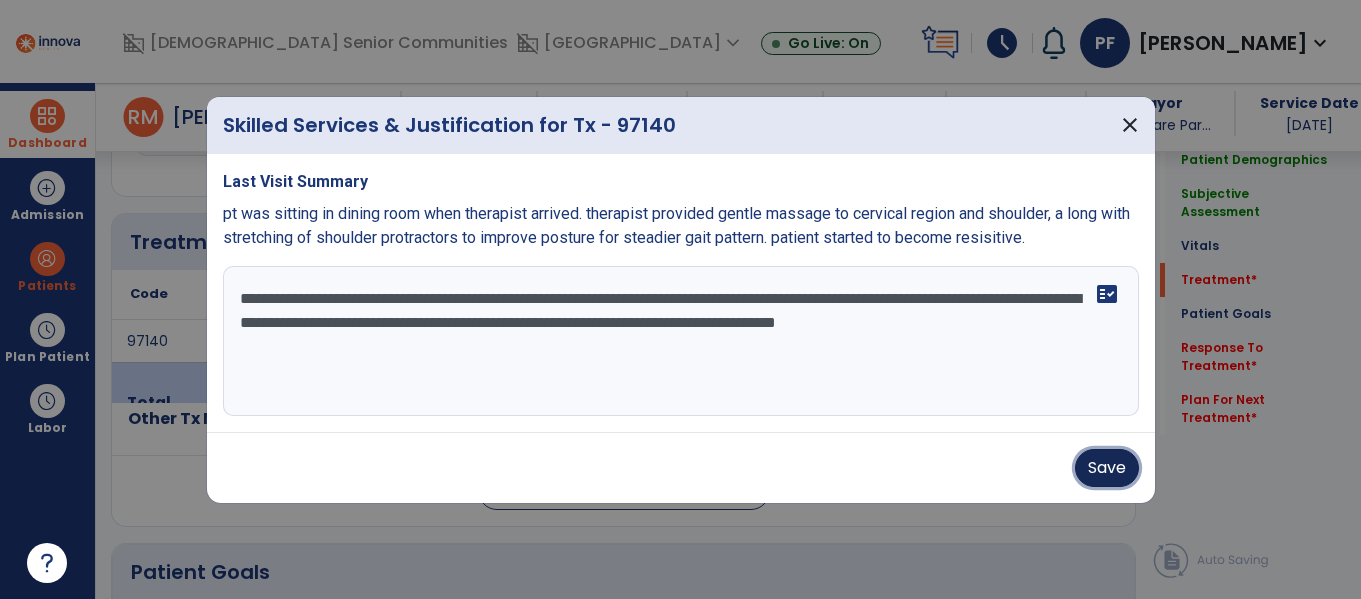 click on "Save" at bounding box center (1107, 468) 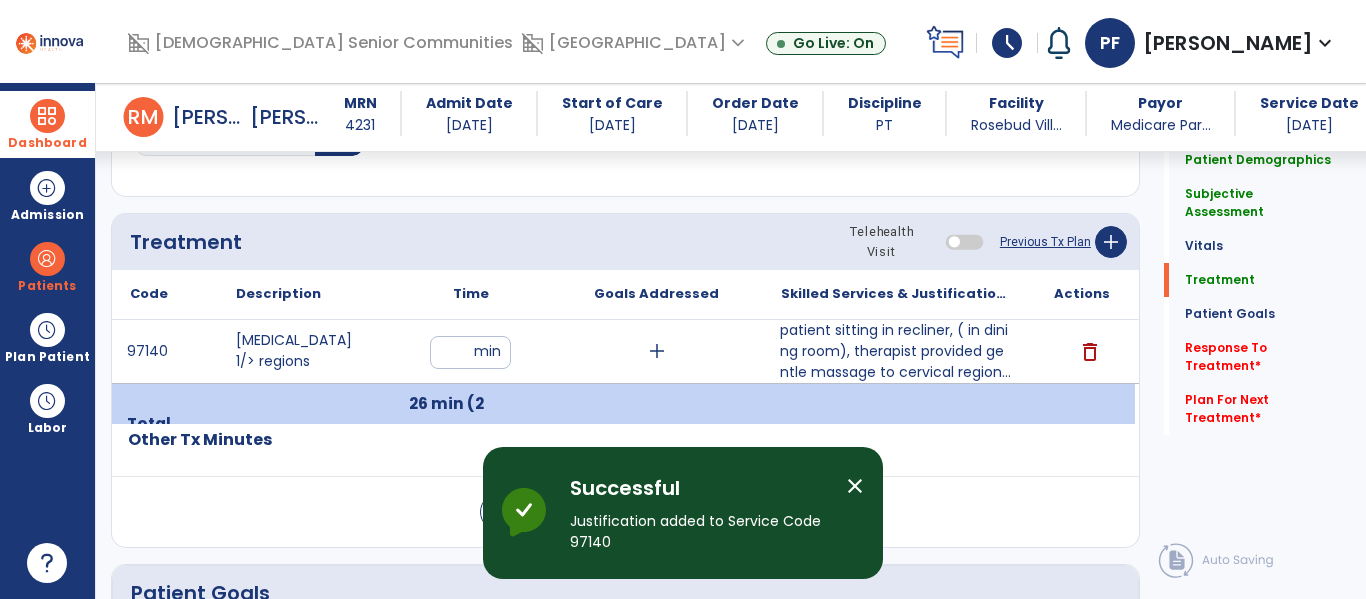 click on "close" at bounding box center [855, 486] 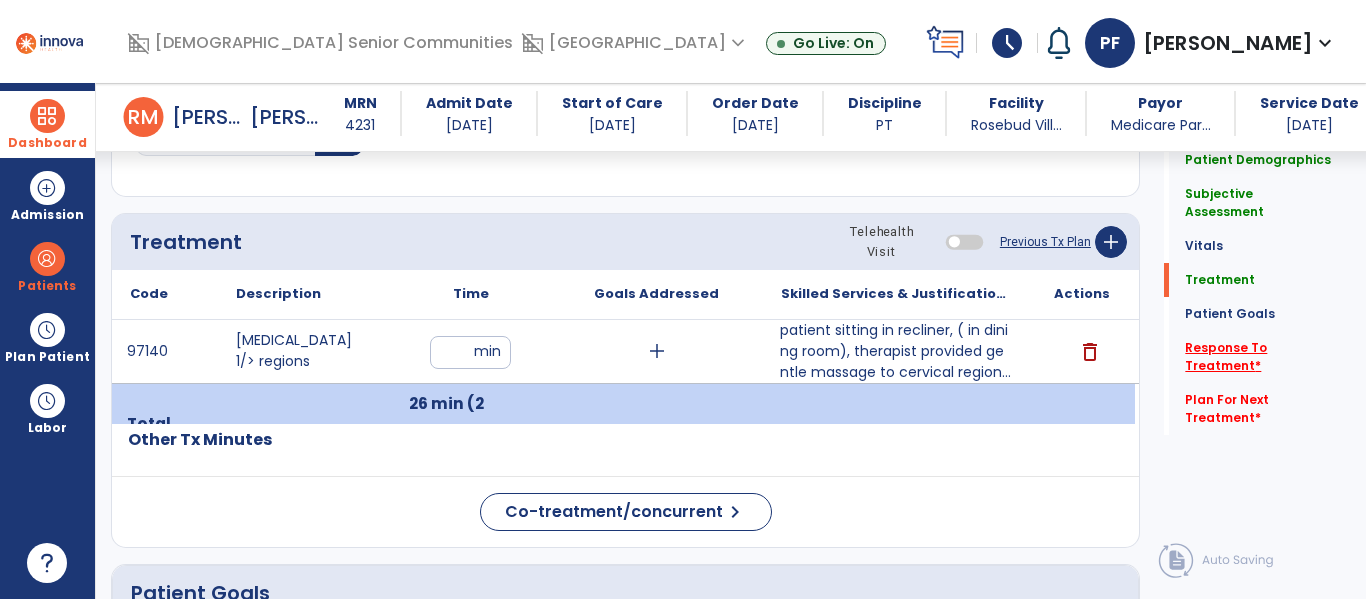 click on "Response To Treatment   *" 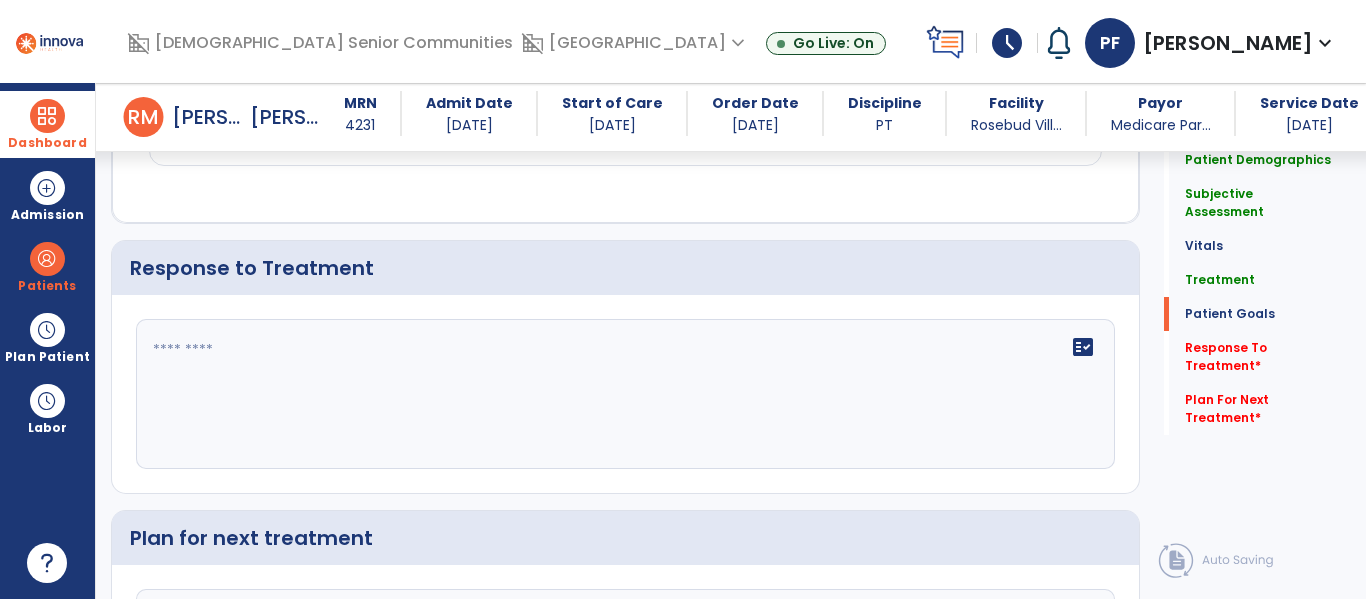 scroll, scrollTop: 1912, scrollLeft: 0, axis: vertical 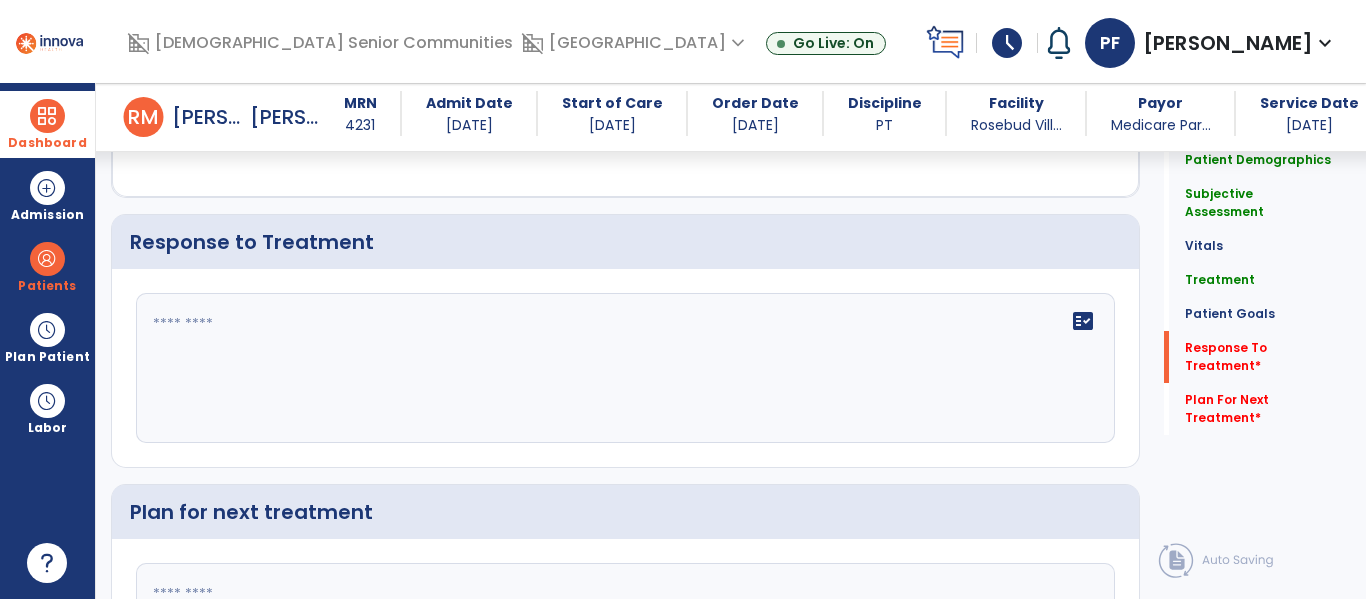 click on "fact_check" 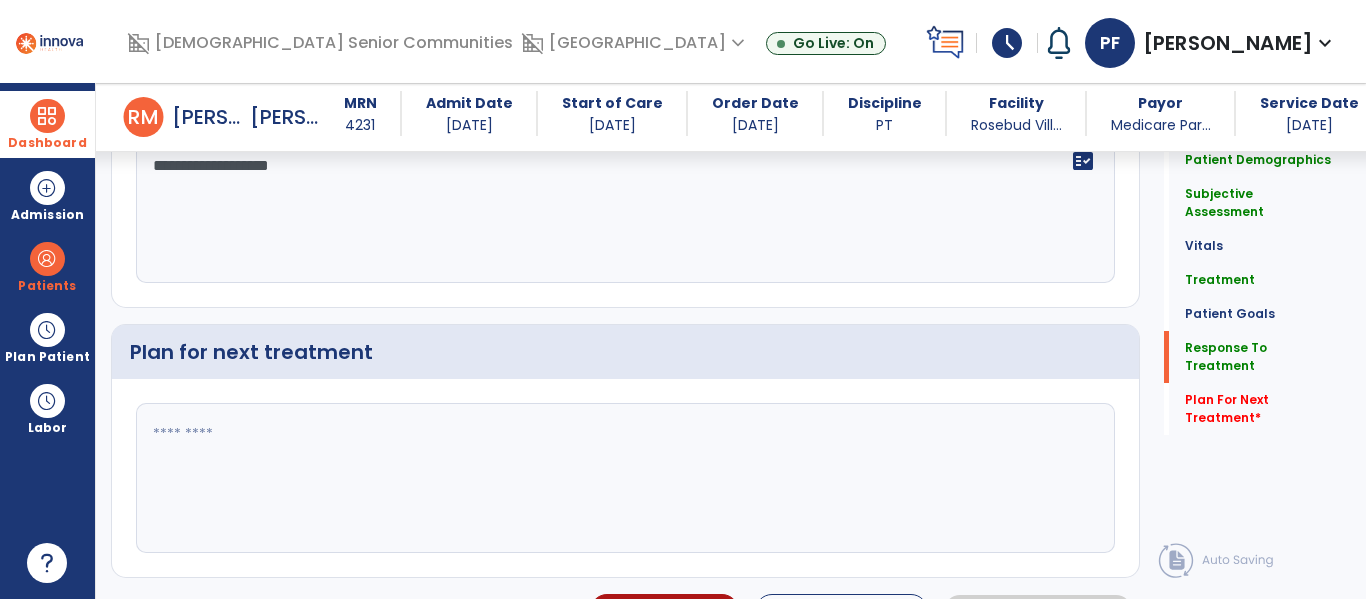scroll, scrollTop: 2117, scrollLeft: 0, axis: vertical 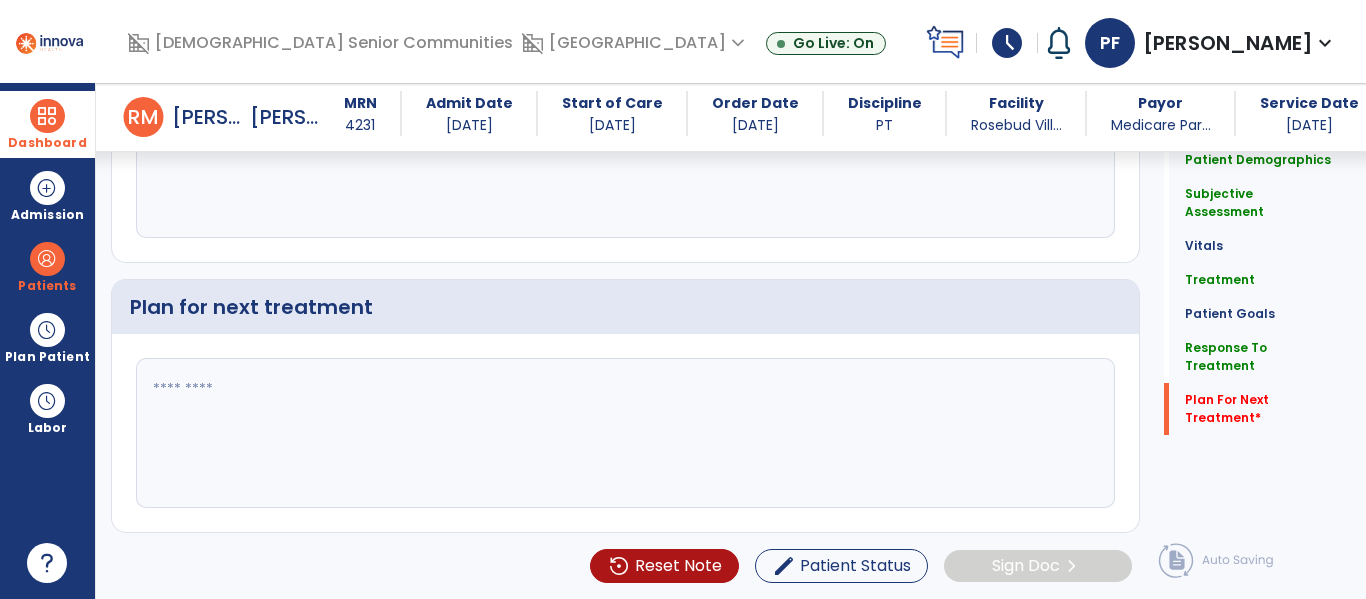 type on "**********" 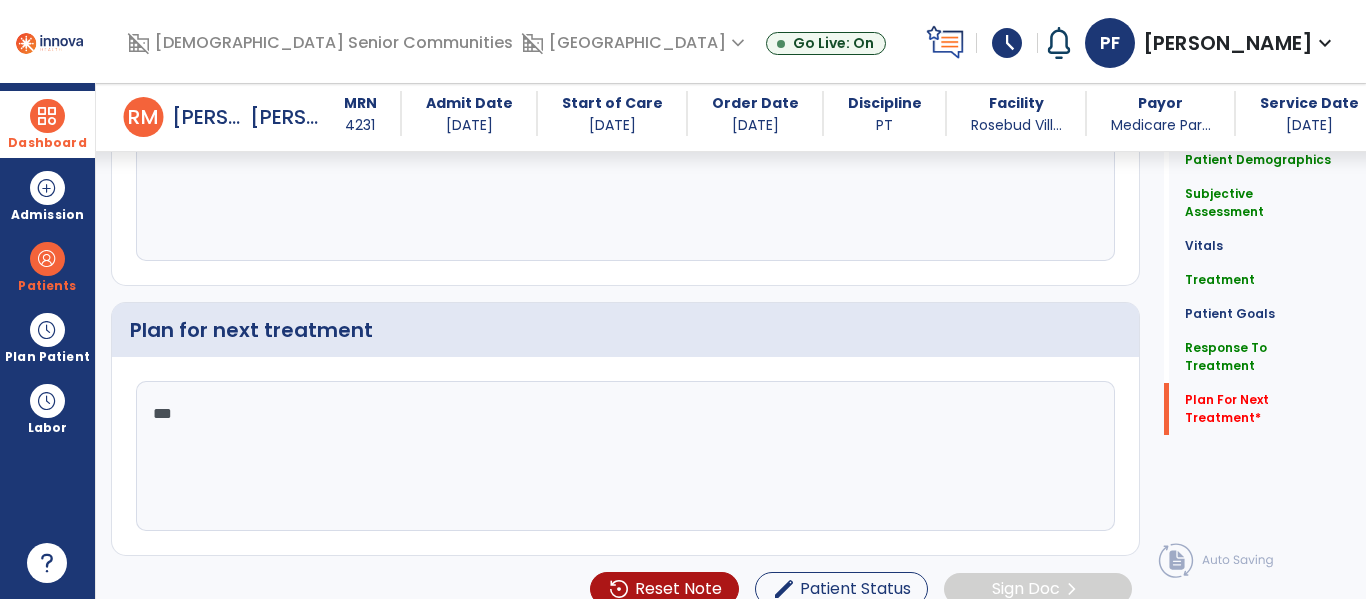 scroll, scrollTop: 2117, scrollLeft: 0, axis: vertical 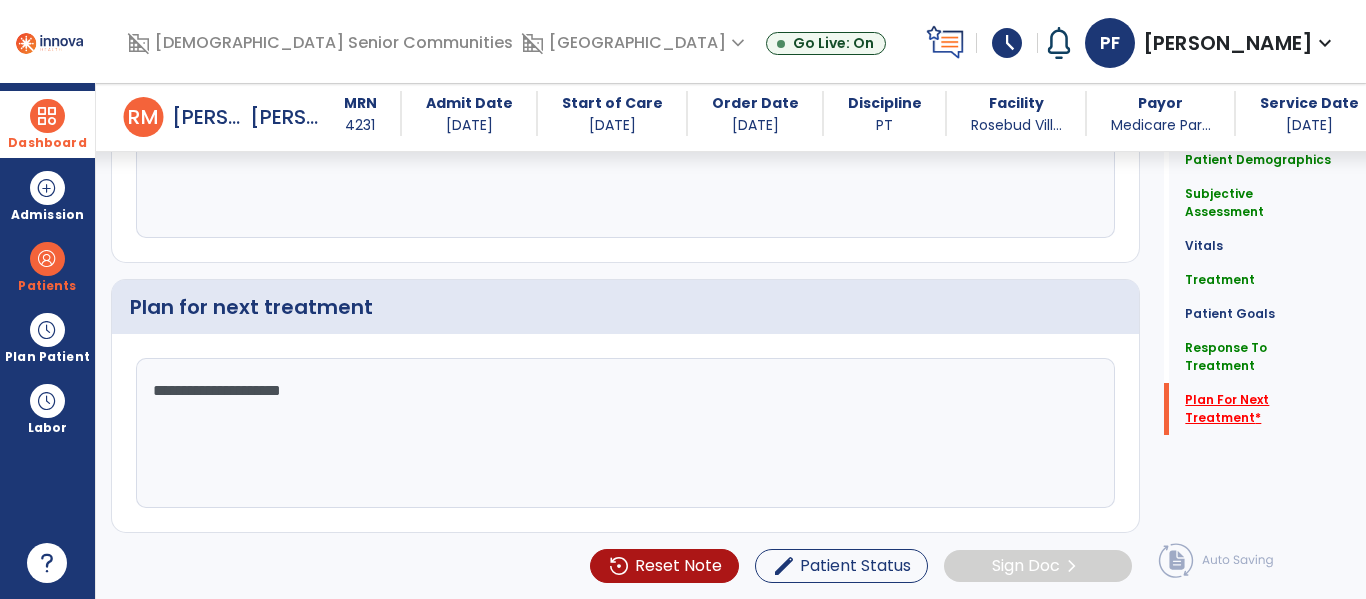 type on "**********" 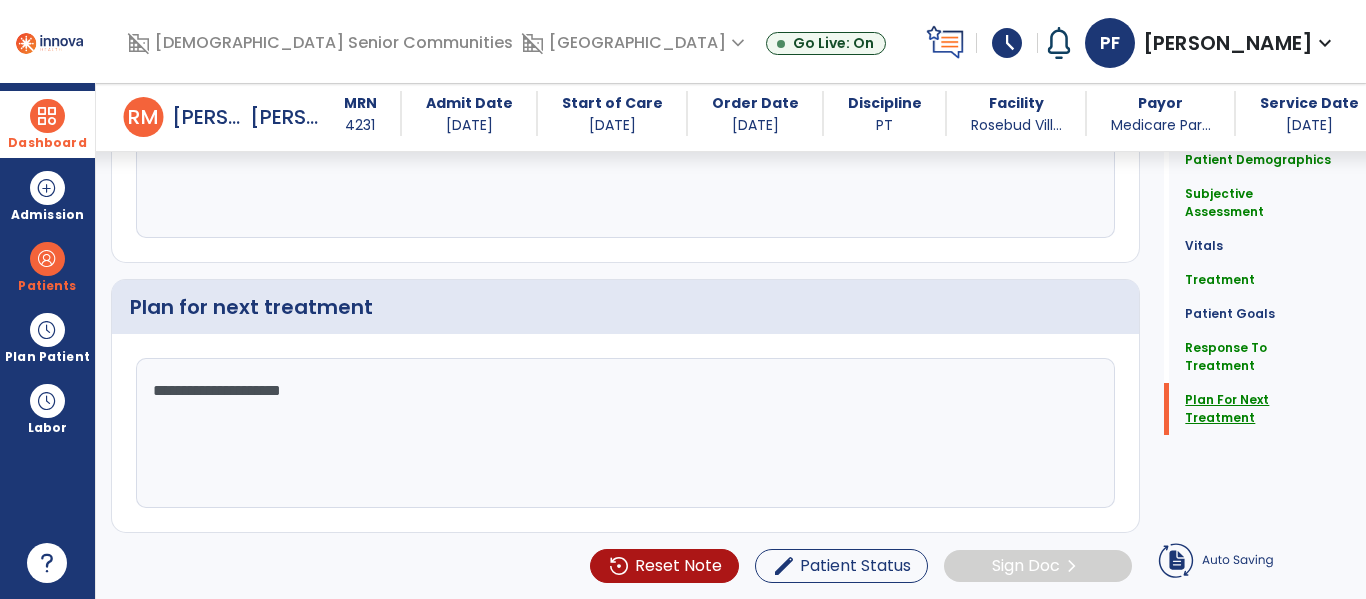 click on "Plan For Next Treatment" 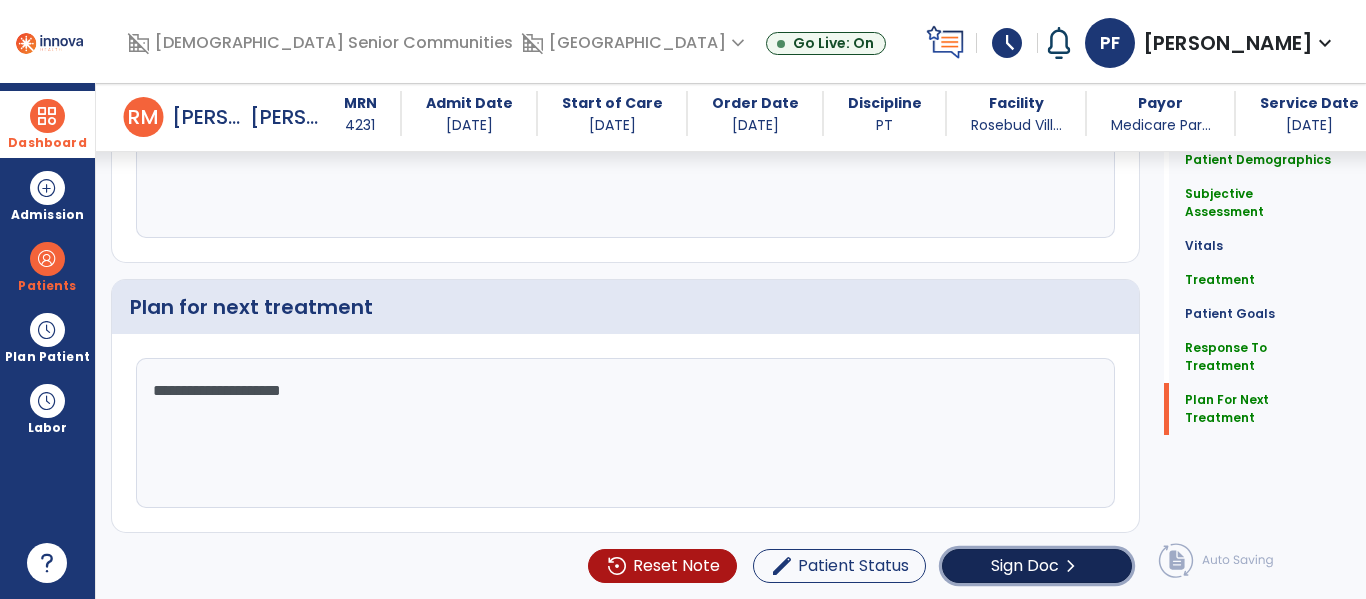 click on "Sign Doc" 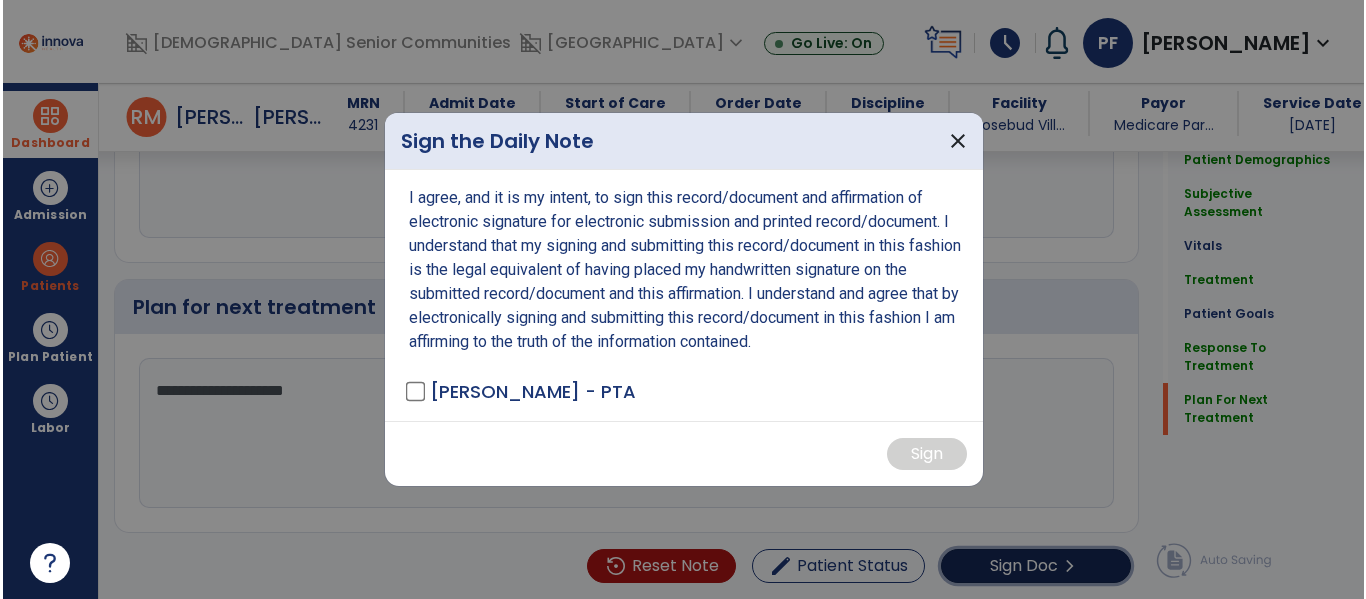scroll, scrollTop: 2117, scrollLeft: 0, axis: vertical 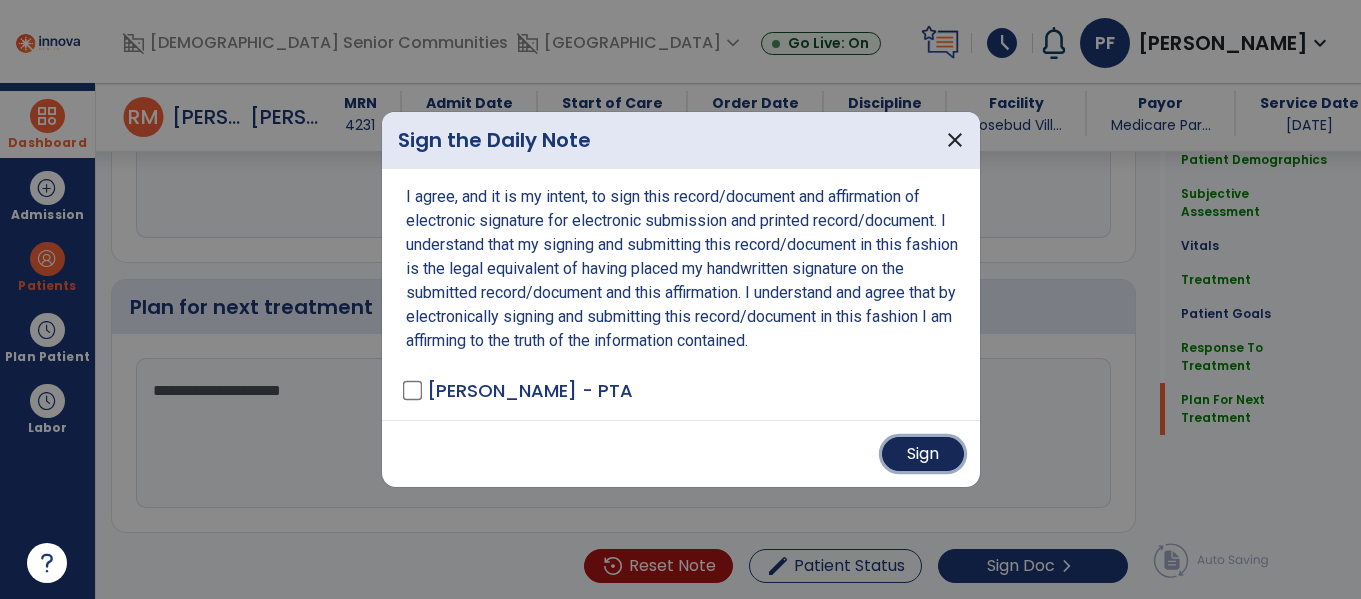 click on "Sign" at bounding box center [923, 454] 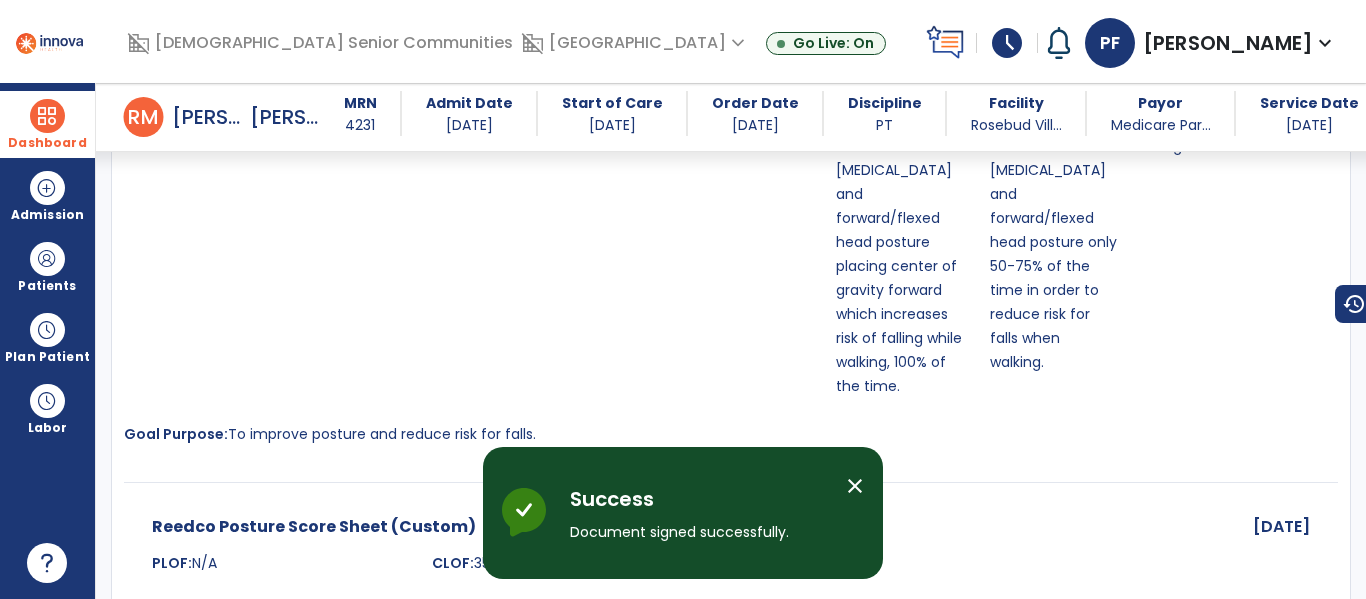click on "close" at bounding box center [855, 486] 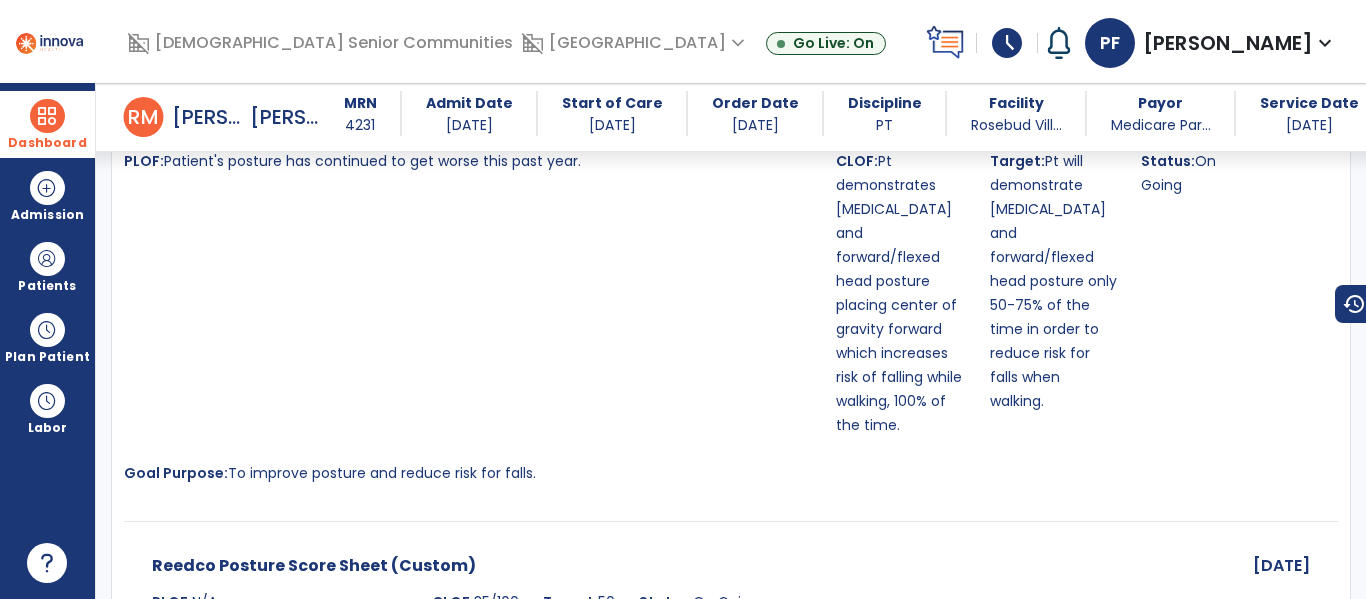 scroll, scrollTop: 1996, scrollLeft: 0, axis: vertical 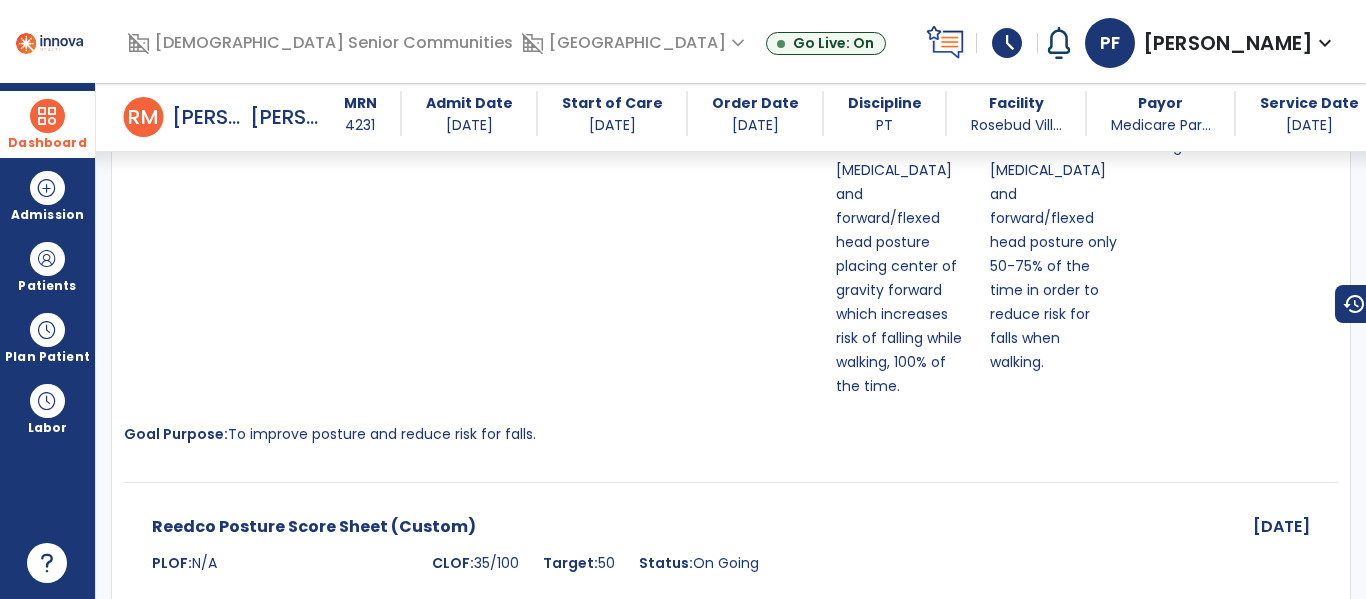 click on "Dashboard" at bounding box center [47, 124] 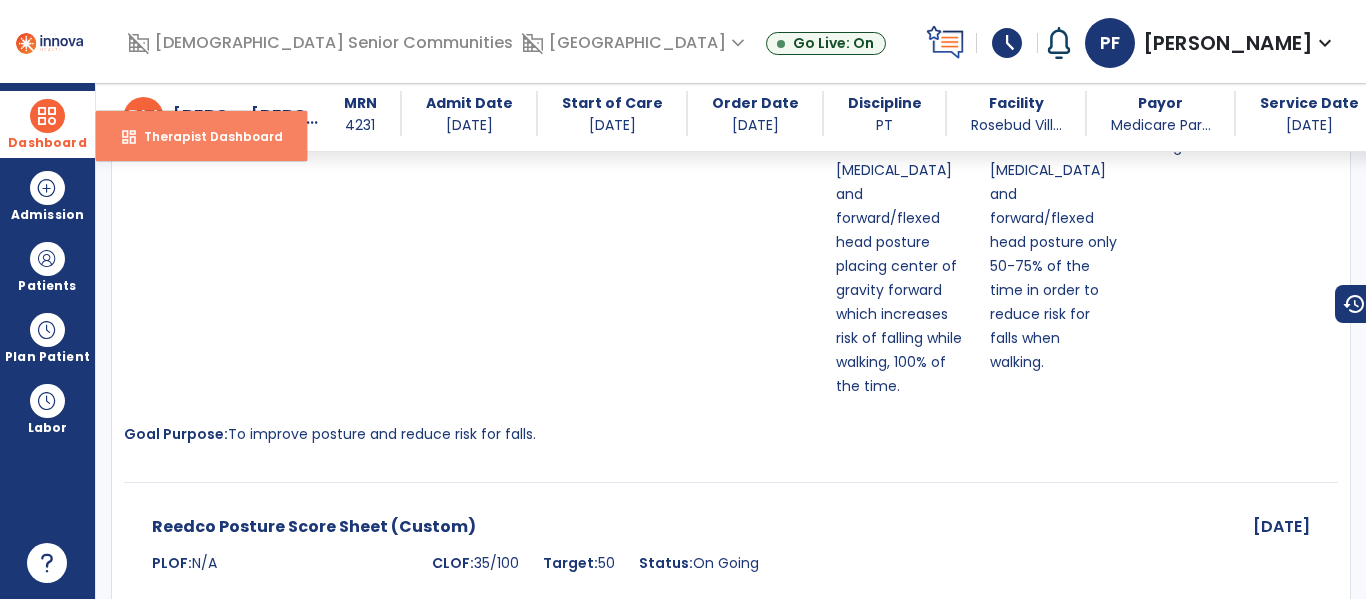 click on "dashboard  Therapist Dashboard" at bounding box center (201, 136) 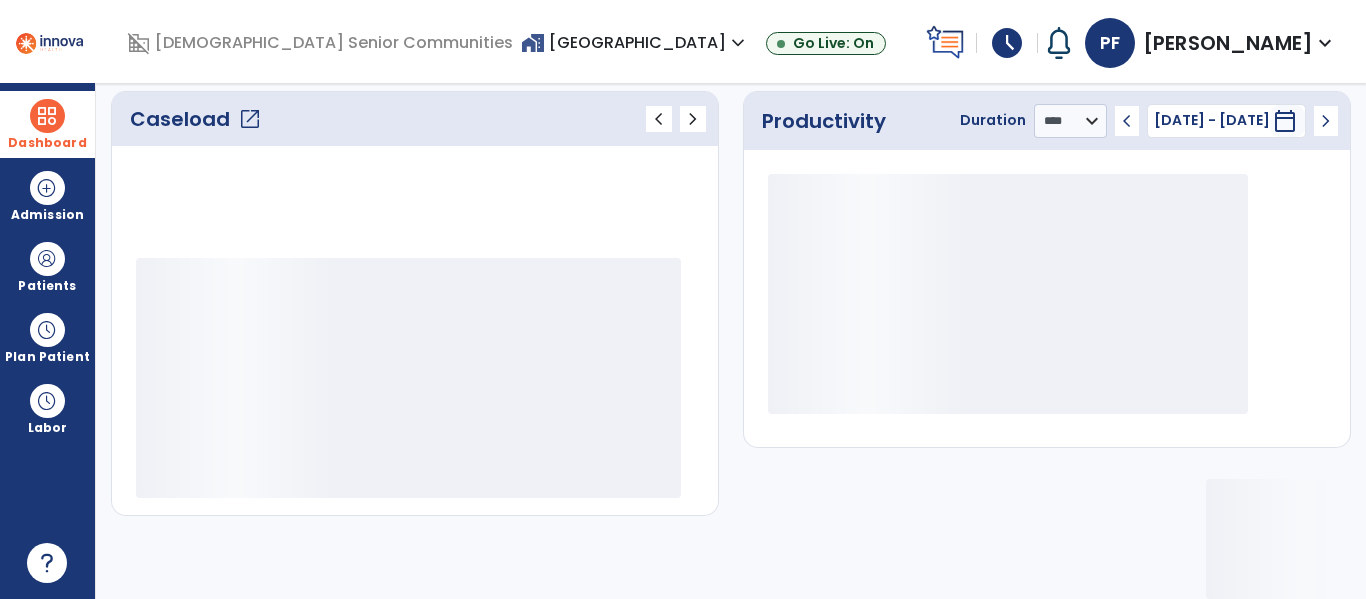 scroll, scrollTop: 276, scrollLeft: 0, axis: vertical 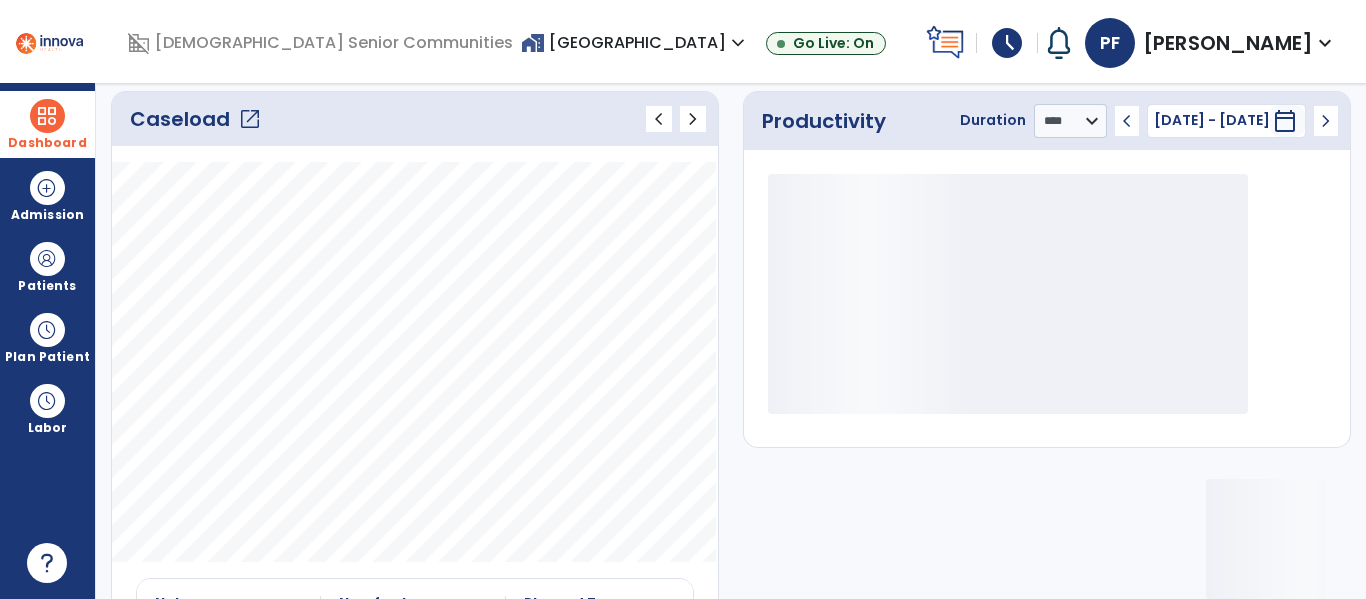 click on "open_in_new" 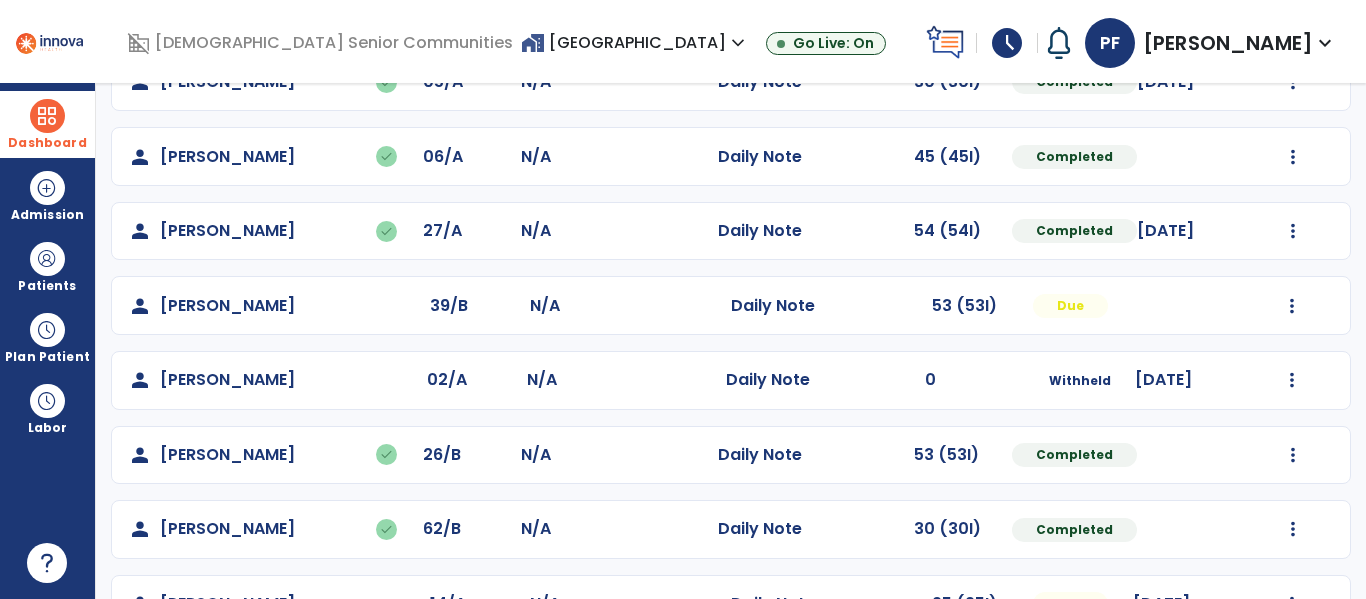 scroll, scrollTop: 786, scrollLeft: 0, axis: vertical 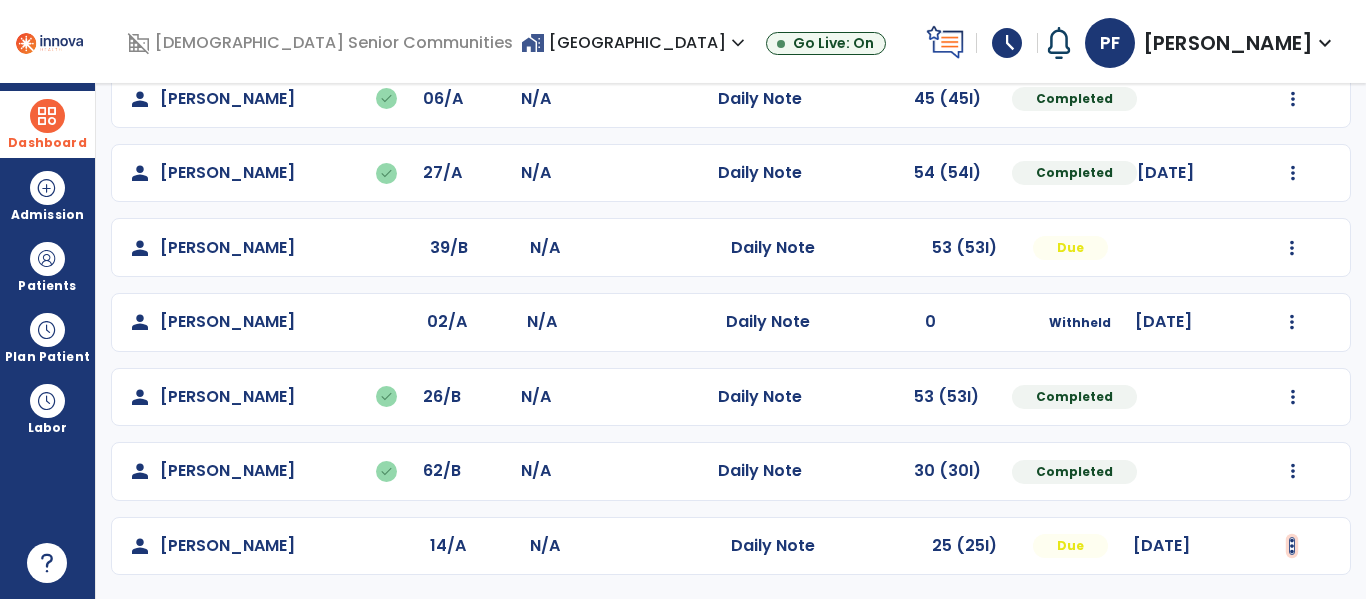 click at bounding box center [1292, -498] 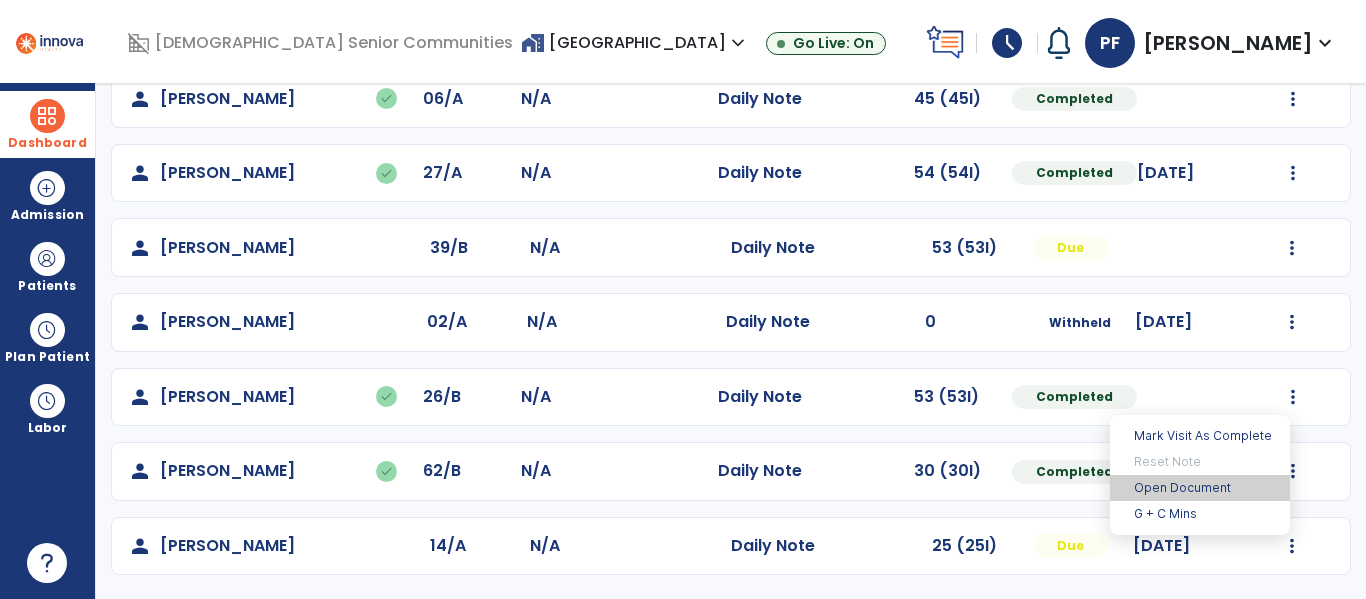 click on "Open Document" at bounding box center [1200, 488] 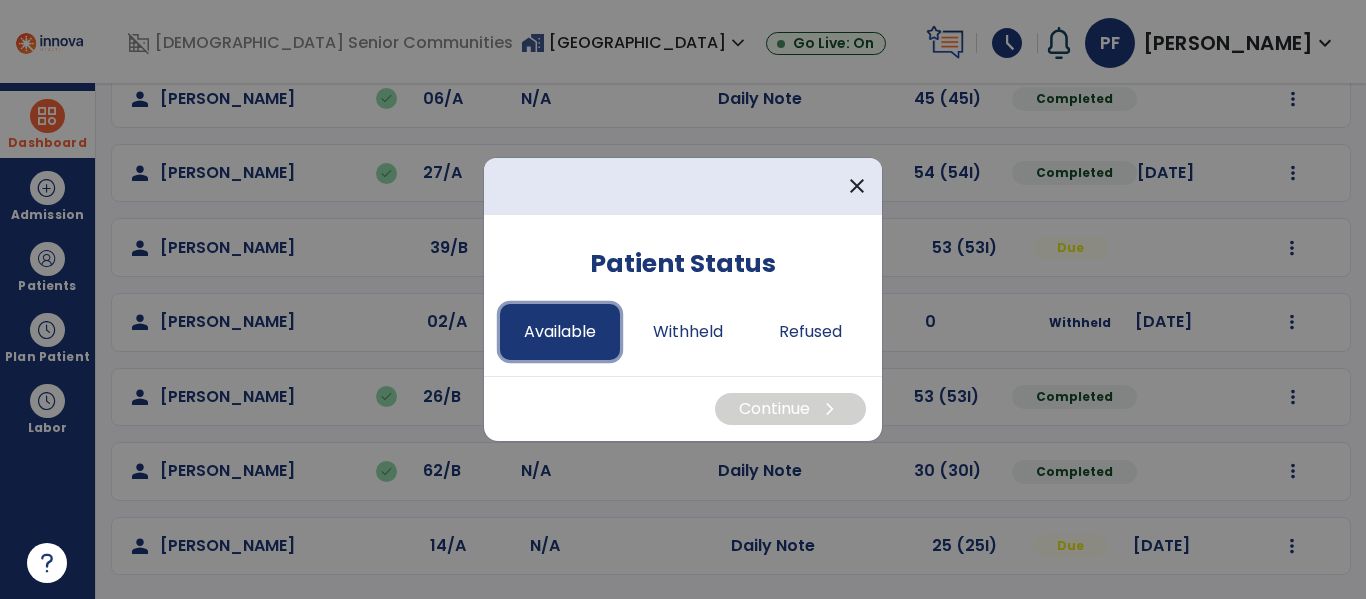 click on "Available" at bounding box center [560, 332] 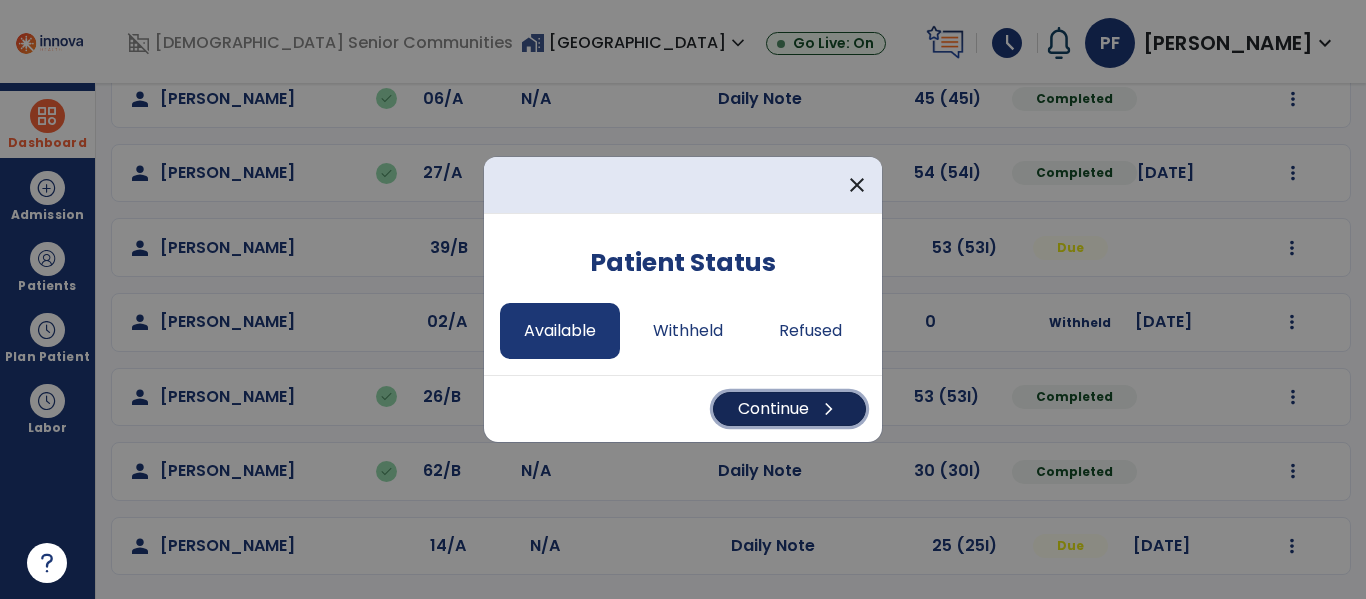 click on "chevron_right" at bounding box center [829, 409] 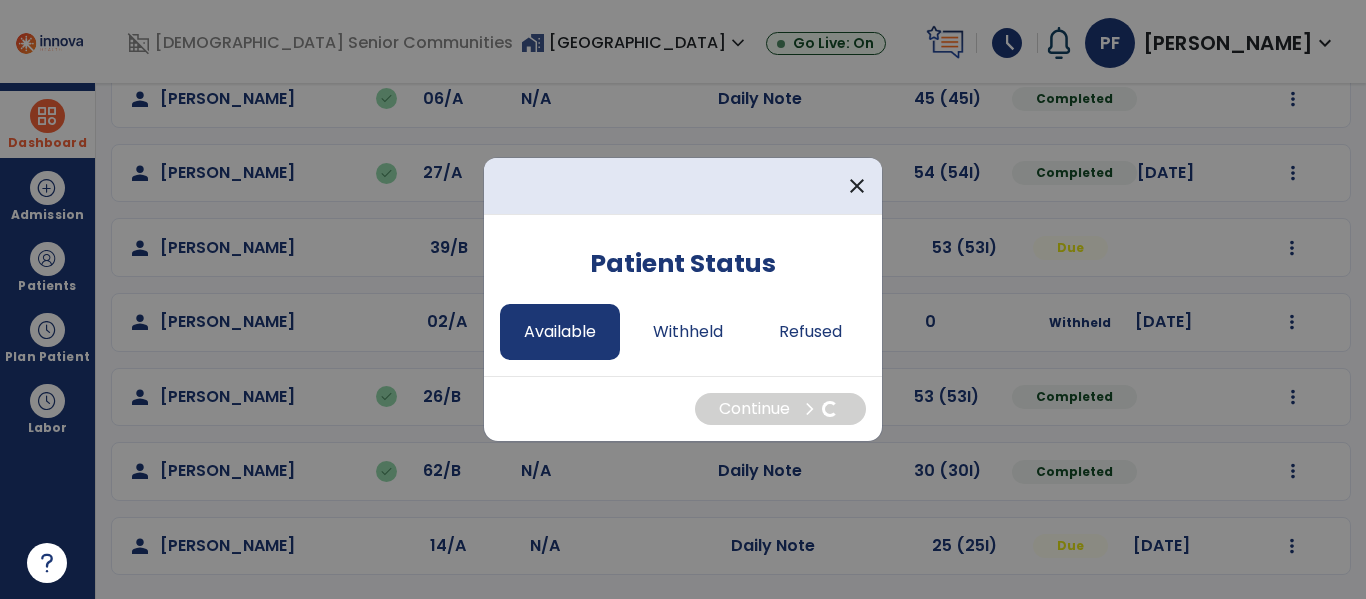 select on "*" 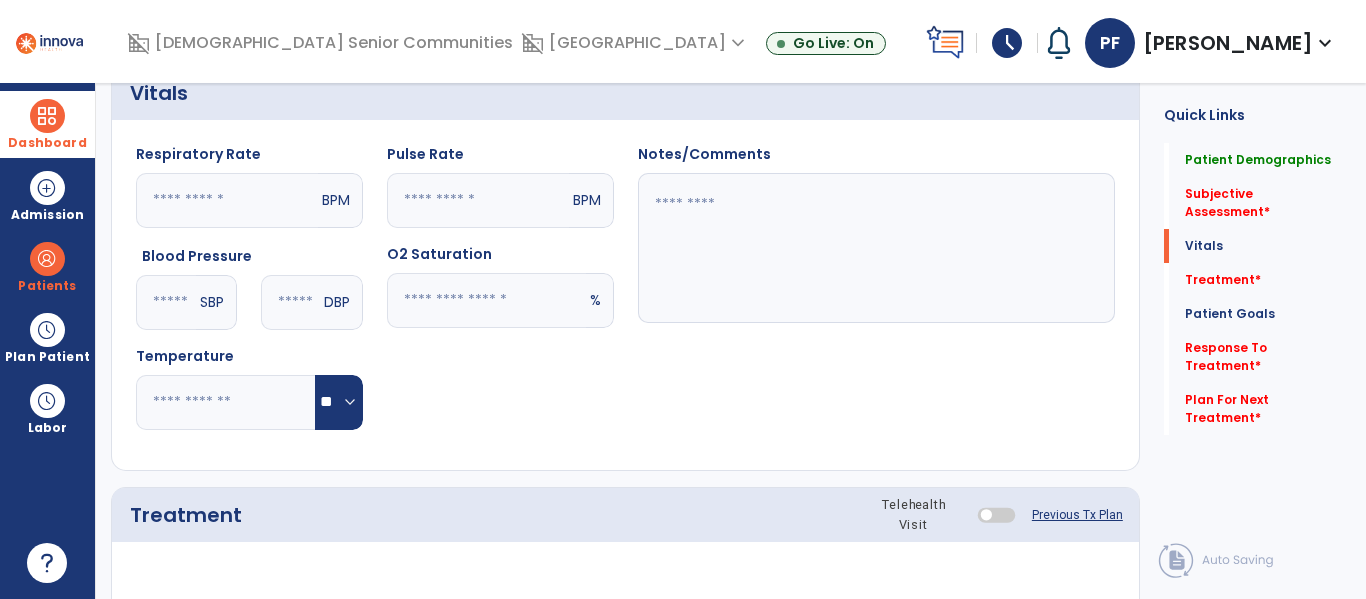 scroll, scrollTop: 781, scrollLeft: 0, axis: vertical 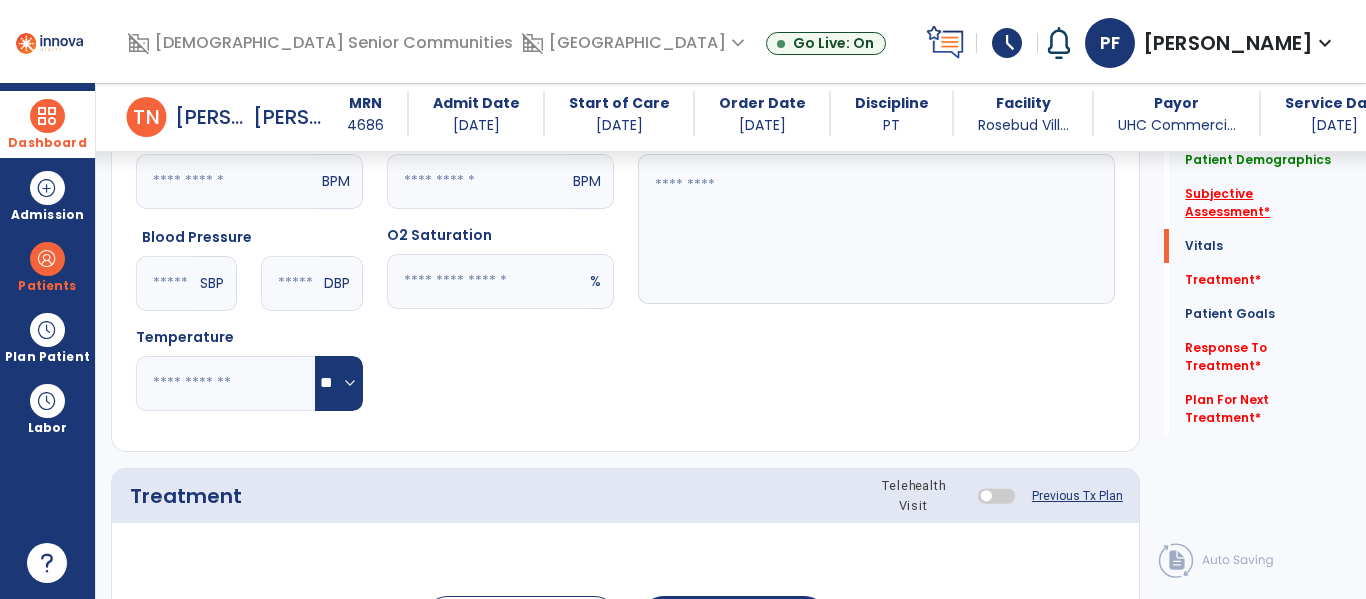 click on "Subjective Assessment   *" 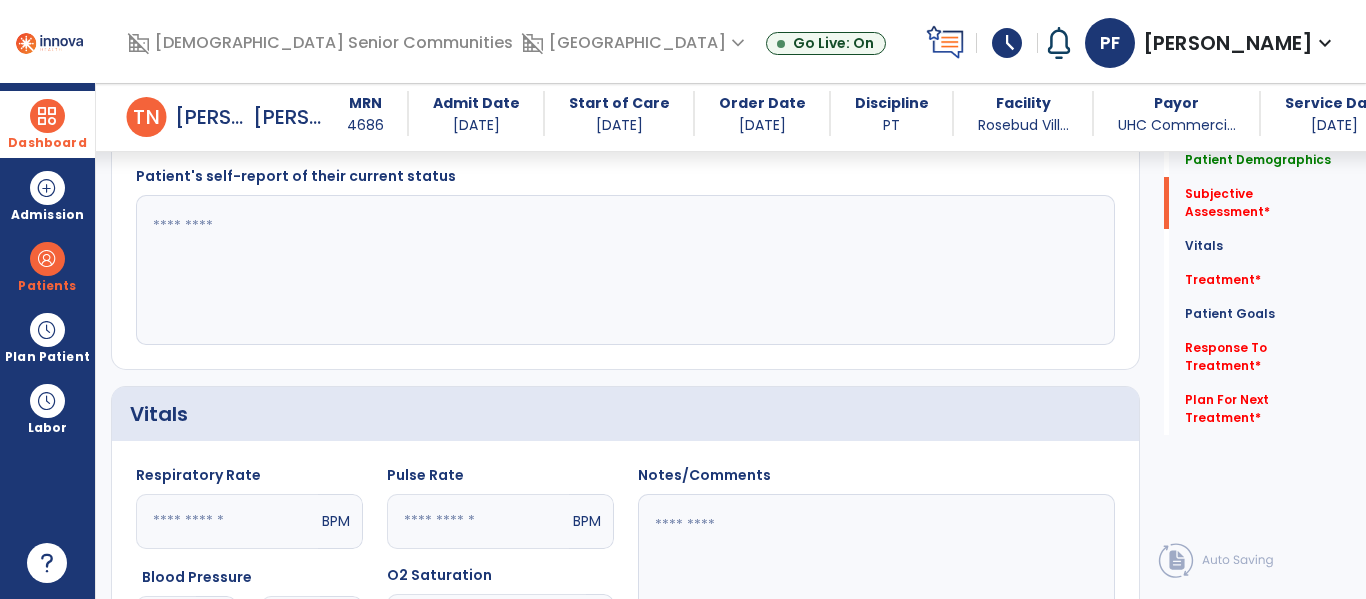 scroll, scrollTop: 328, scrollLeft: 0, axis: vertical 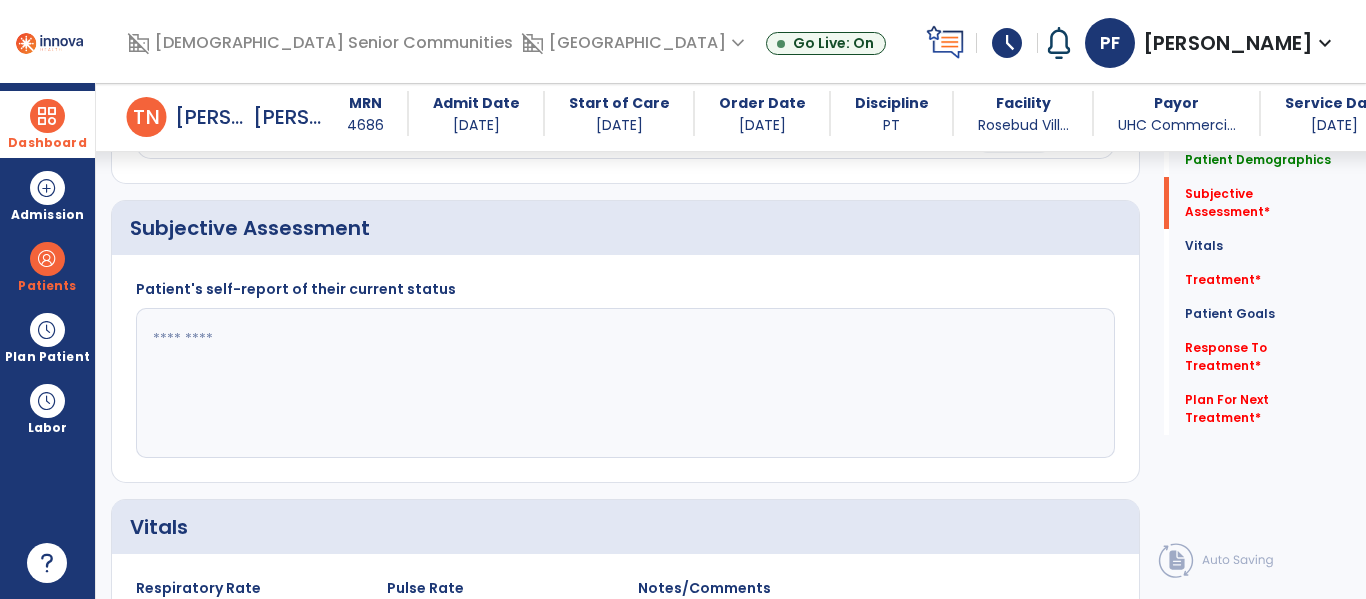 click 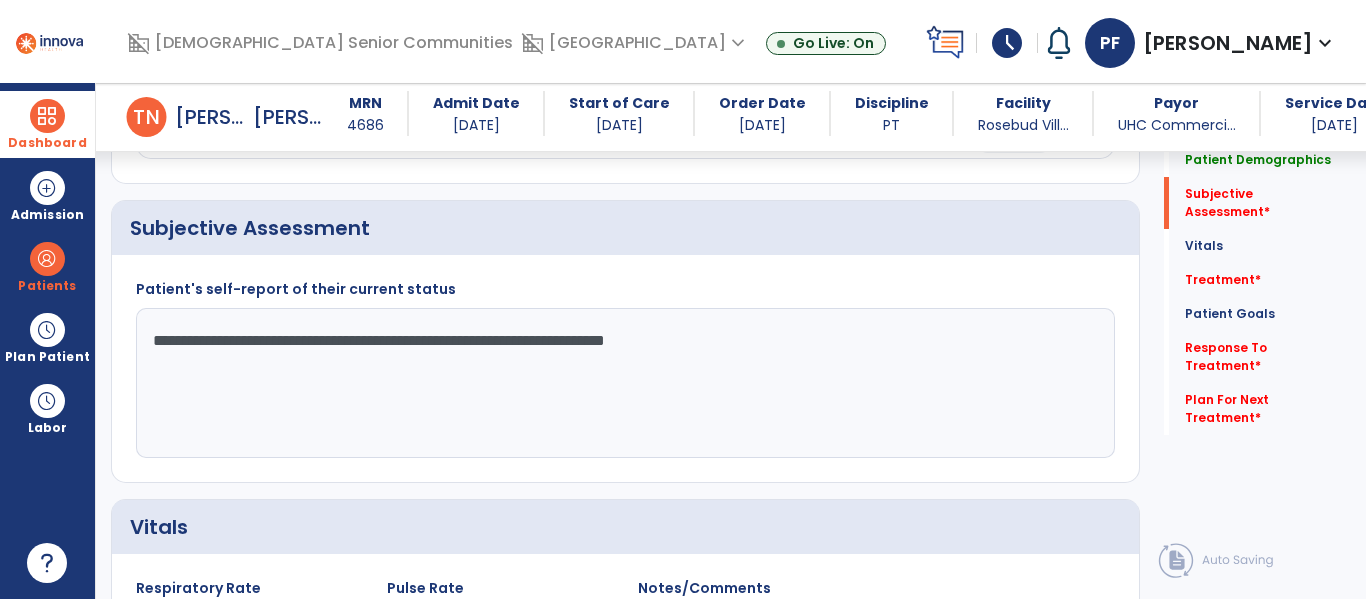 type on "**********" 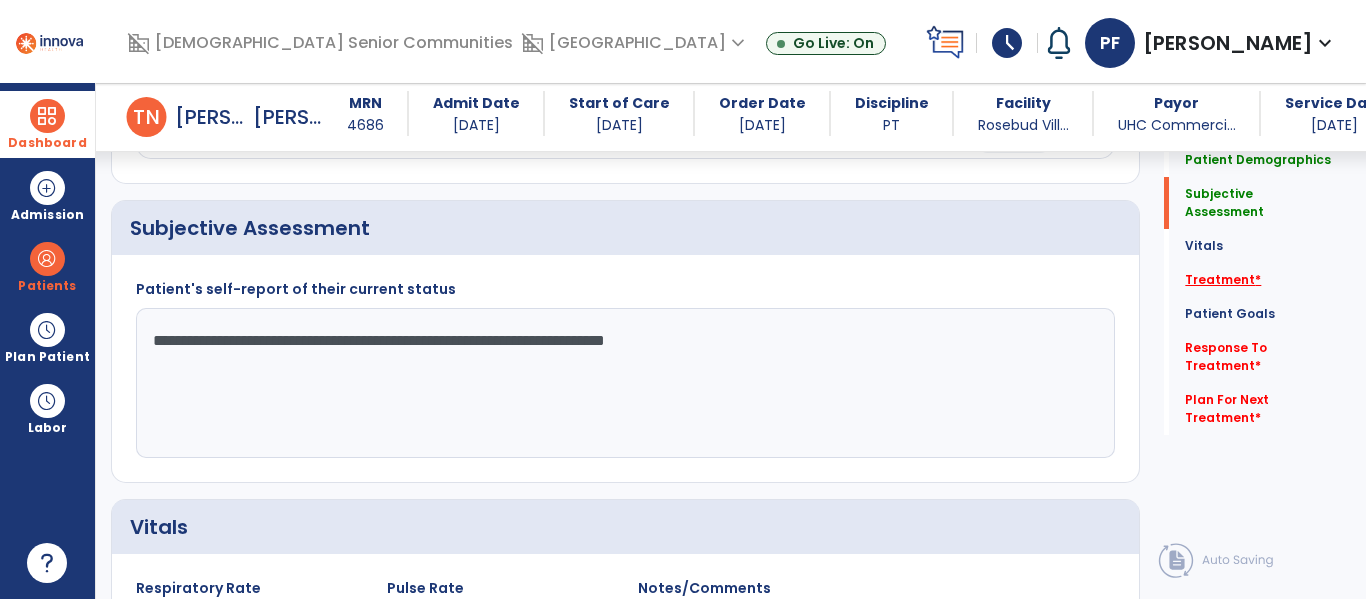 click on "Treatment   *" 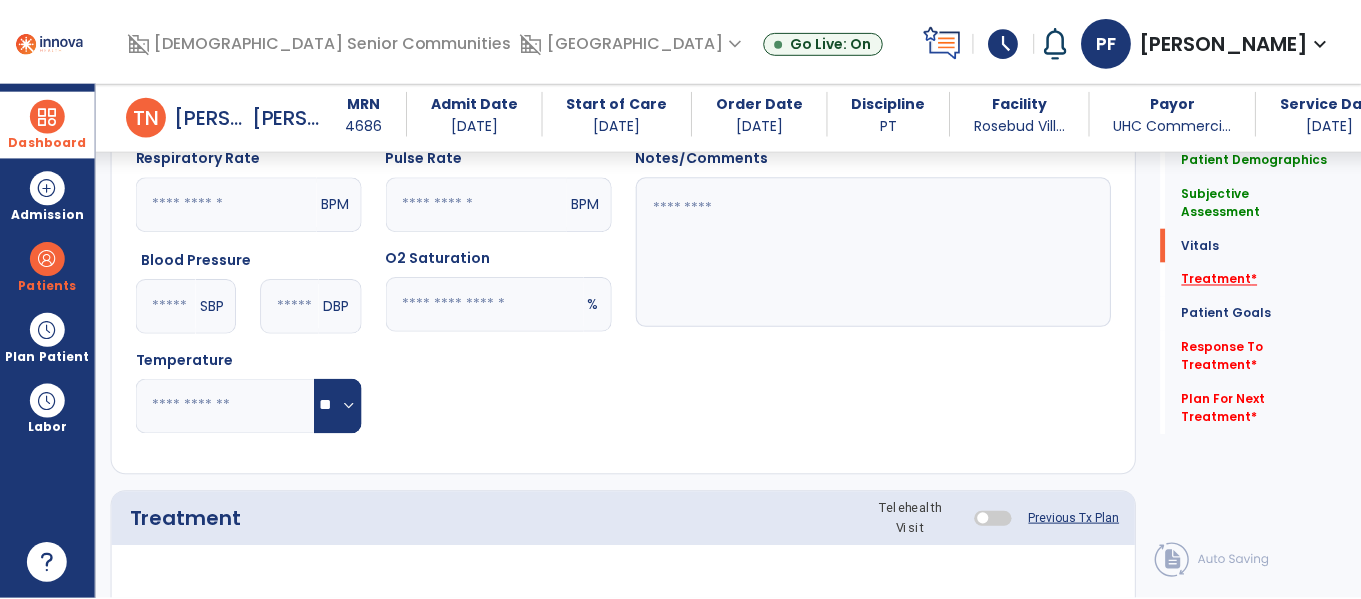 scroll, scrollTop: 1036, scrollLeft: 0, axis: vertical 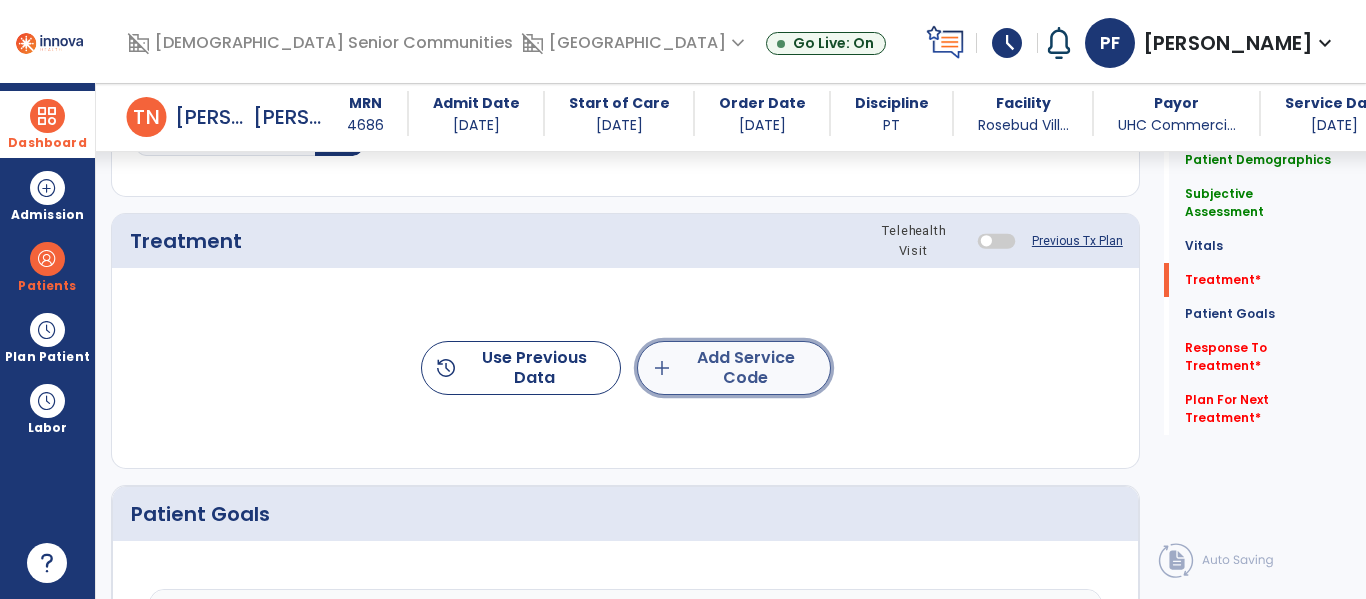 click on "add  Add Service Code" 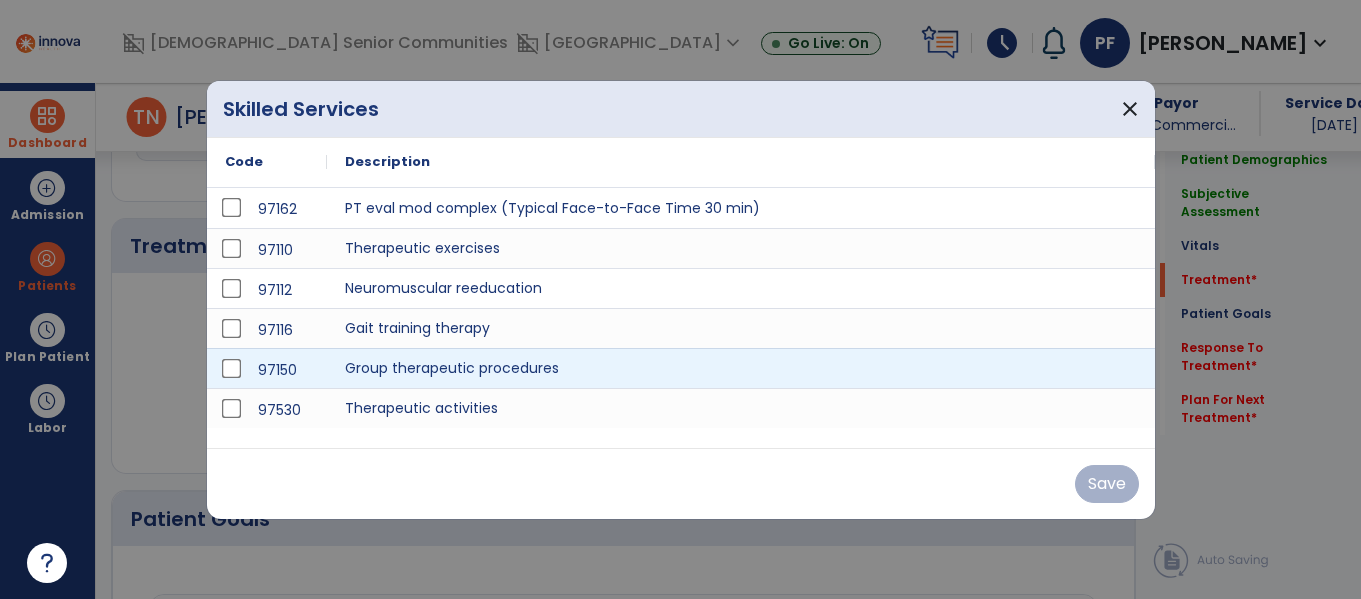 scroll, scrollTop: 1036, scrollLeft: 0, axis: vertical 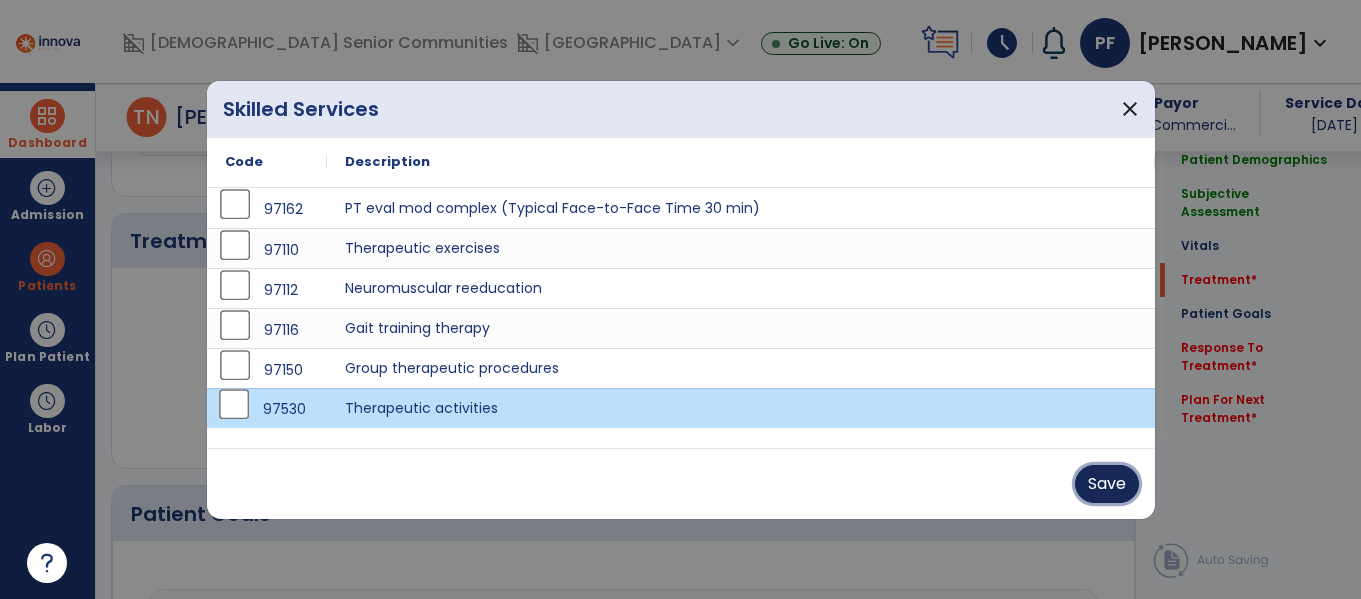 click on "Save" at bounding box center [1107, 484] 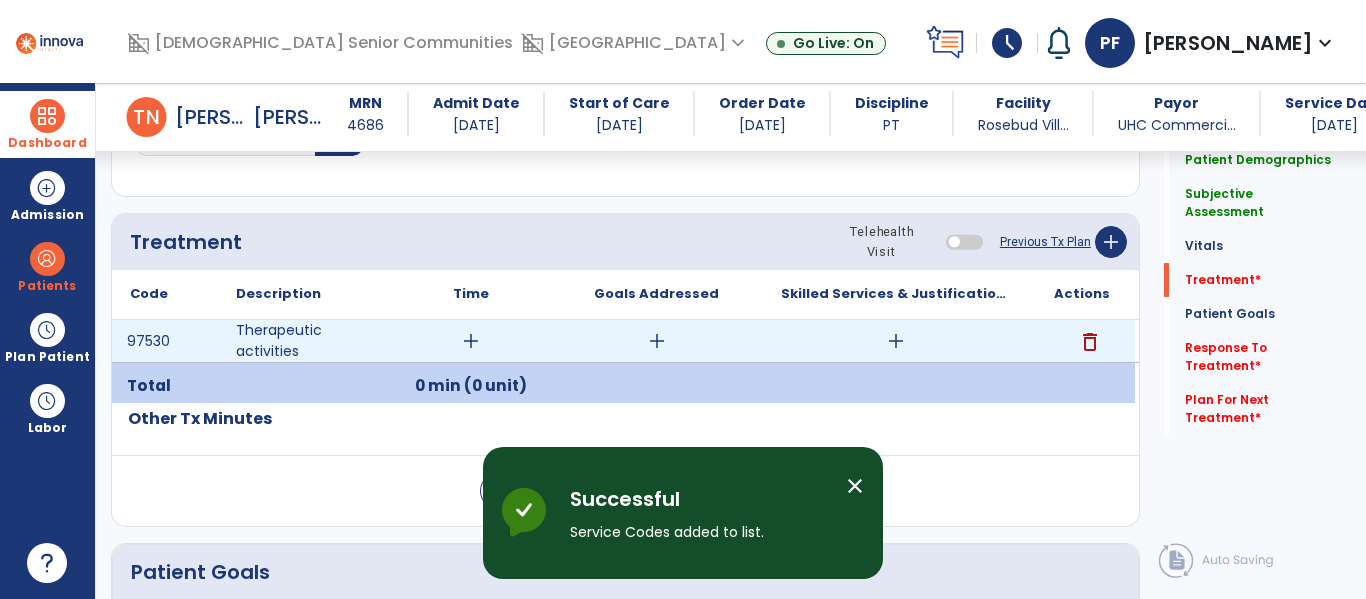 click on "add" at bounding box center (471, 341) 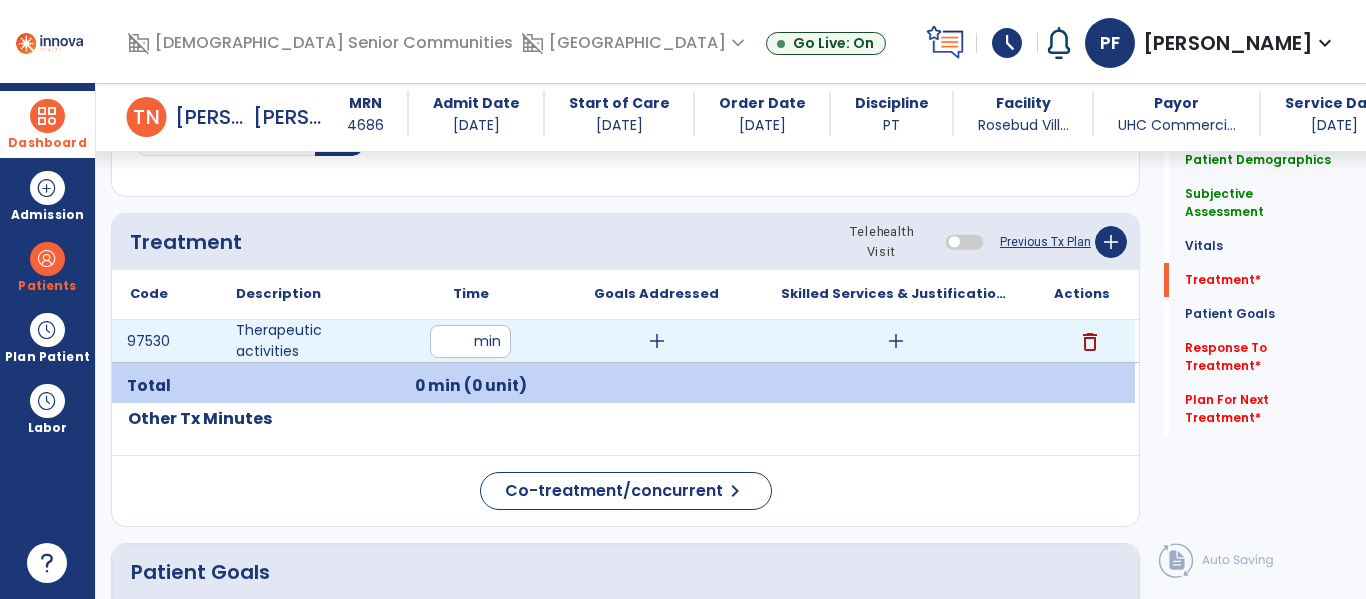 type on "**" 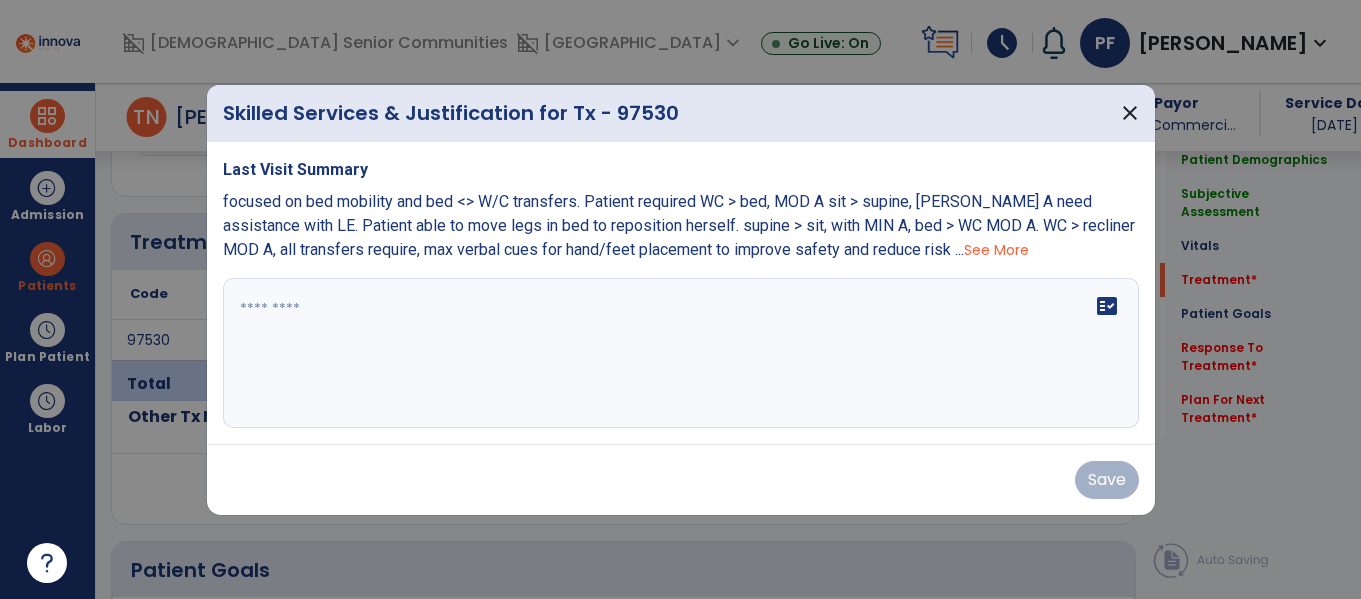 click on "fact_check" at bounding box center [681, 353] 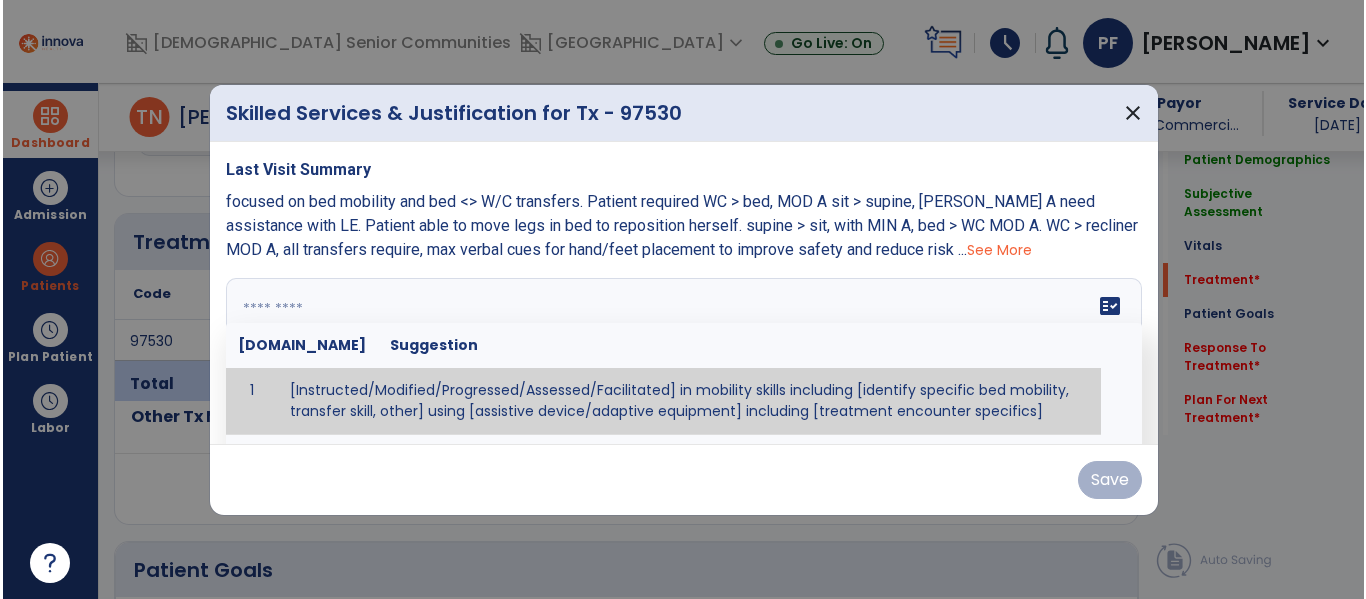 scroll, scrollTop: 1036, scrollLeft: 0, axis: vertical 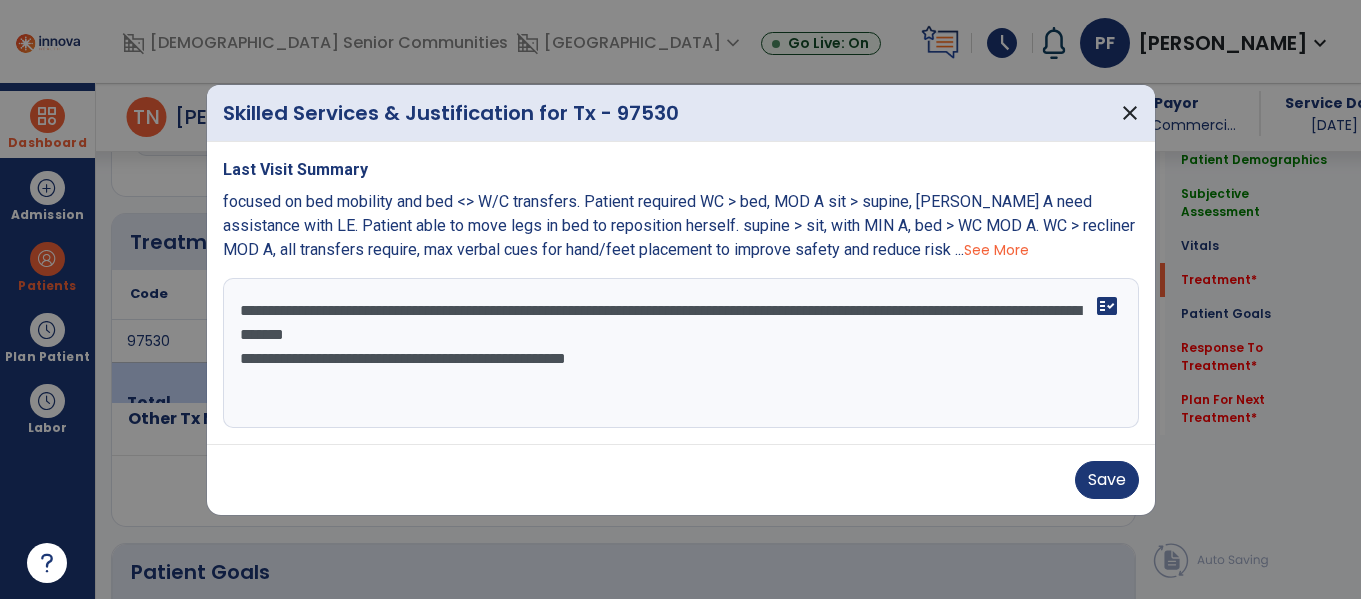 click on "**********" at bounding box center (681, 353) 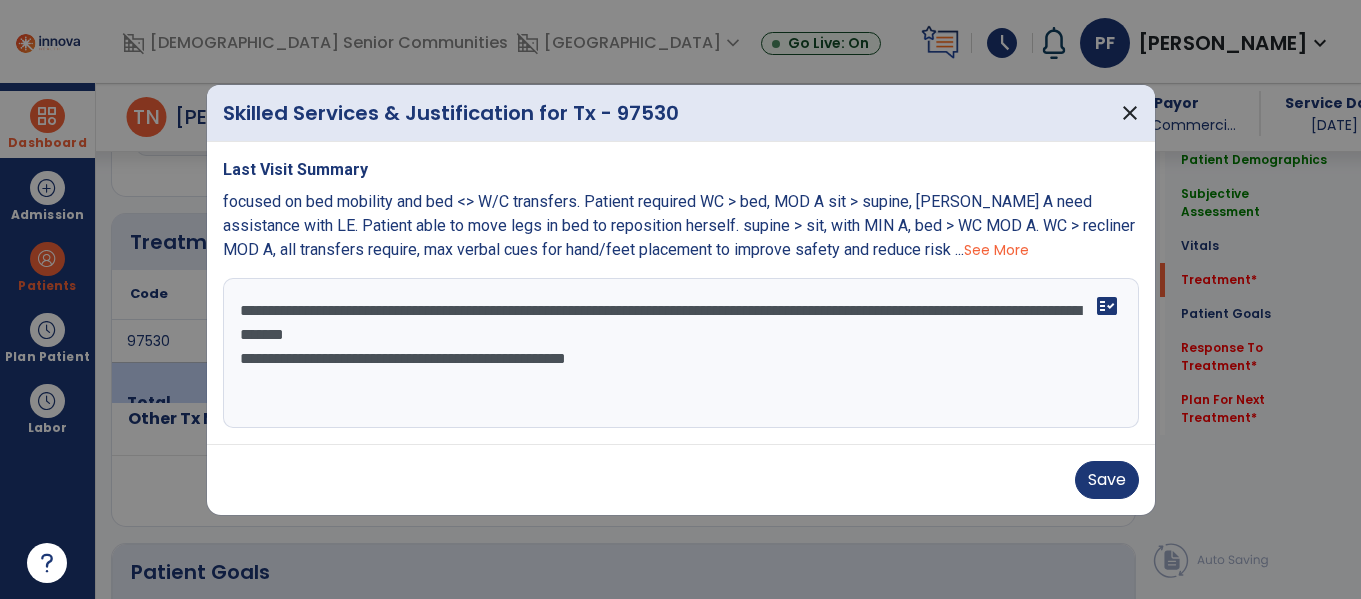 click on "**********" at bounding box center (681, 353) 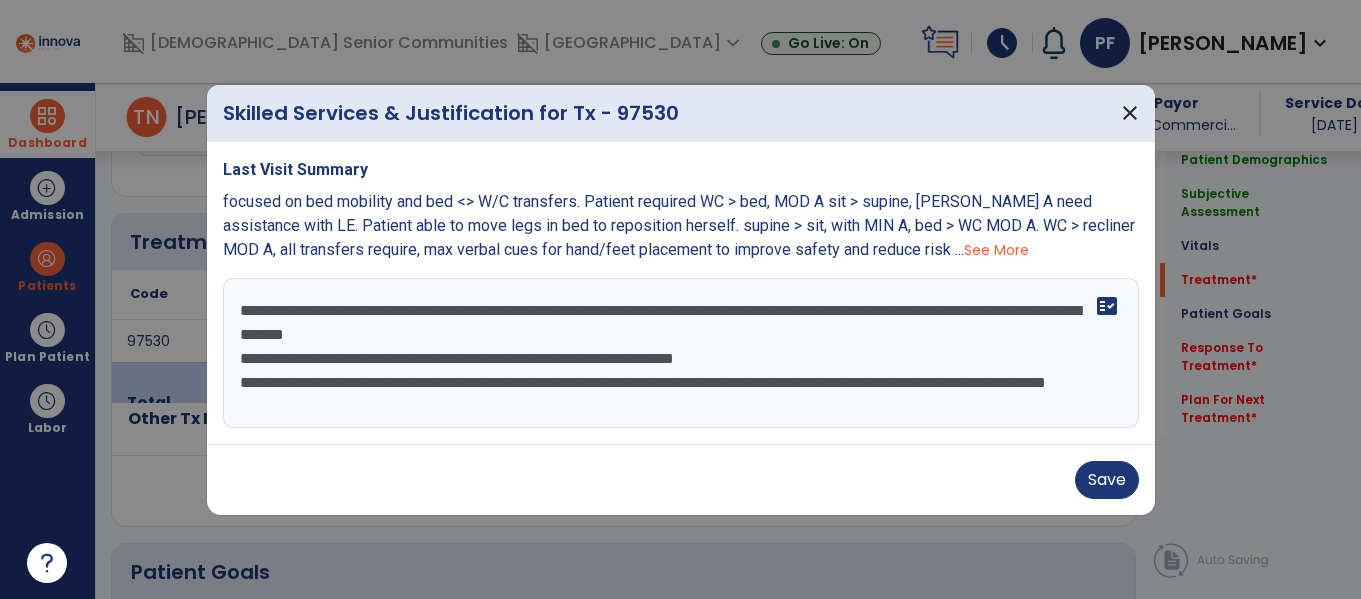 click on "**********" at bounding box center [681, 353] 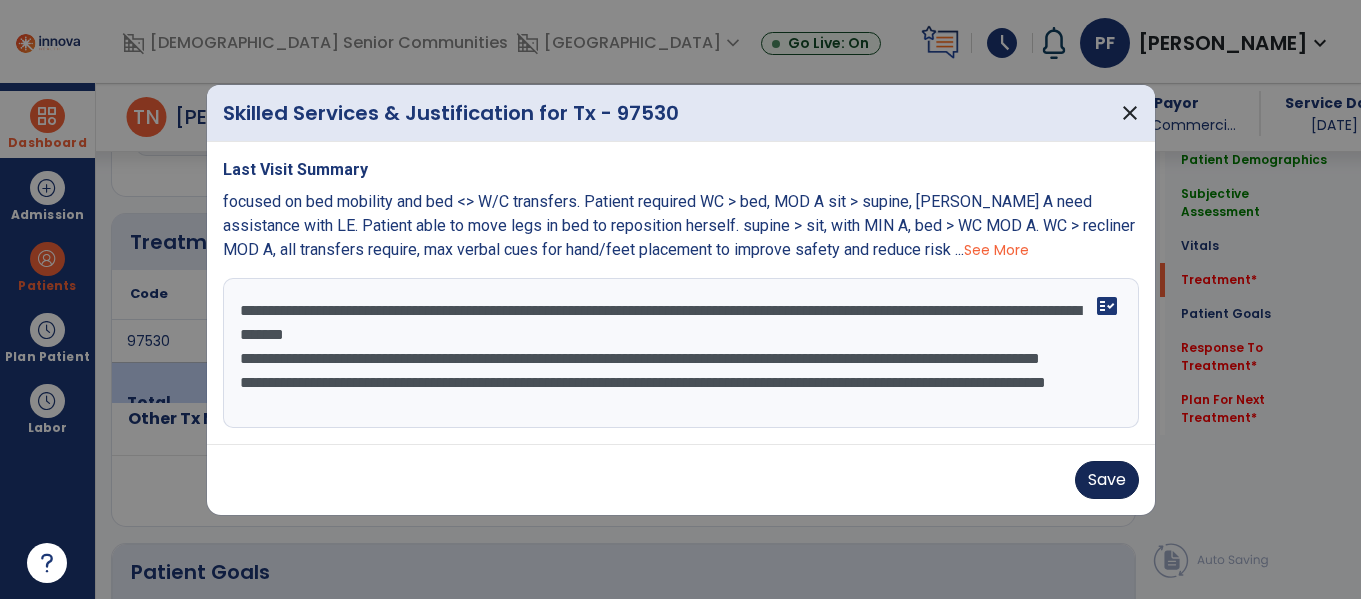 type on "**********" 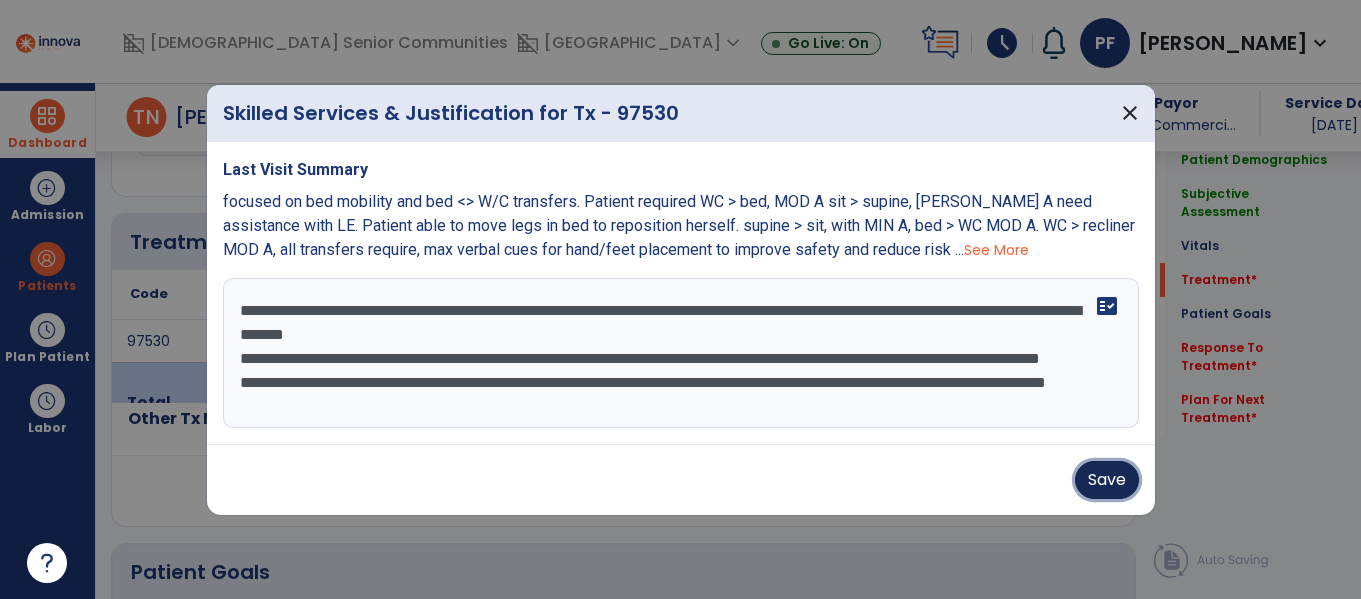 click on "Save" at bounding box center (1107, 480) 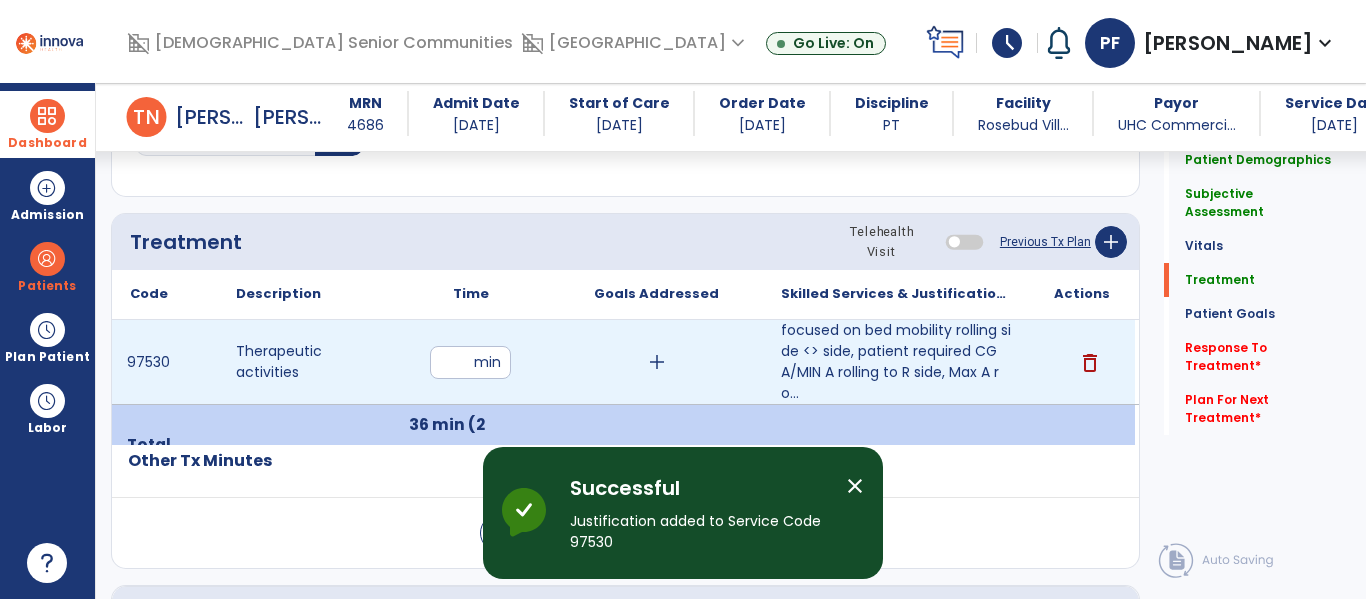 drag, startPoint x: 468, startPoint y: 356, endPoint x: 450, endPoint y: 353, distance: 18.248287 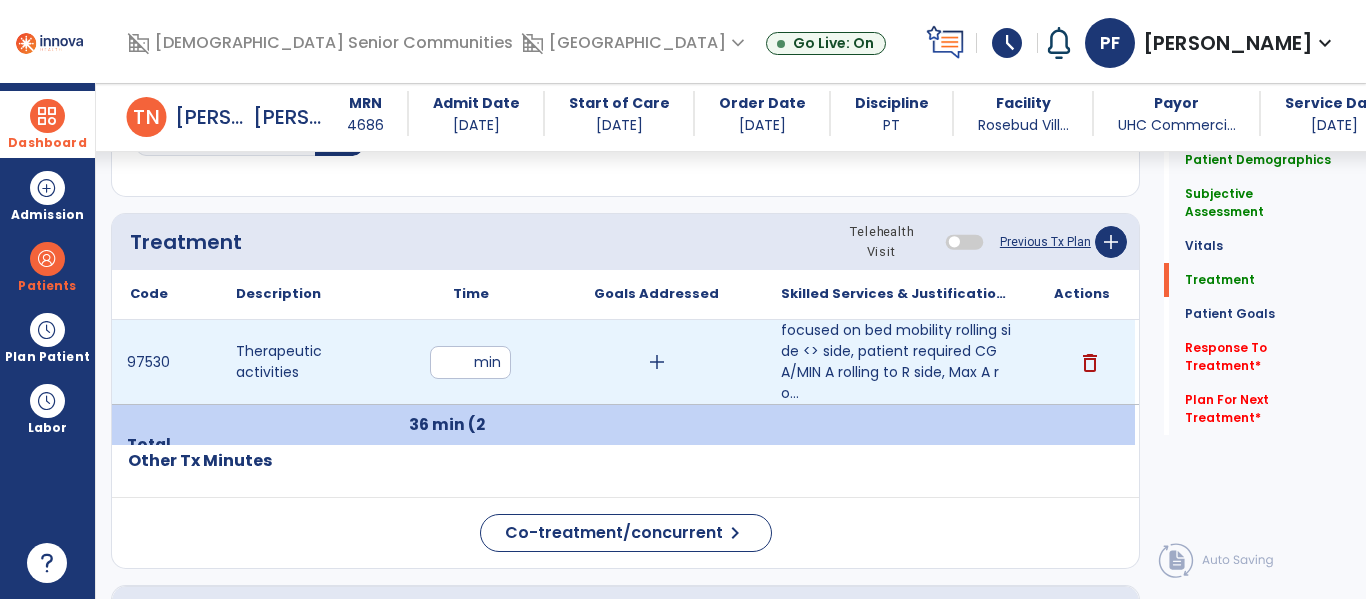 type on "**" 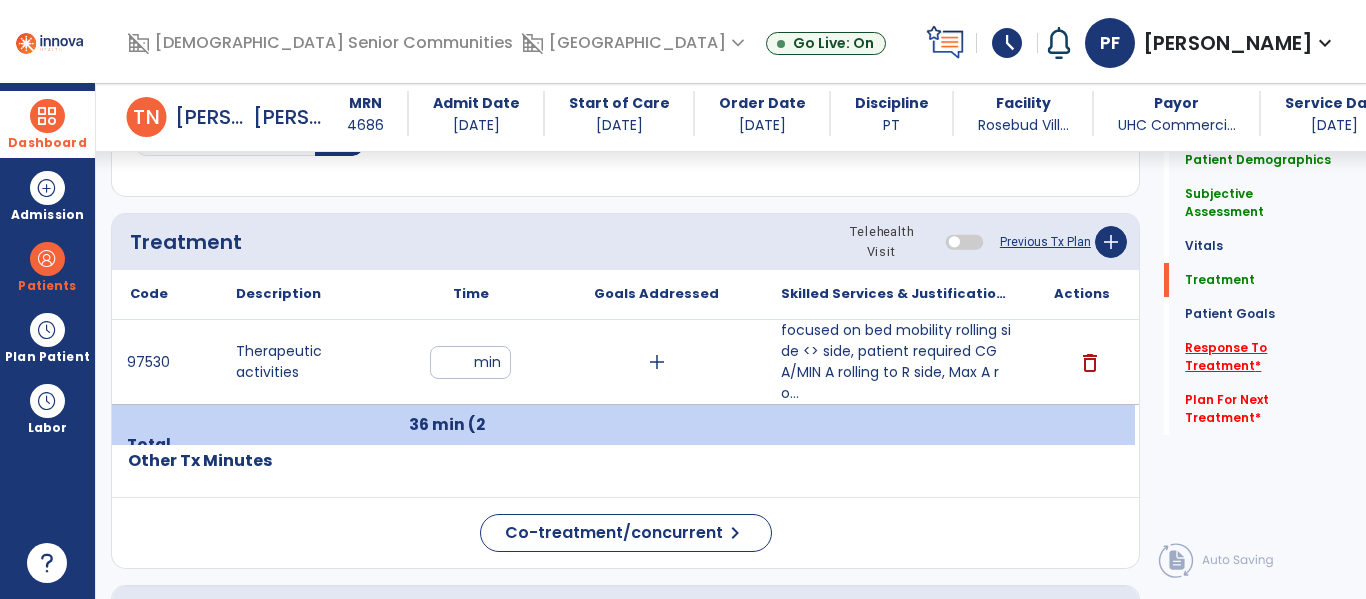 click on "Response To Treatment   *" 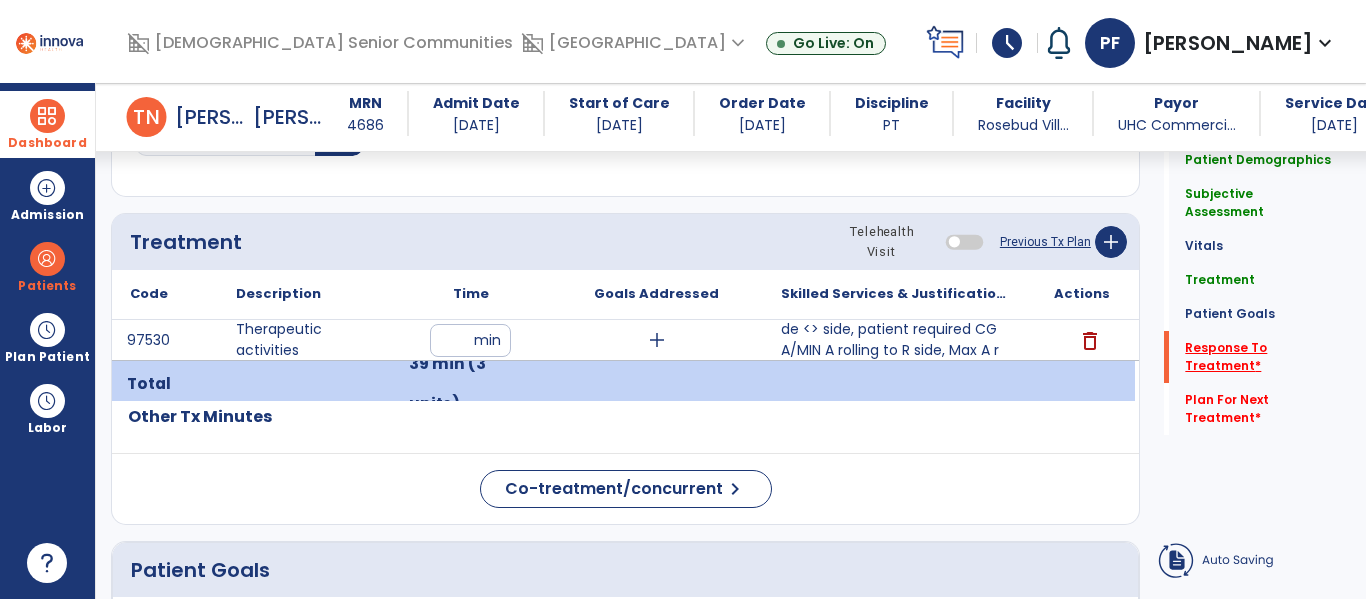 click on "Response To Treatment   *" 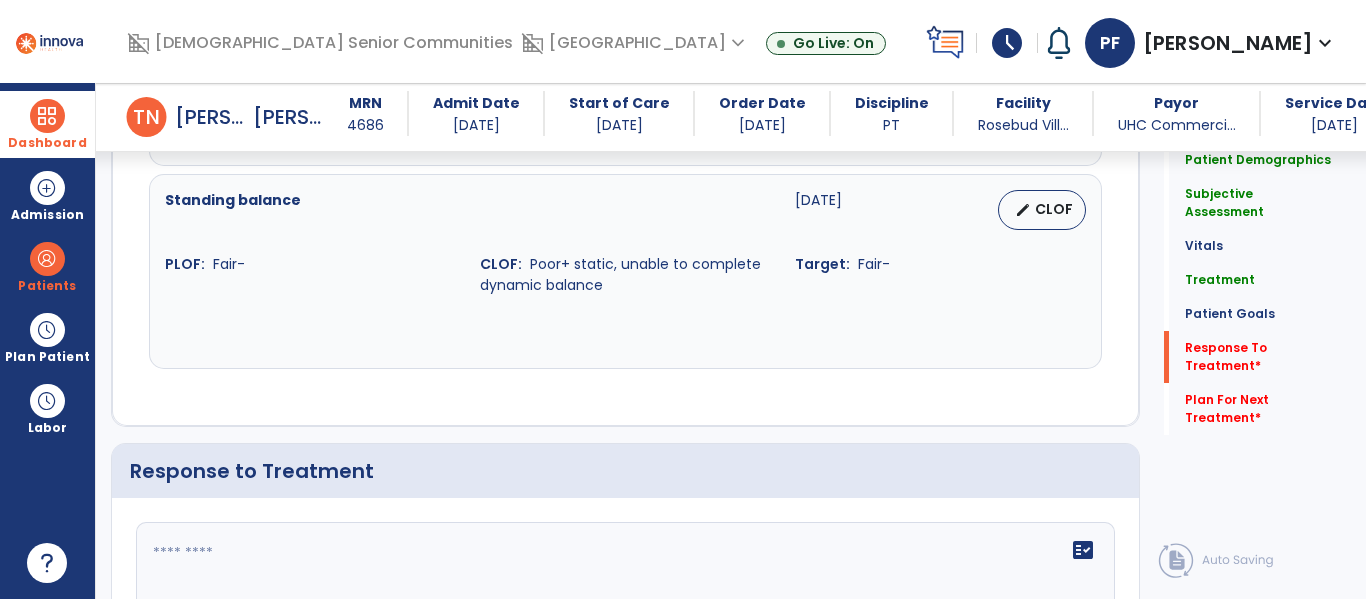 scroll, scrollTop: 3440, scrollLeft: 0, axis: vertical 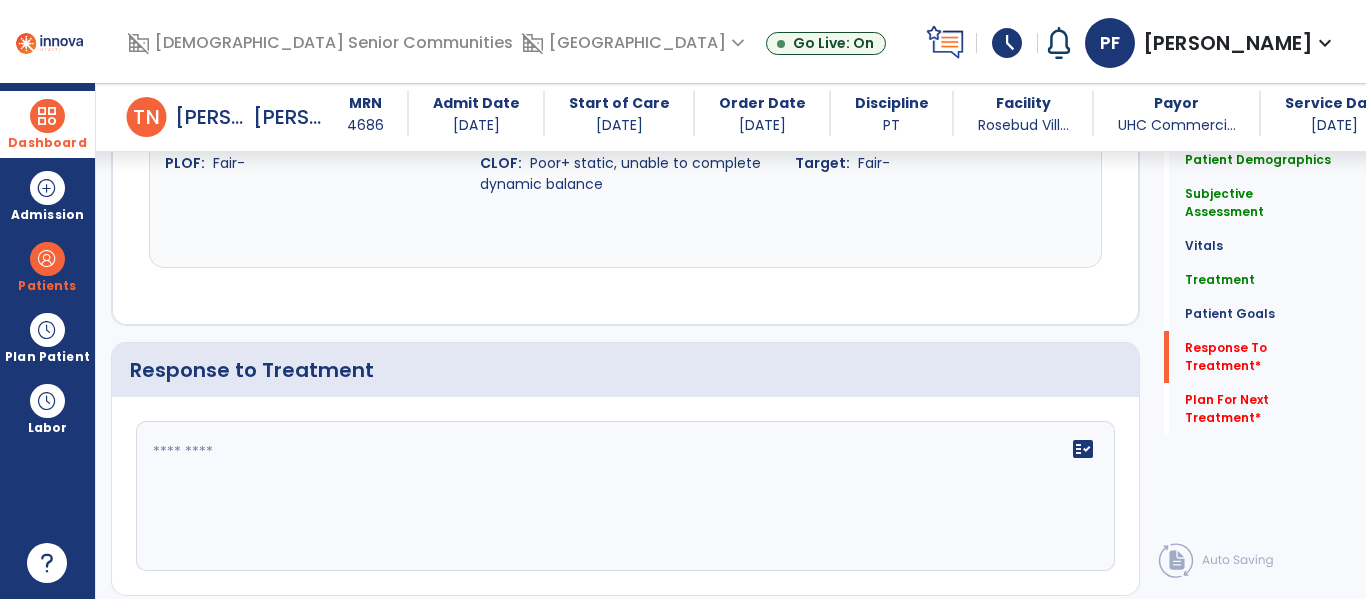 click on "fact_check" 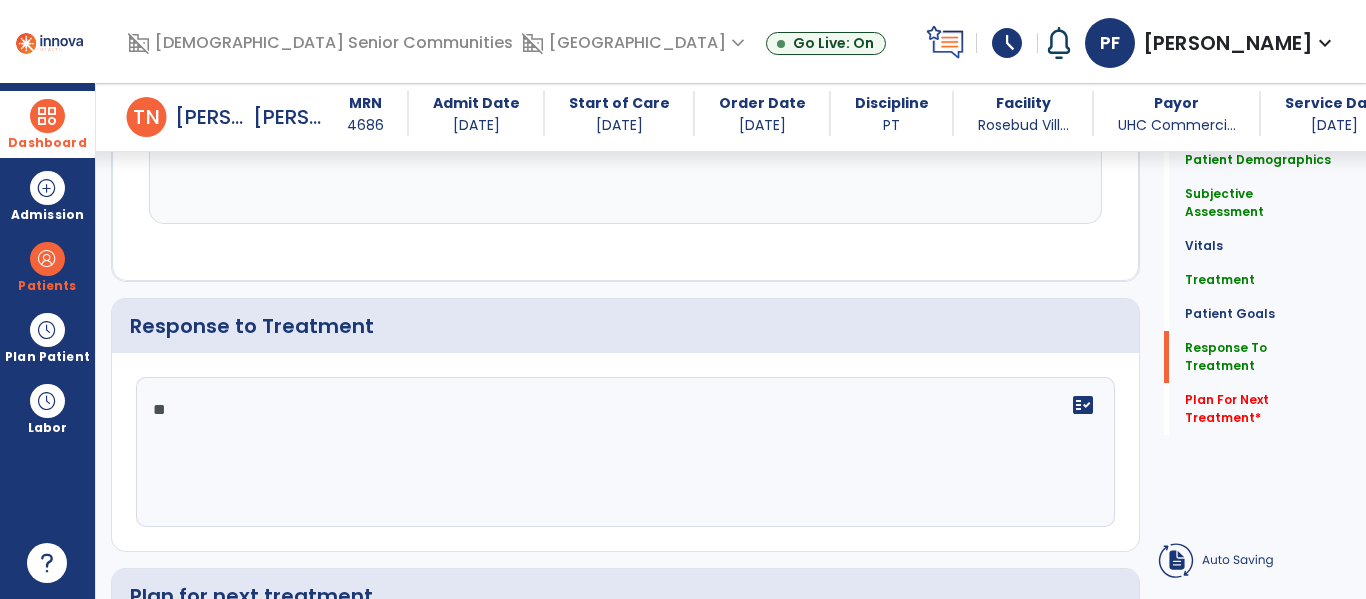 type on "*" 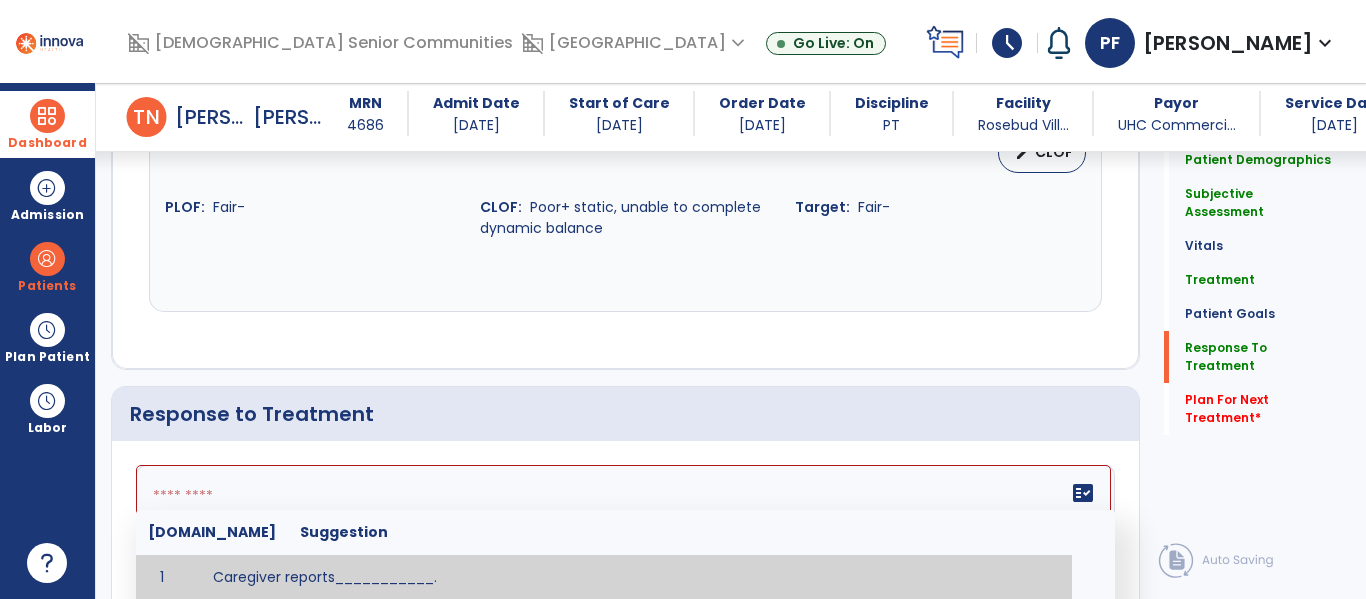 scroll, scrollTop: 3440, scrollLeft: 0, axis: vertical 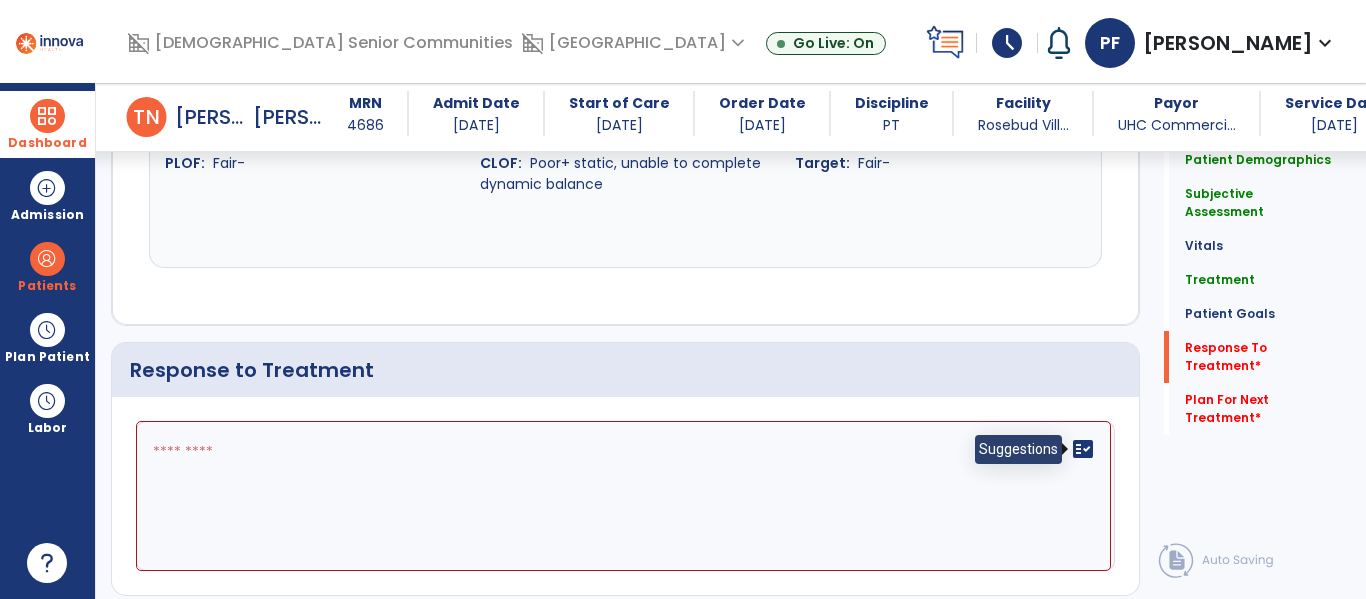 click on "fact_check" 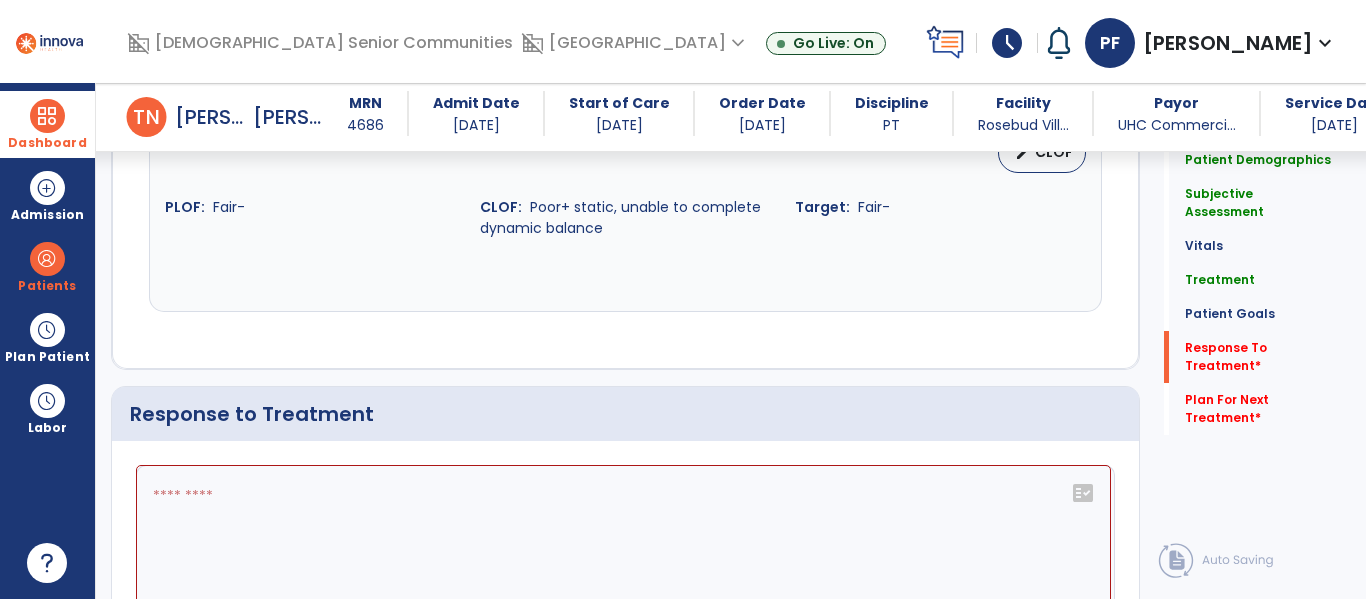 scroll, scrollTop: 3440, scrollLeft: 0, axis: vertical 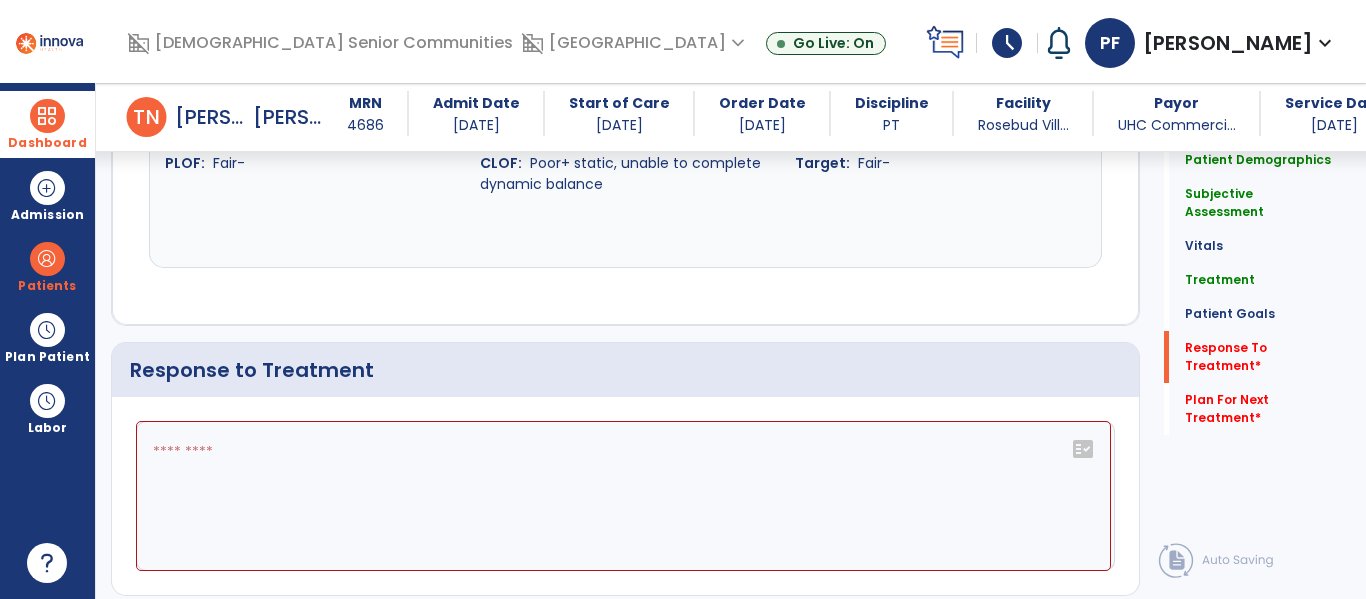 click on "fact_check" 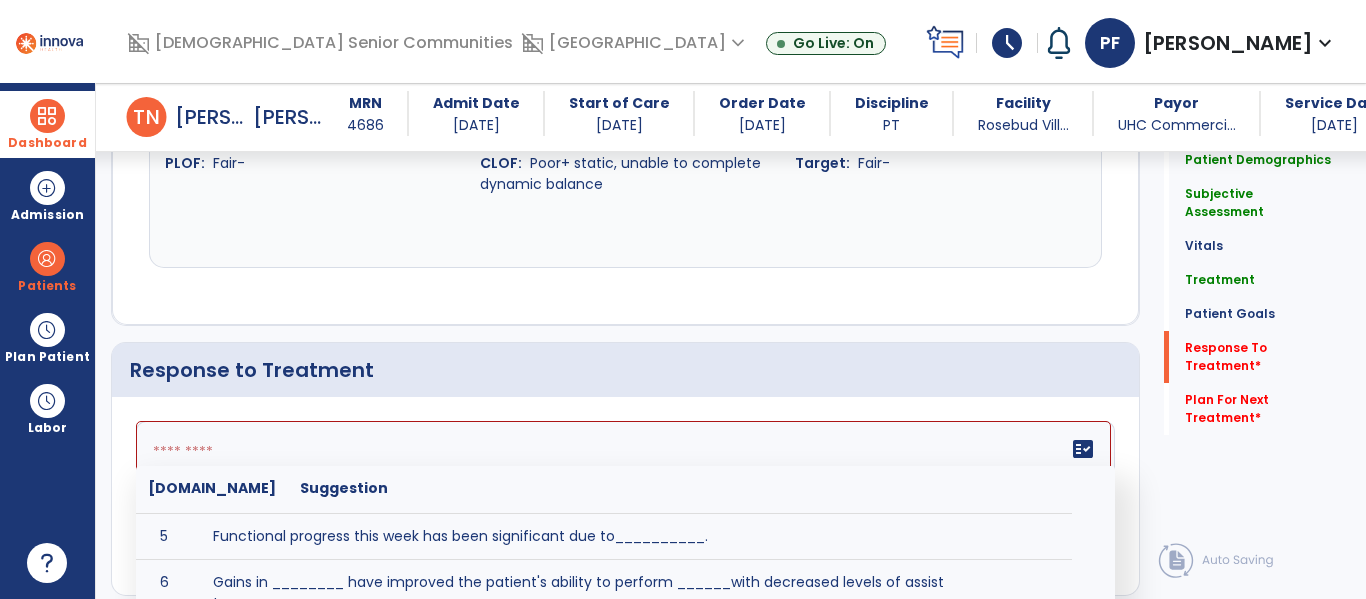 scroll, scrollTop: 243, scrollLeft: 0, axis: vertical 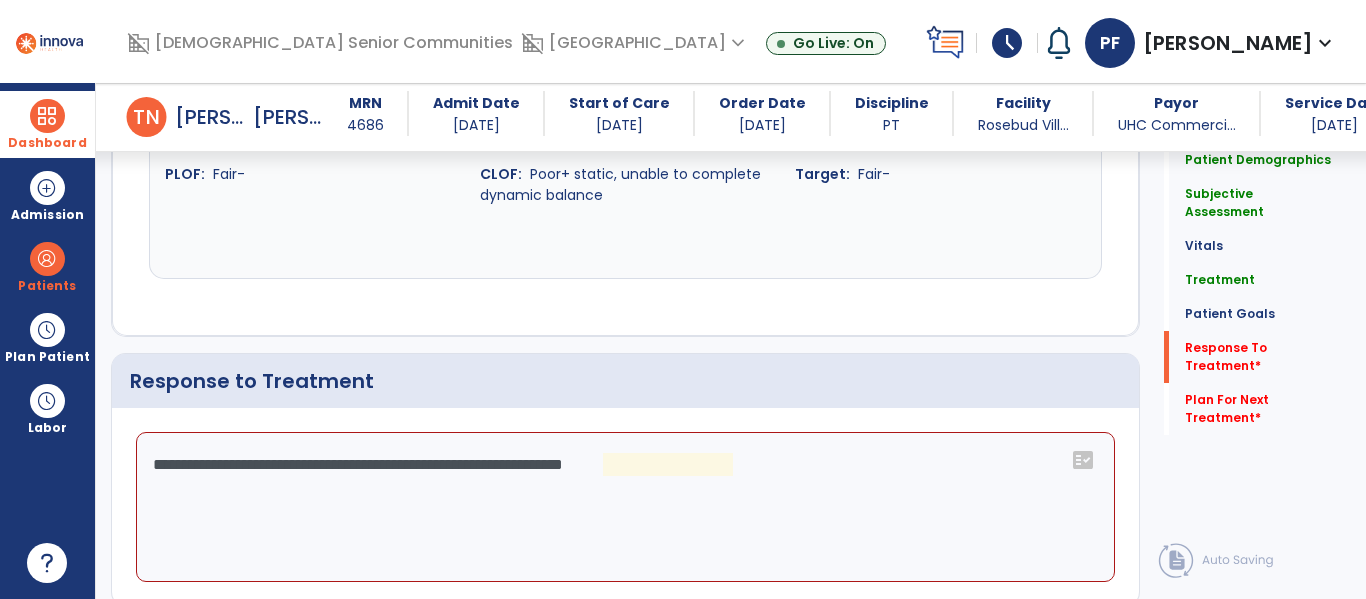 click on "**********" 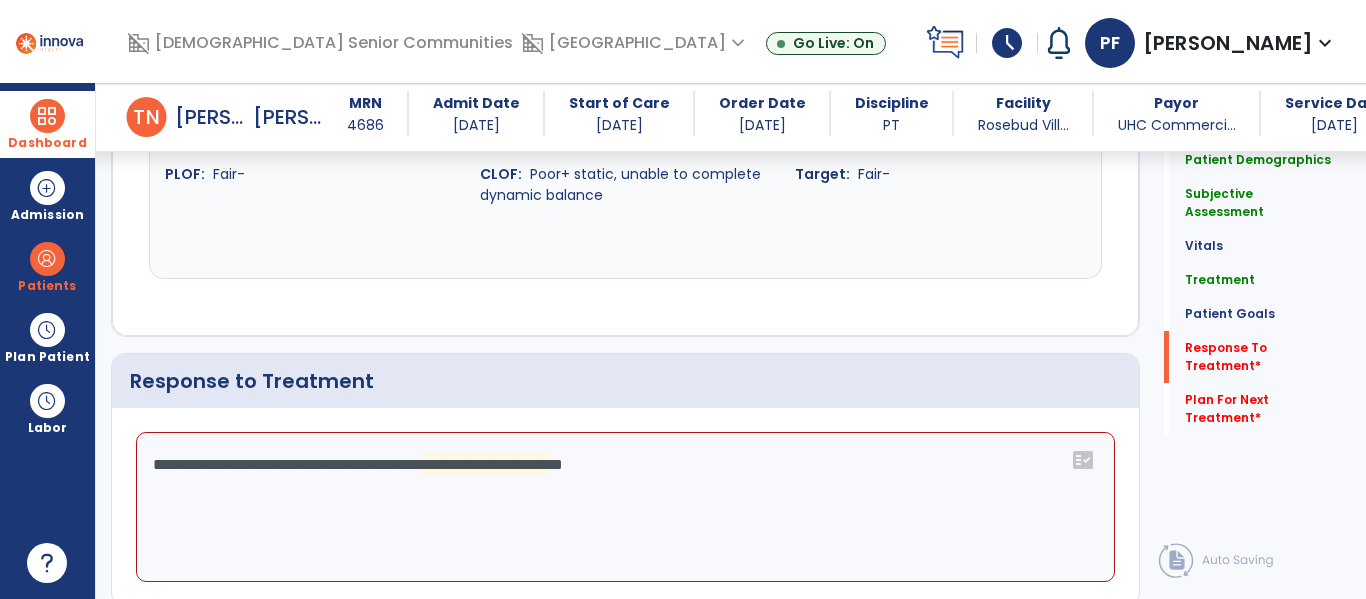drag, startPoint x: 754, startPoint y: 393, endPoint x: 361, endPoint y: 387, distance: 393.0458 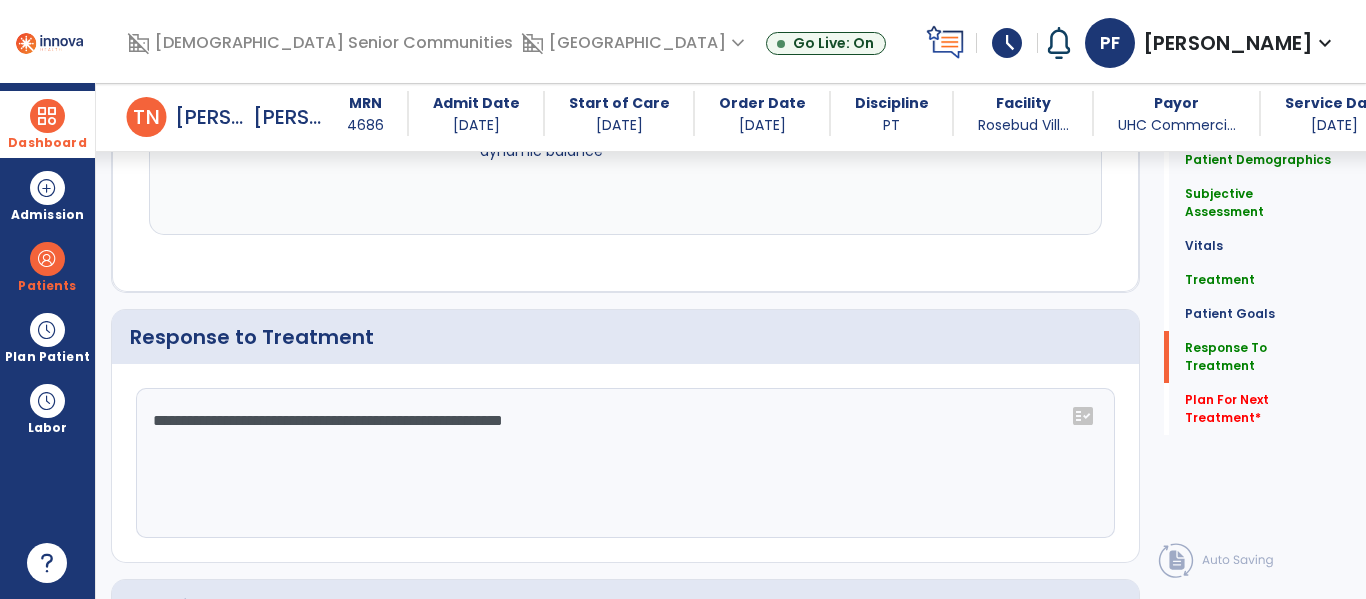 drag, startPoint x: 294, startPoint y: 366, endPoint x: 194, endPoint y: 366, distance: 100 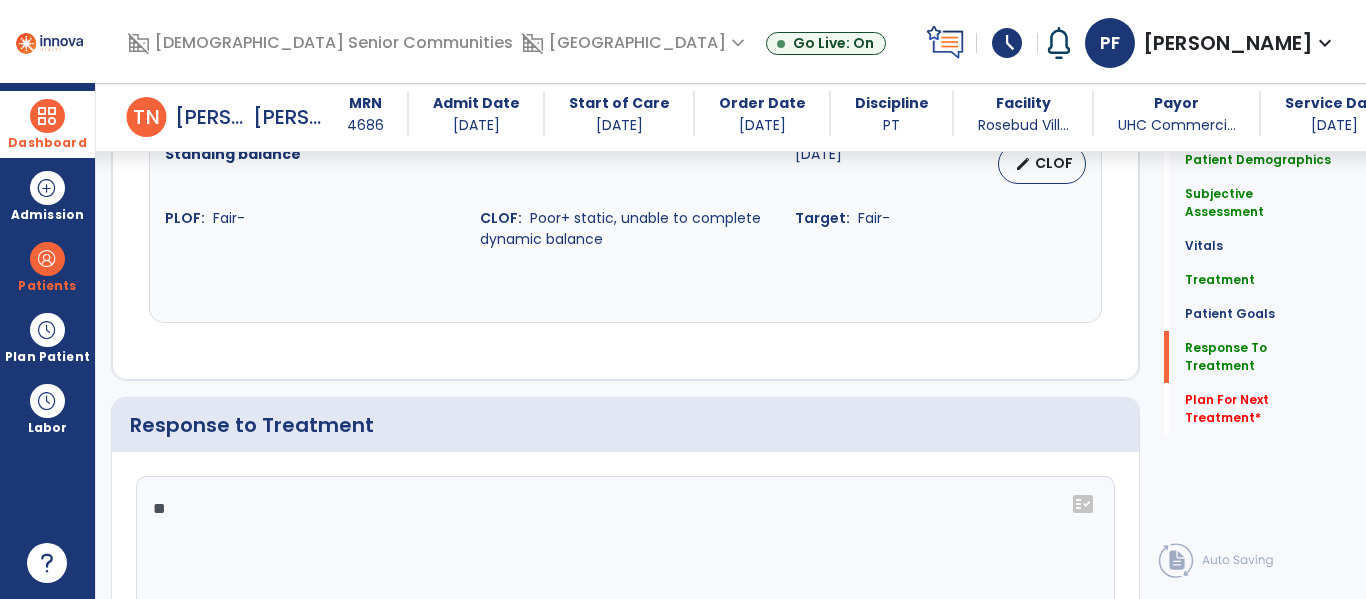 type on "*" 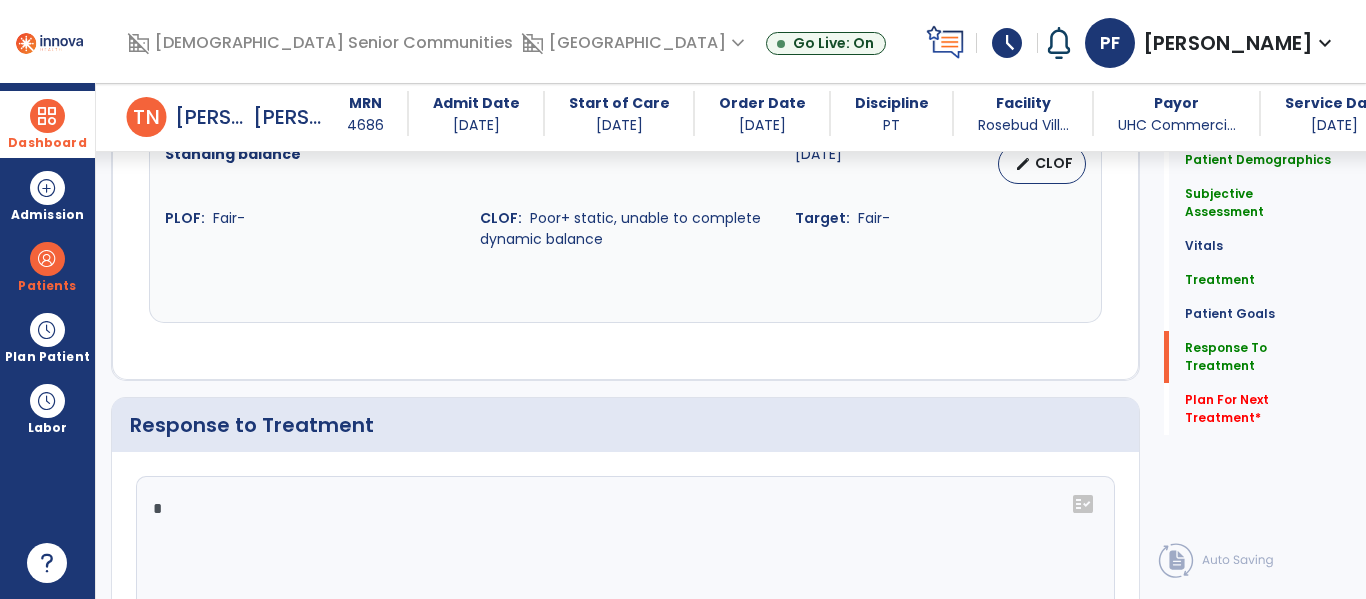 scroll, scrollTop: 3429, scrollLeft: 0, axis: vertical 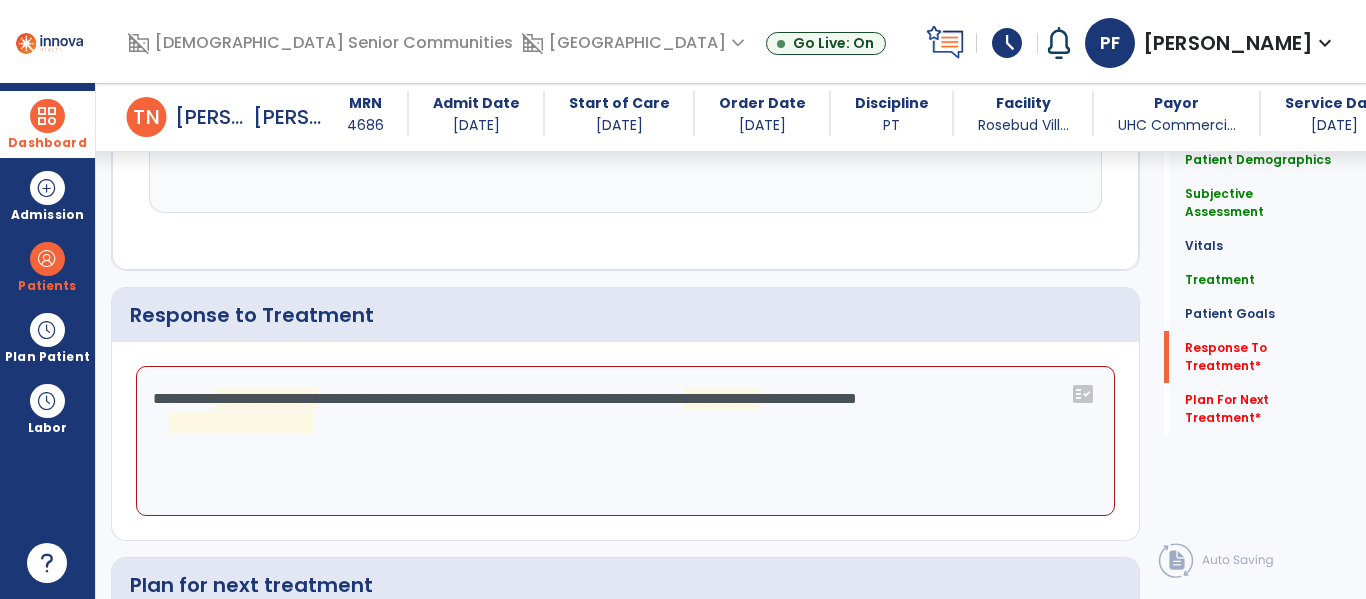 click on "**********" 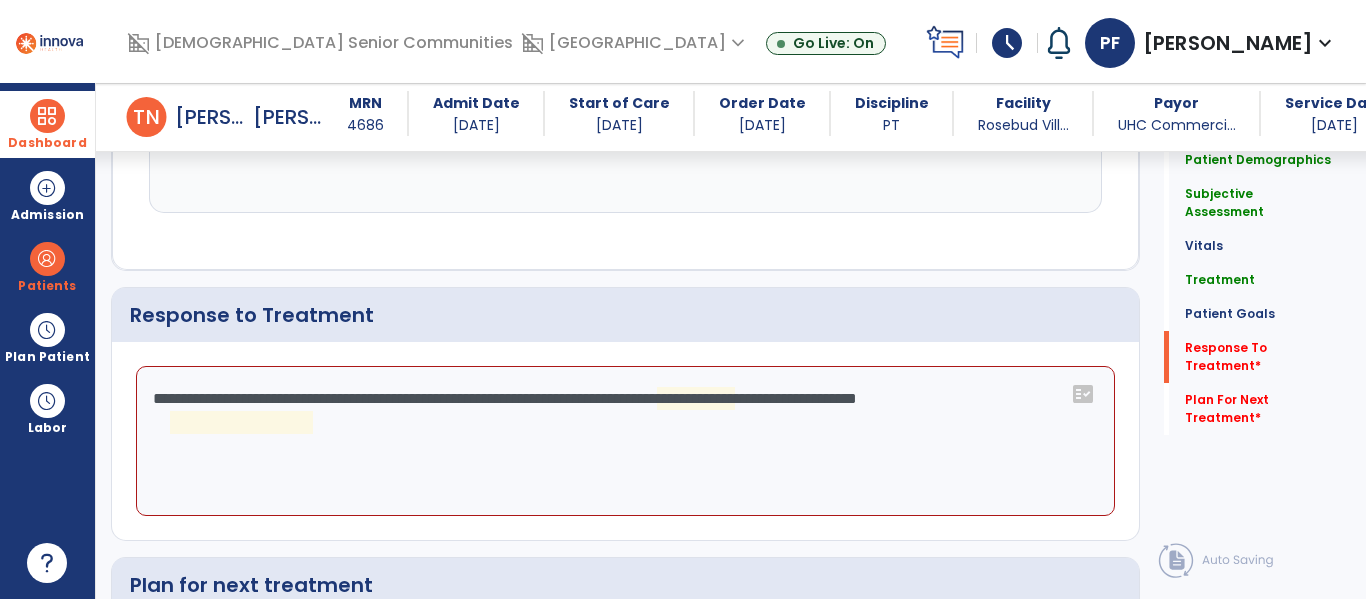 click on "**********" 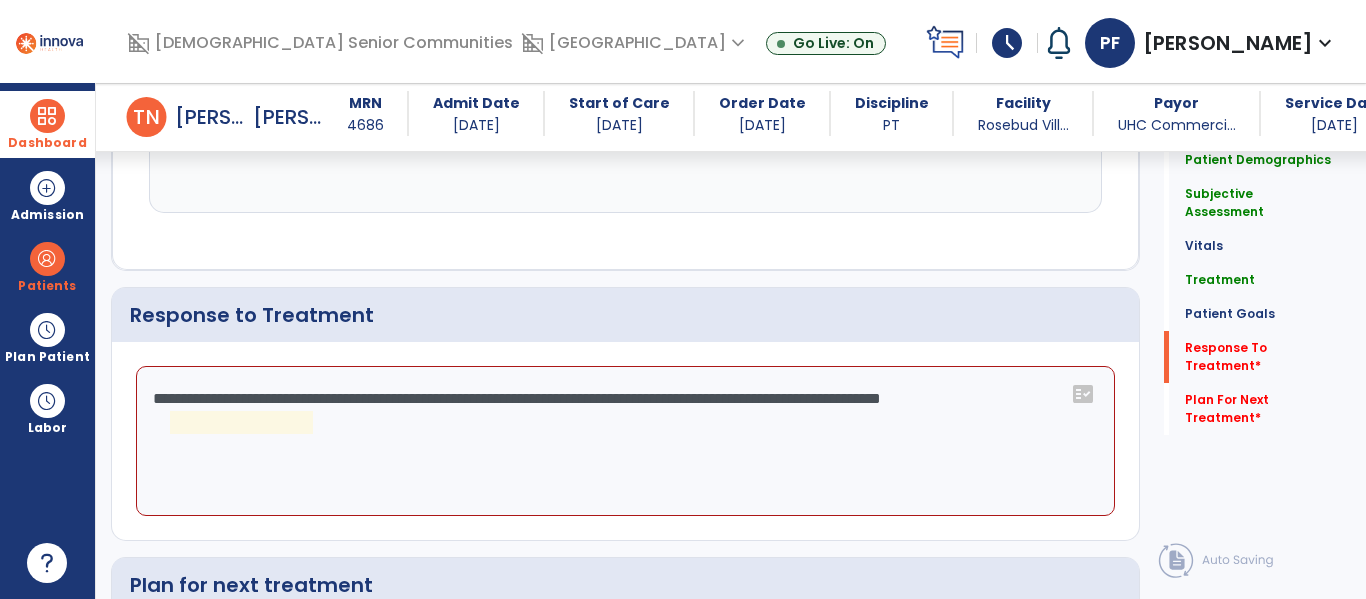 click on "**********" 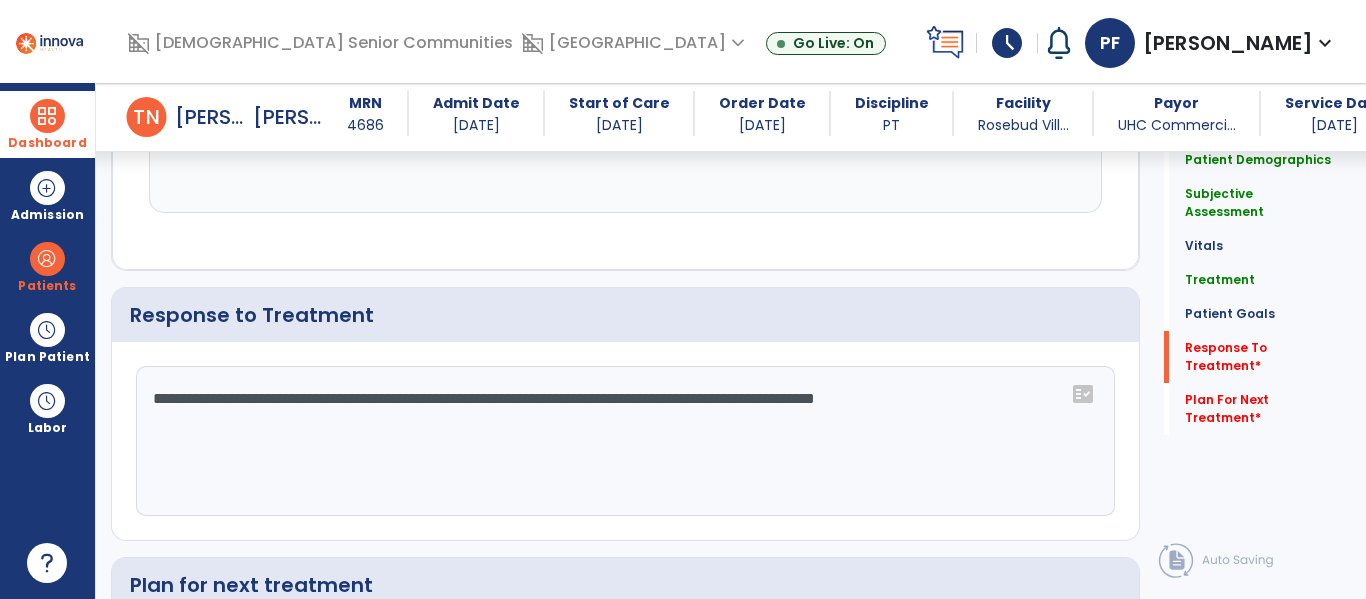 click on "**********" 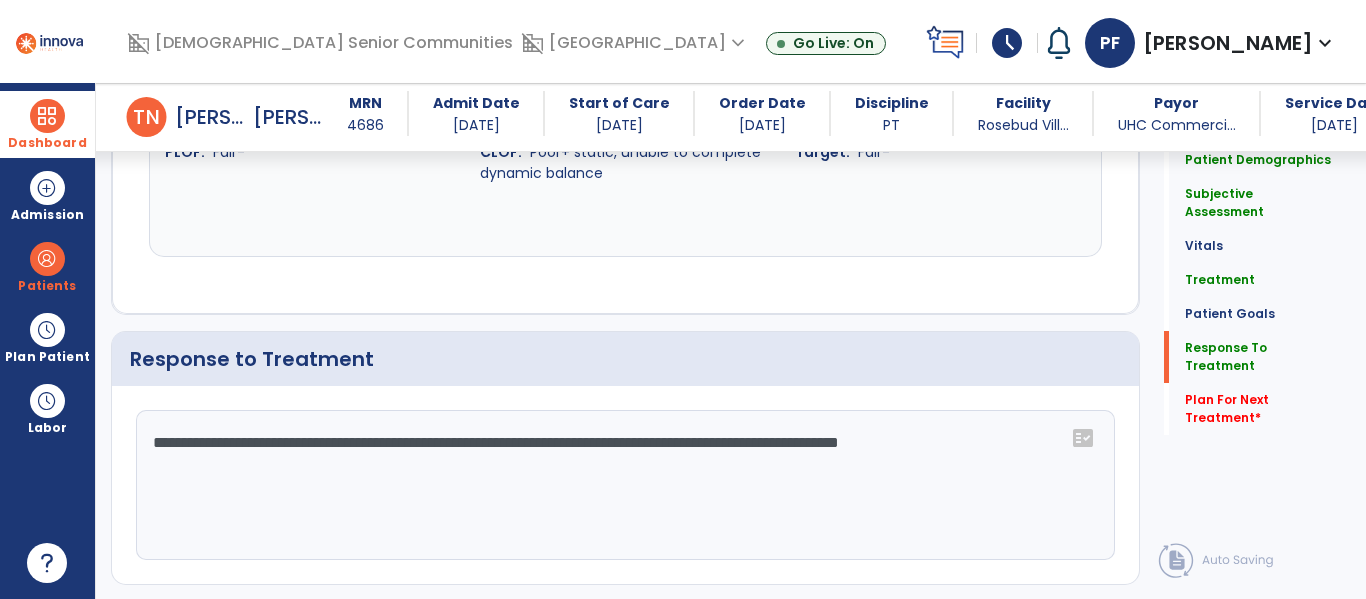 scroll, scrollTop: 3495, scrollLeft: 0, axis: vertical 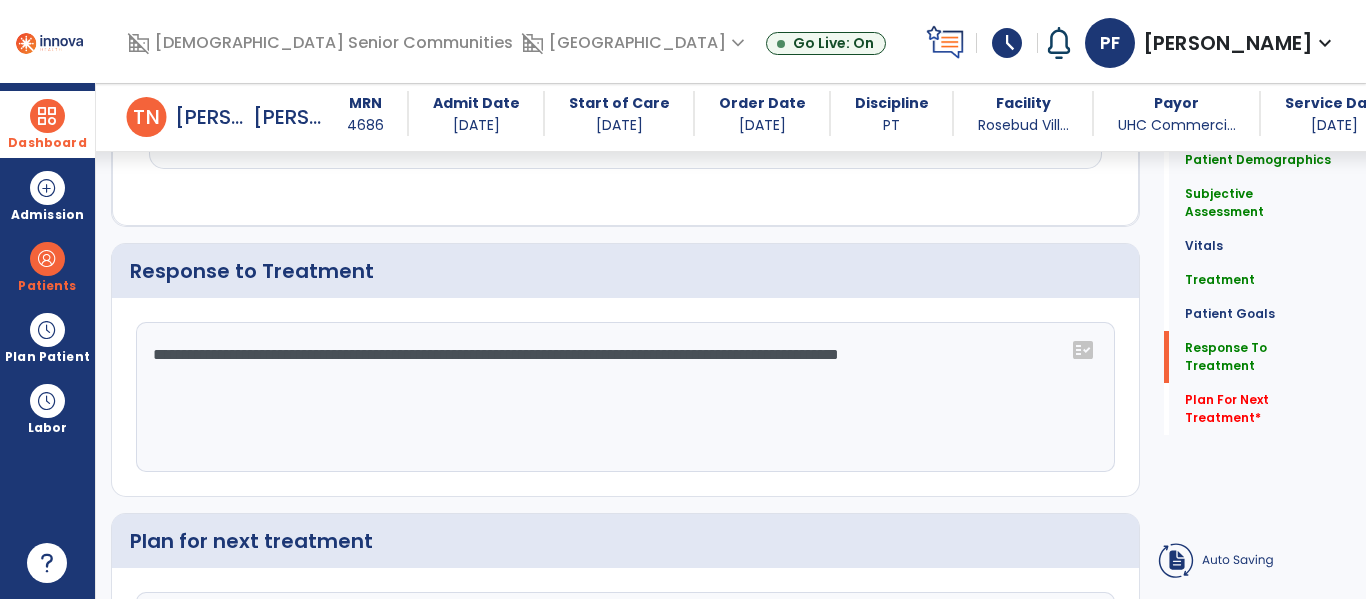 click on "**********" 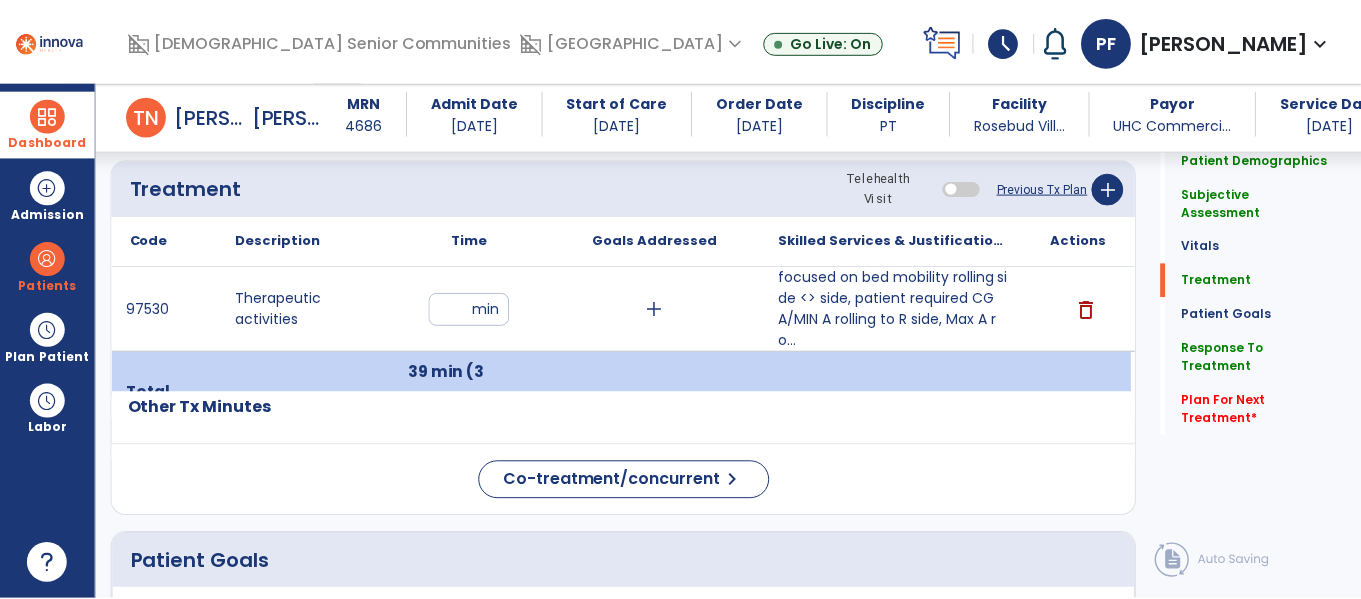 scroll, scrollTop: 1087, scrollLeft: 0, axis: vertical 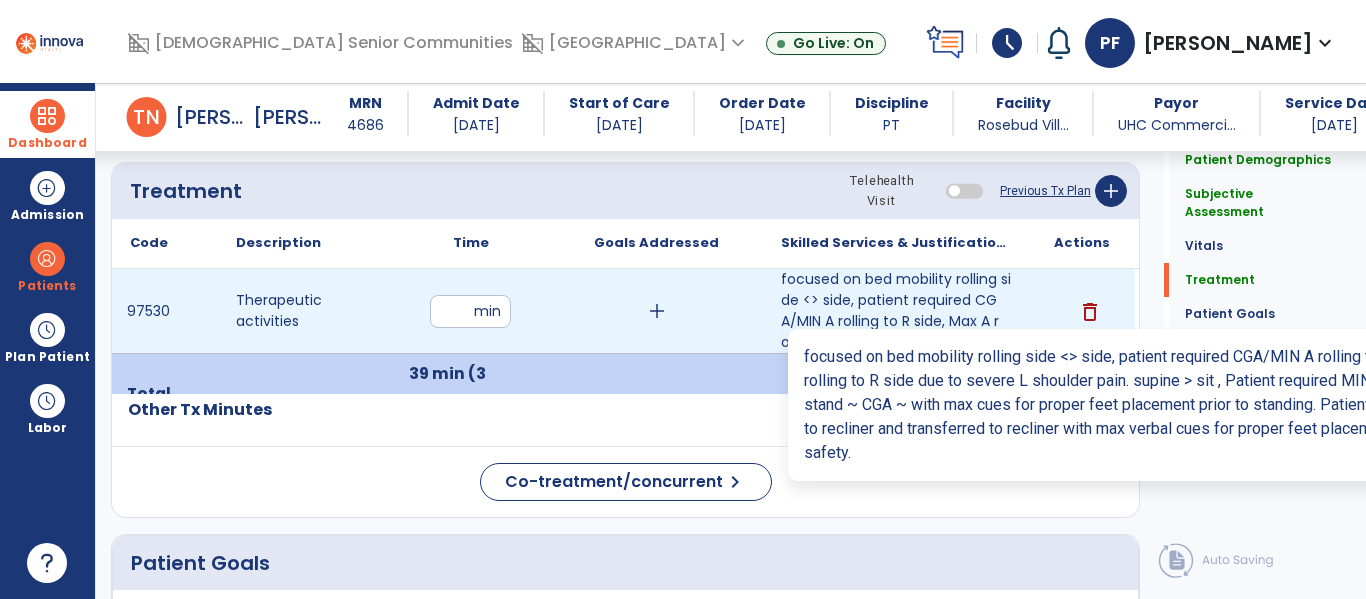 type on "**********" 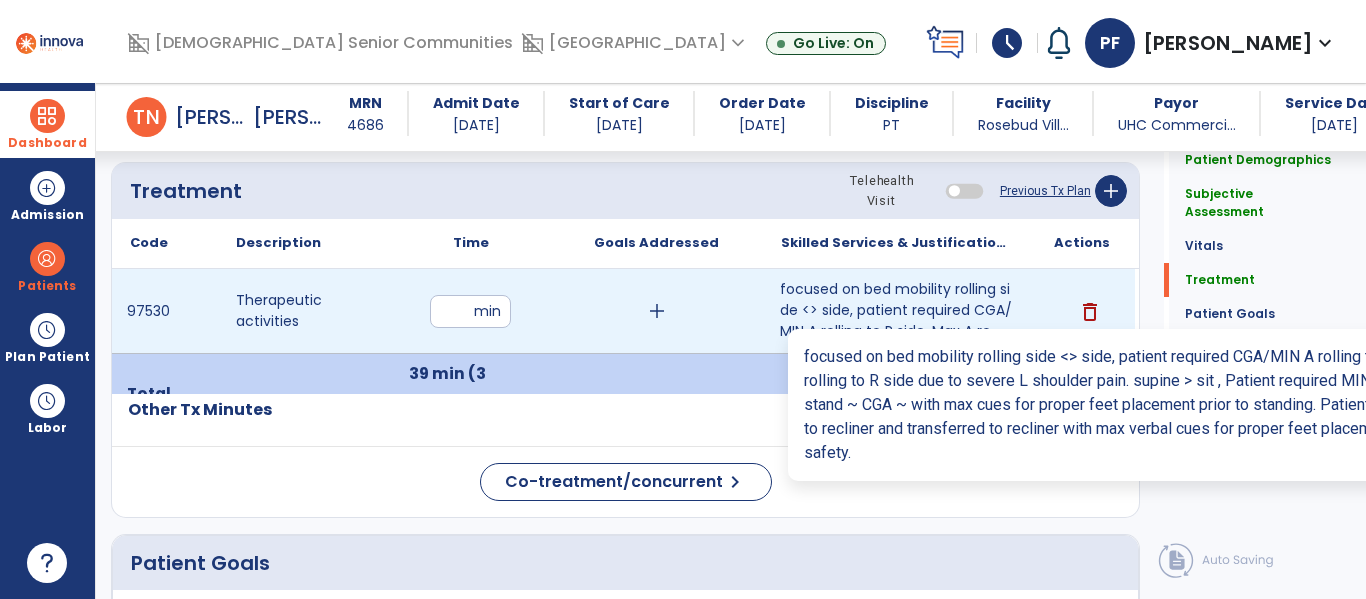 click on "focused on bed mobility rolling side <> side, patient required CGA/MIN A rolling to R side, Max A ro..." at bounding box center [896, 310] 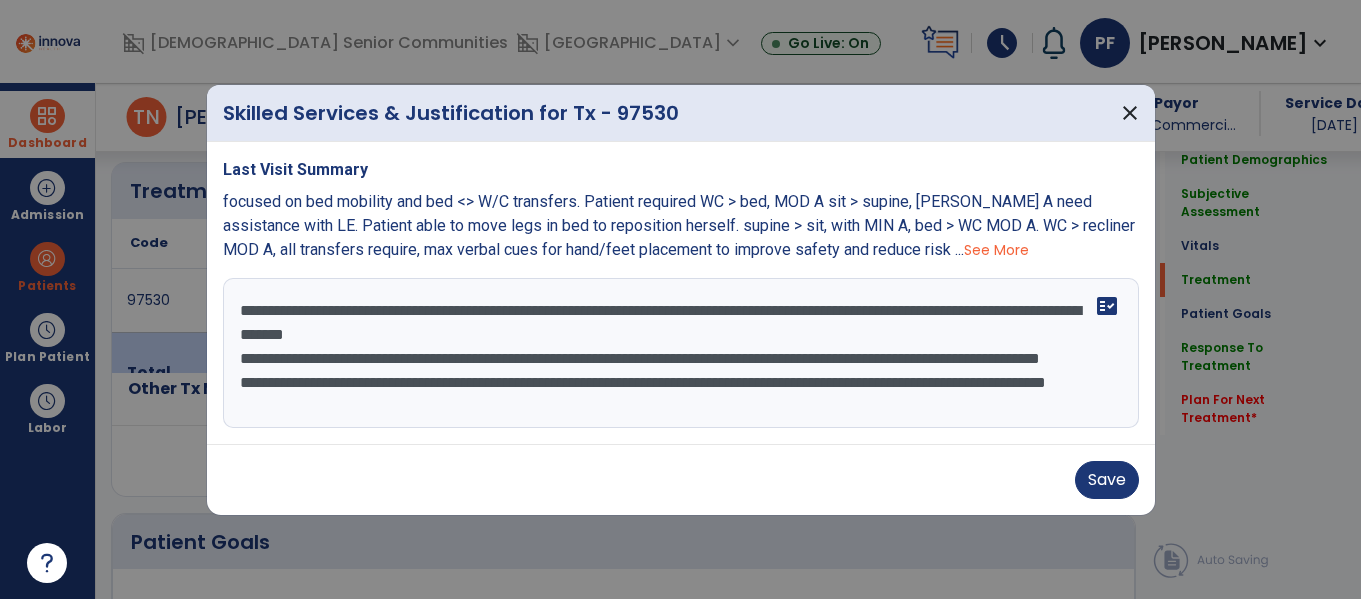 scroll, scrollTop: 1087, scrollLeft: 0, axis: vertical 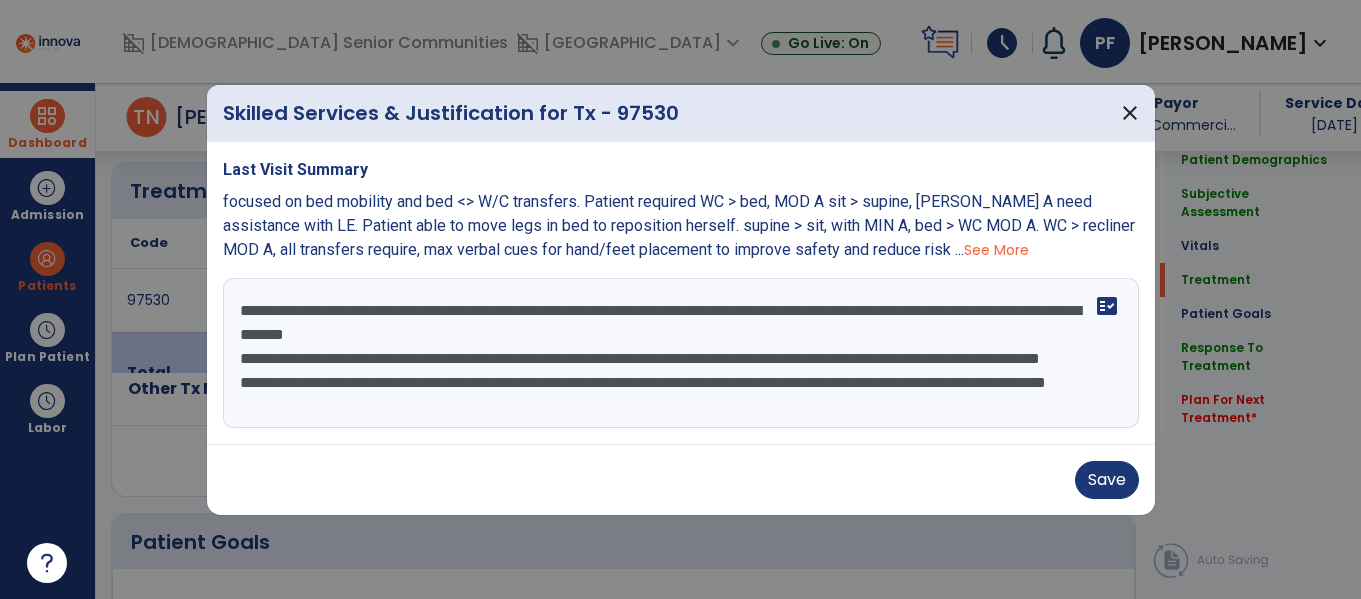 click on "**********" at bounding box center (681, 353) 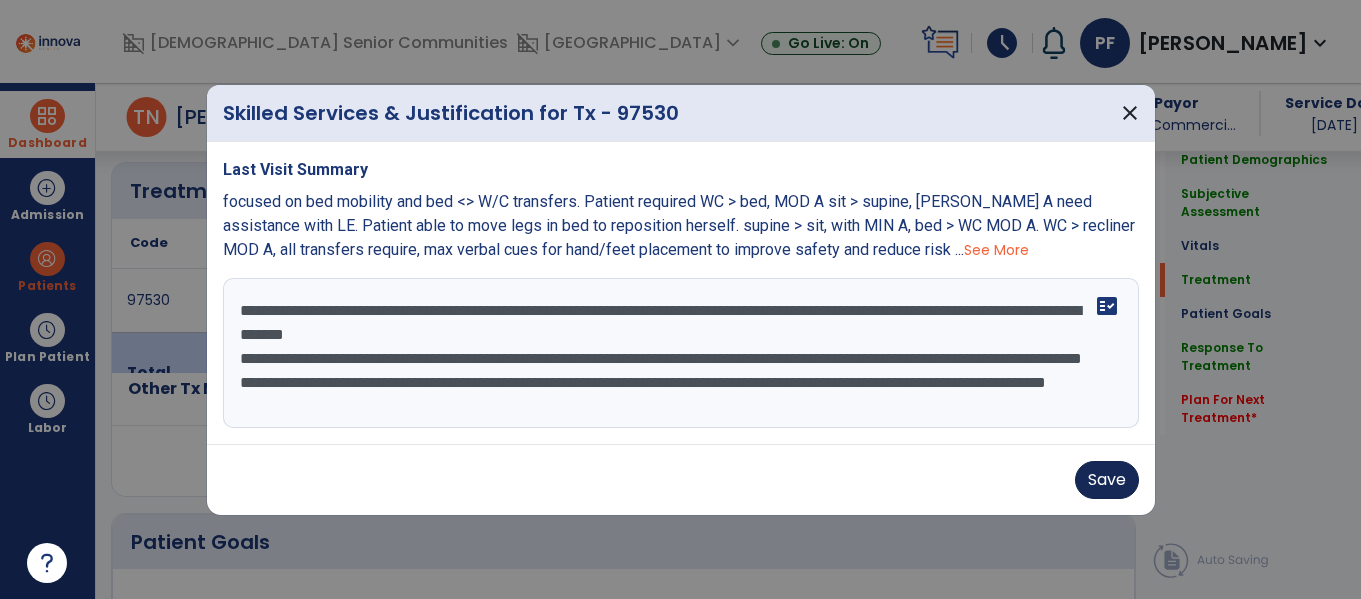 type on "**********" 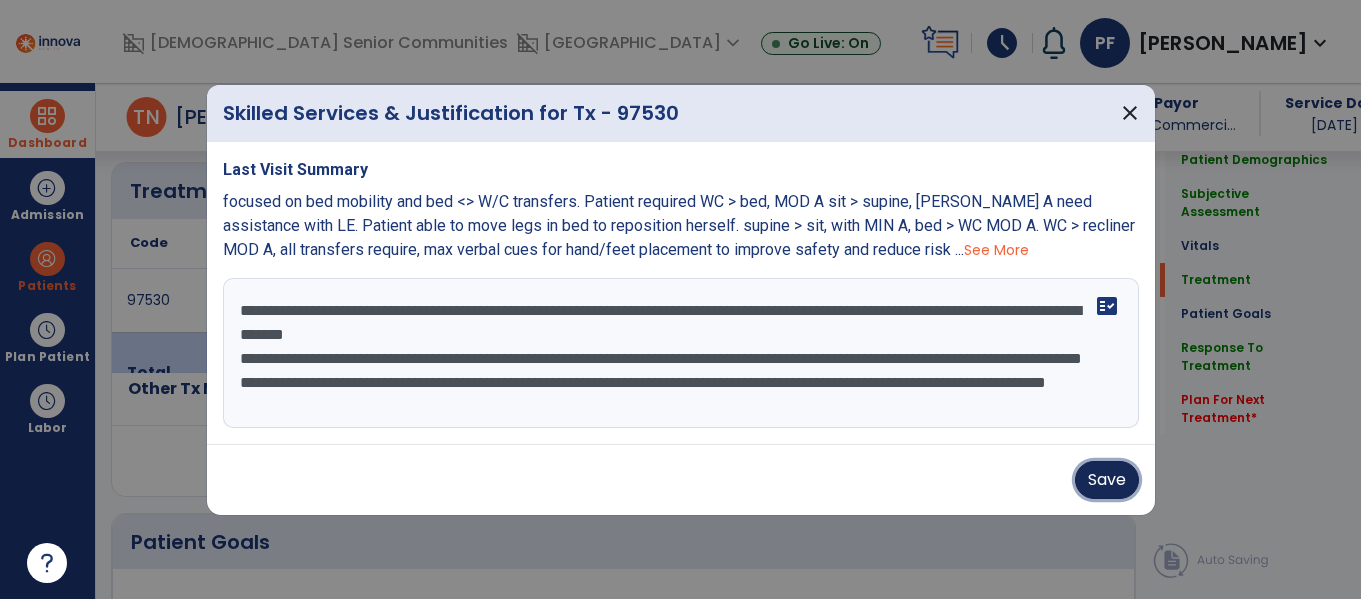 click on "Save" at bounding box center (1107, 480) 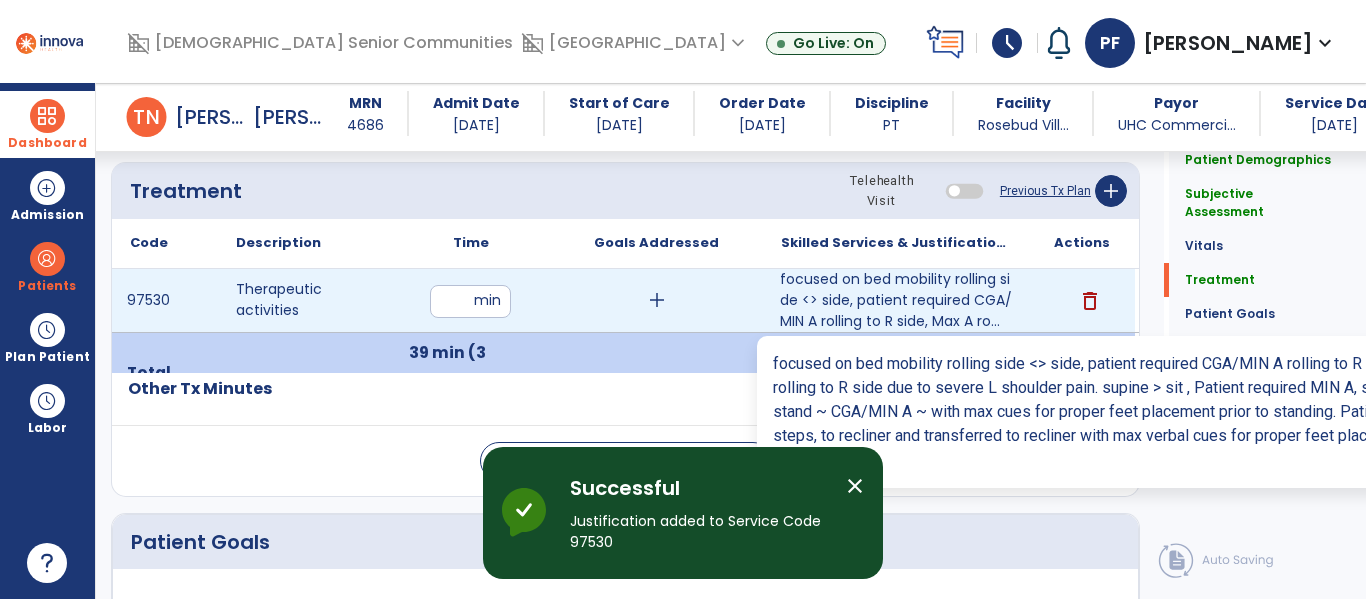 click on "focused on bed mobility rolling side <> side, patient required CGA/MIN A rolling to R side, Max A ro..." at bounding box center (896, 300) 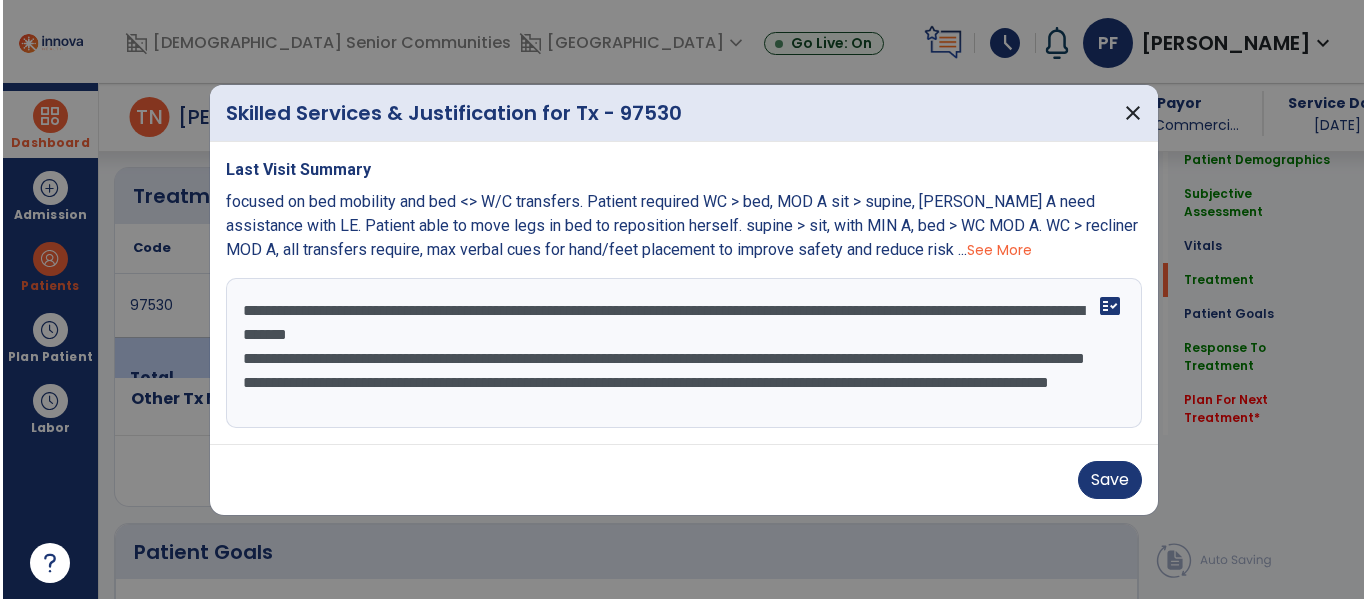 scroll, scrollTop: 1087, scrollLeft: 0, axis: vertical 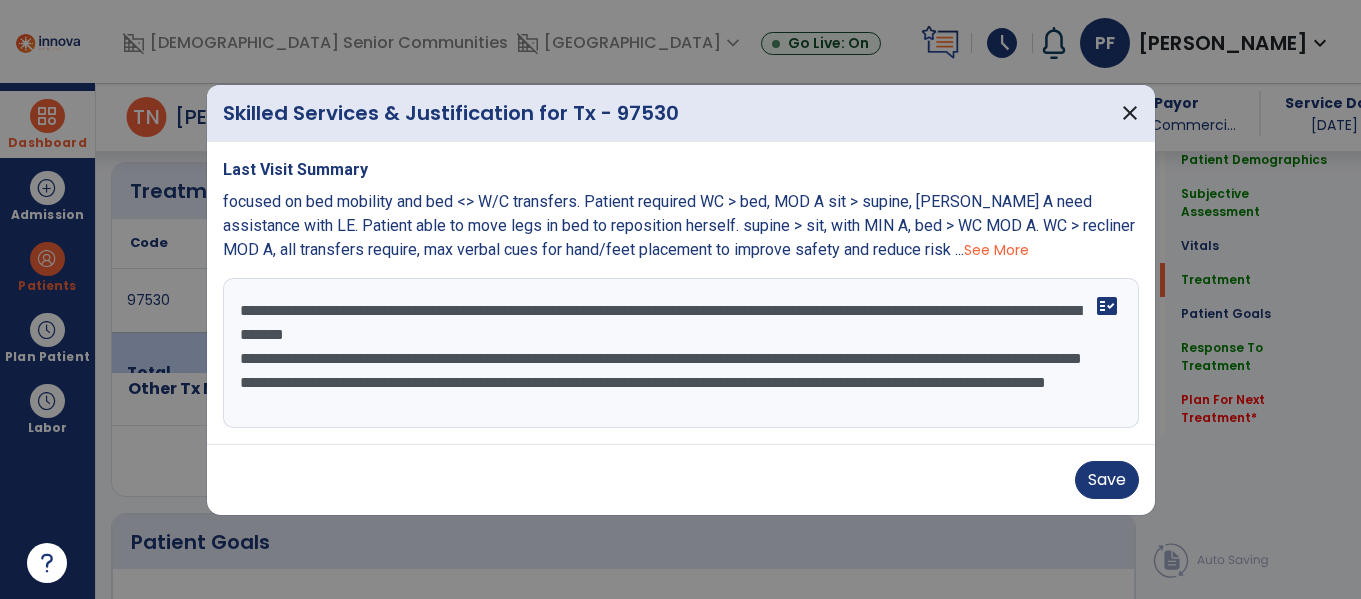 click on "**********" at bounding box center [681, 353] 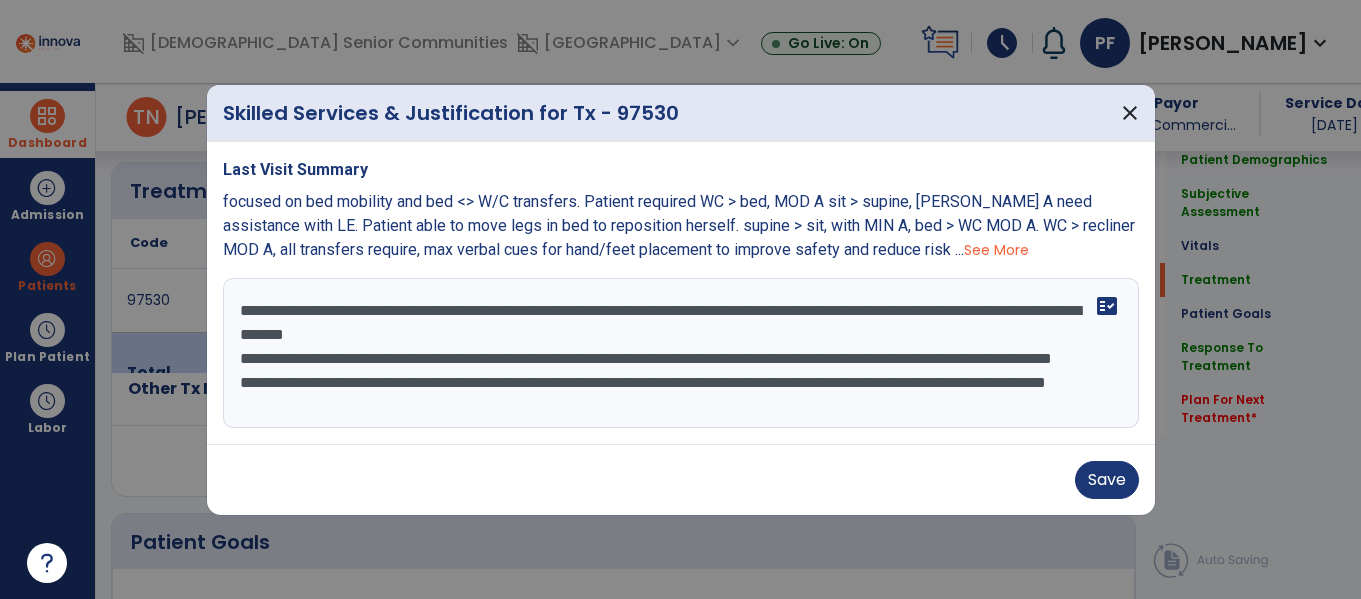 click on "**********" at bounding box center [681, 353] 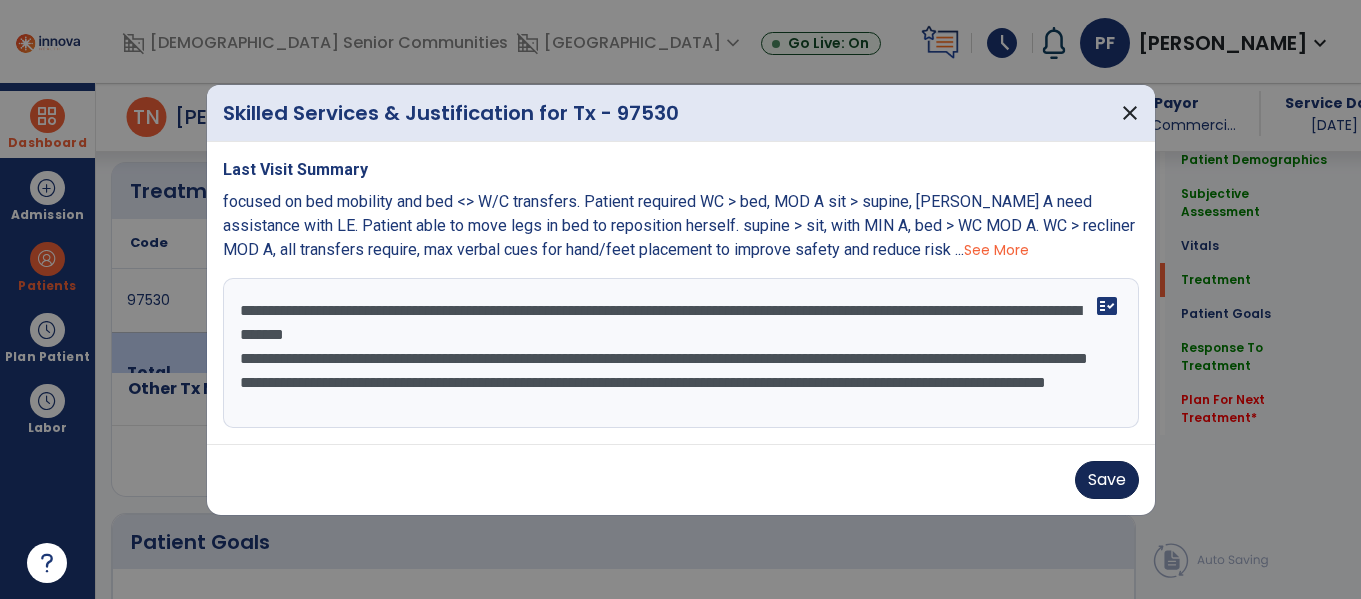 type on "**********" 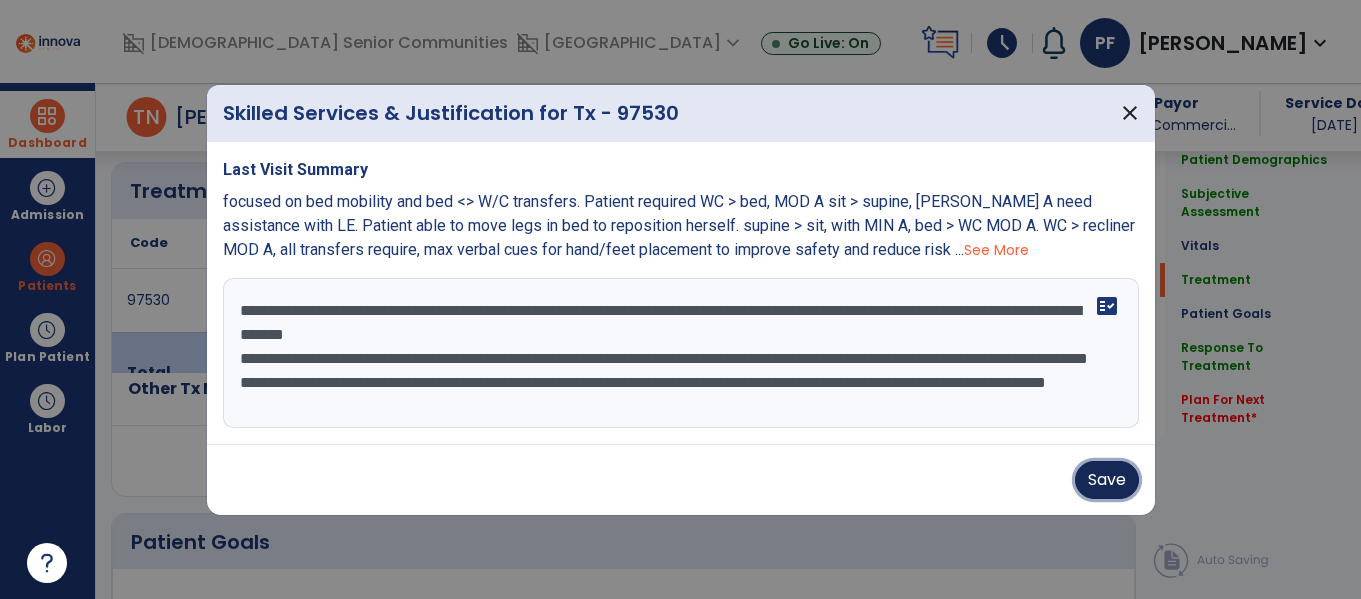 click on "Save" at bounding box center (1107, 480) 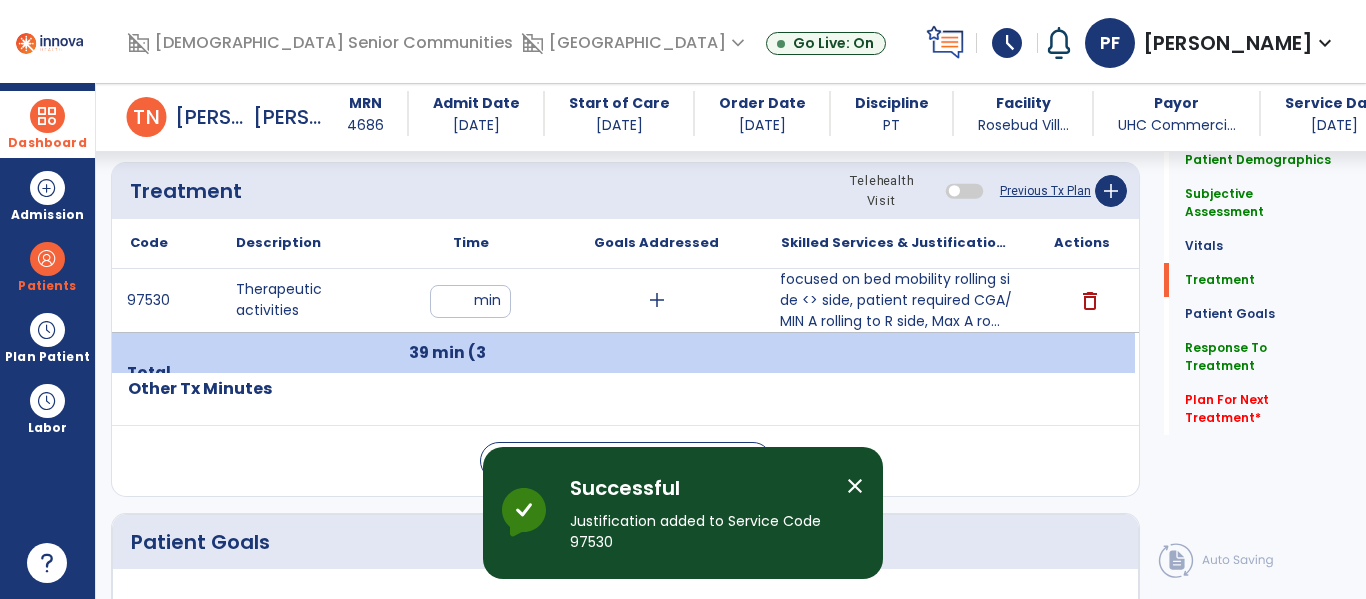 click on "close" at bounding box center (855, 486) 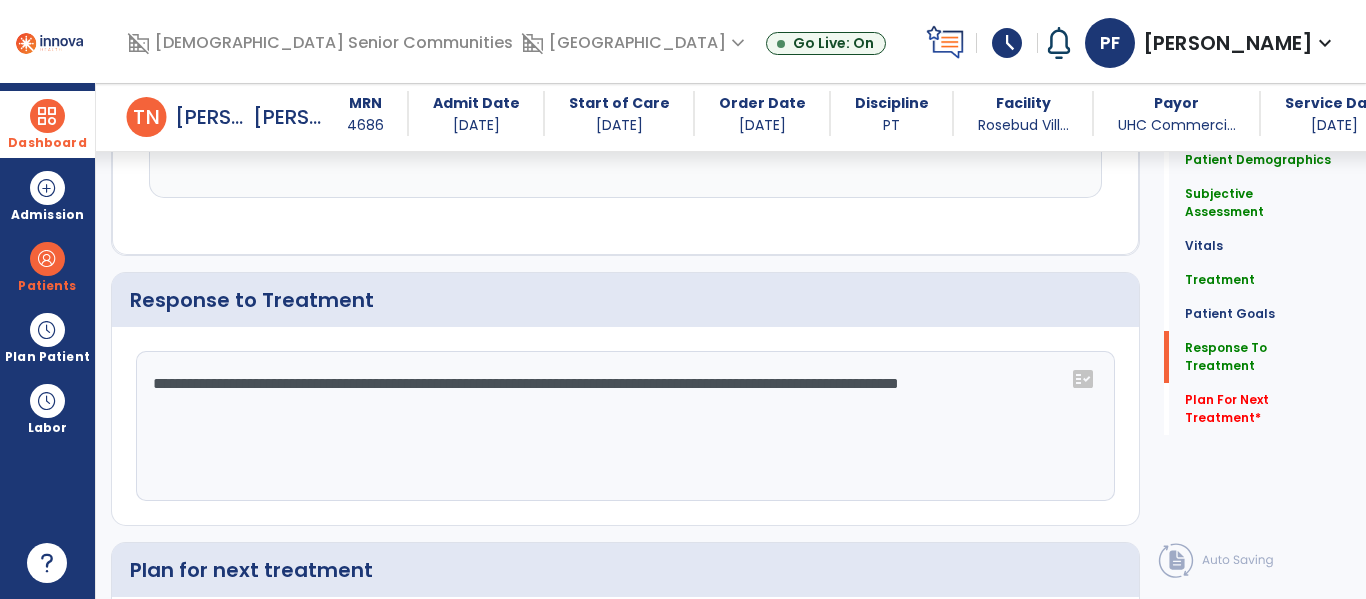 scroll, scrollTop: 3488, scrollLeft: 0, axis: vertical 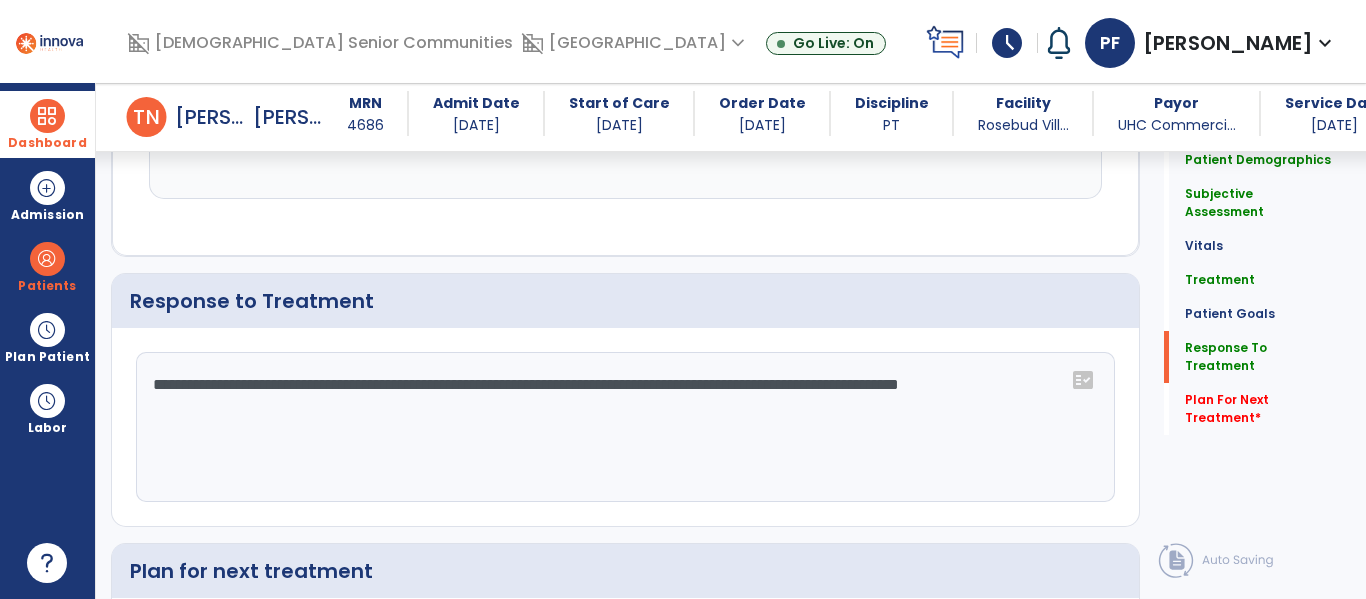 click on "**********" 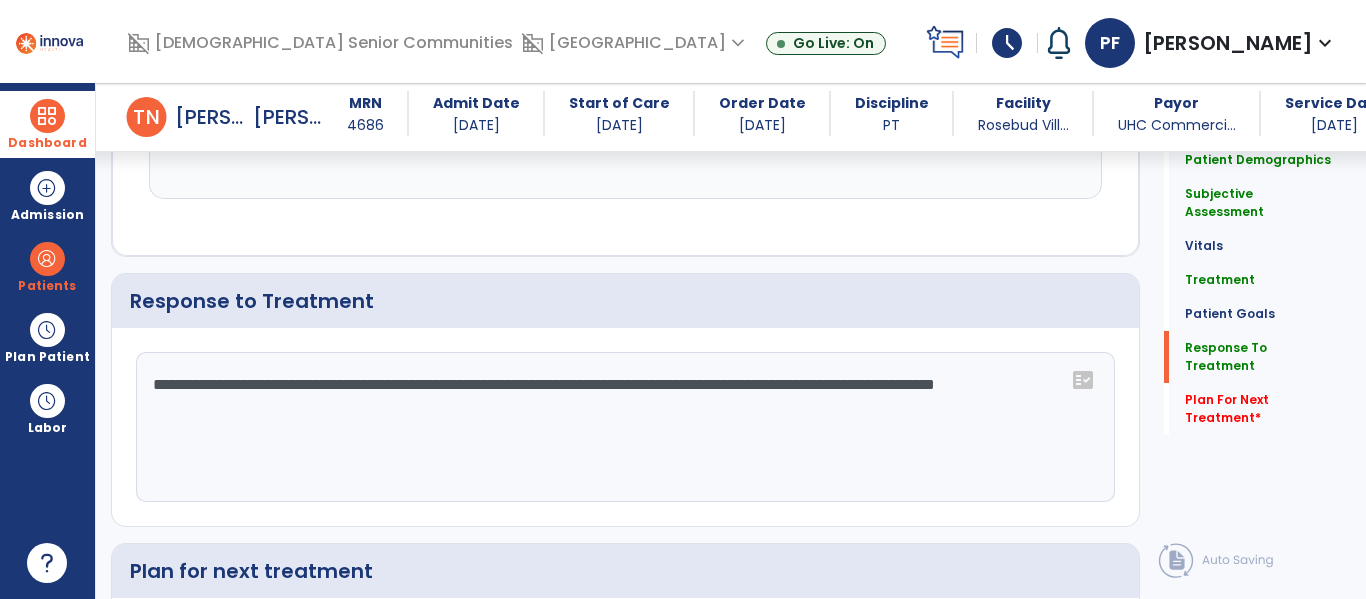click on "**********" 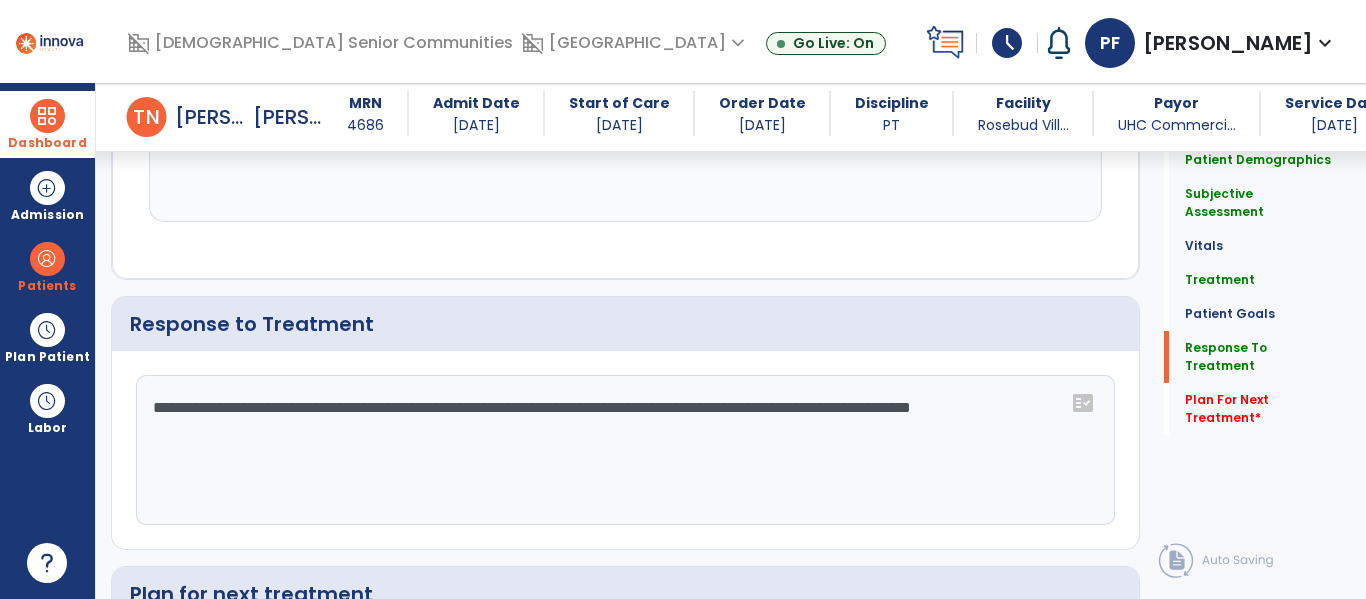 scroll, scrollTop: 3488, scrollLeft: 0, axis: vertical 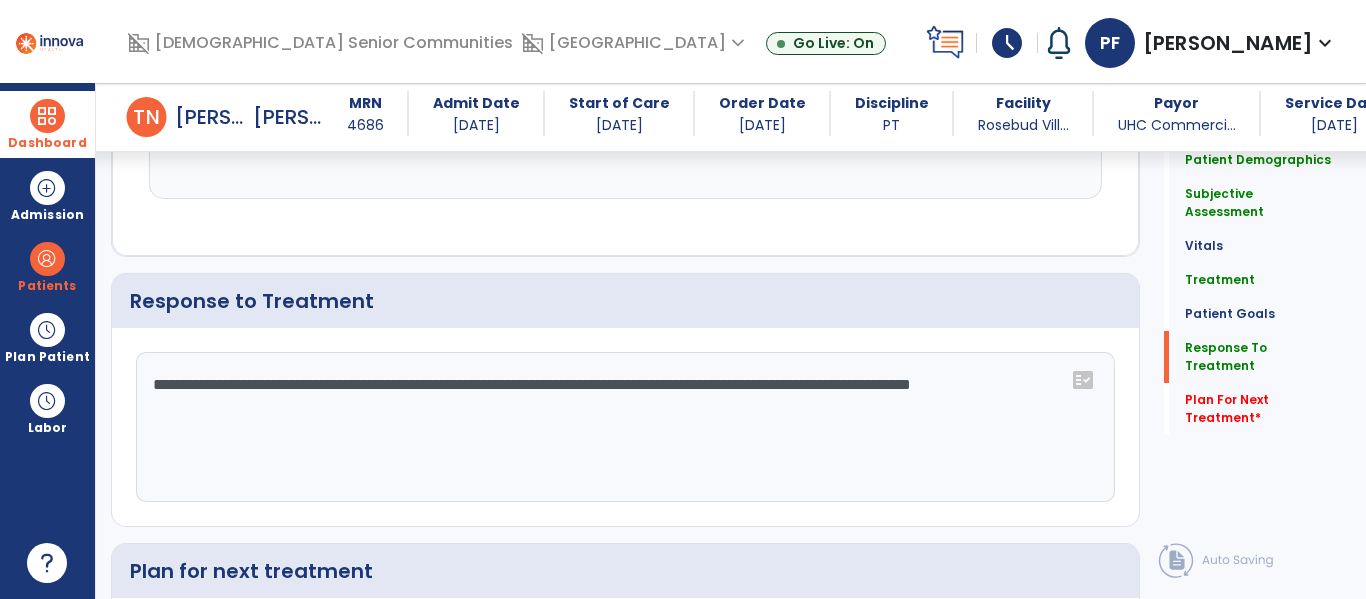 type on "**********" 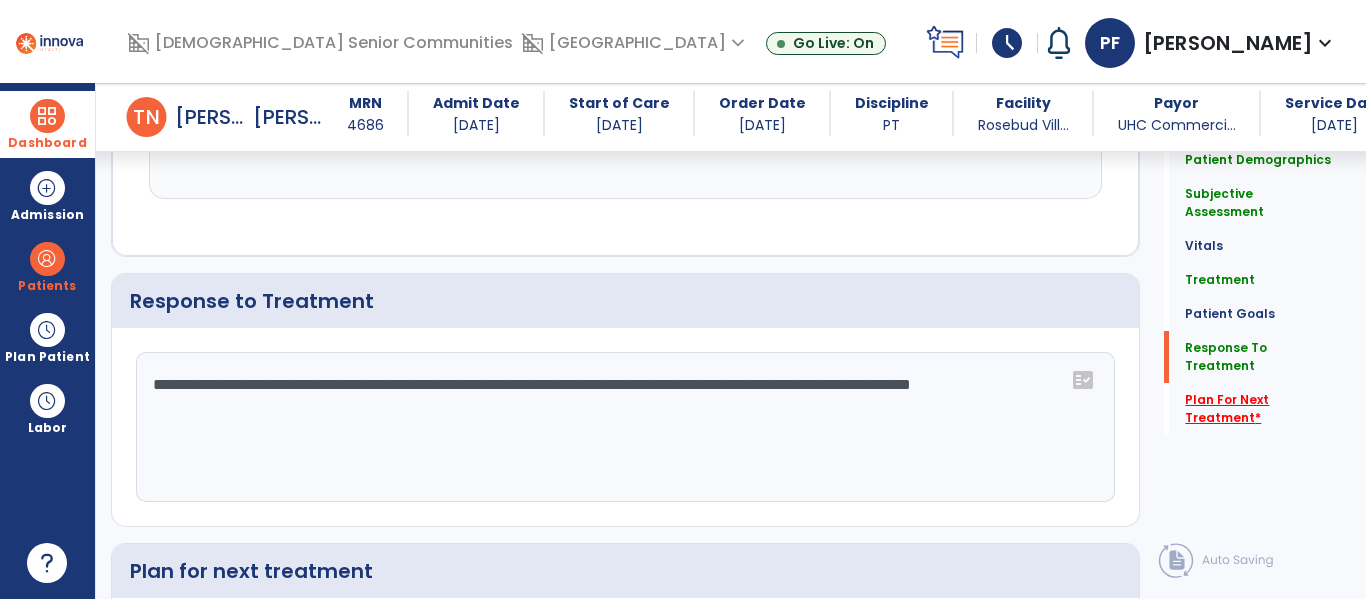 type on "**********" 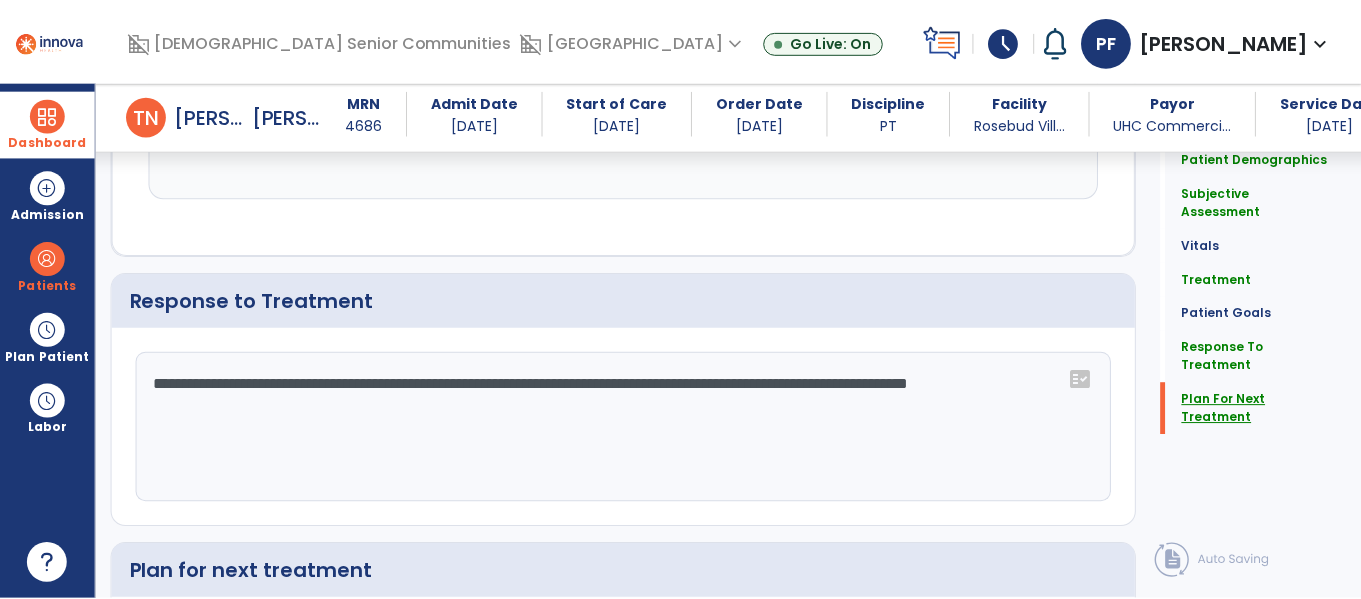 scroll, scrollTop: 3668, scrollLeft: 0, axis: vertical 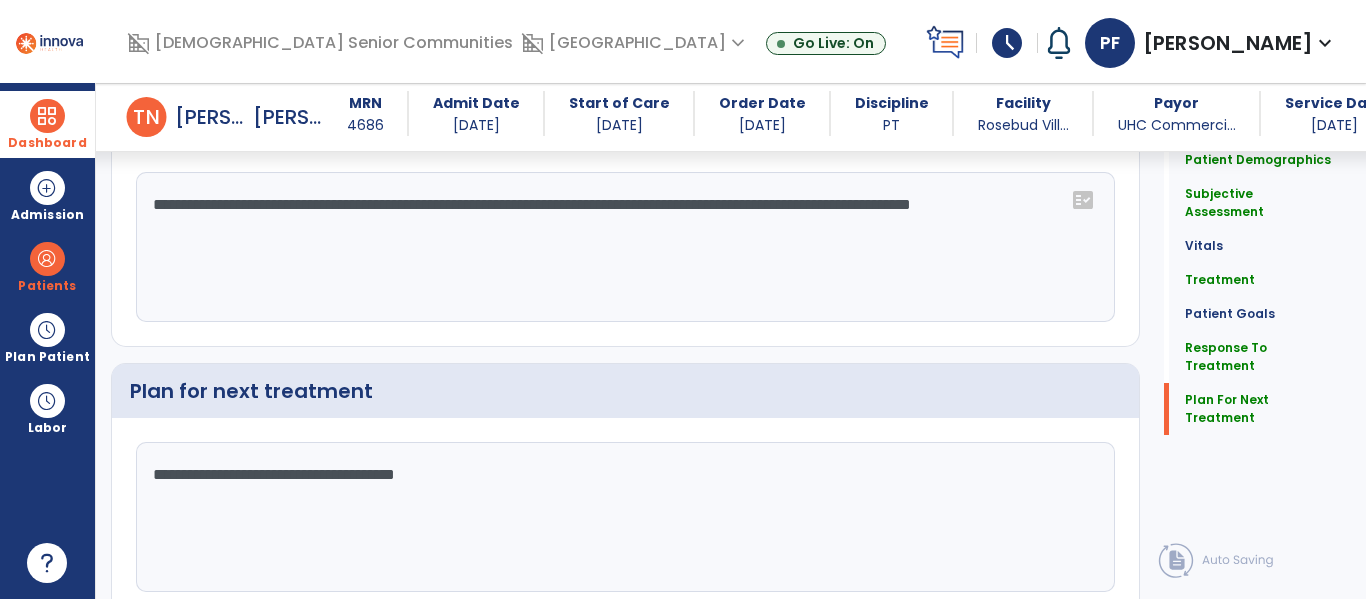 click on "chevron_right" 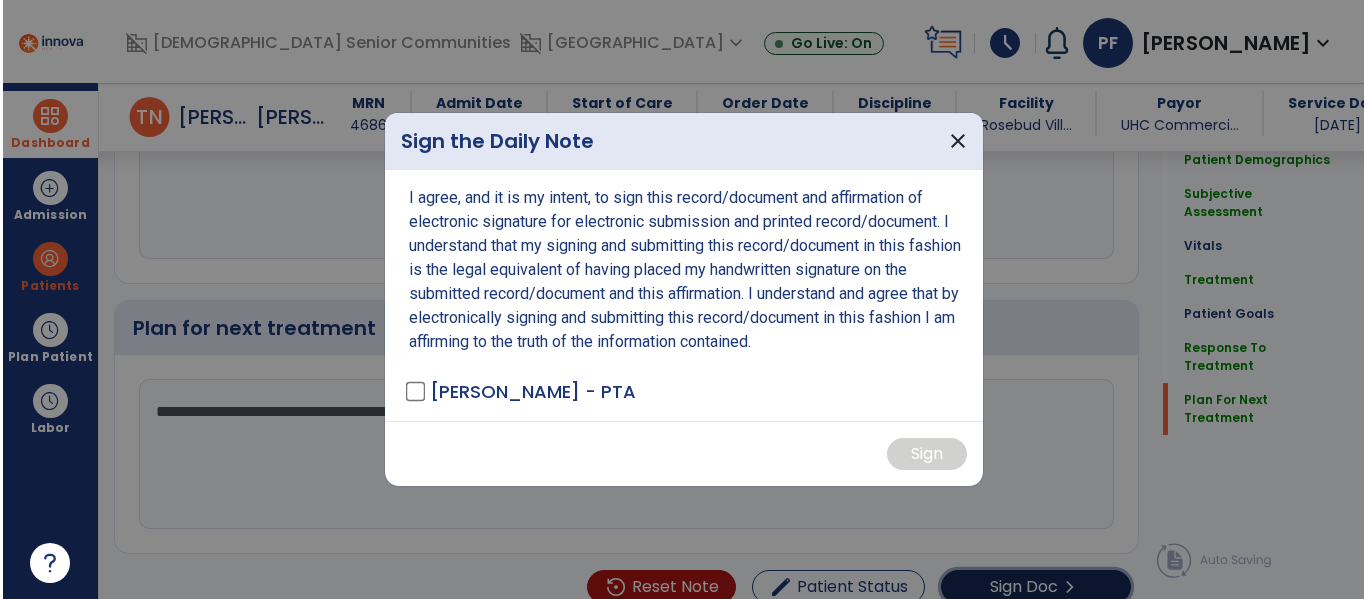 scroll, scrollTop: 3731, scrollLeft: 0, axis: vertical 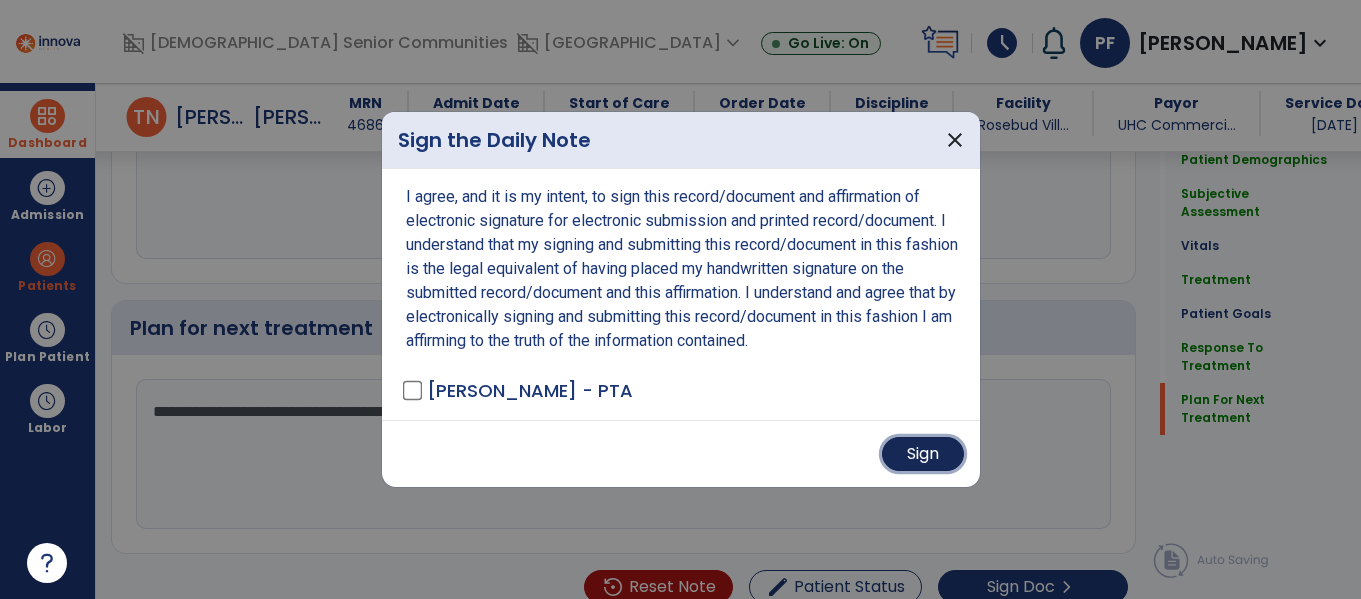 click on "Sign" at bounding box center [923, 454] 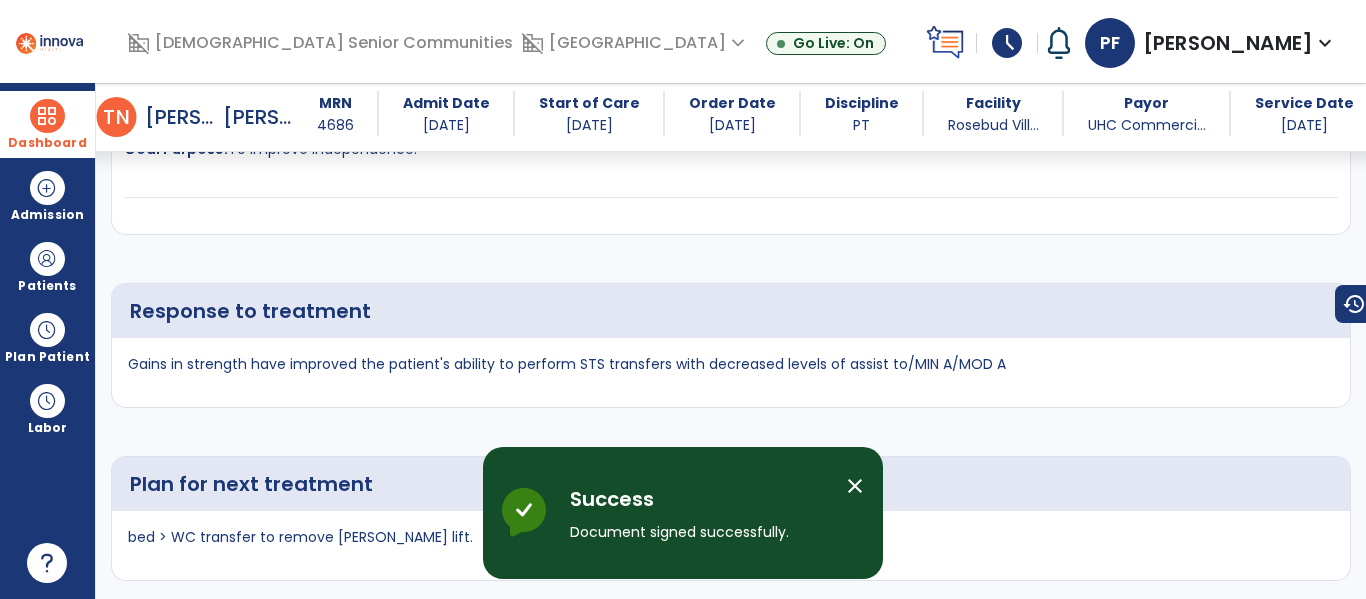click on "close" at bounding box center [855, 486] 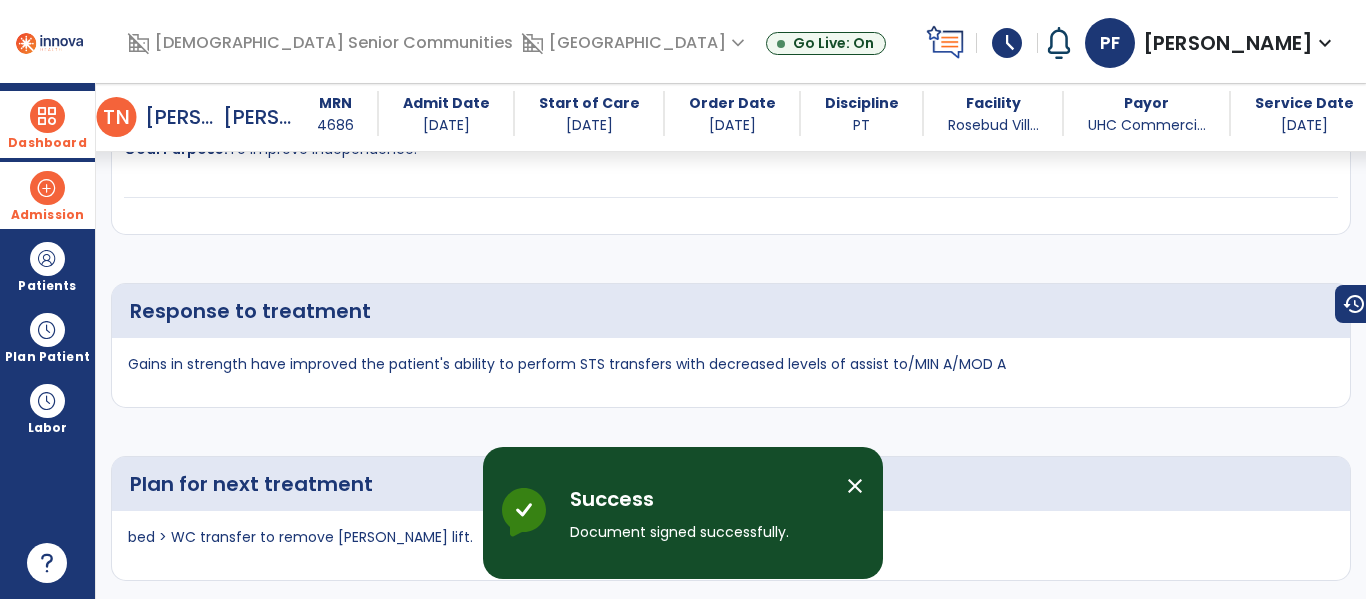 scroll, scrollTop: 5373, scrollLeft: 0, axis: vertical 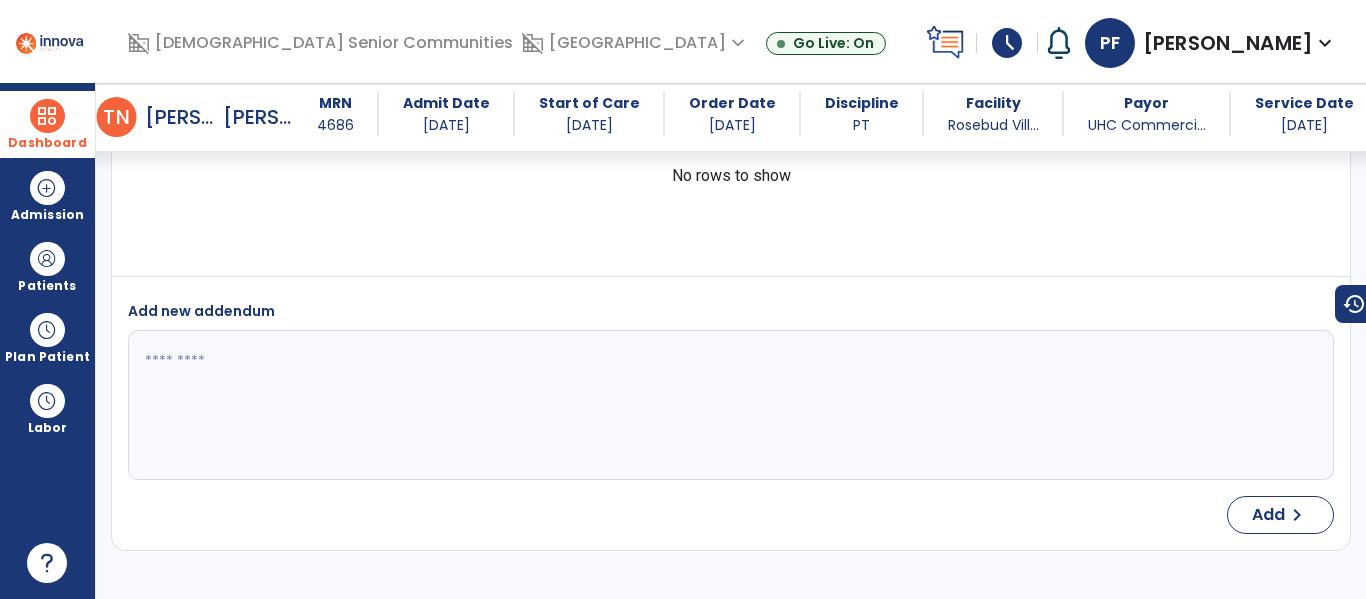 click on "Dashboard" at bounding box center (47, 143) 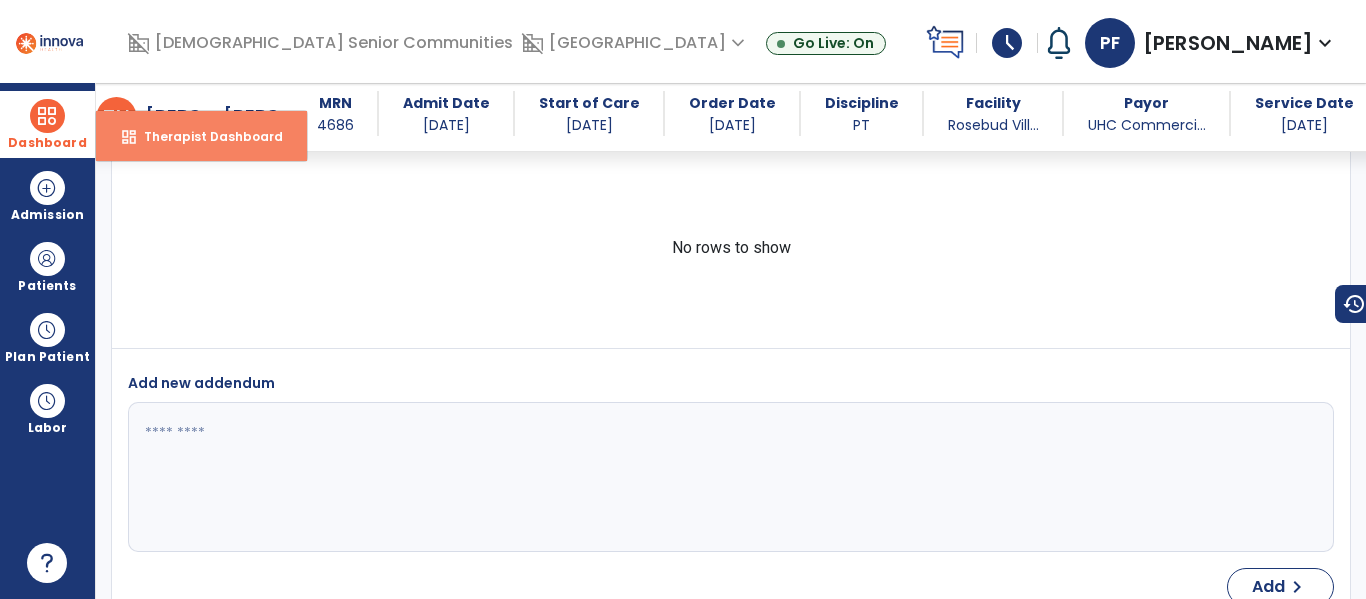 click on "Therapist Dashboard" at bounding box center [205, 136] 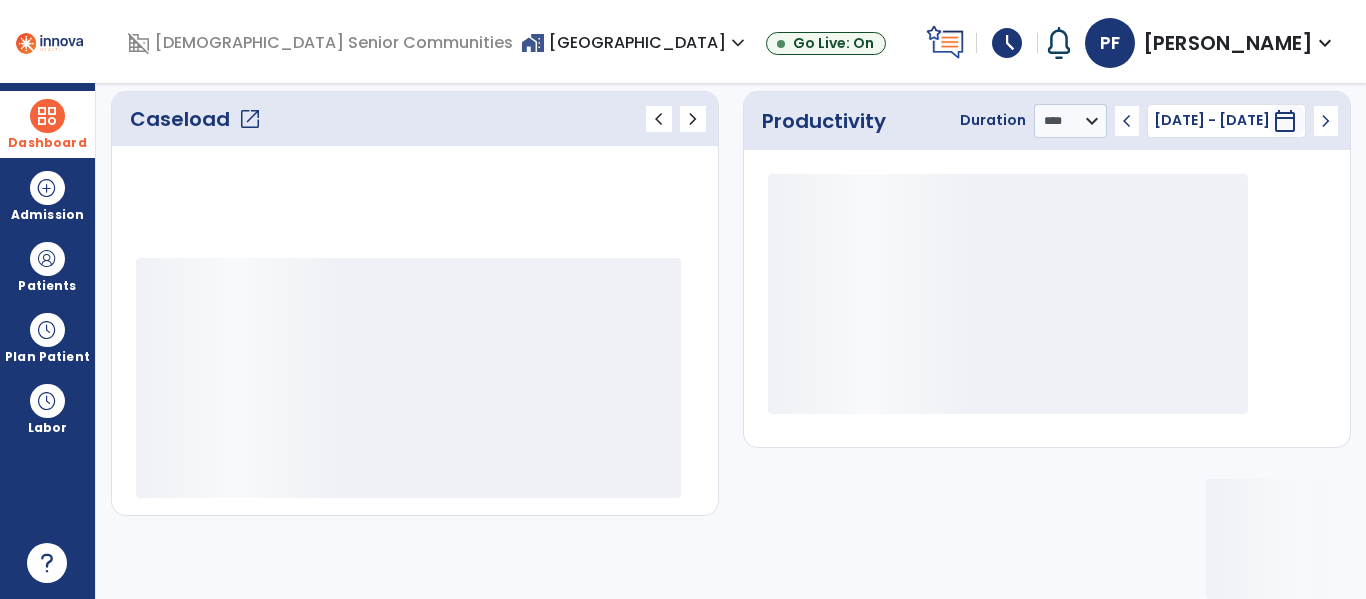 scroll, scrollTop: 276, scrollLeft: 0, axis: vertical 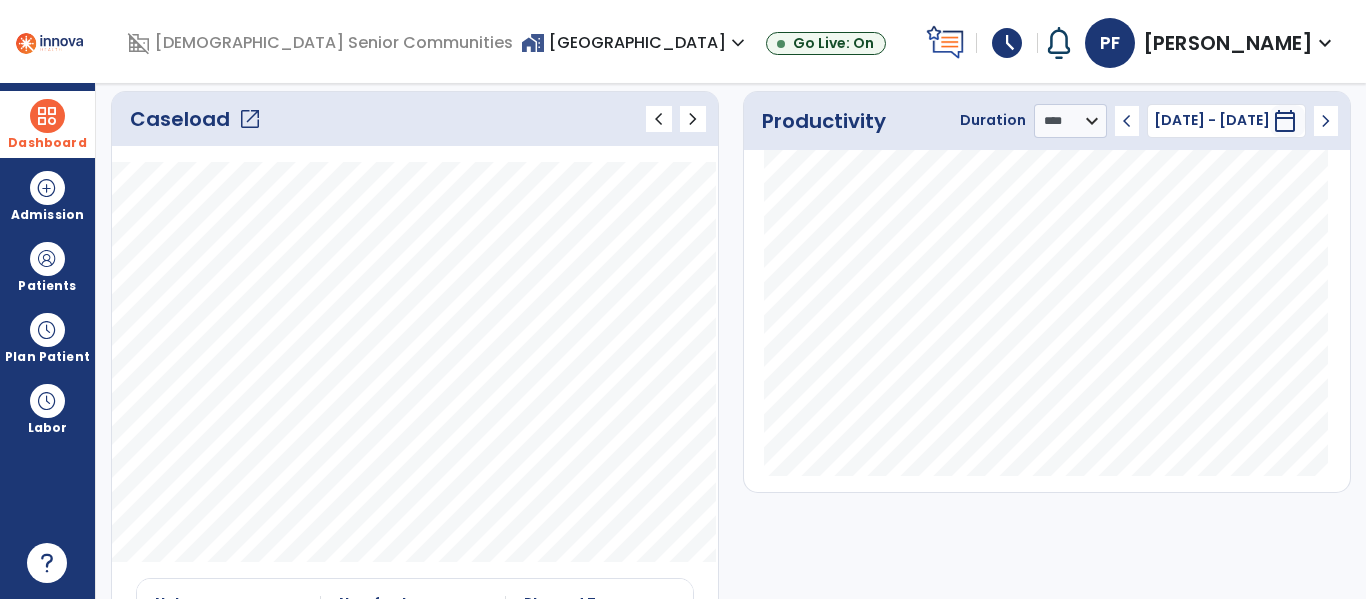 click on "open_in_new" 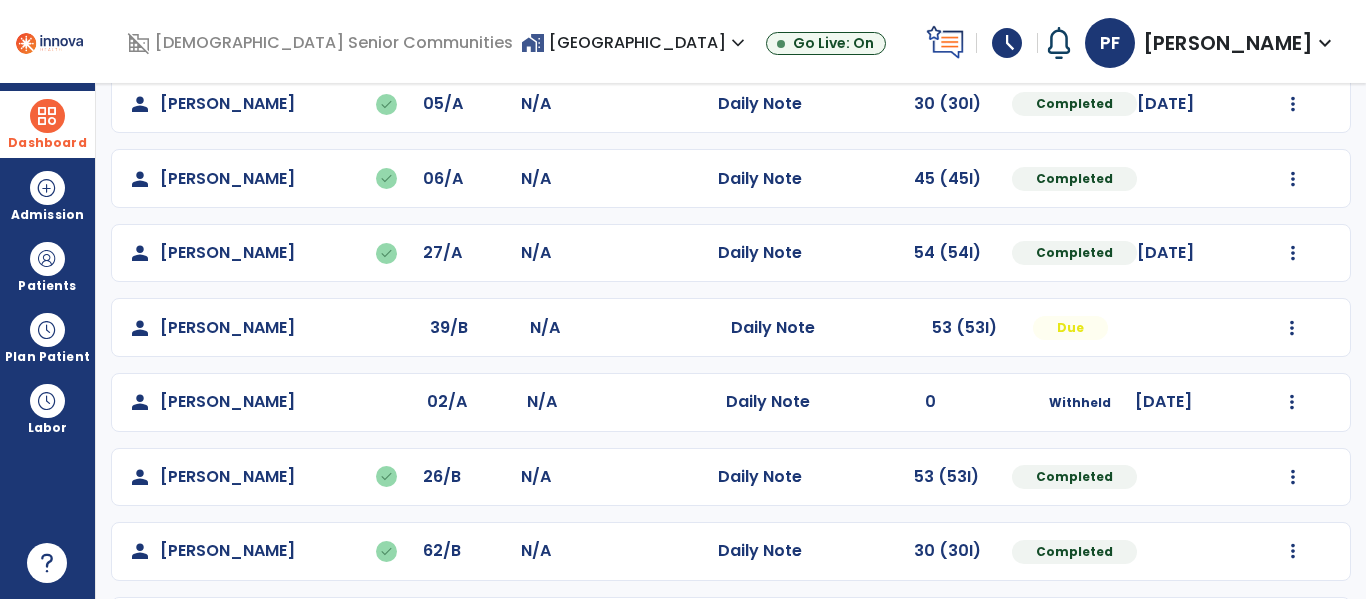 scroll, scrollTop: 786, scrollLeft: 0, axis: vertical 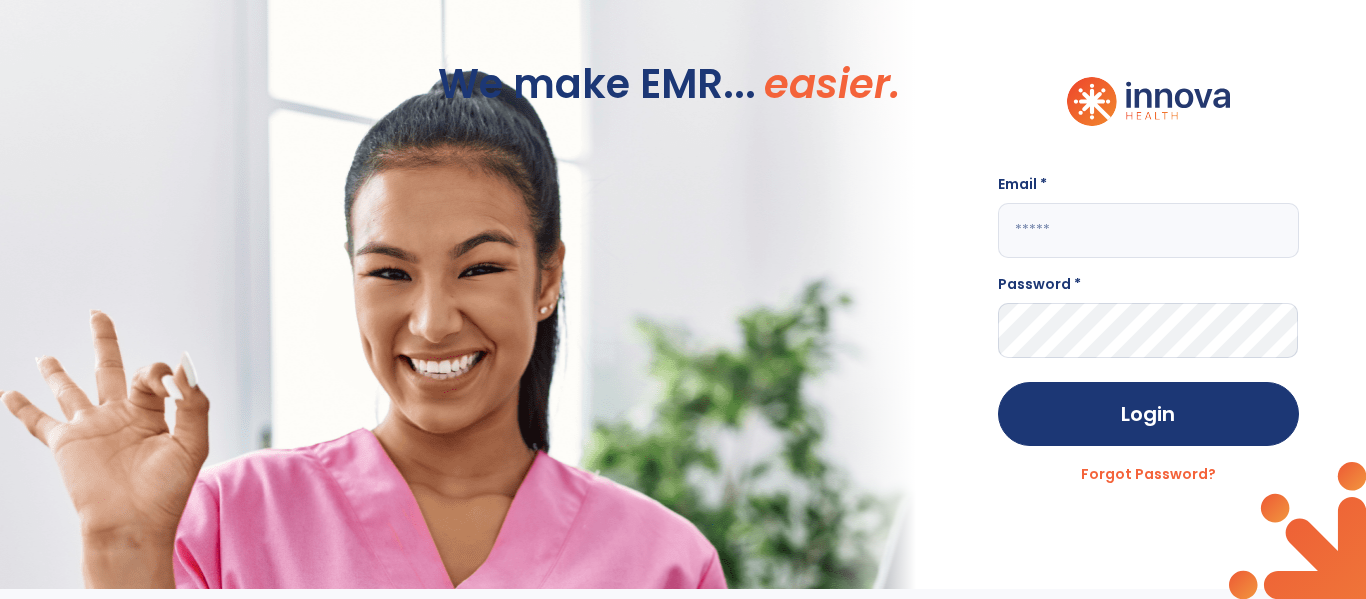 click 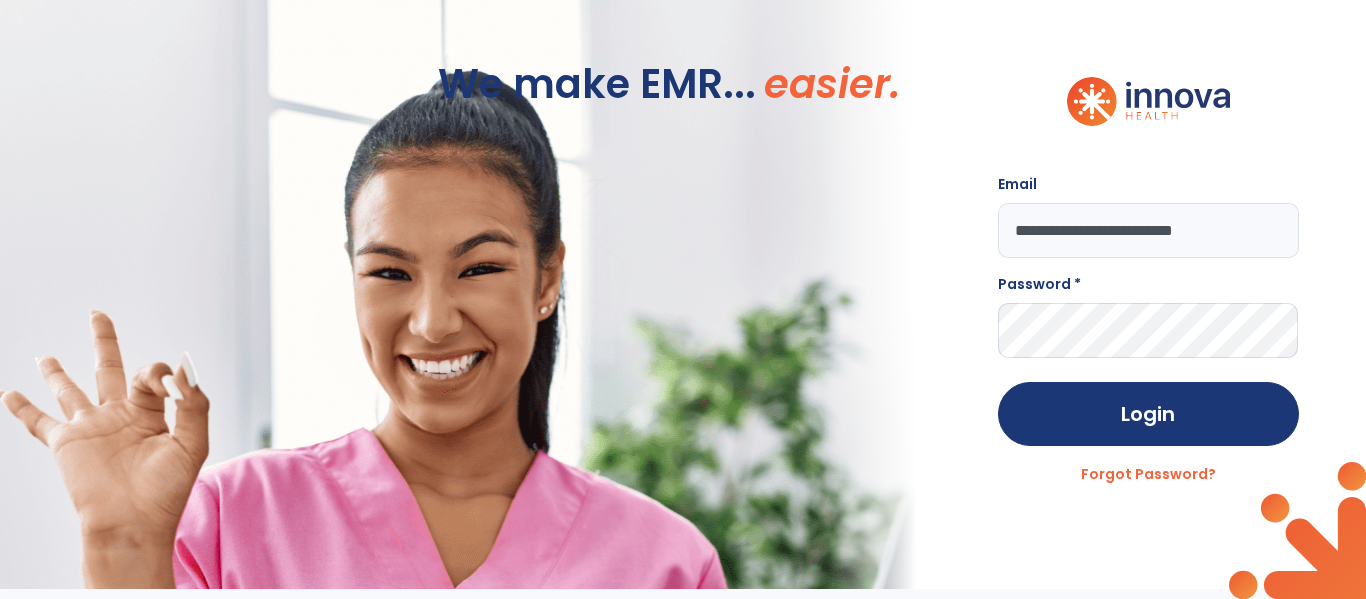 type on "**********" 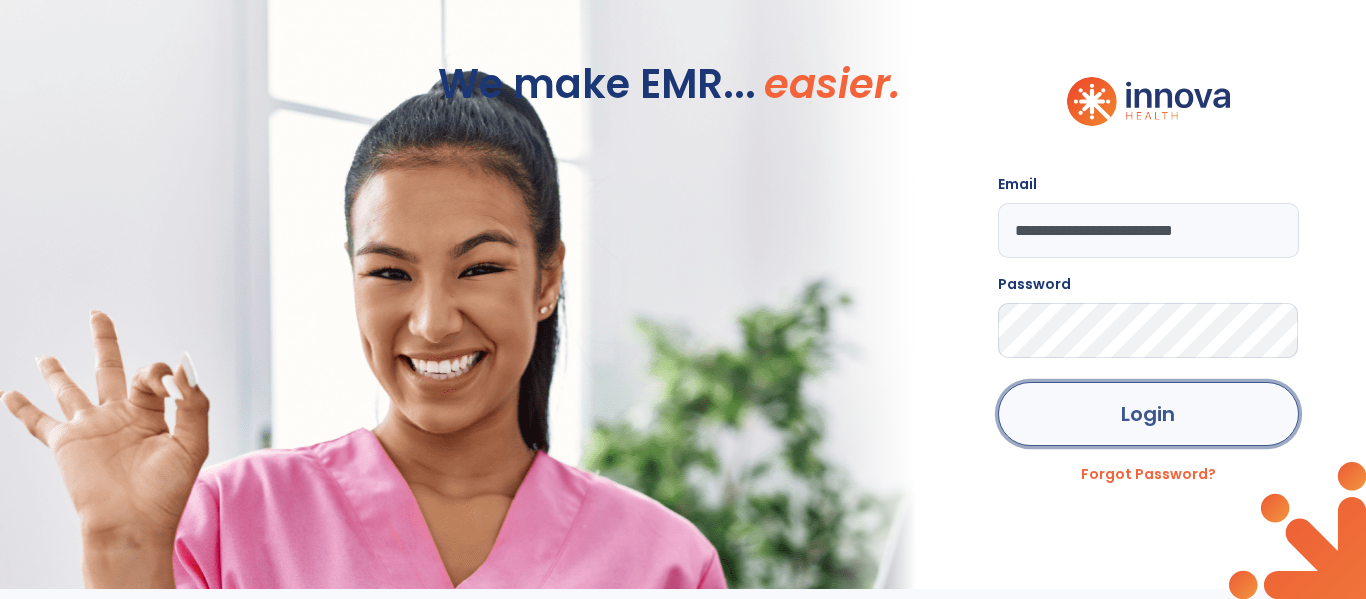 click on "Login" 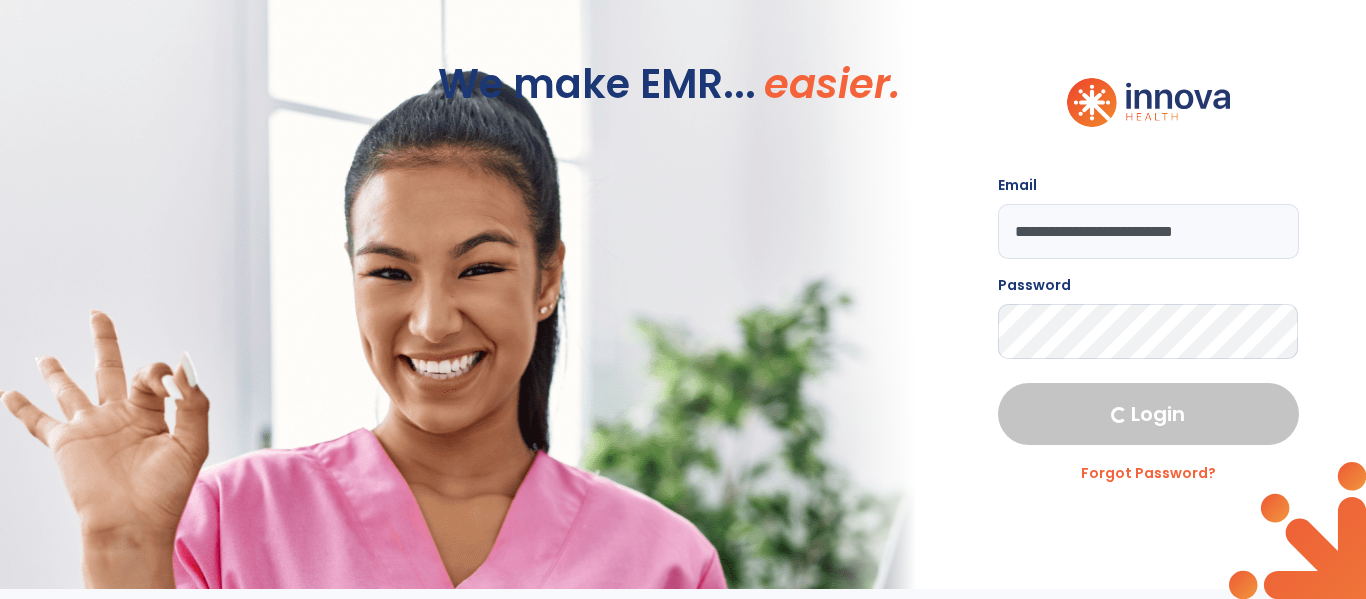 select on "****" 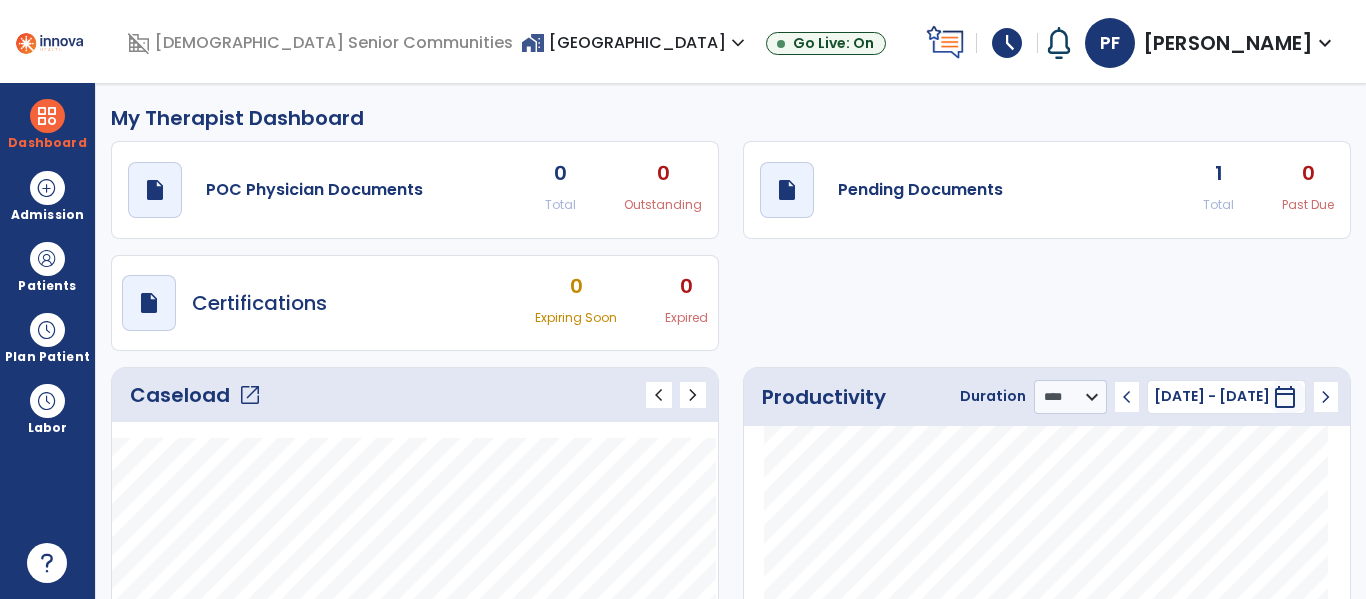 click on "open_in_new" 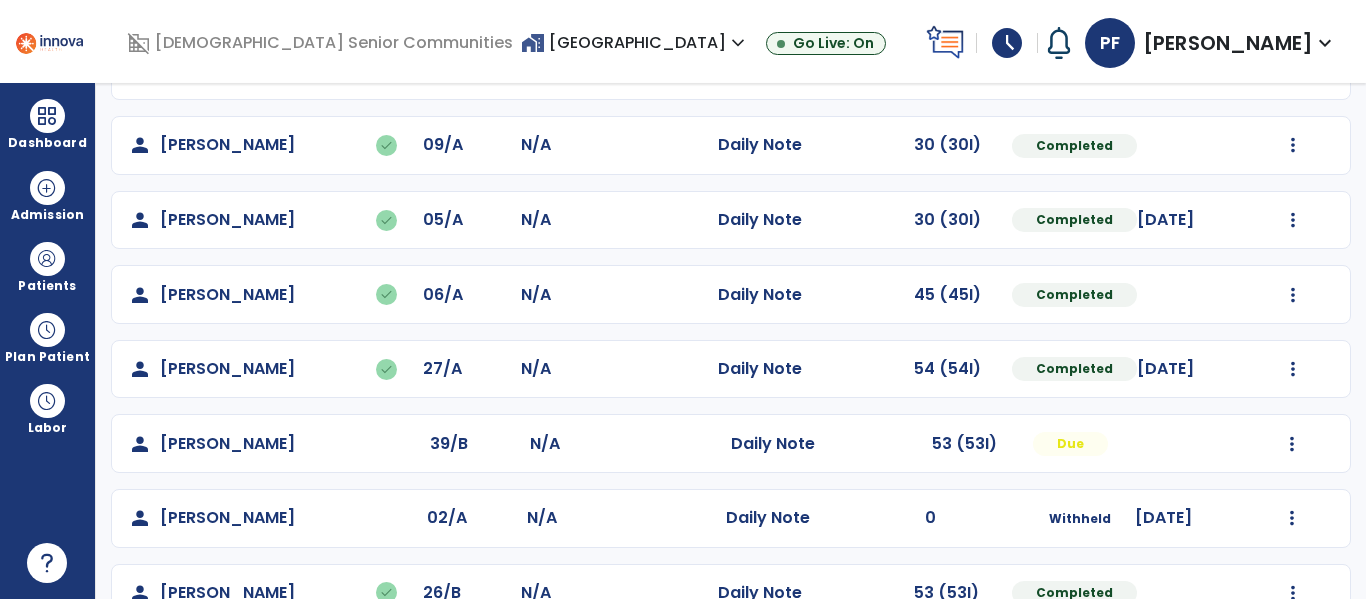 scroll, scrollTop: 603, scrollLeft: 0, axis: vertical 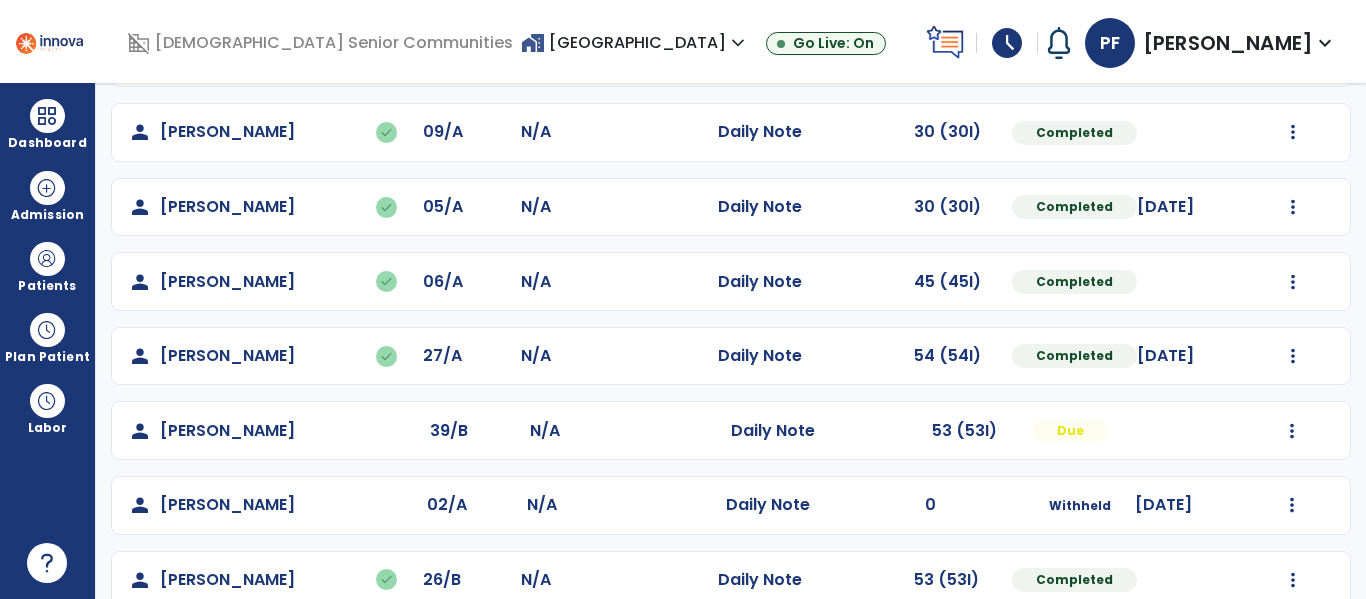 click on "Mark Visit As Complete   Reset Note   Open Document   G + C Mins" 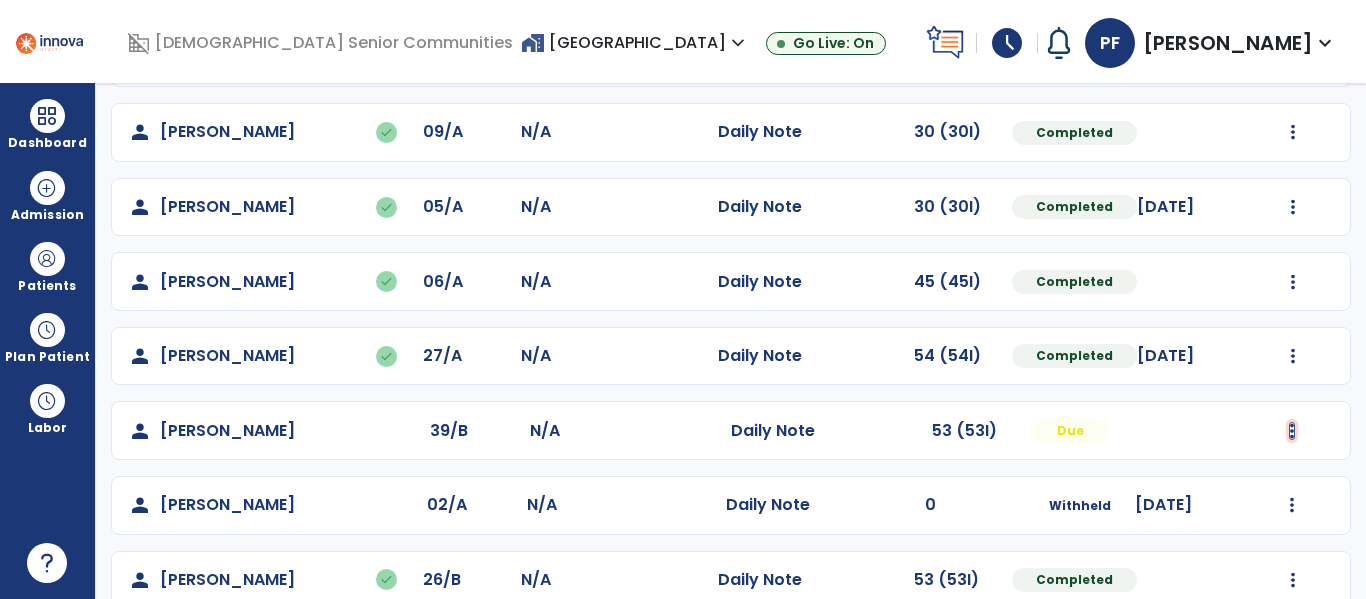 click at bounding box center [1292, -315] 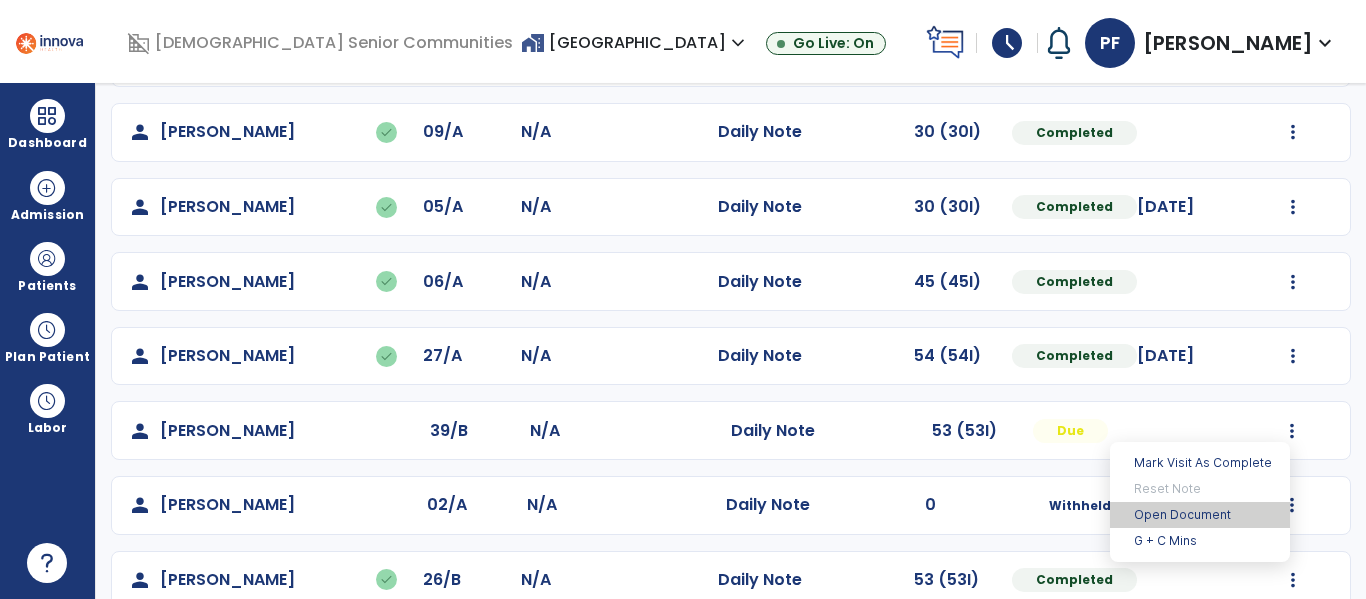 click on "Open Document" at bounding box center (1200, 515) 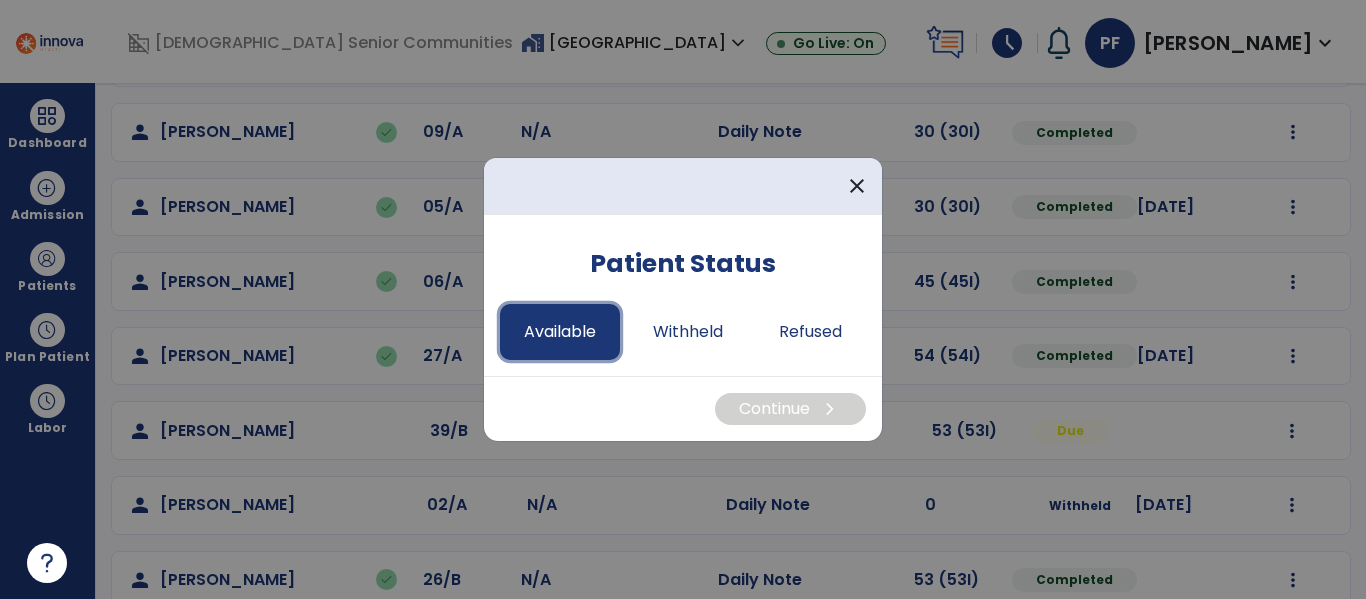 click on "Available" at bounding box center [560, 332] 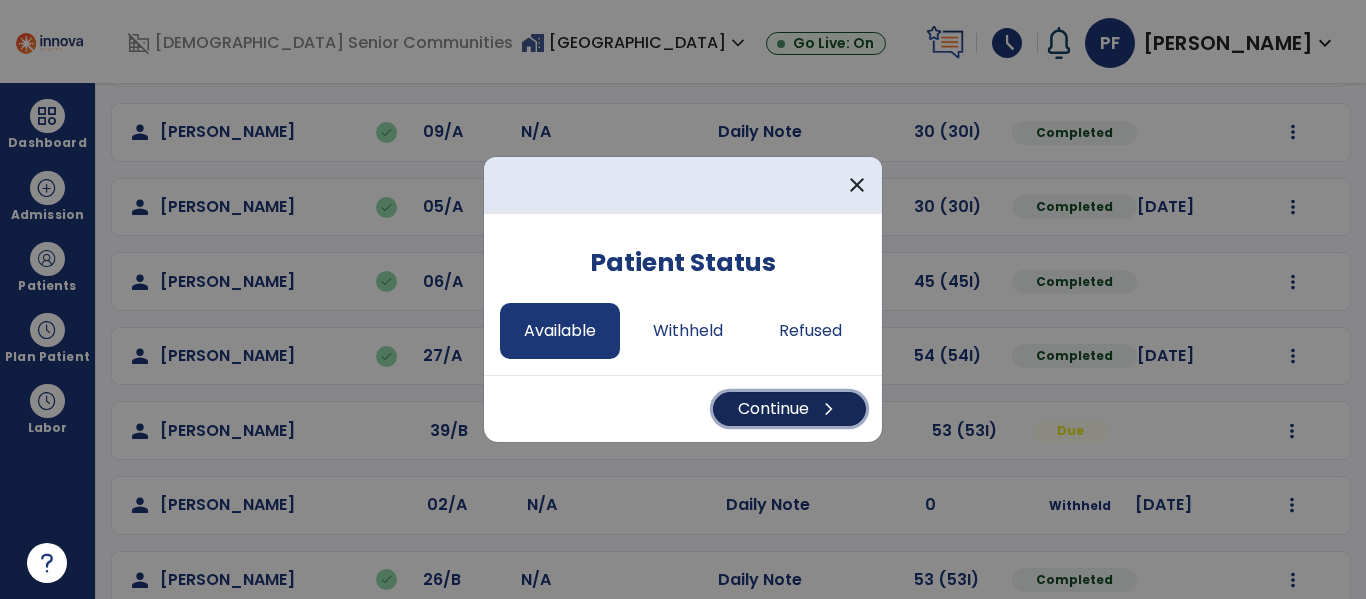click on "Continue   chevron_right" at bounding box center [789, 409] 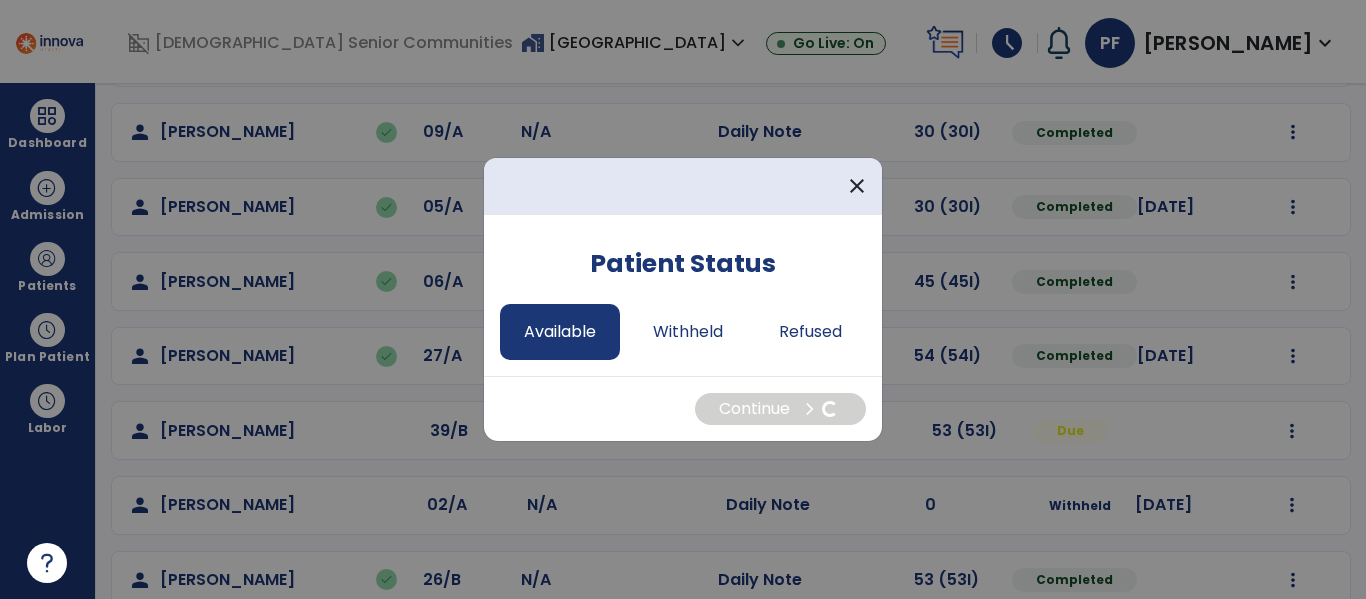select on "*" 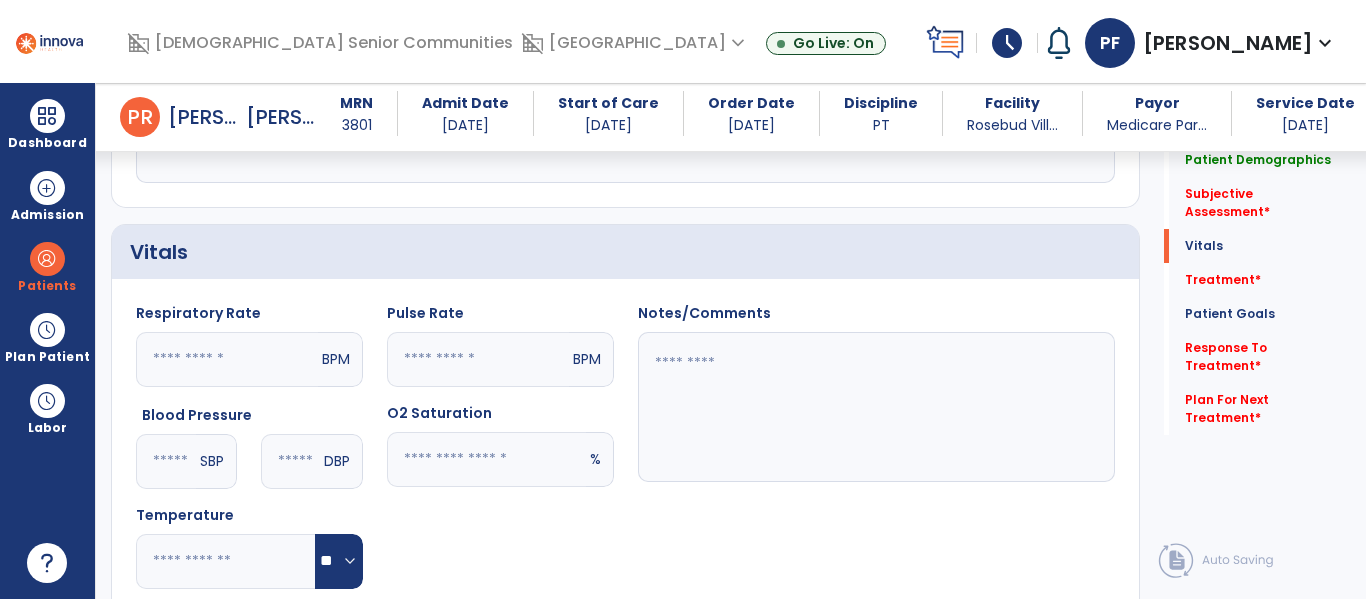 scroll, scrollTop: 598, scrollLeft: 0, axis: vertical 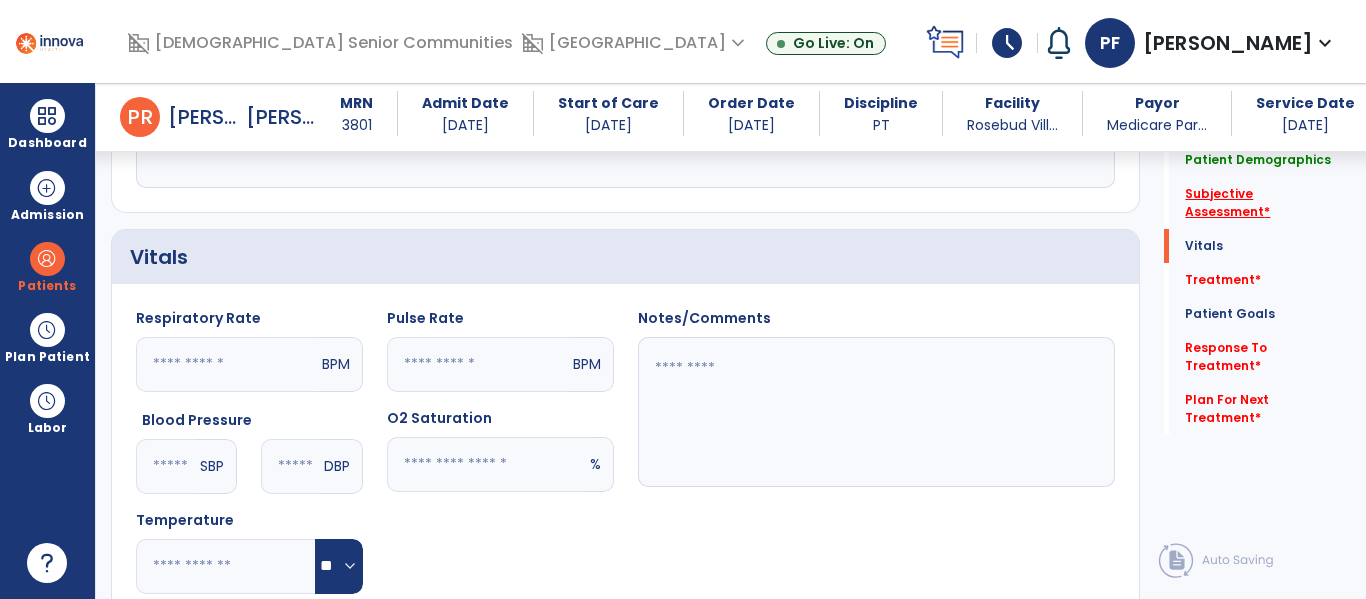 click on "Subjective Assessment   *" 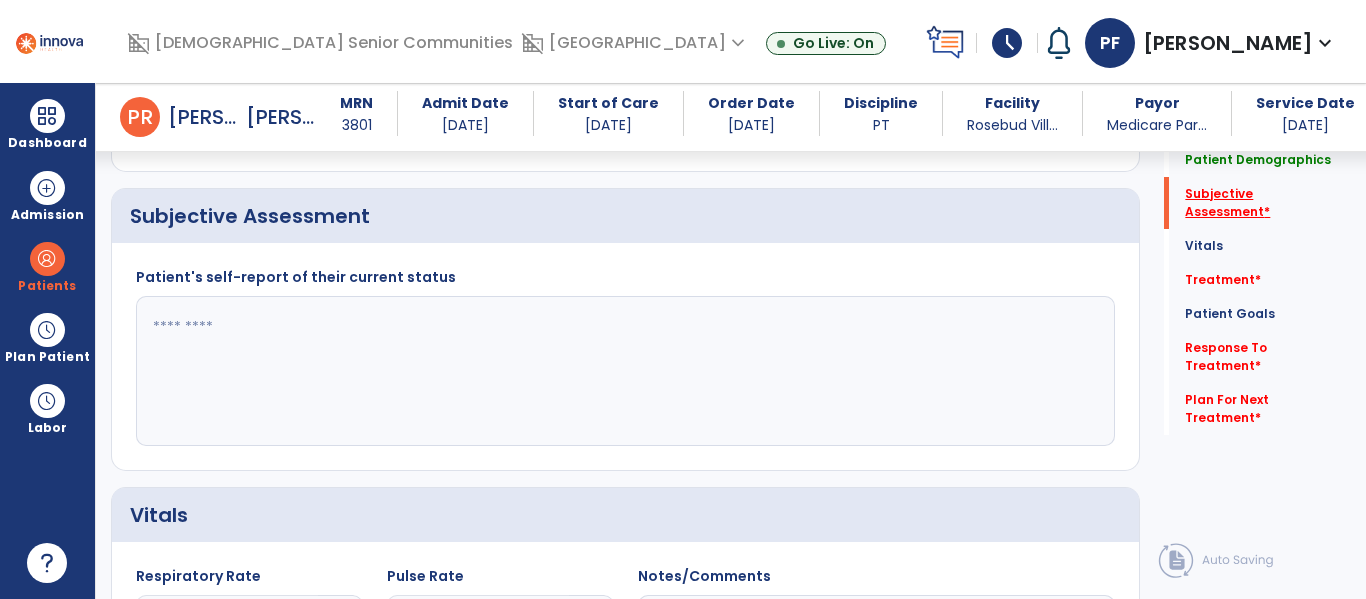 scroll, scrollTop: 328, scrollLeft: 0, axis: vertical 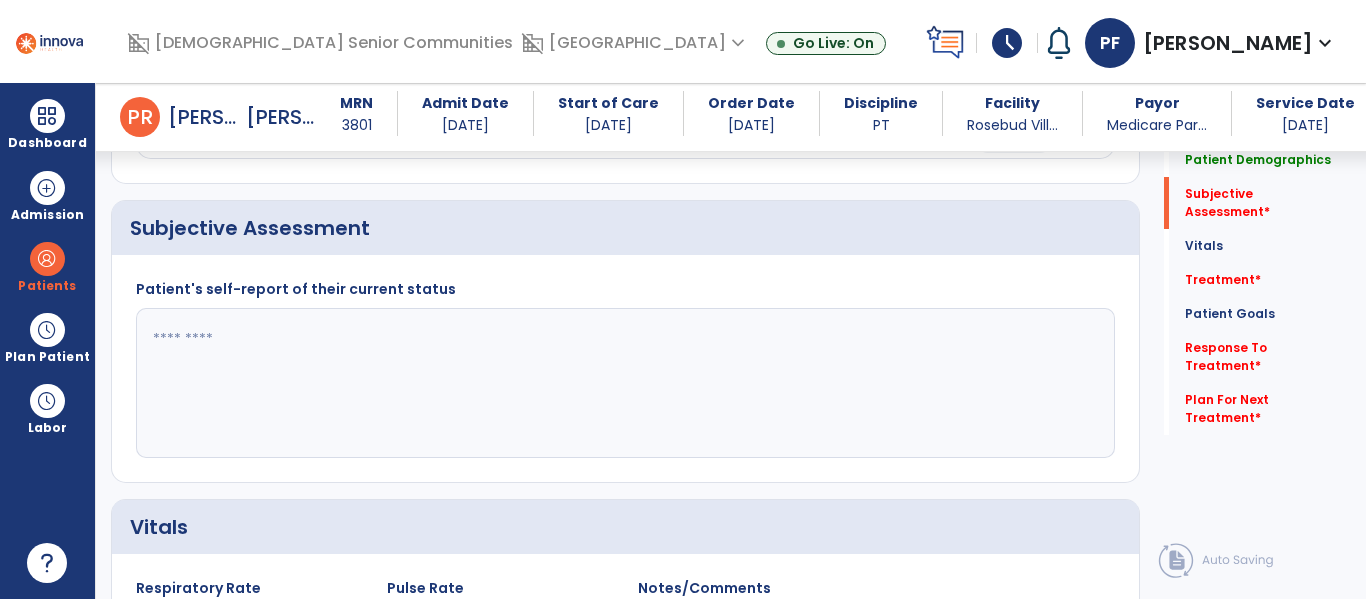click 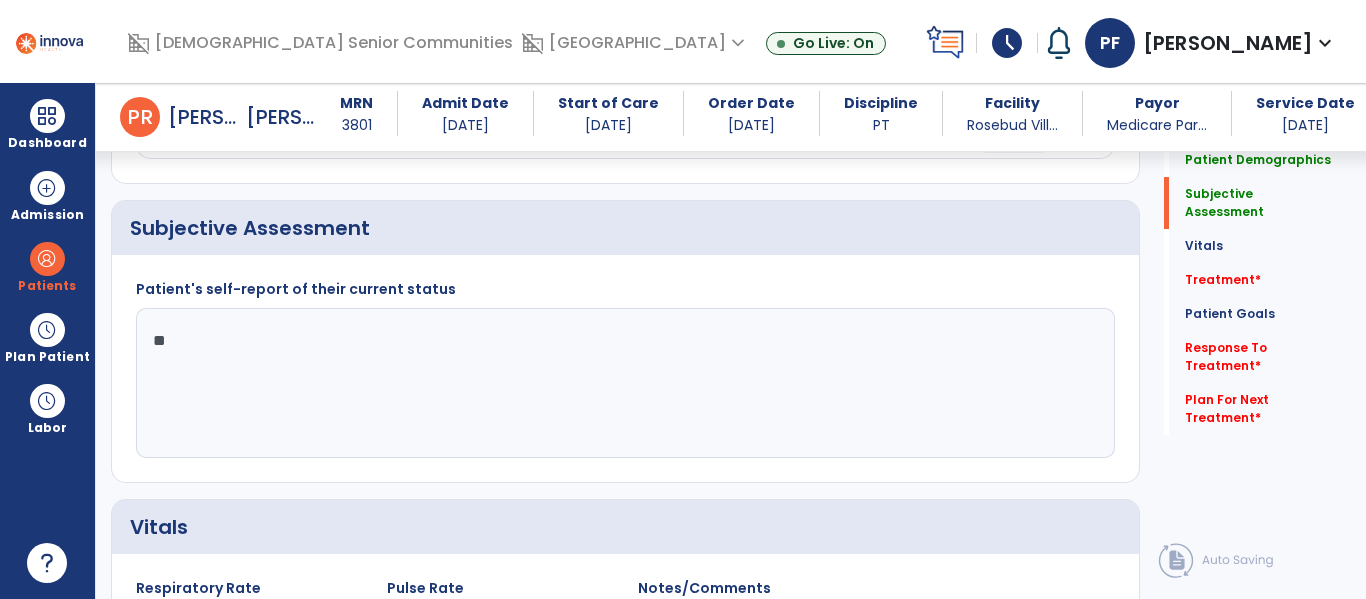 type on "*" 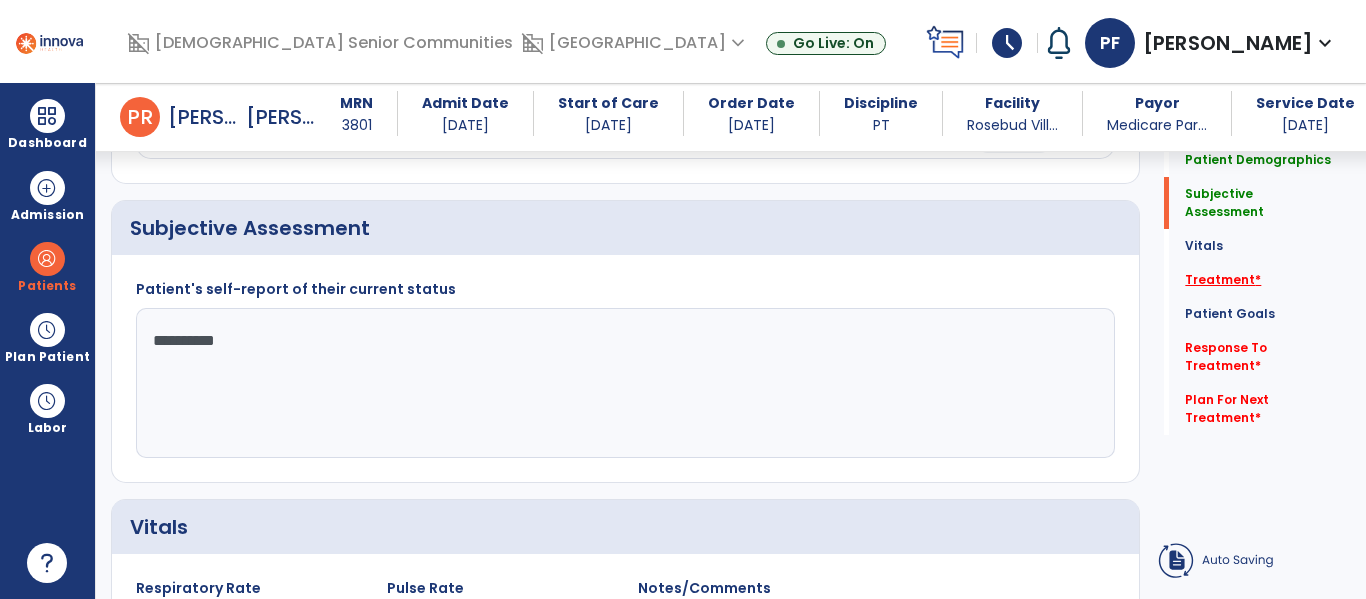 type on "**********" 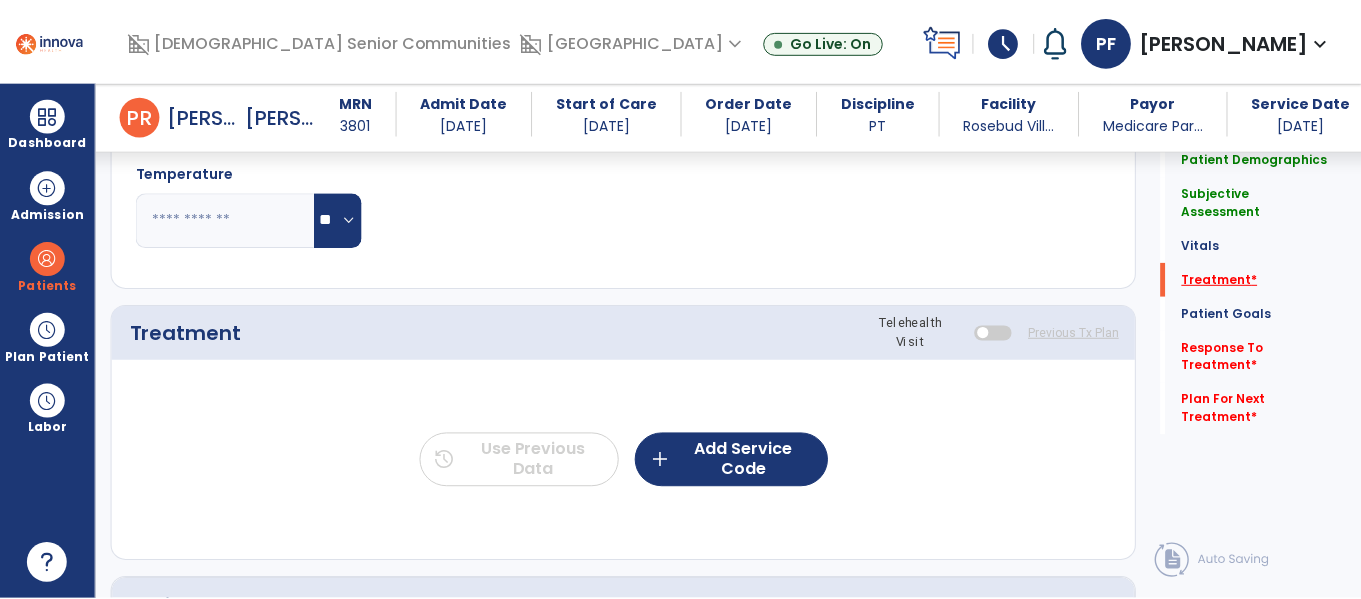 scroll, scrollTop: 1036, scrollLeft: 0, axis: vertical 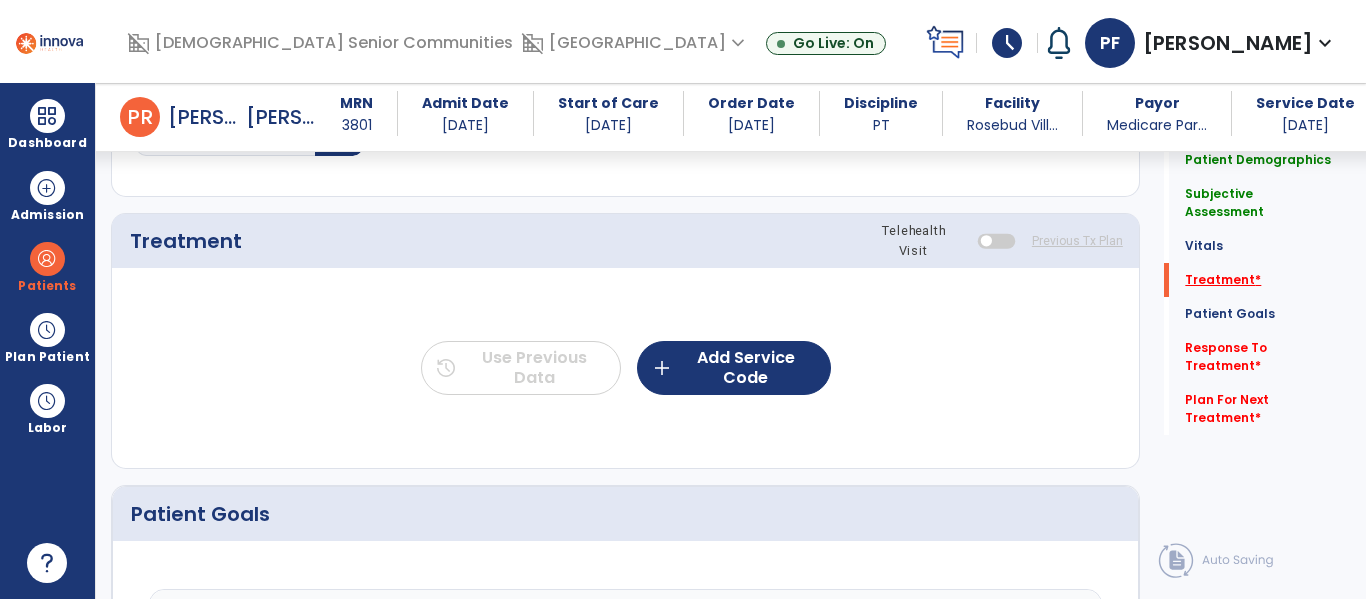click on "Treatment   *" 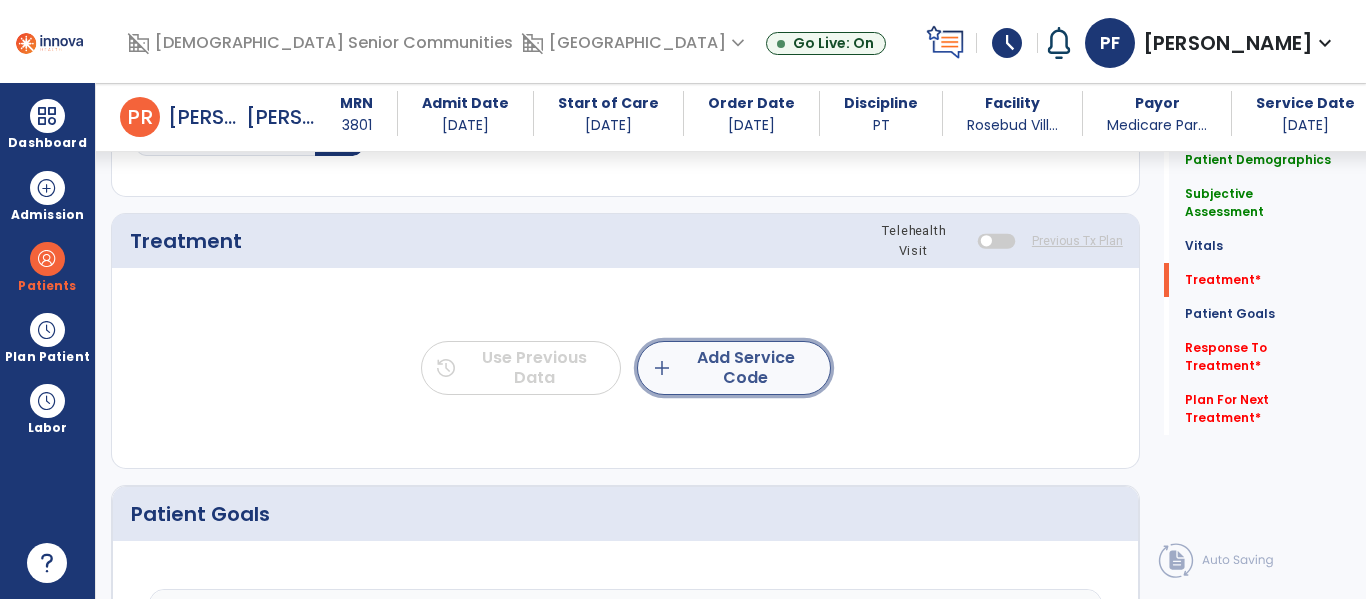 click on "add  Add Service Code" 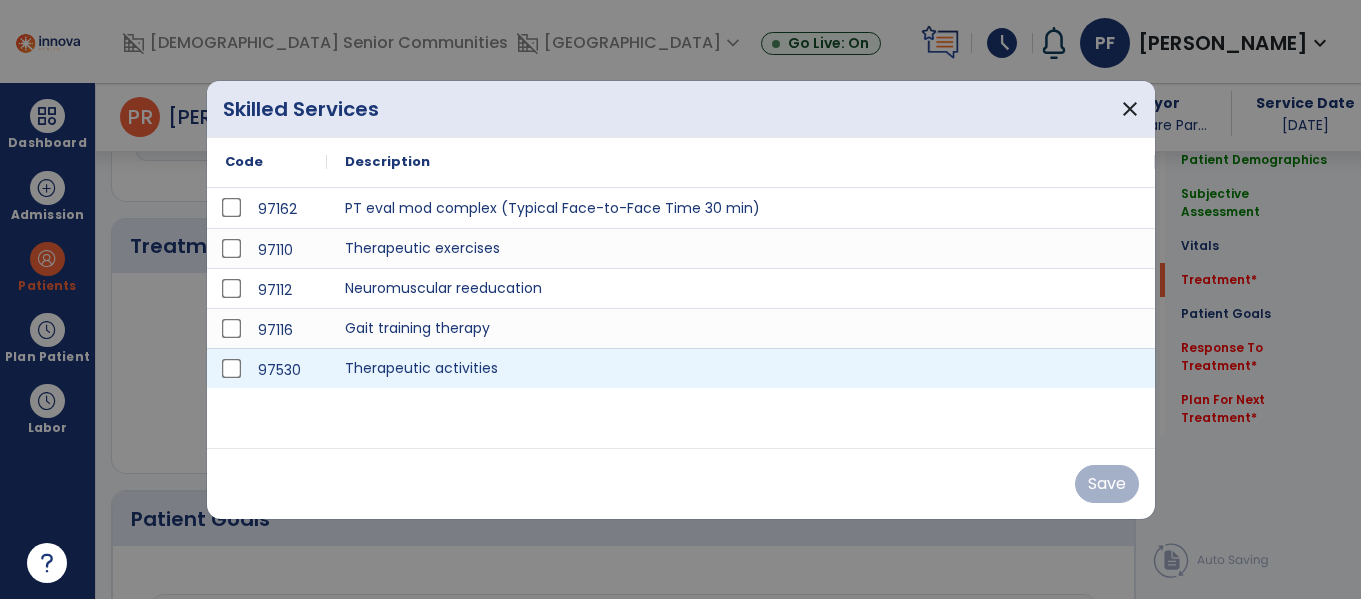 scroll, scrollTop: 1036, scrollLeft: 0, axis: vertical 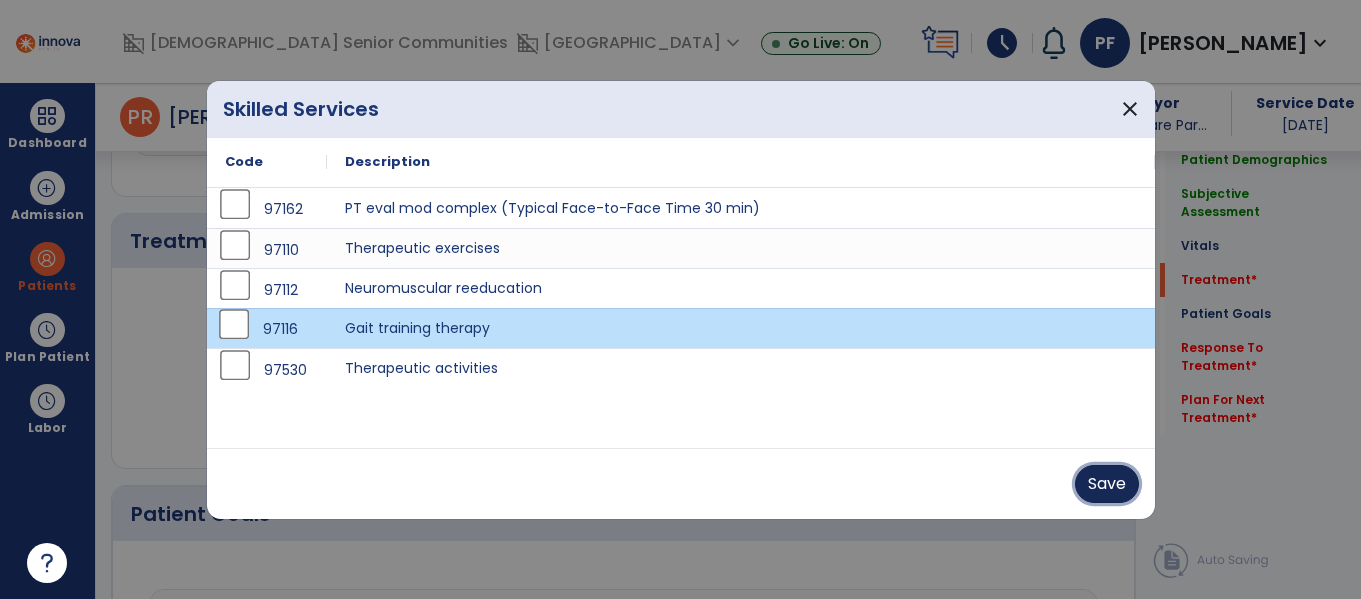 click on "Save" at bounding box center (1107, 484) 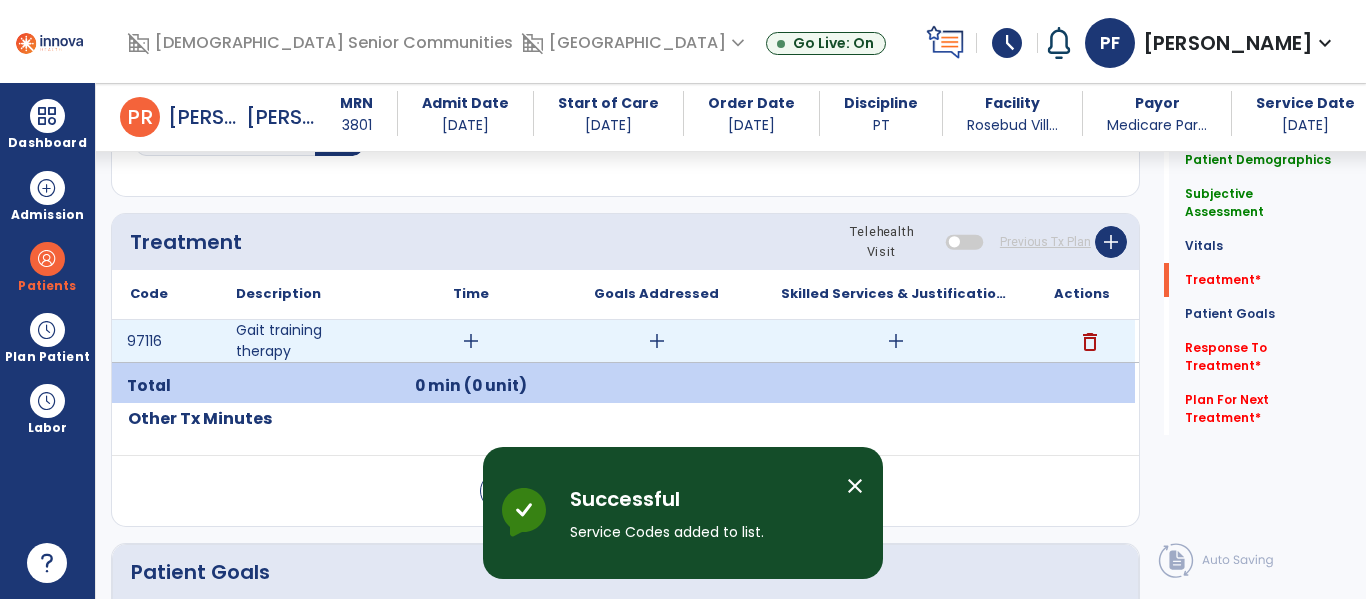 click on "add" at bounding box center (471, 341) 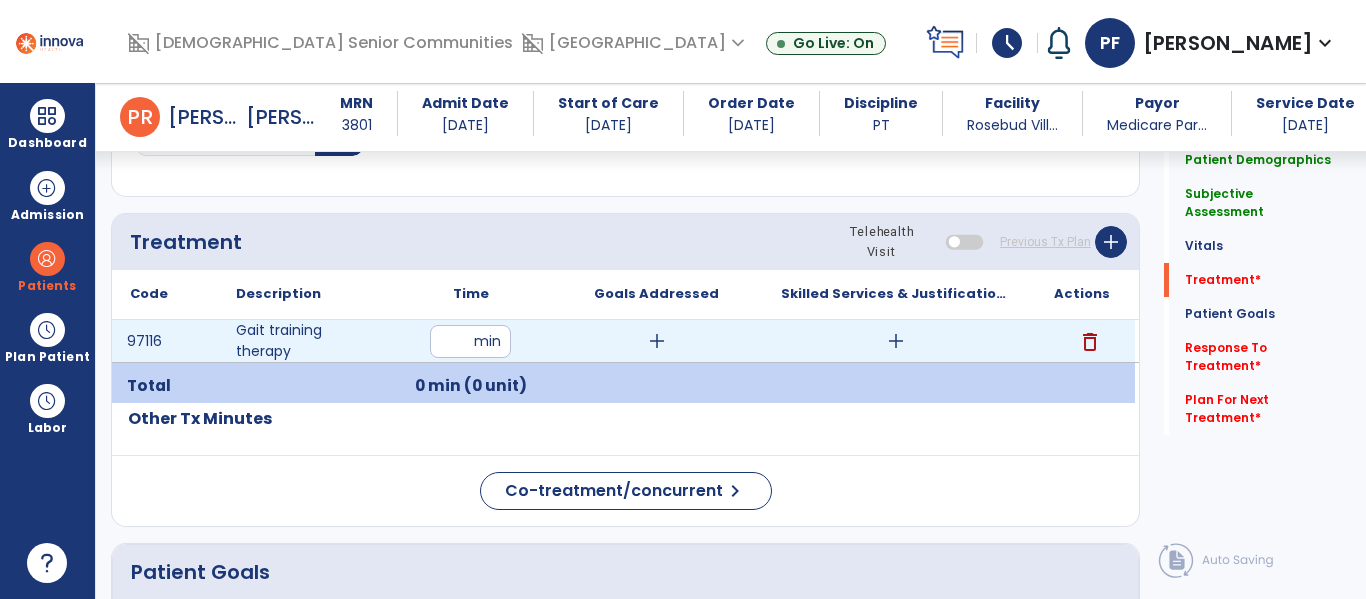 type on "**" 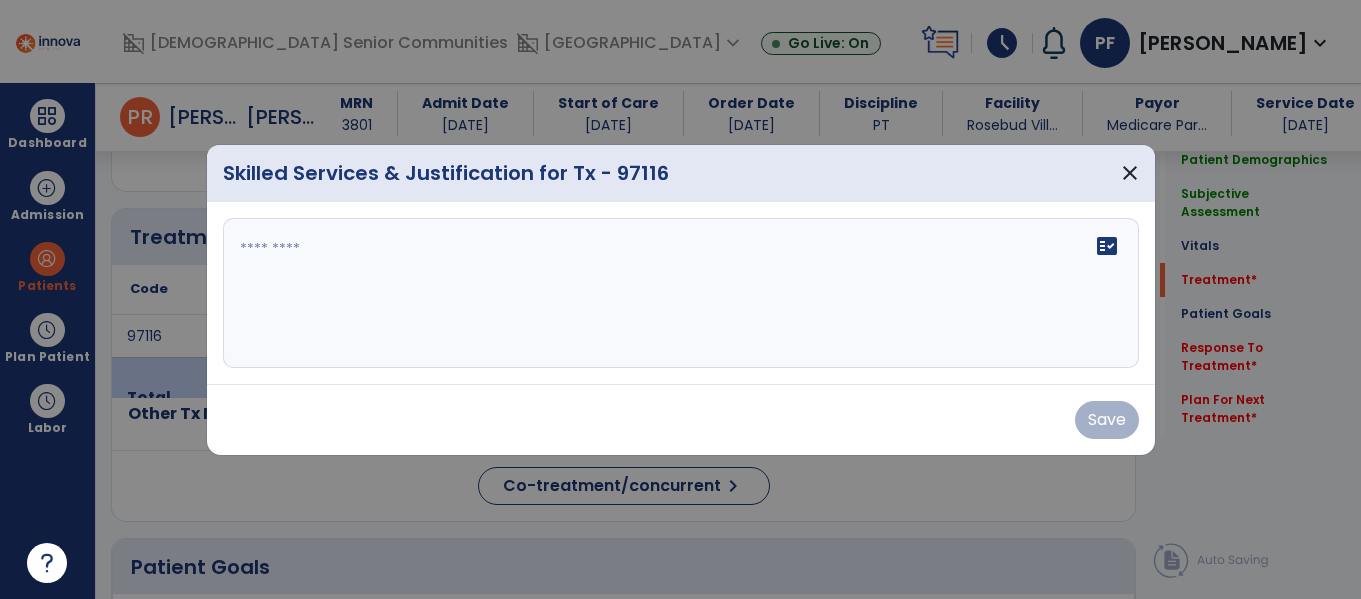 scroll, scrollTop: 1036, scrollLeft: 0, axis: vertical 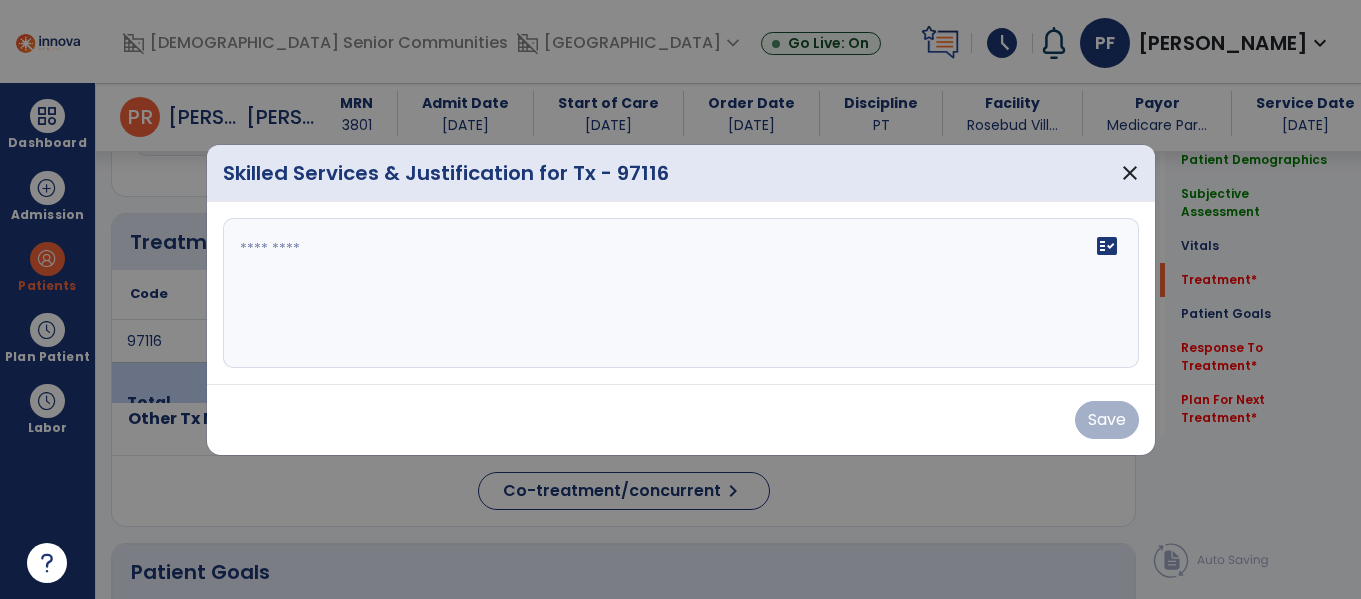 click on "fact_check" at bounding box center [681, 293] 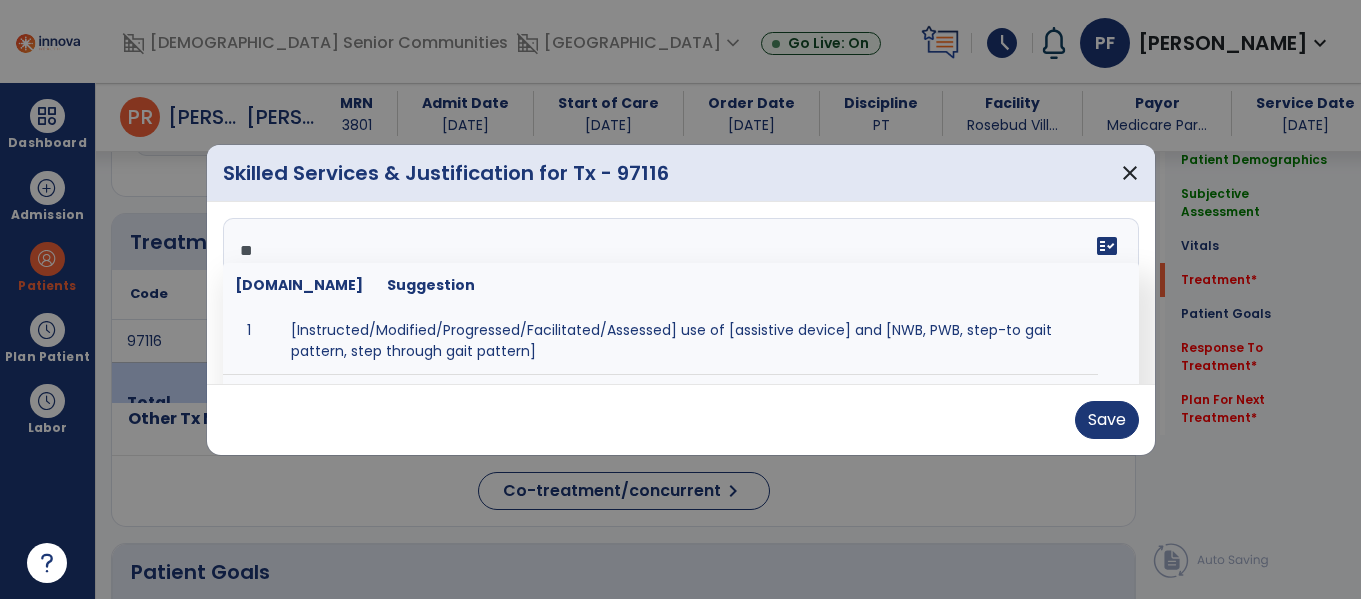 type on "*" 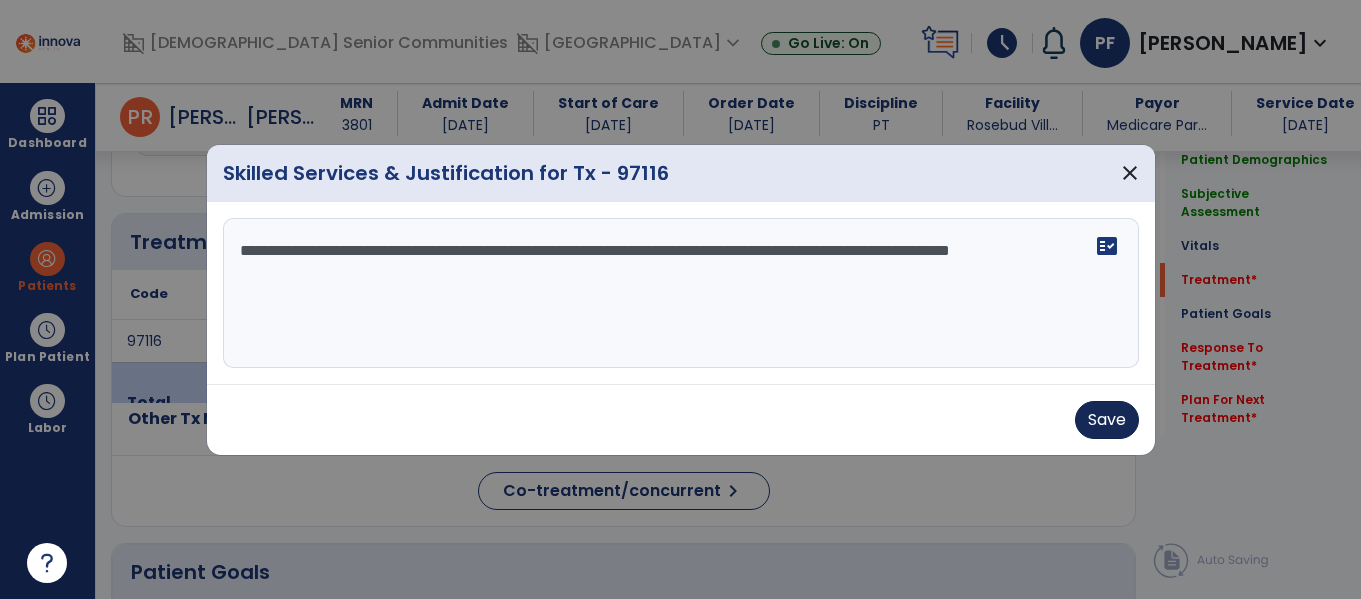 type on "**********" 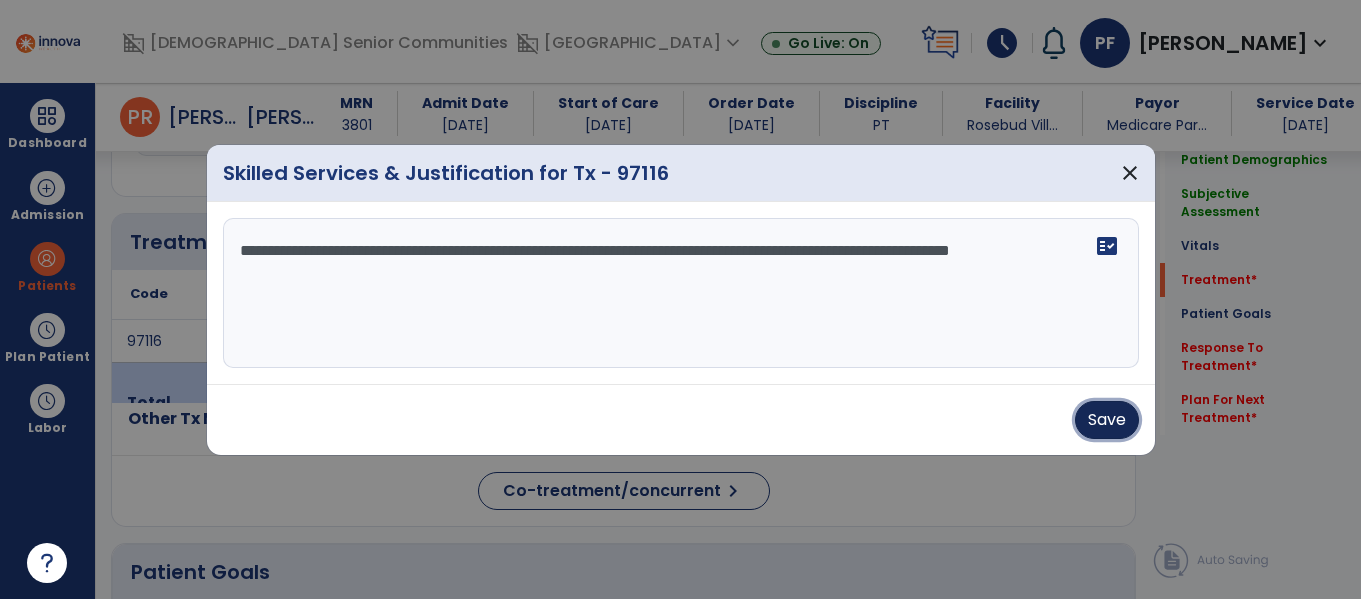 click on "Save" at bounding box center [1107, 420] 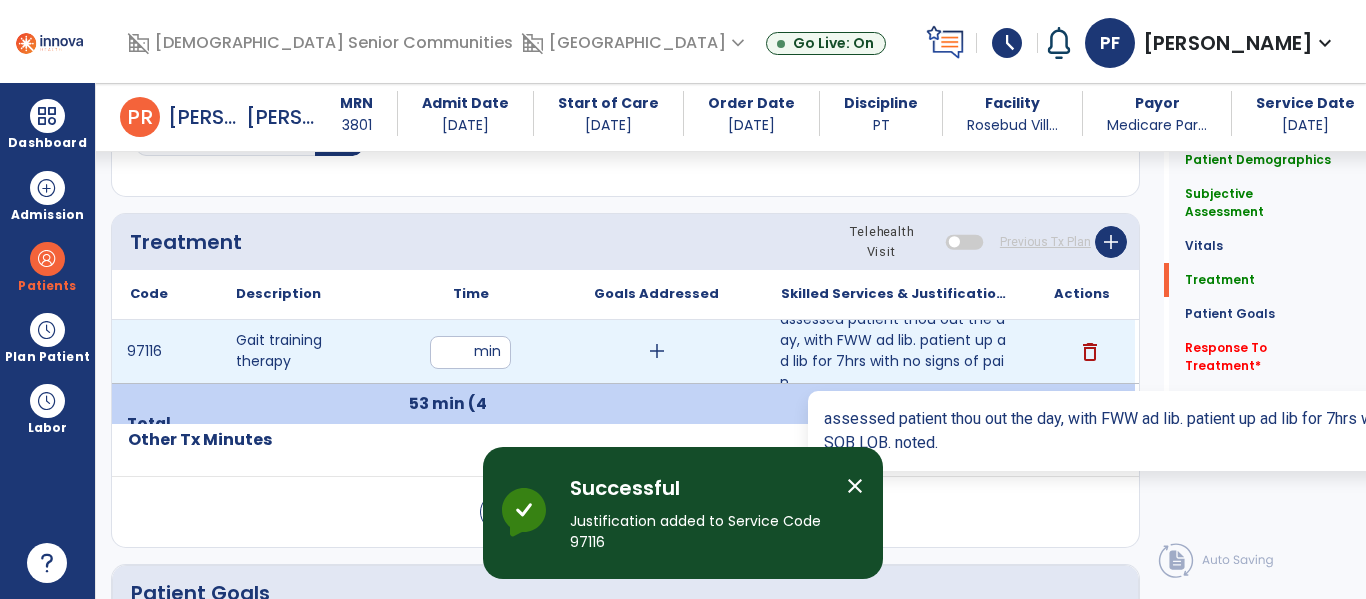 click on "assessed patient thou out the day, with FWW ad lib. patient up ad lib for 7hrs with no signs of pain..." at bounding box center (896, 351) 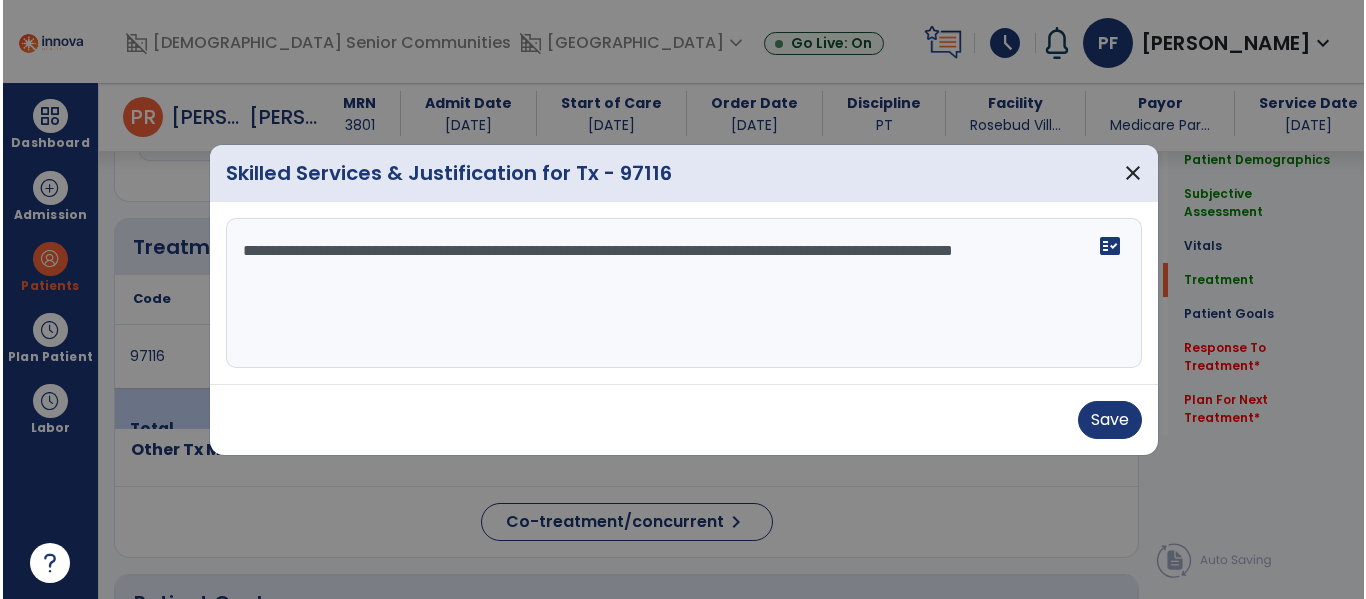 scroll, scrollTop: 1036, scrollLeft: 0, axis: vertical 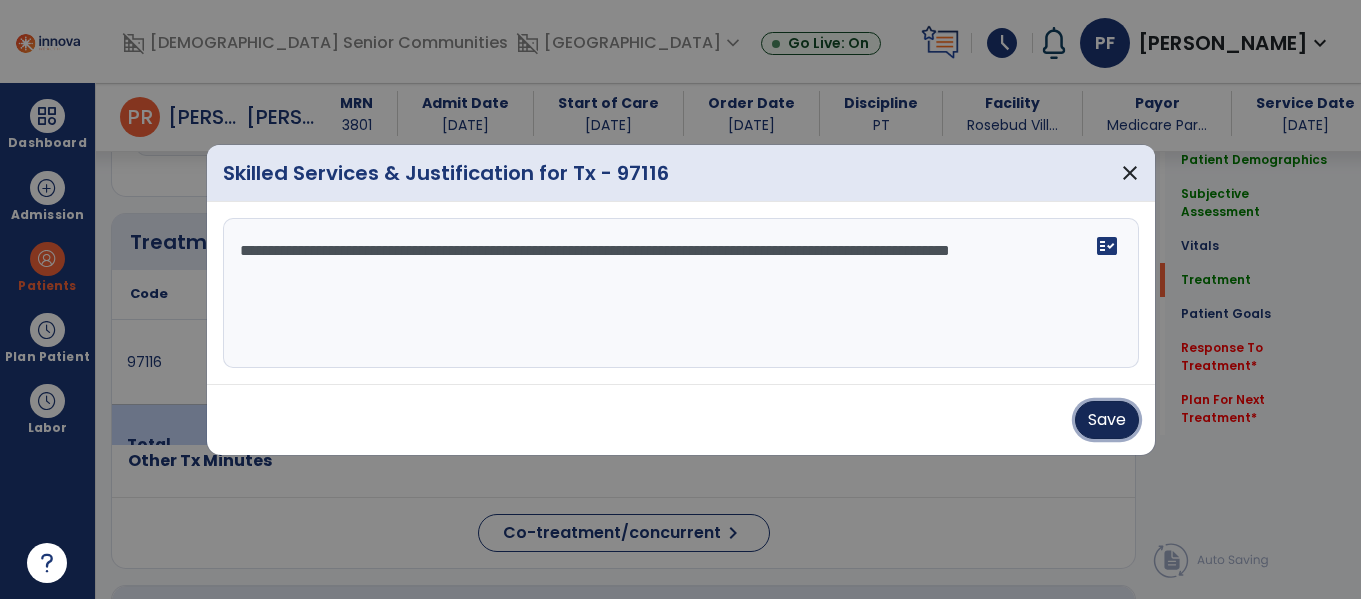 click on "Save" at bounding box center [1107, 420] 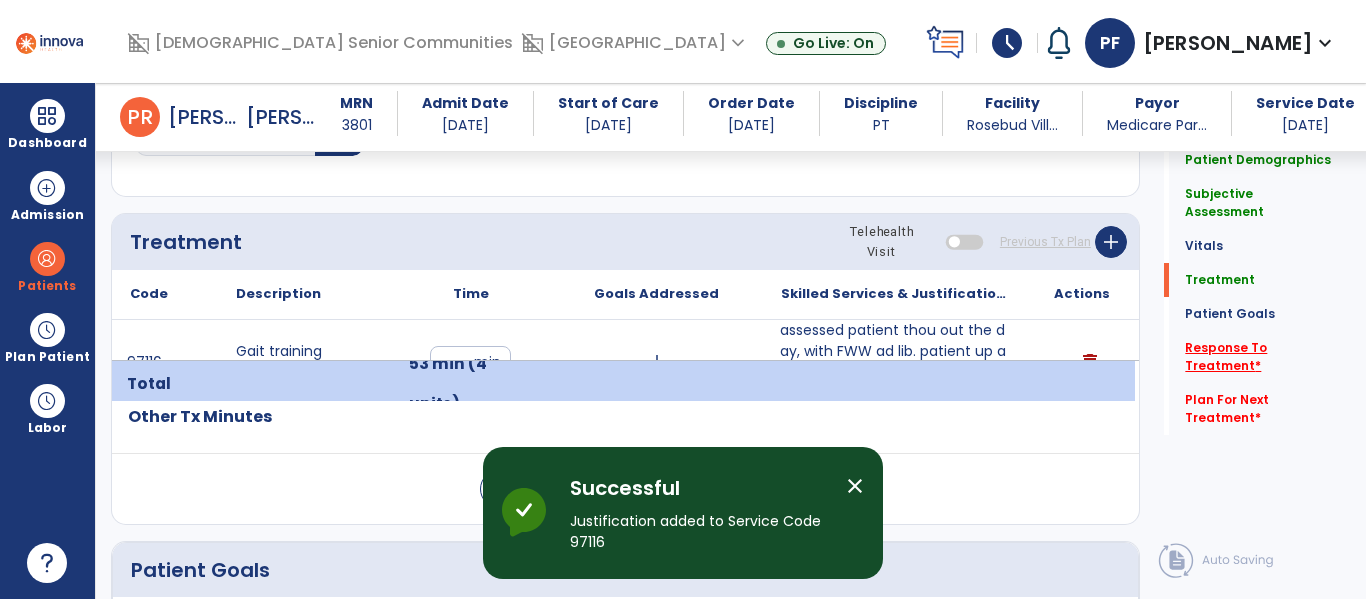 click on "Response To Treatment   *" 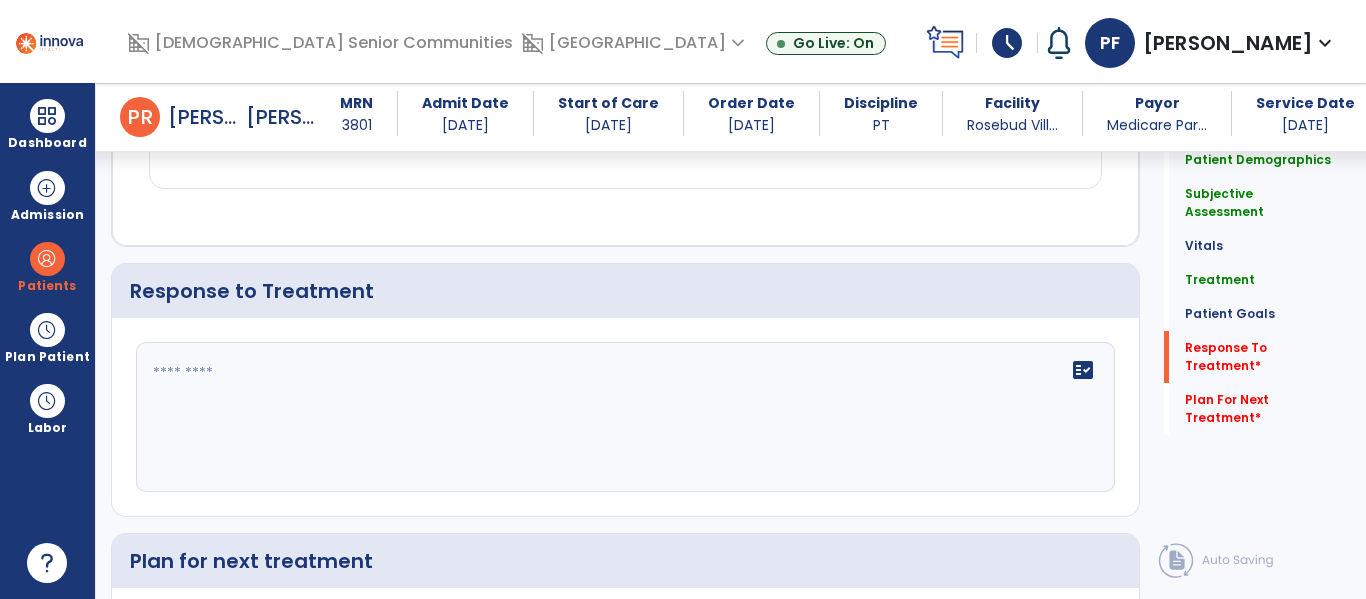 scroll, scrollTop: 2118, scrollLeft: 0, axis: vertical 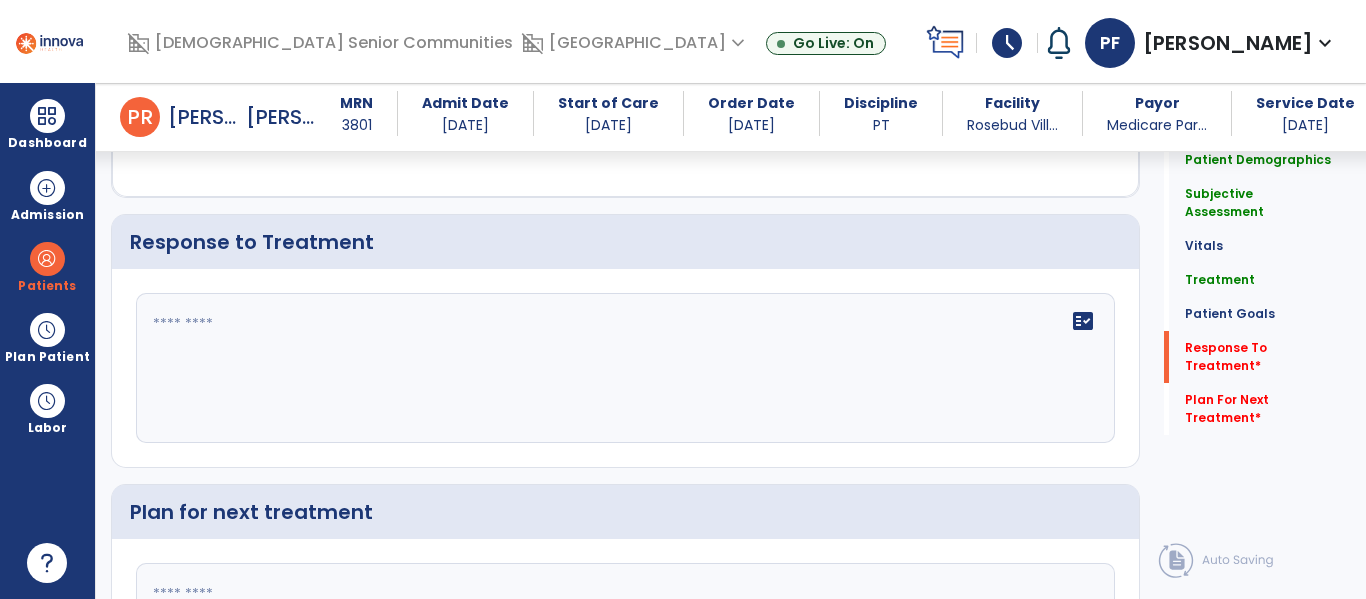 click on "fact_check" 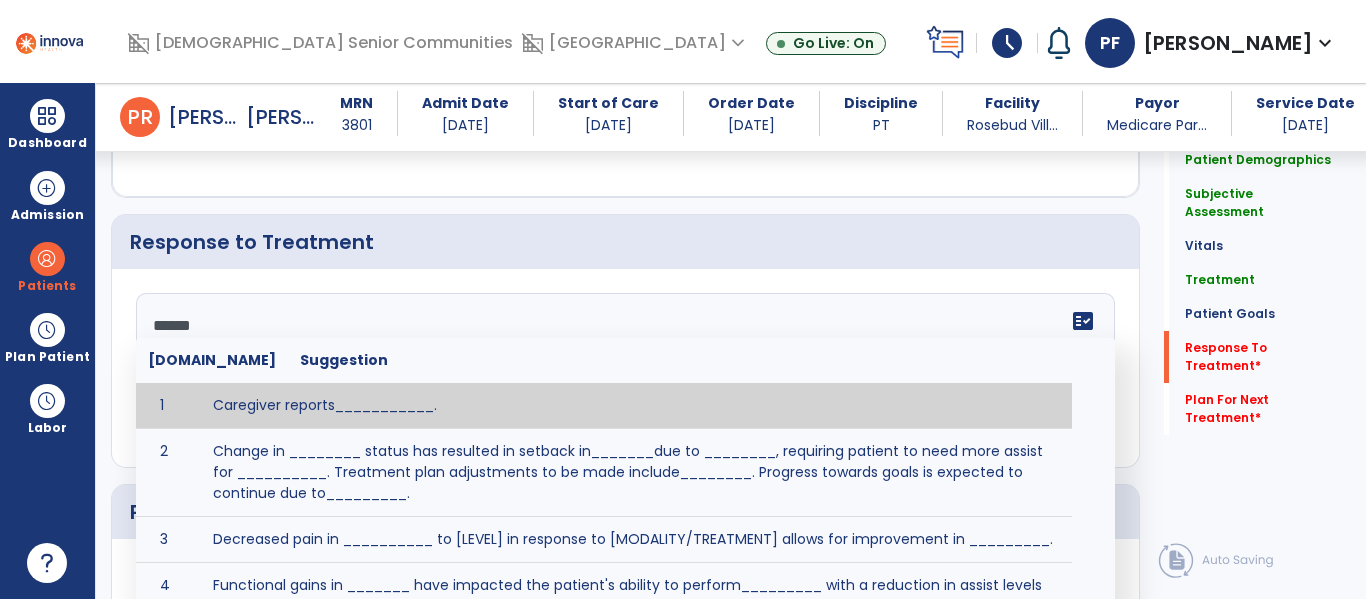 type on "*******" 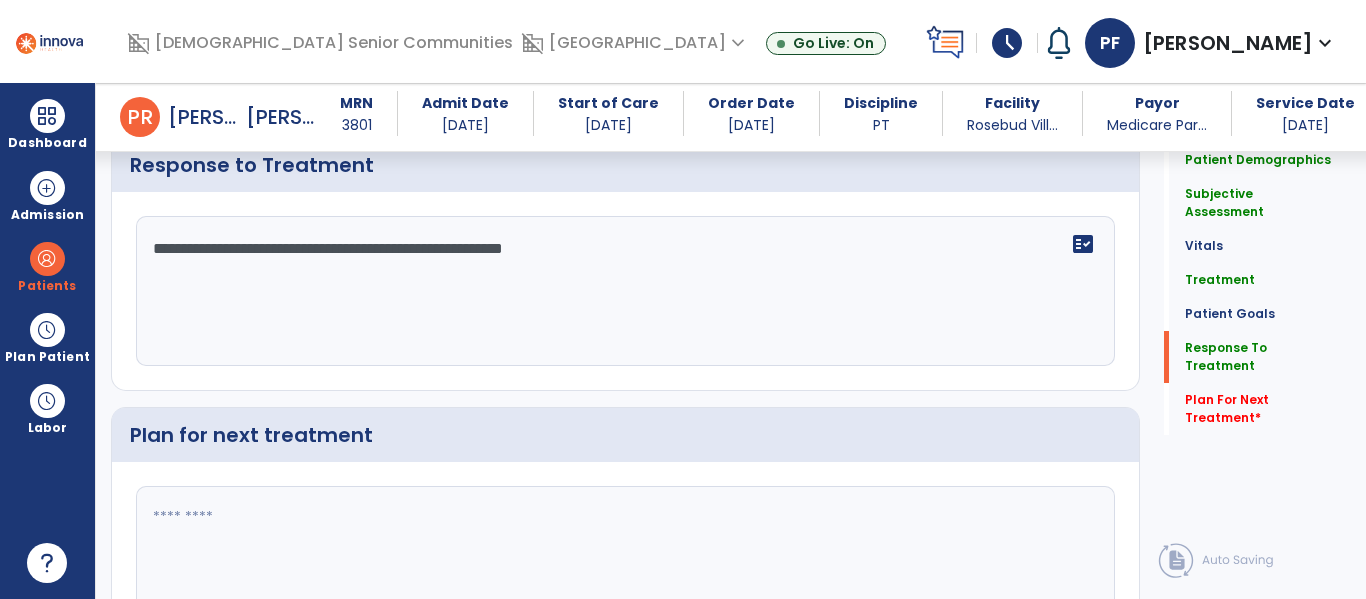 scroll, scrollTop: 2228, scrollLeft: 0, axis: vertical 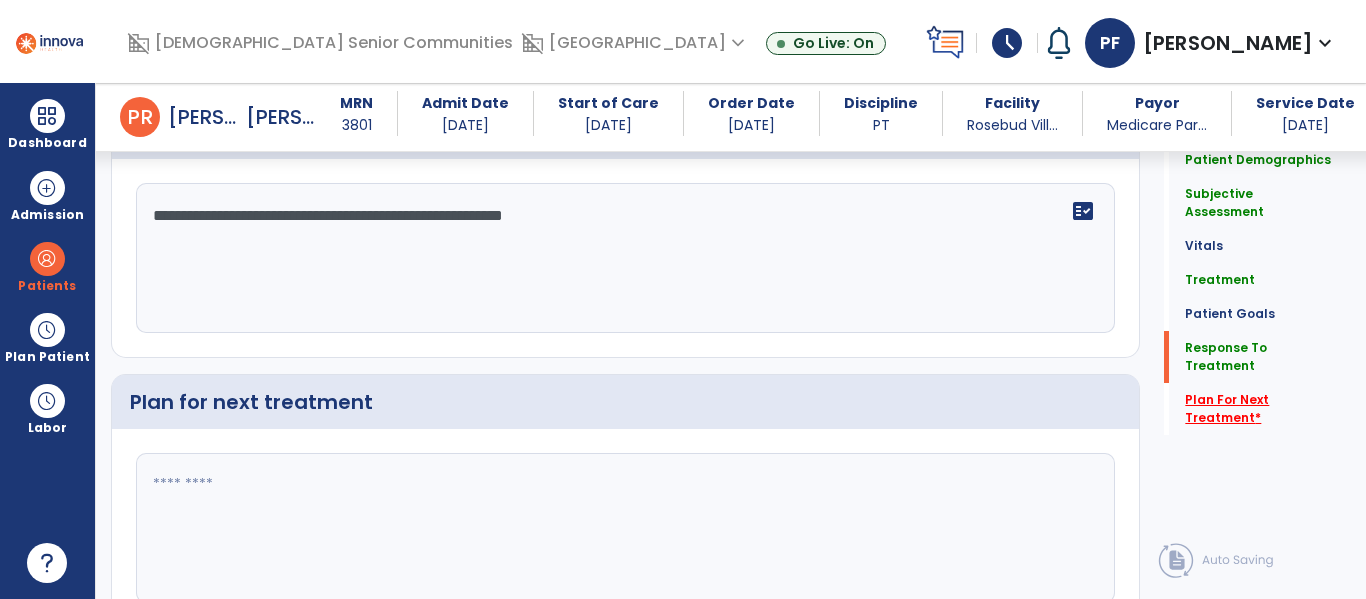 type on "**********" 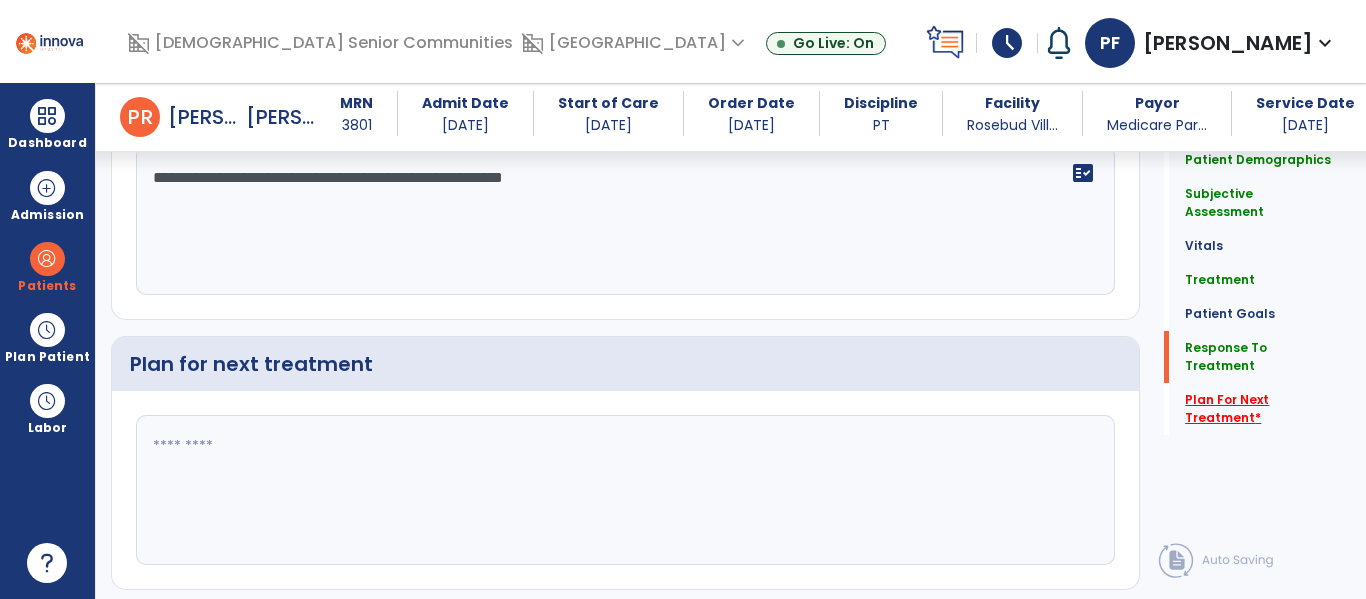 scroll, scrollTop: 2271, scrollLeft: 0, axis: vertical 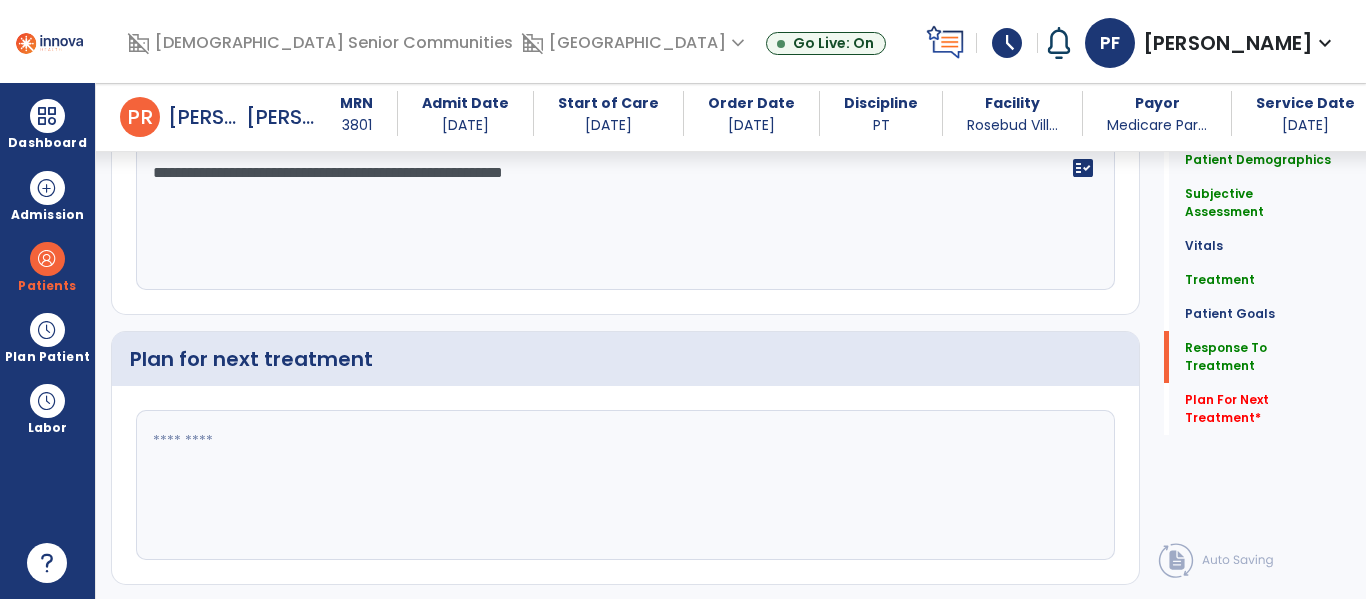 click 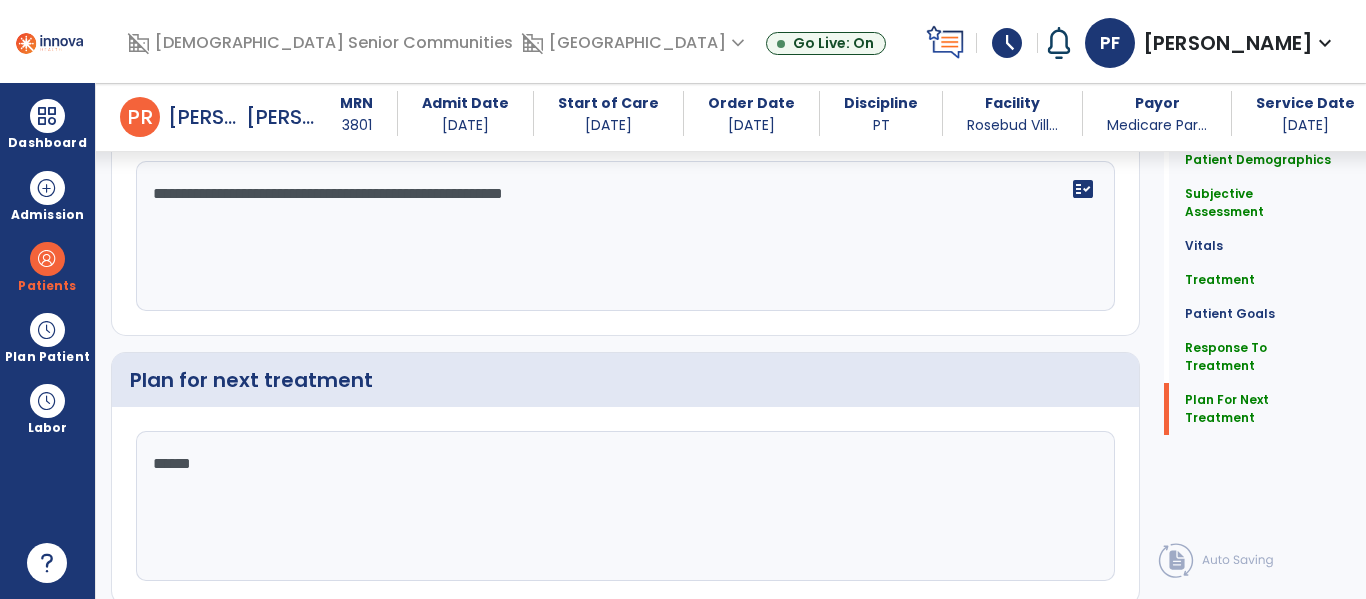 scroll, scrollTop: 2323, scrollLeft: 0, axis: vertical 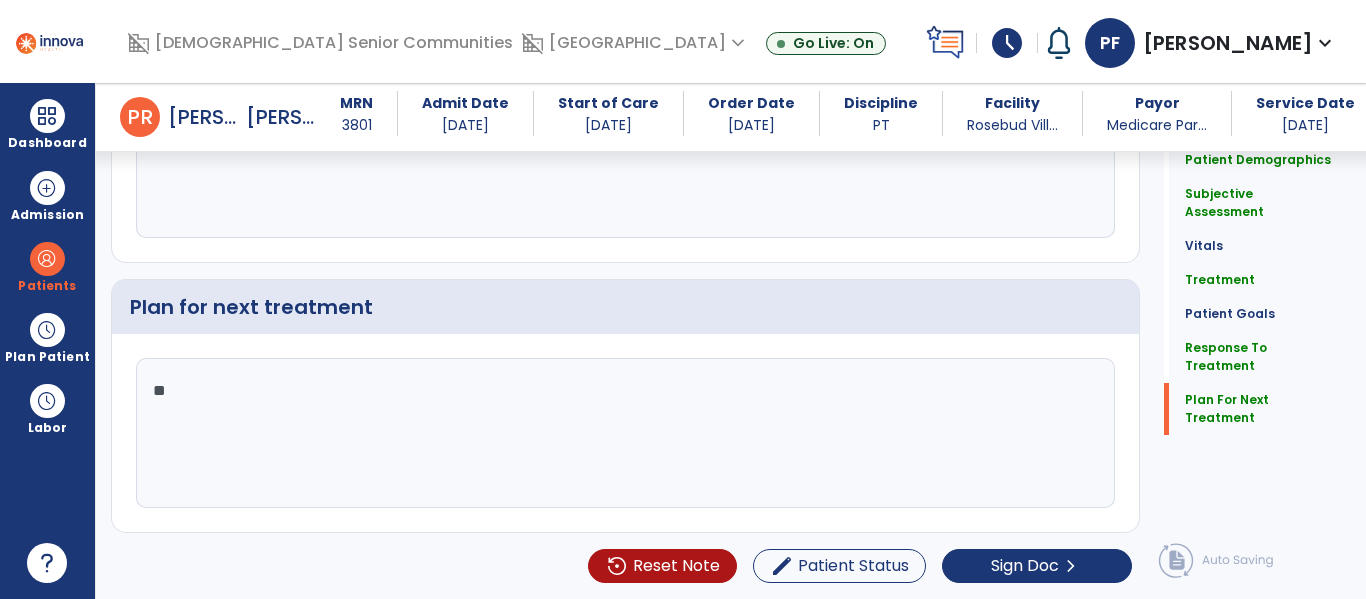 type on "*" 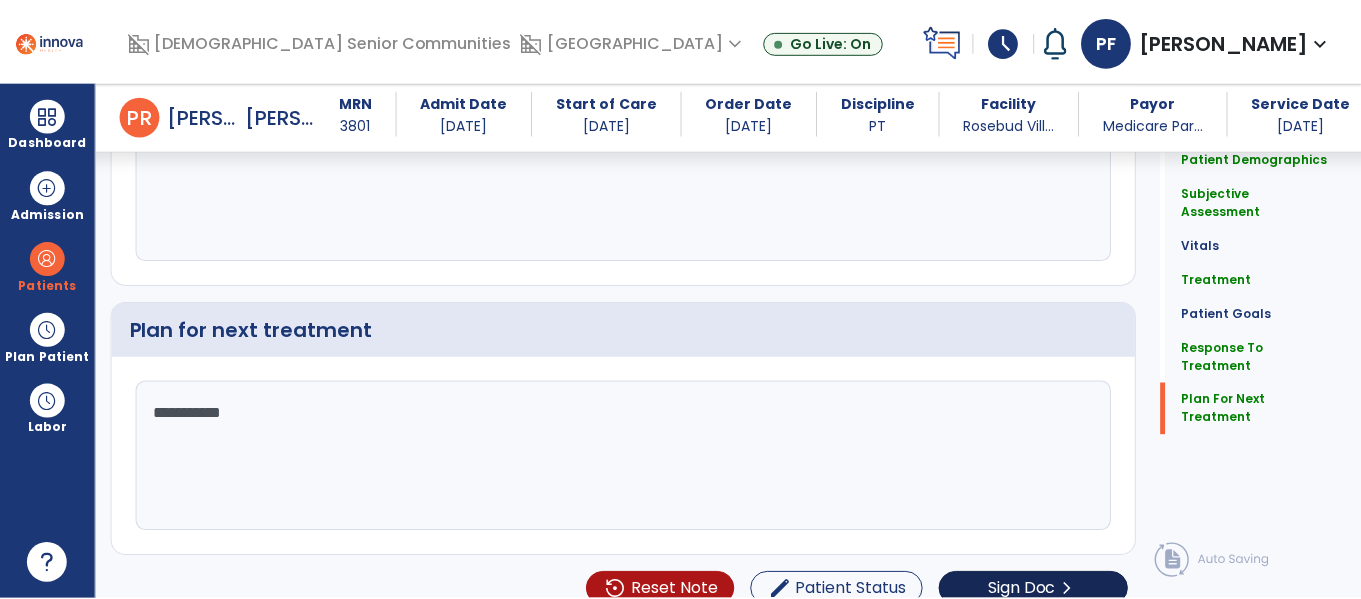 scroll, scrollTop: 2323, scrollLeft: 0, axis: vertical 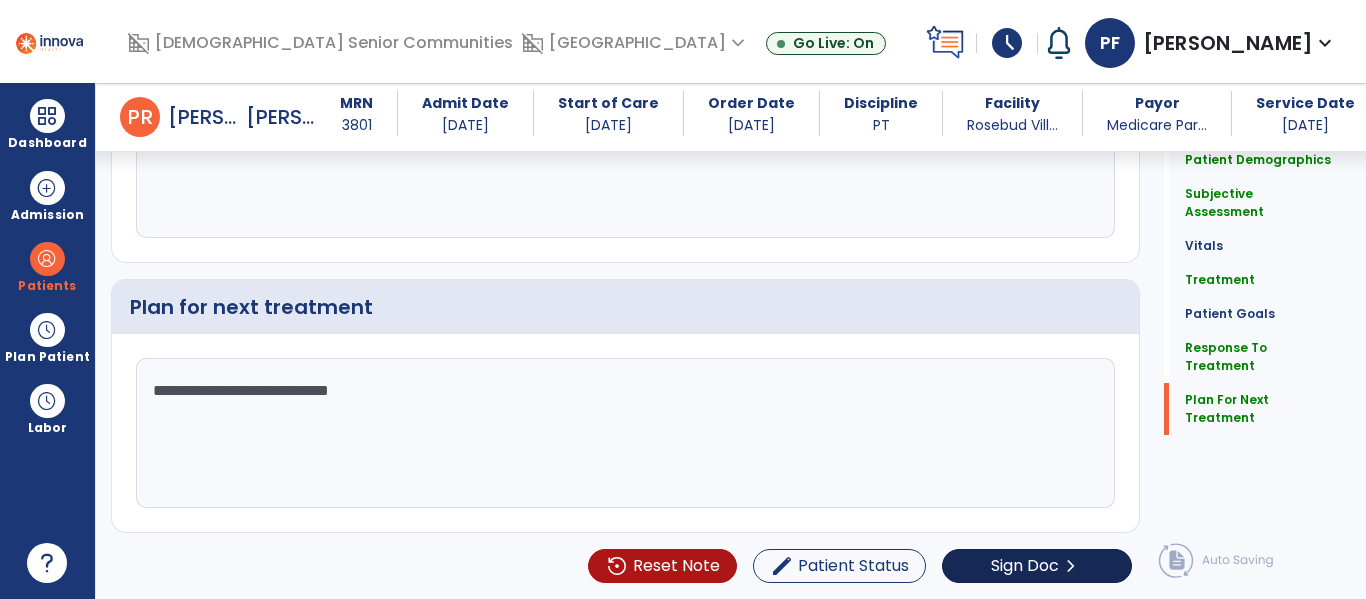 type on "**********" 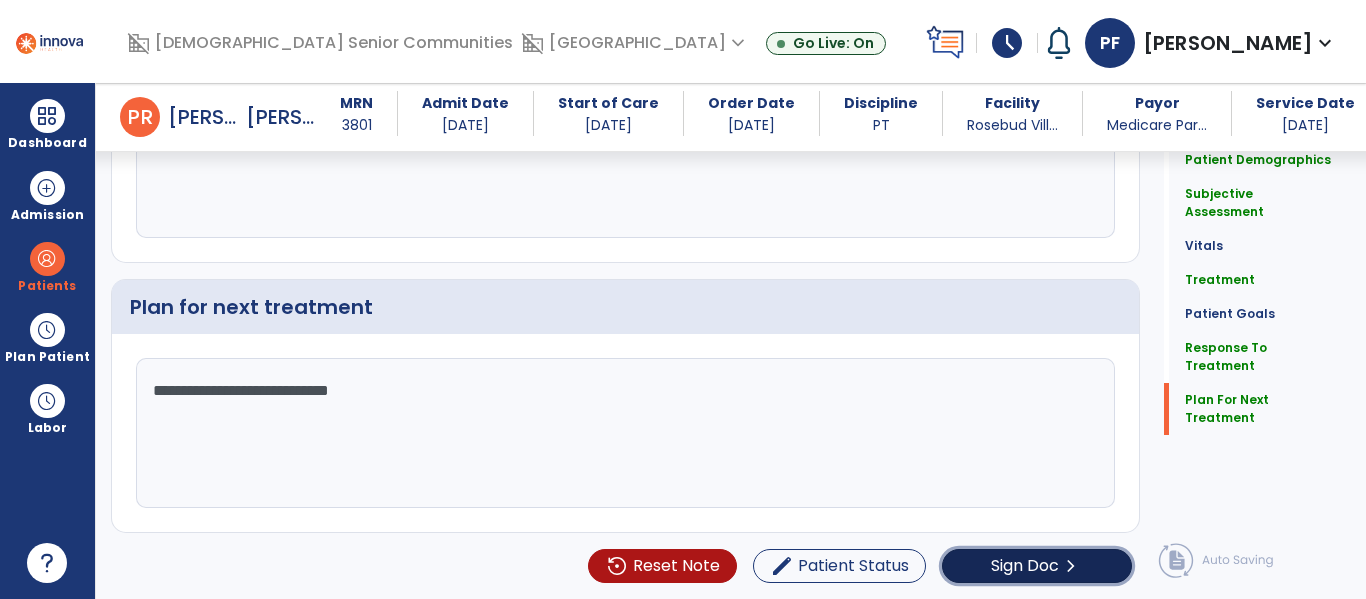 click on "chevron_right" 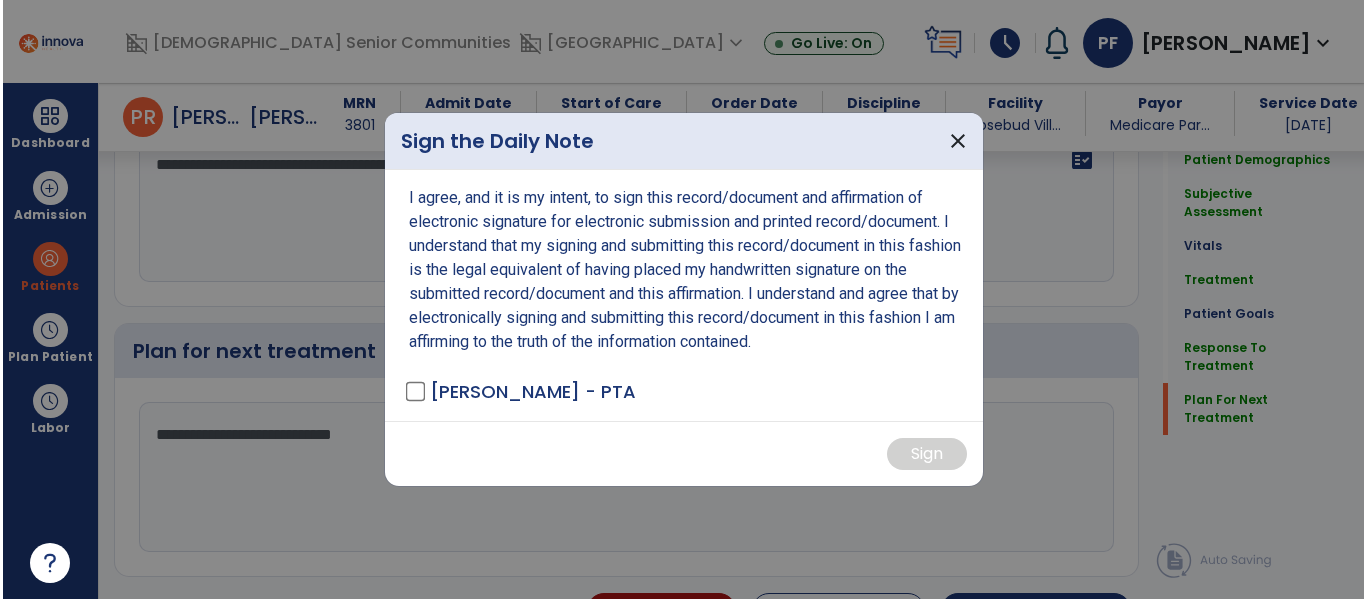 scroll, scrollTop: 2344, scrollLeft: 0, axis: vertical 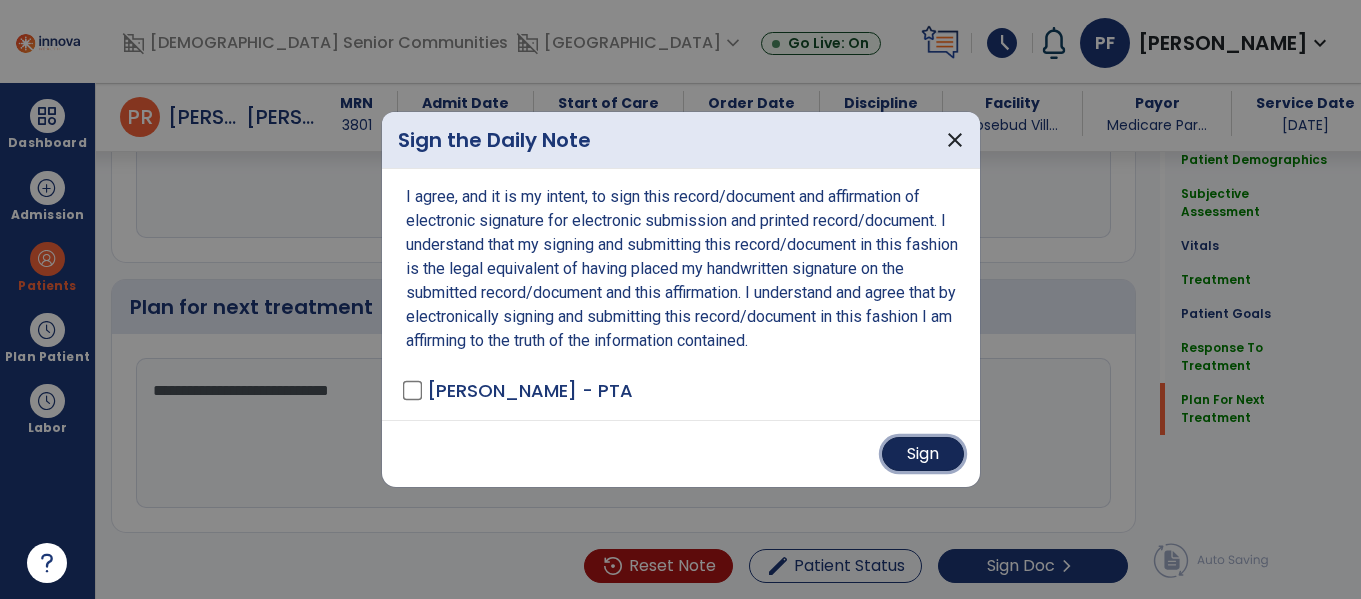 click on "Sign" at bounding box center [923, 454] 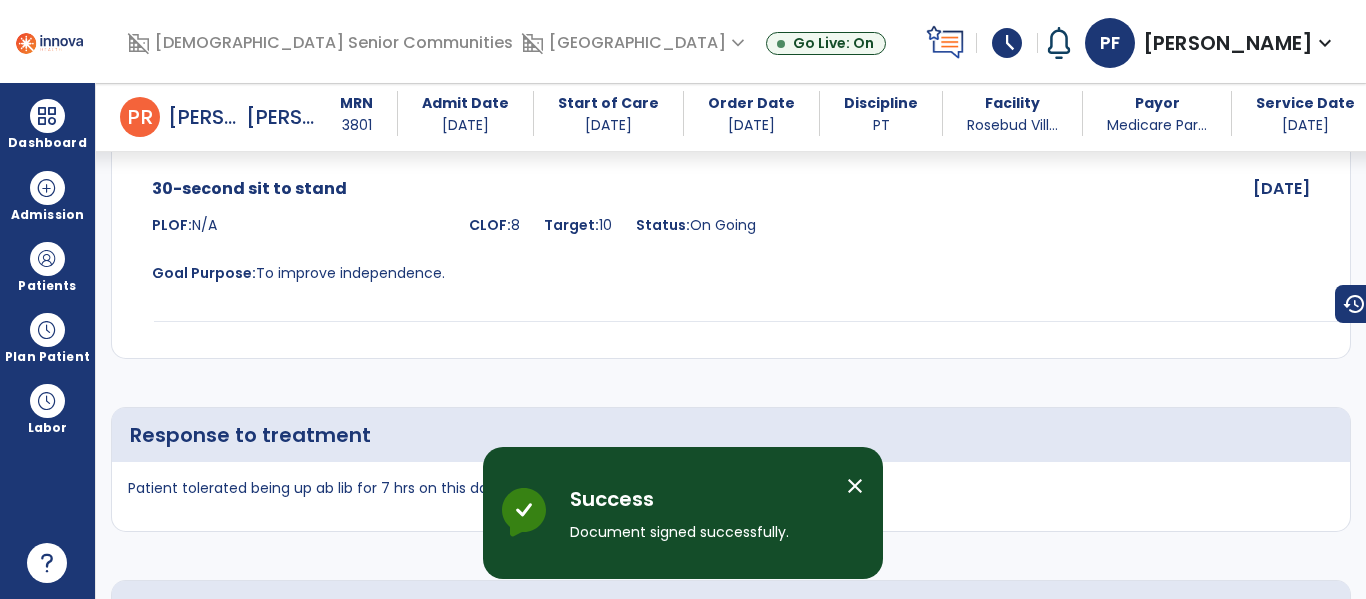 click on "close" at bounding box center [855, 486] 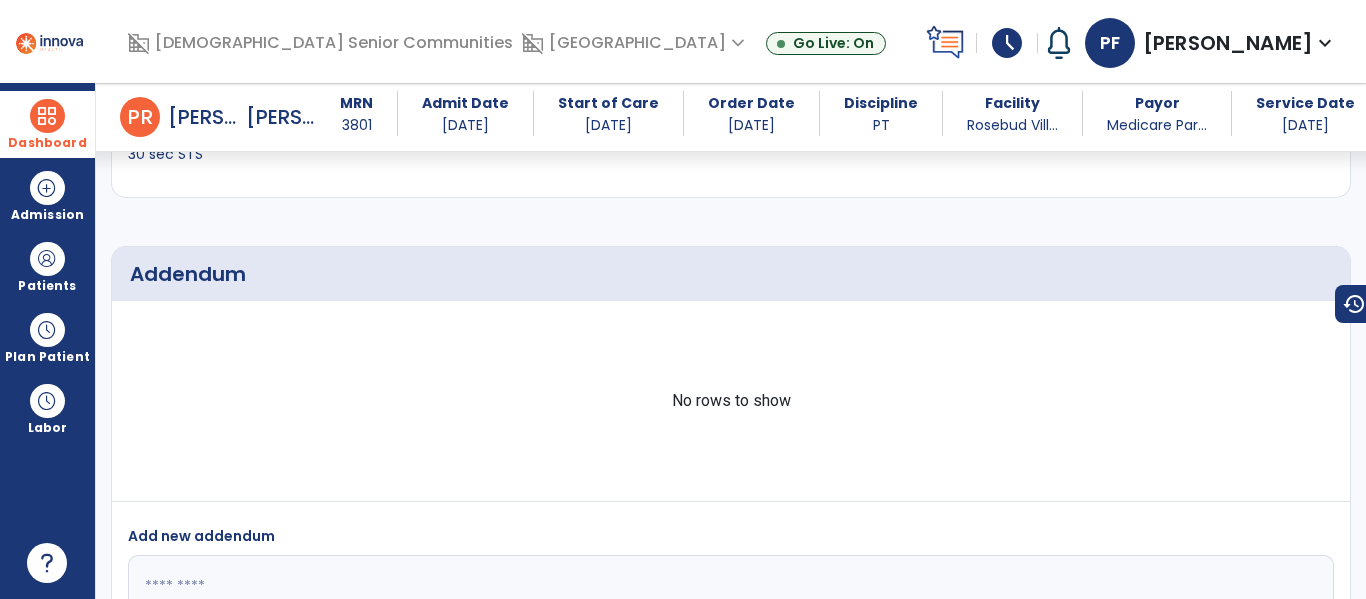 click on "Dashboard" at bounding box center (47, 124) 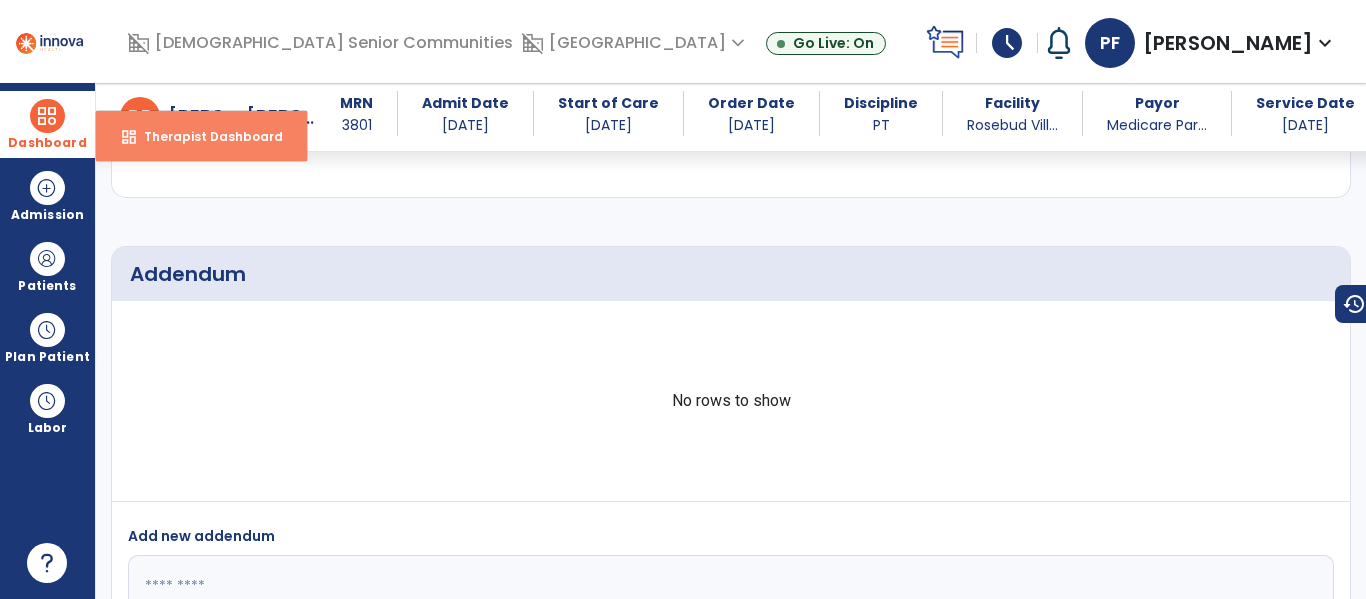 click on "Therapist Dashboard" at bounding box center [205, 136] 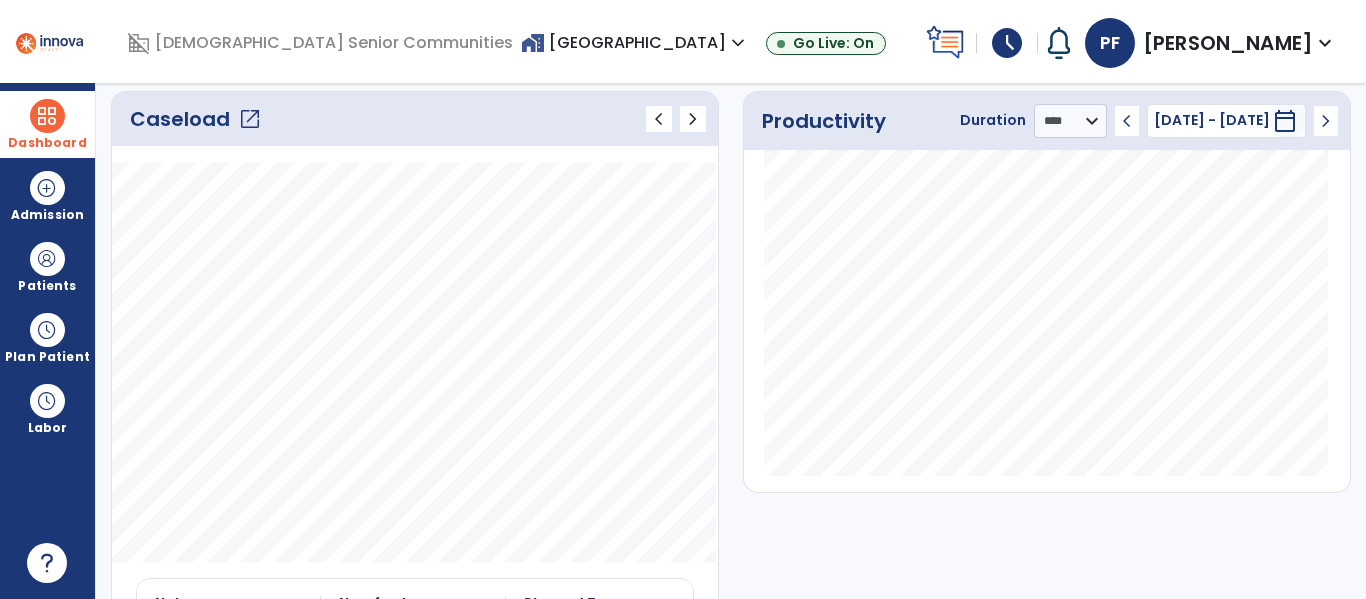 scroll, scrollTop: 0, scrollLeft: 0, axis: both 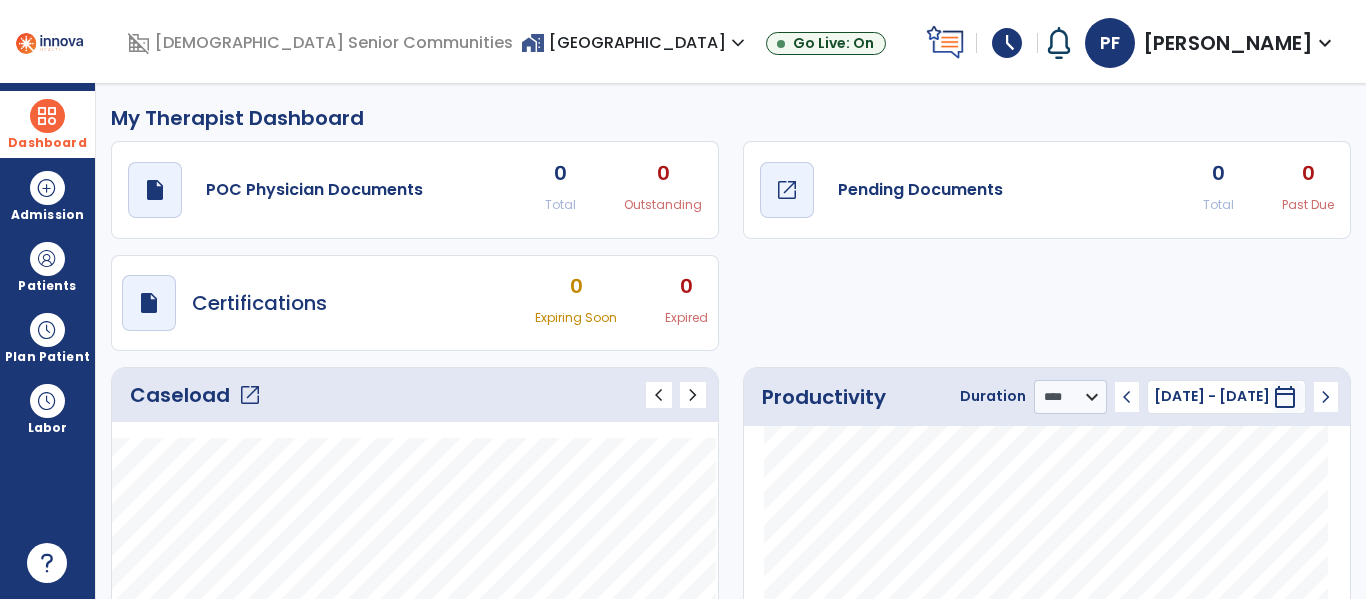 click on "open_in_new" 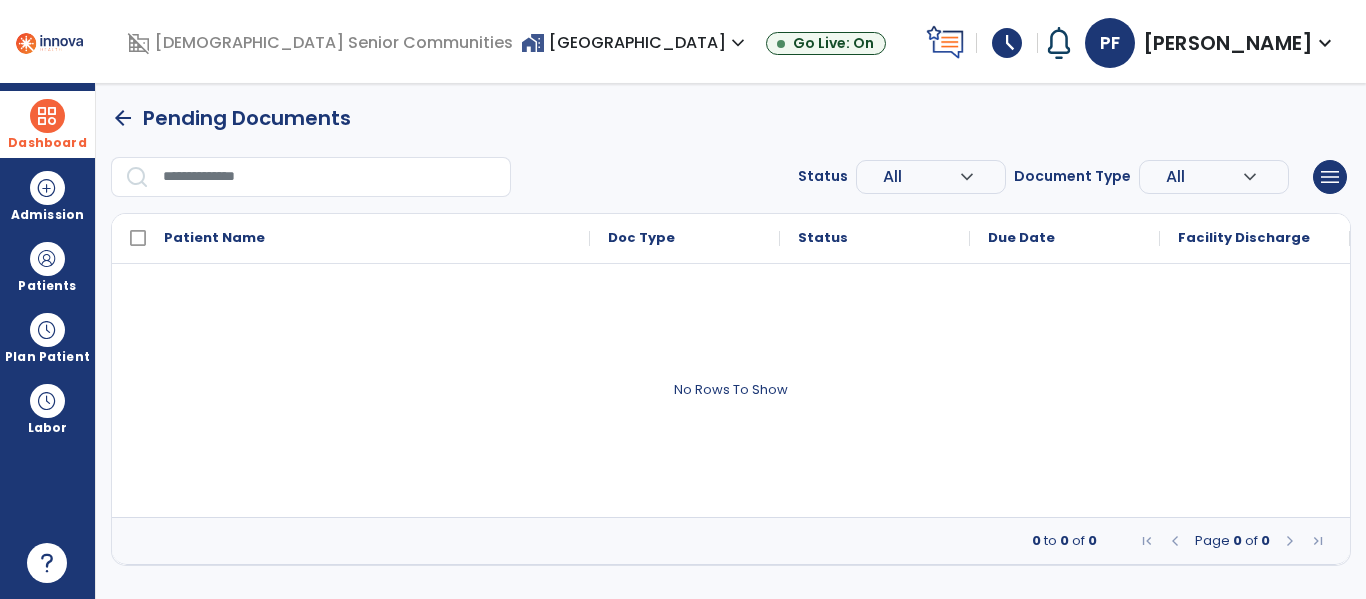 click on "Dashboard" at bounding box center [47, 124] 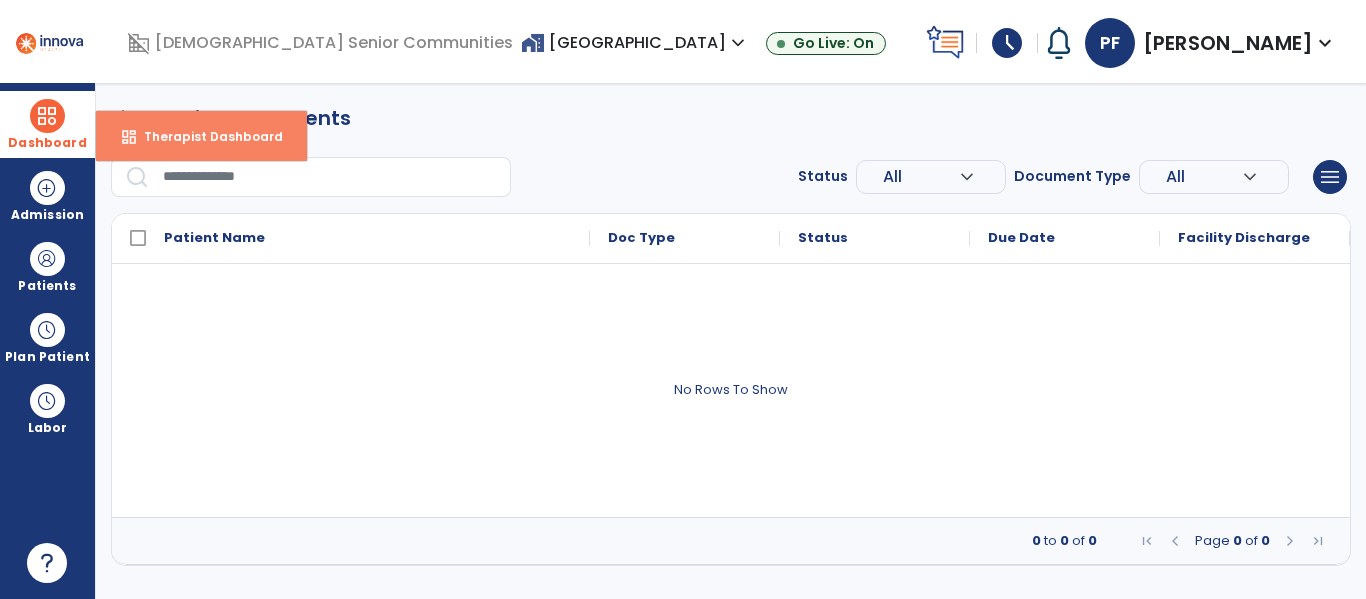 click on "dashboard" at bounding box center (129, 137) 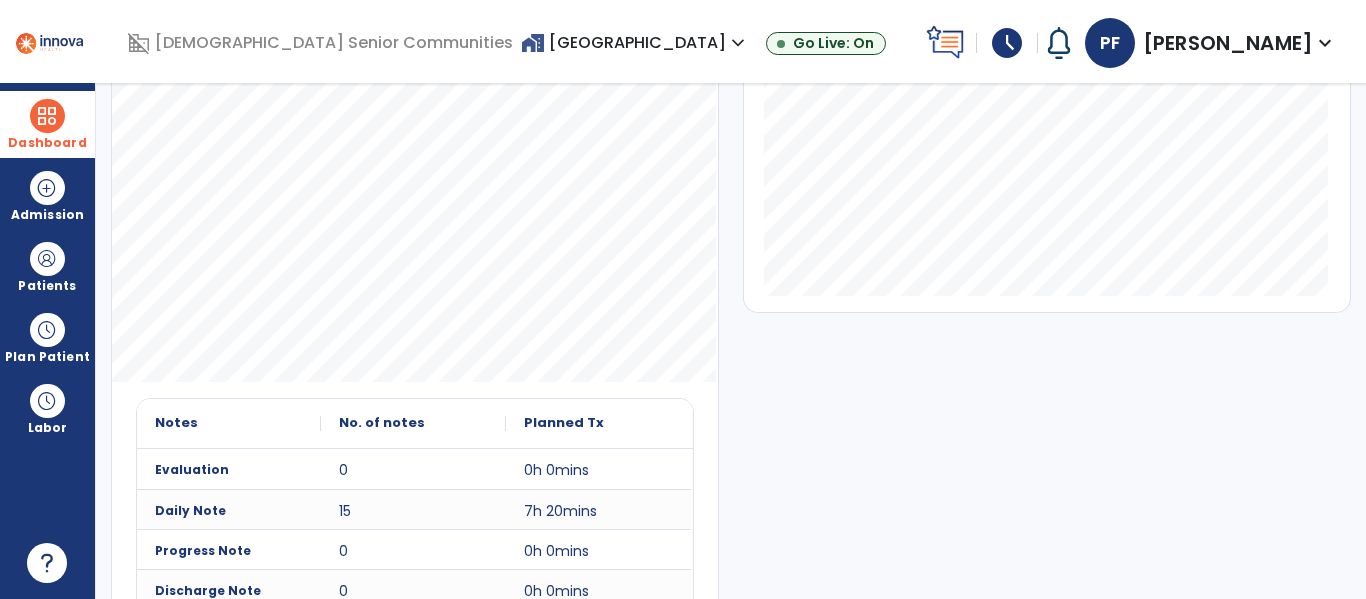 scroll, scrollTop: 548, scrollLeft: 0, axis: vertical 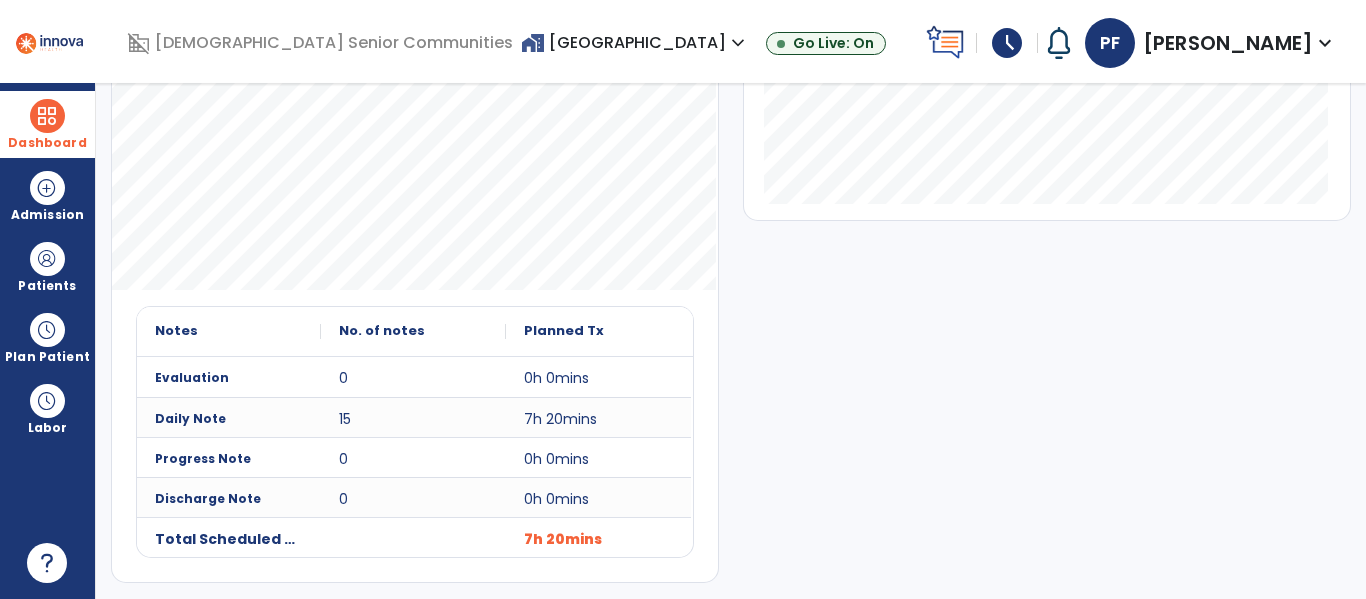 click at bounding box center [47, 116] 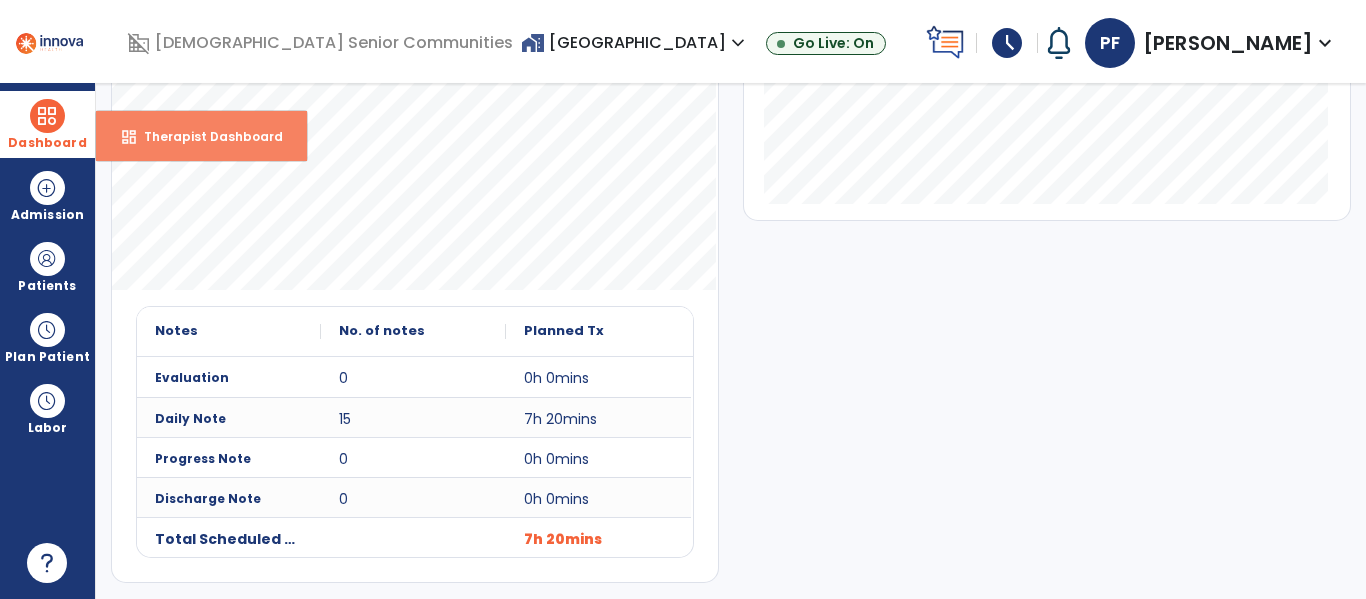 click on "Therapist Dashboard" at bounding box center (205, 136) 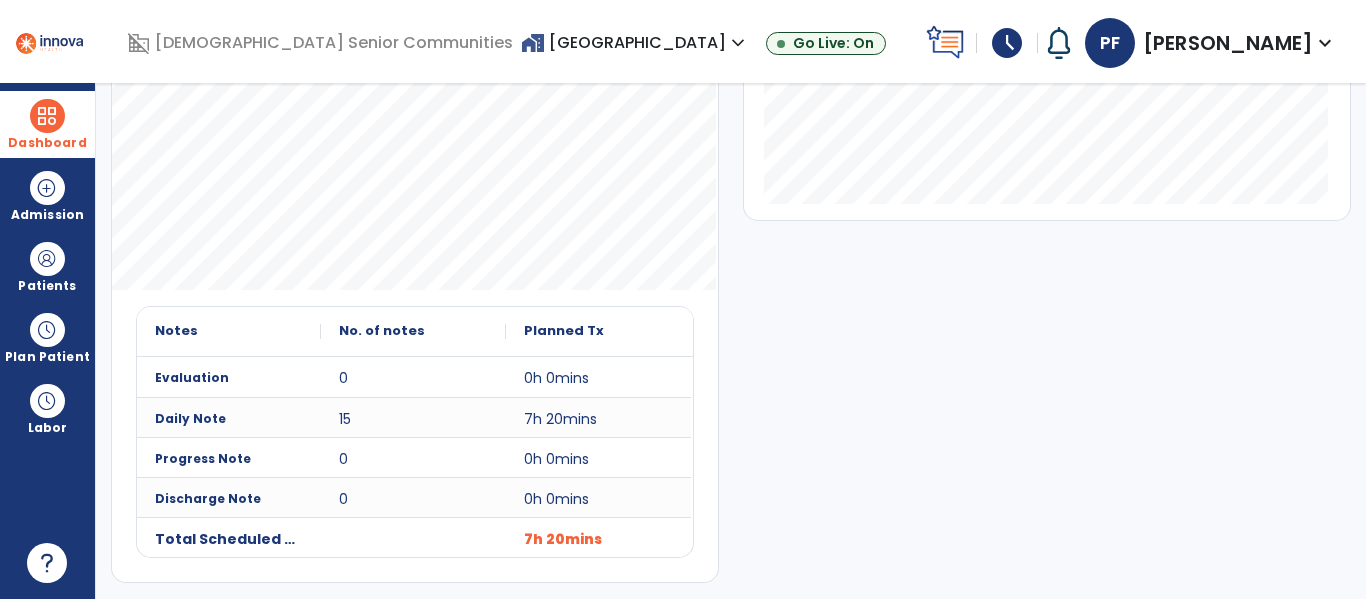 click at bounding box center [47, 116] 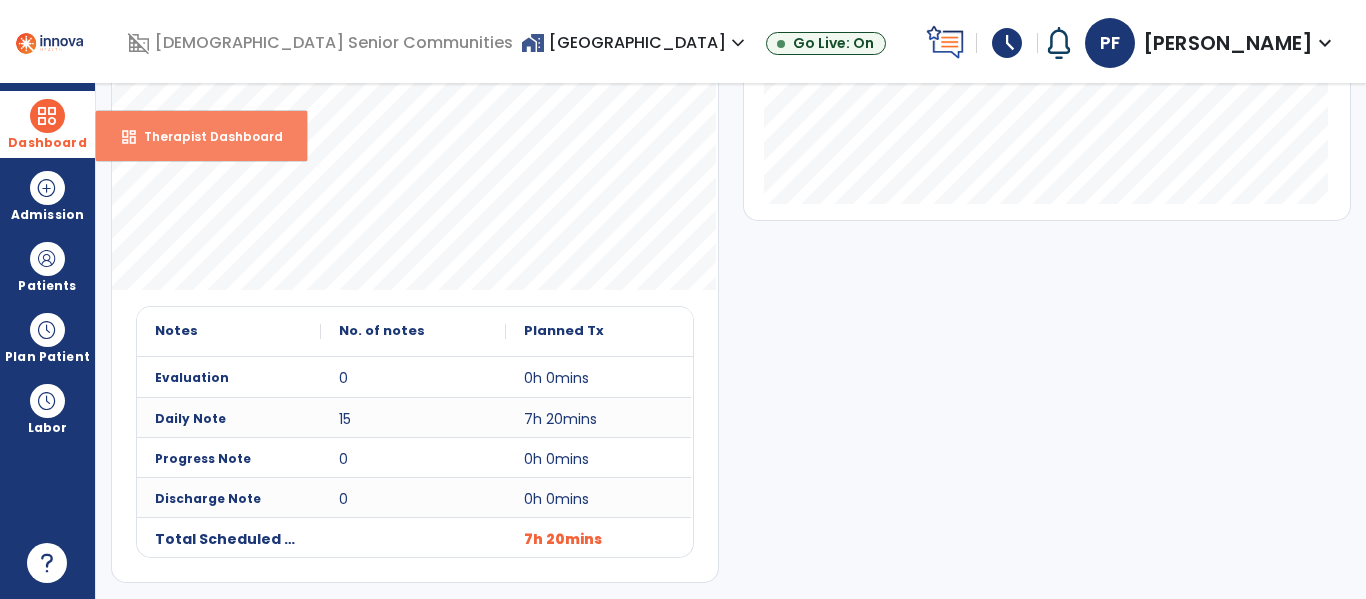 click on "dashboard  Therapist Dashboard" at bounding box center [201, 136] 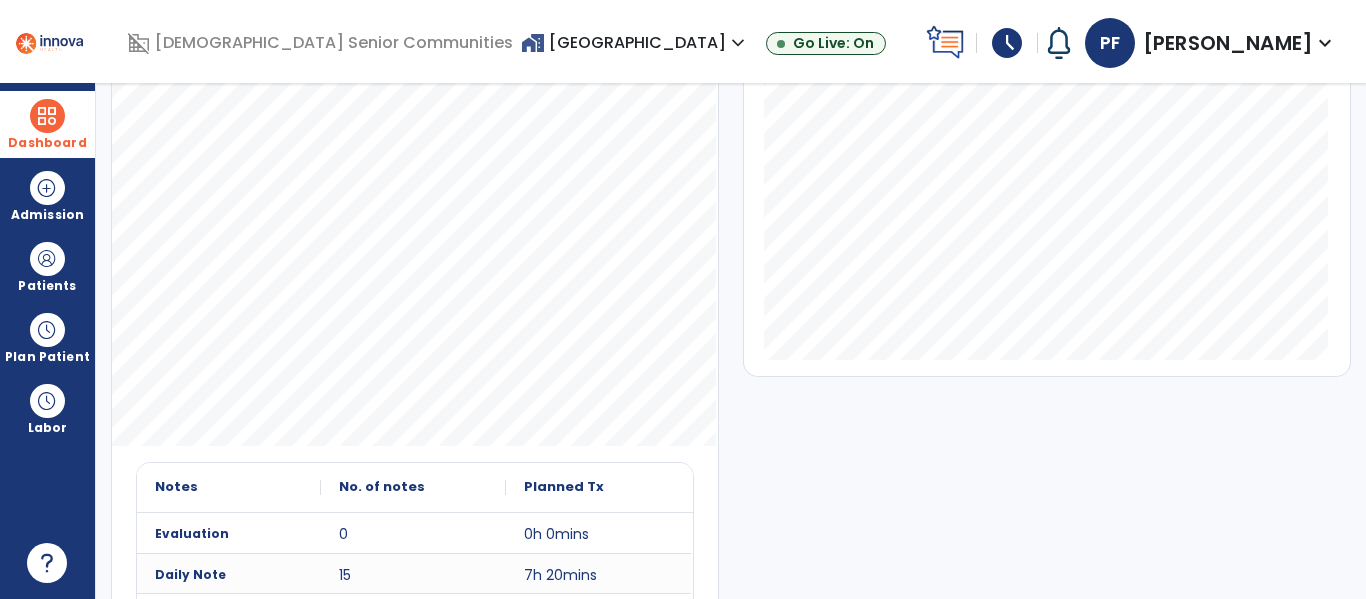 scroll, scrollTop: 0, scrollLeft: 0, axis: both 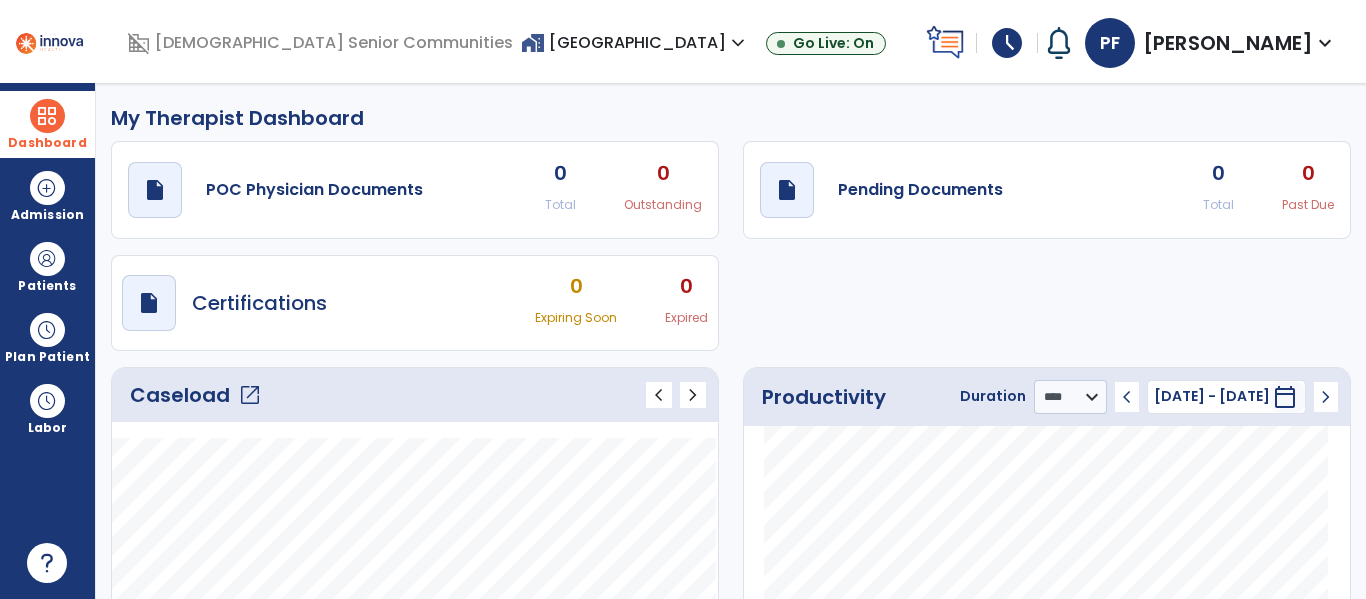 click on "open_in_new" 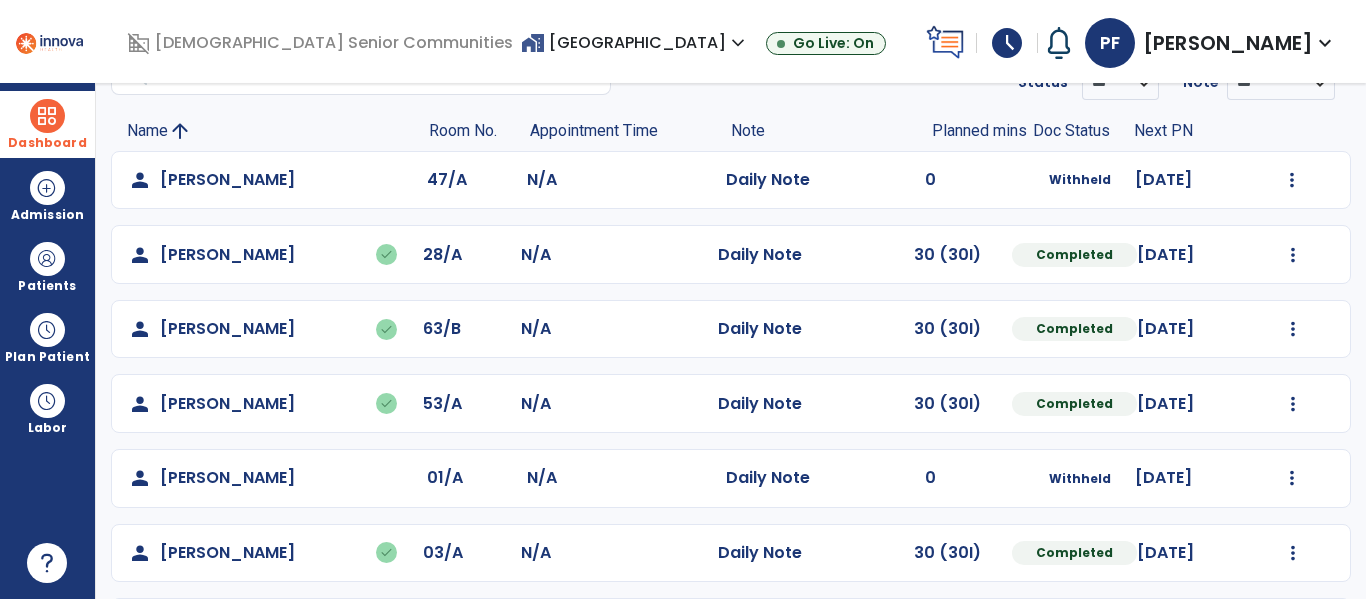 scroll, scrollTop: 0, scrollLeft: 0, axis: both 